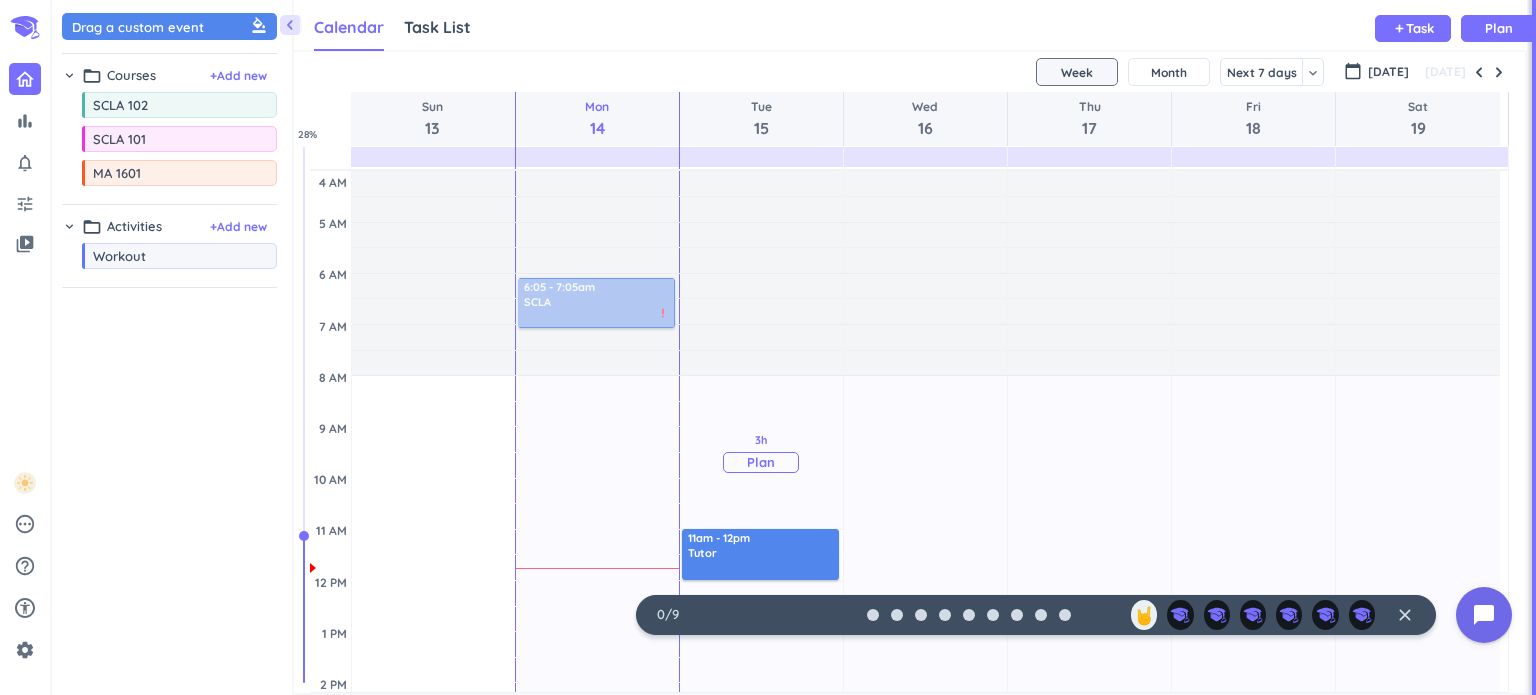 scroll, scrollTop: 0, scrollLeft: 0, axis: both 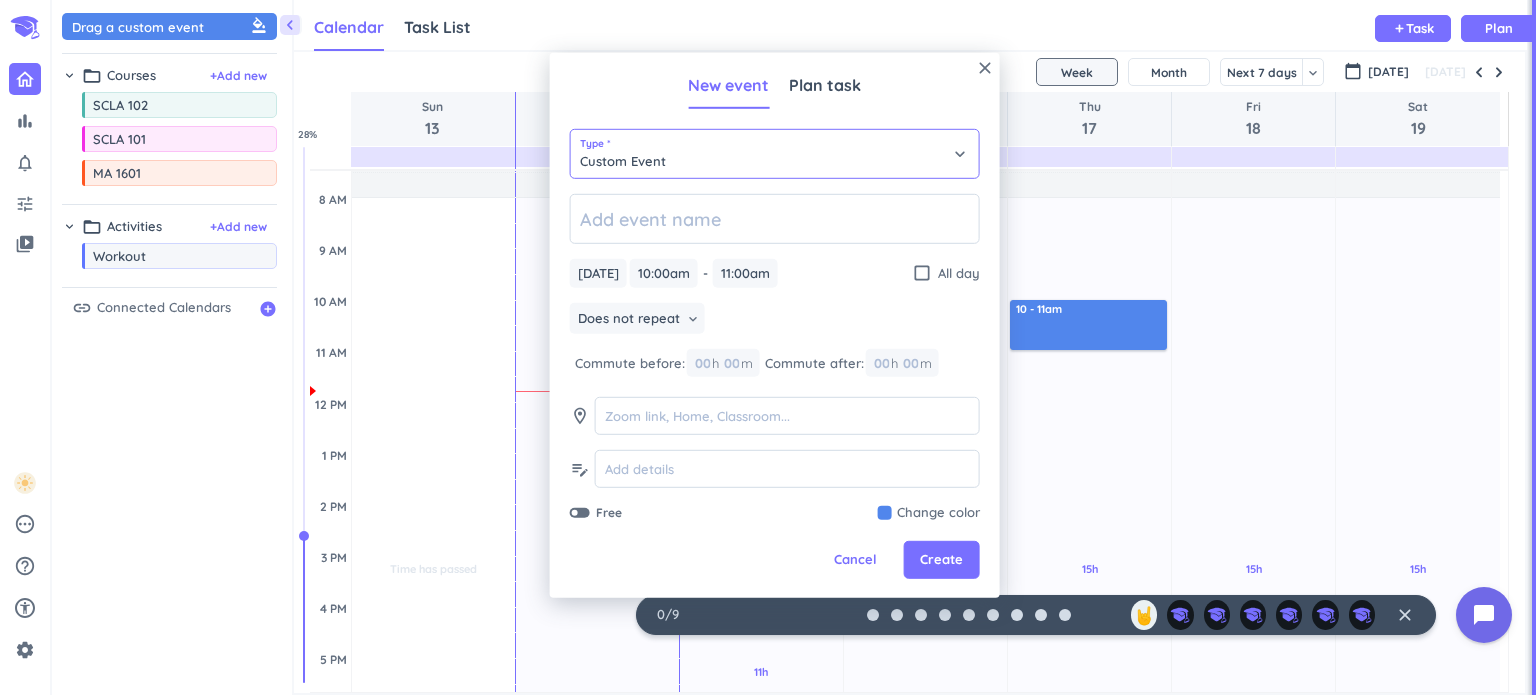 click on "Custom Event" at bounding box center (775, 154) 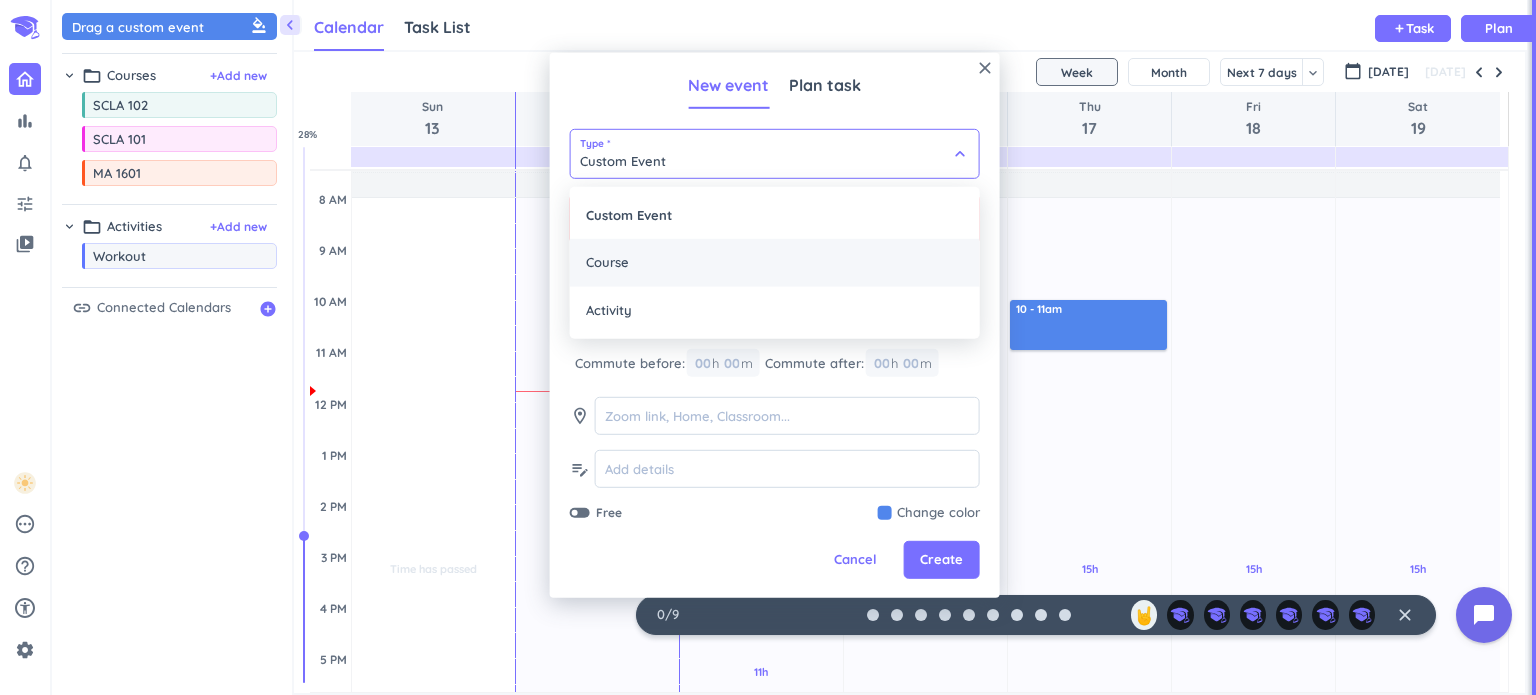click on "Course" at bounding box center (775, 262) 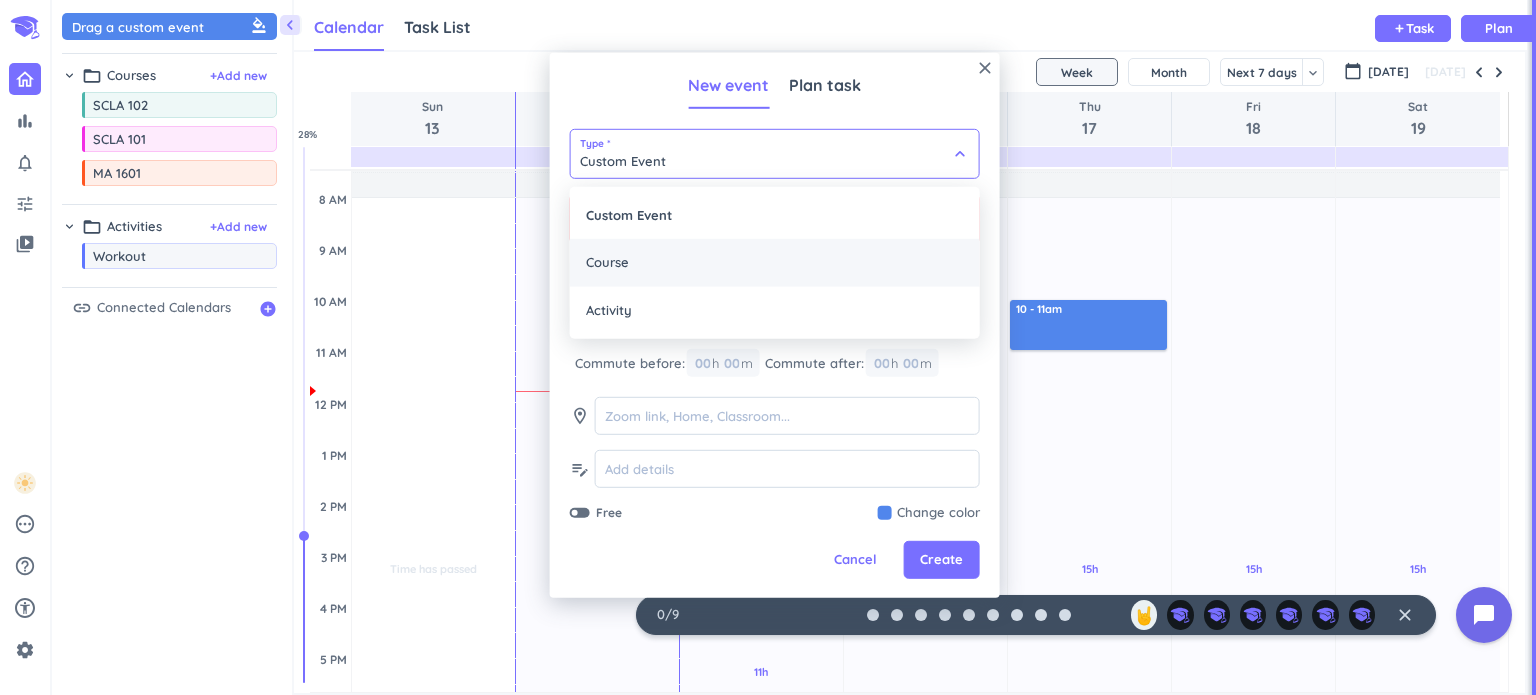 type on "Course" 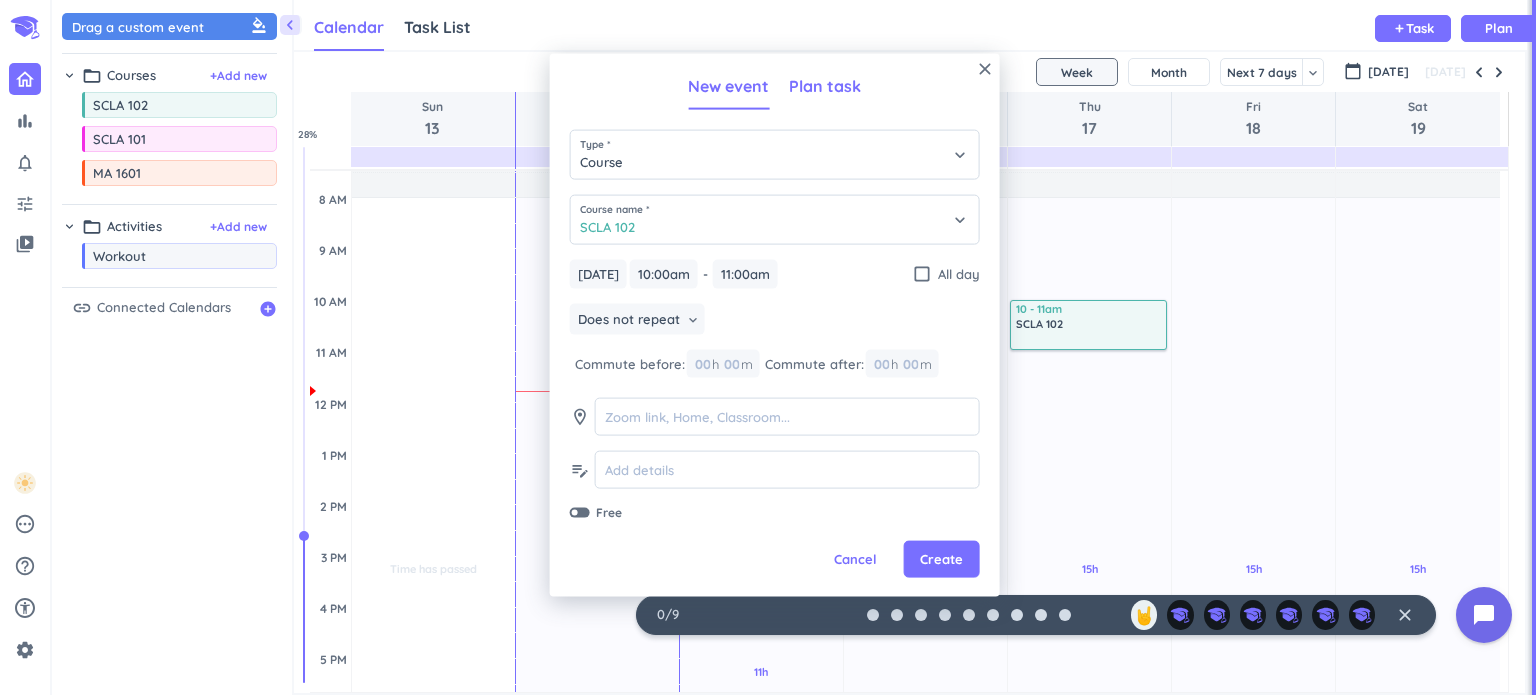click on "Plan task" at bounding box center (825, 86) 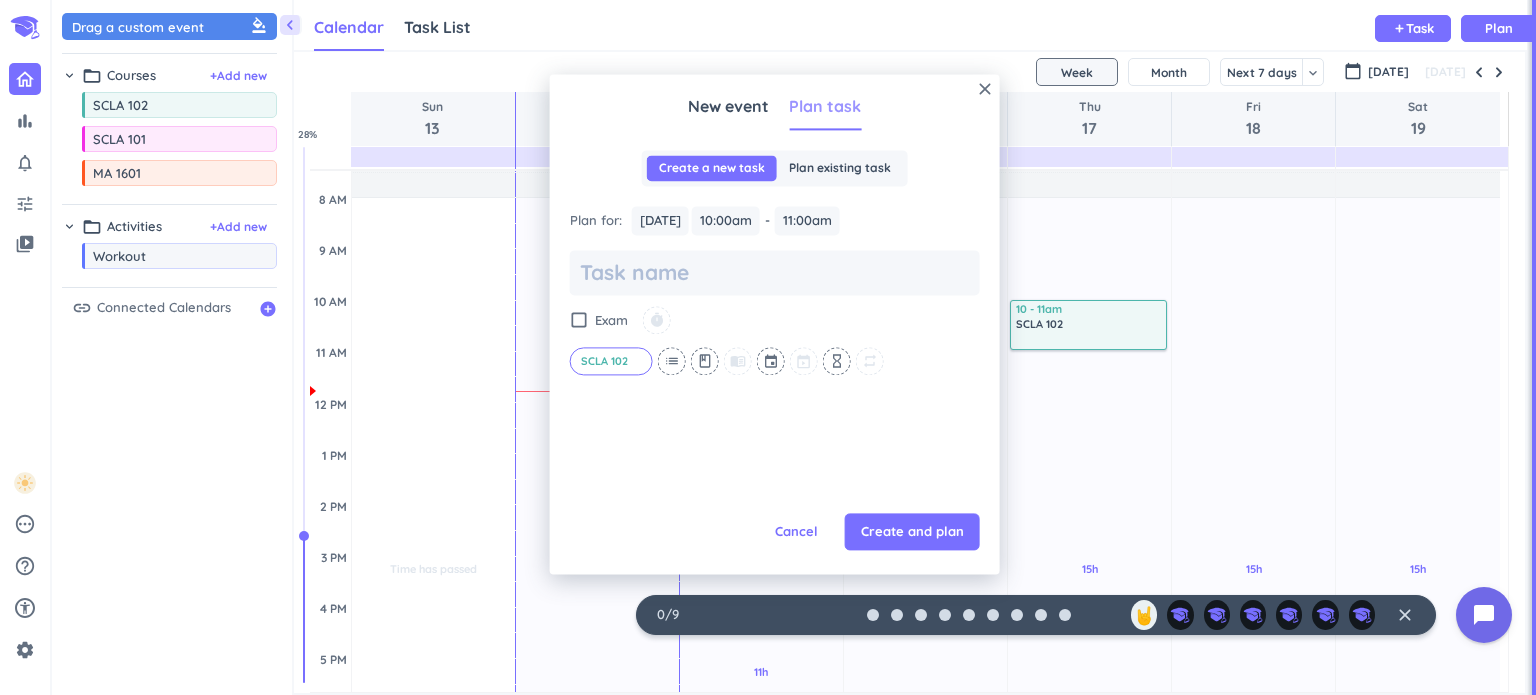 scroll, scrollTop: 0, scrollLeft: 0, axis: both 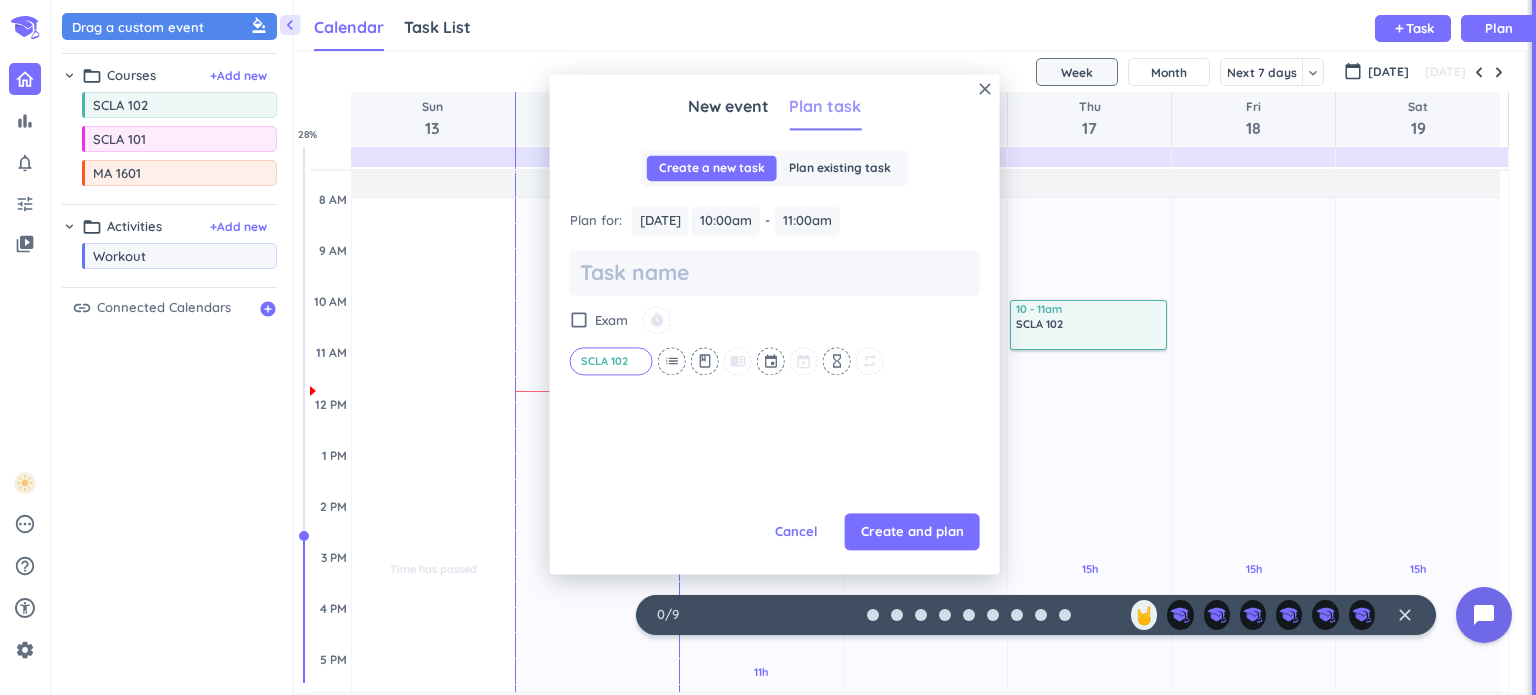 type on "x" 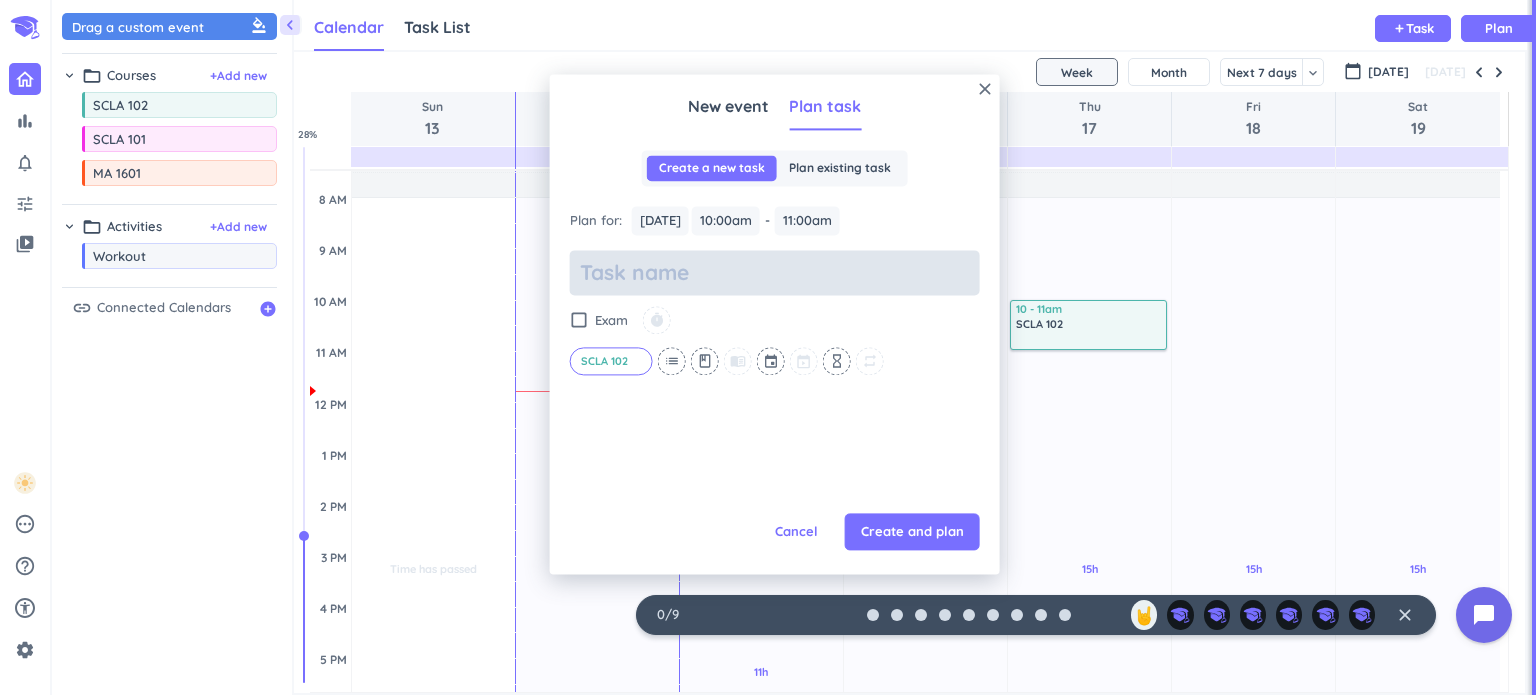 scroll, scrollTop: 0, scrollLeft: 0, axis: both 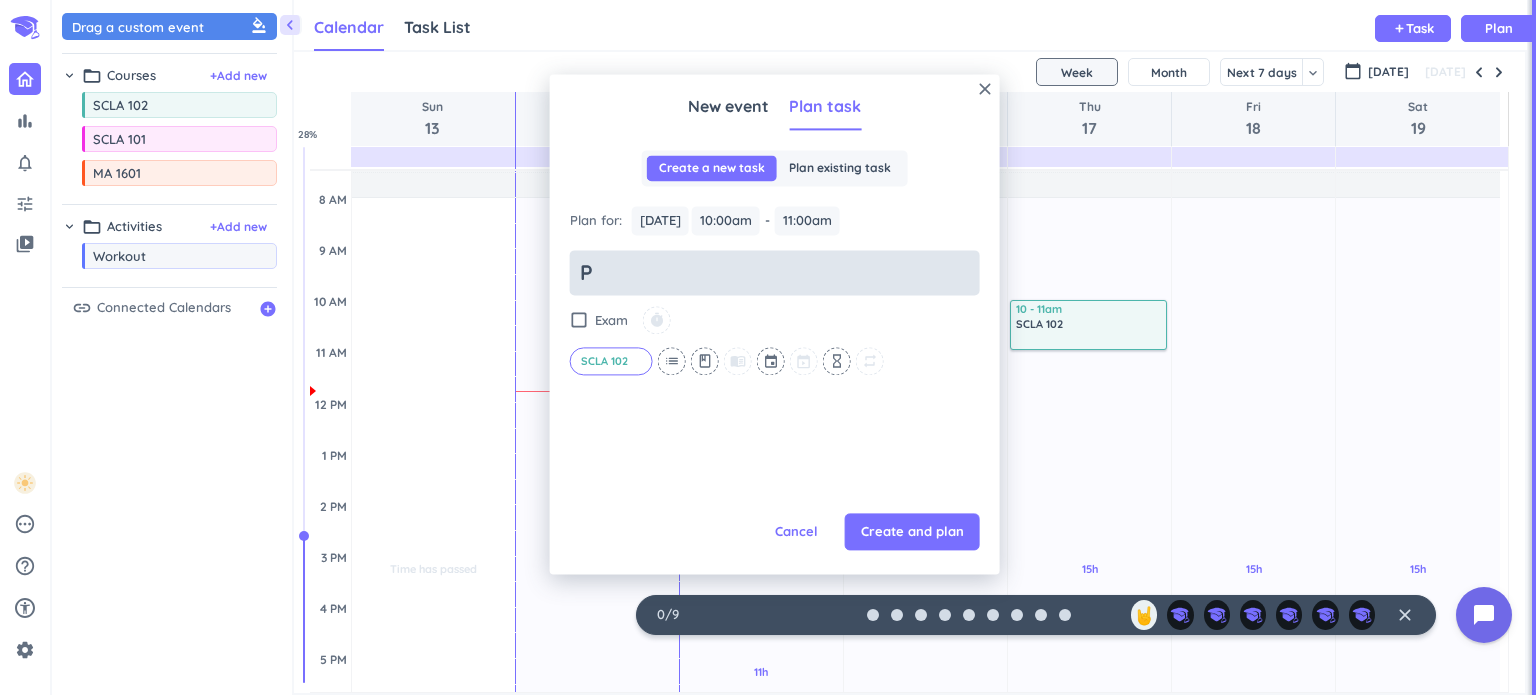 type on "x" 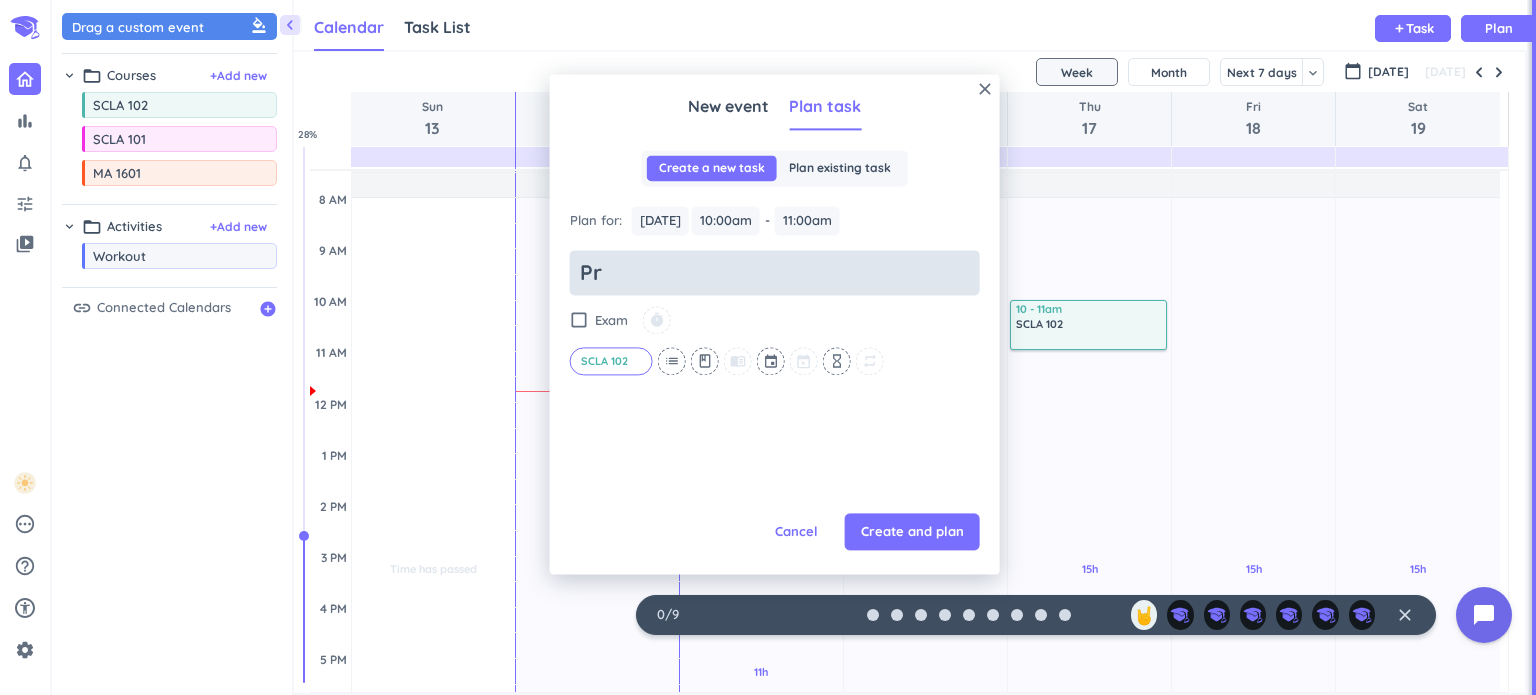 type on "x" 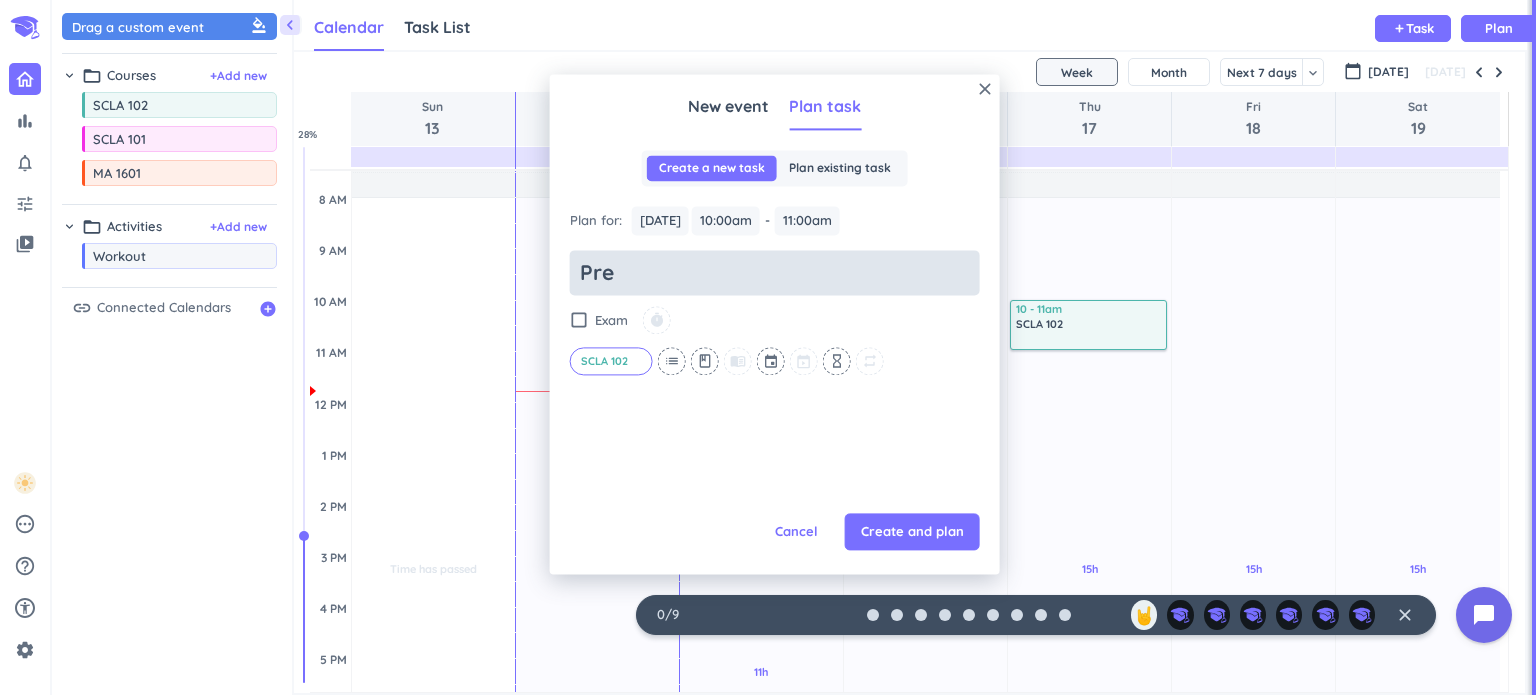 type on "x" 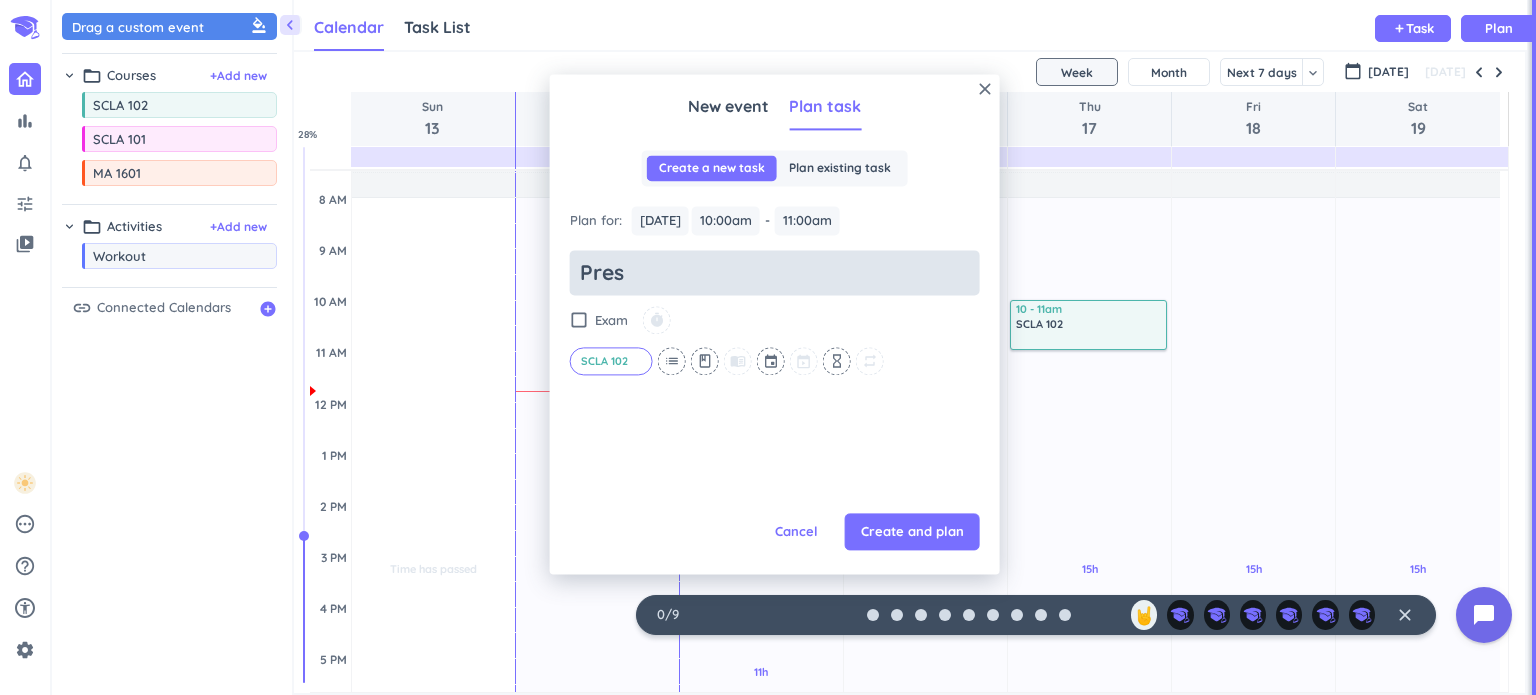 type on "x" 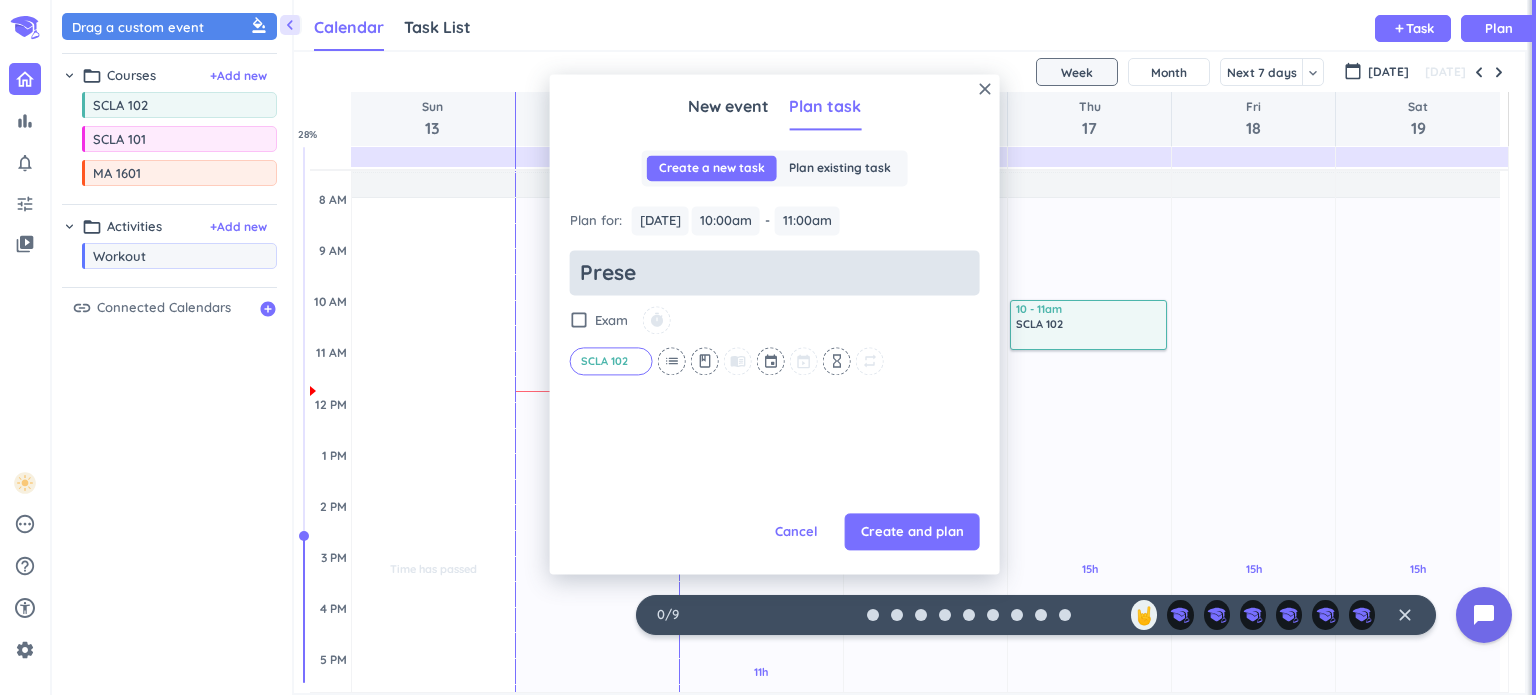 type on "x" 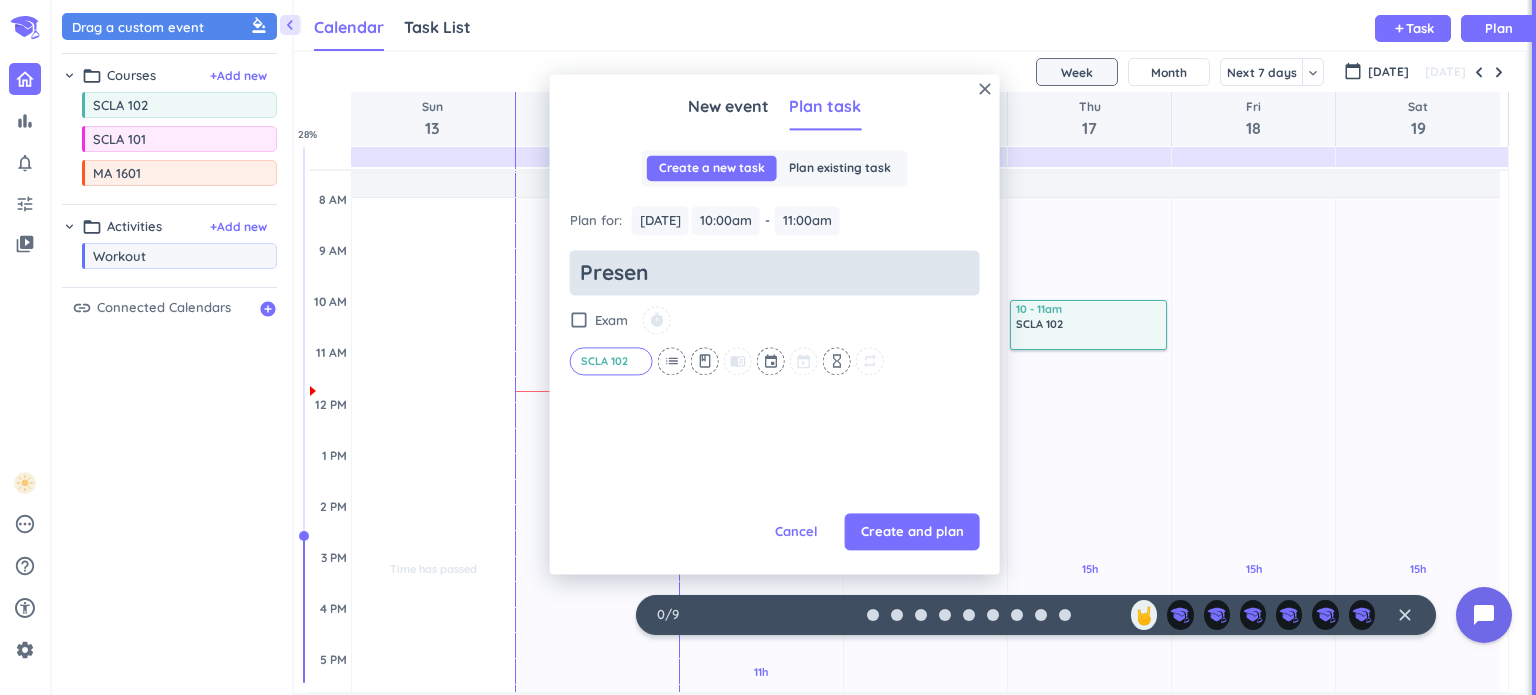 type on "Present" 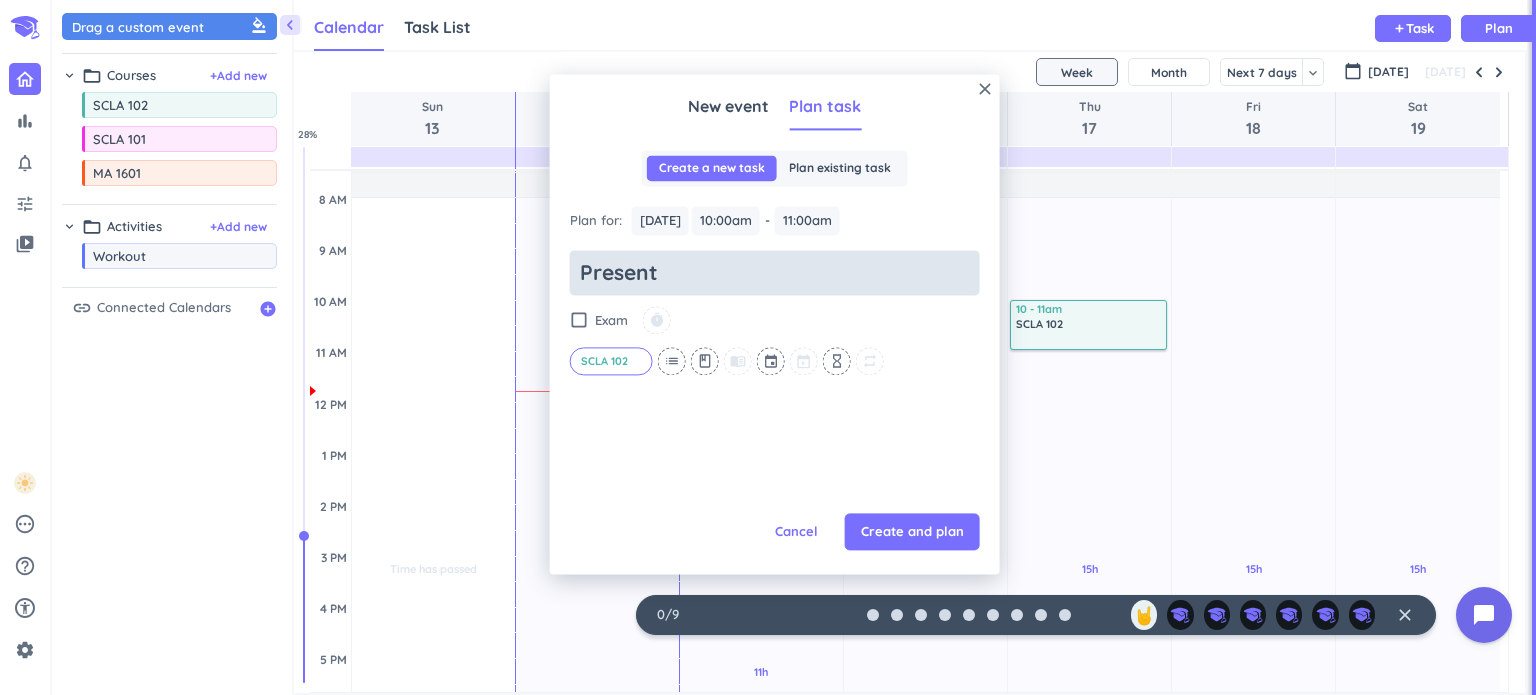 type on "x" 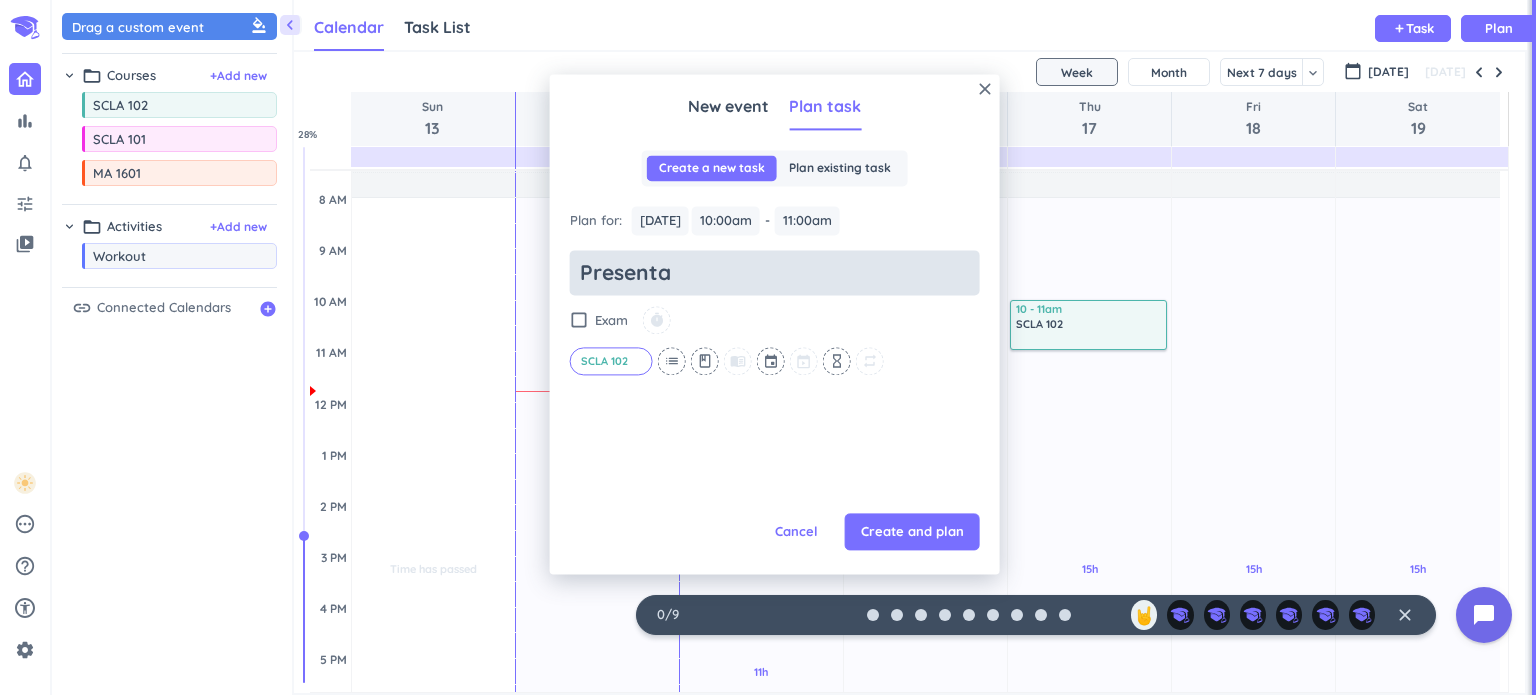 type on "x" 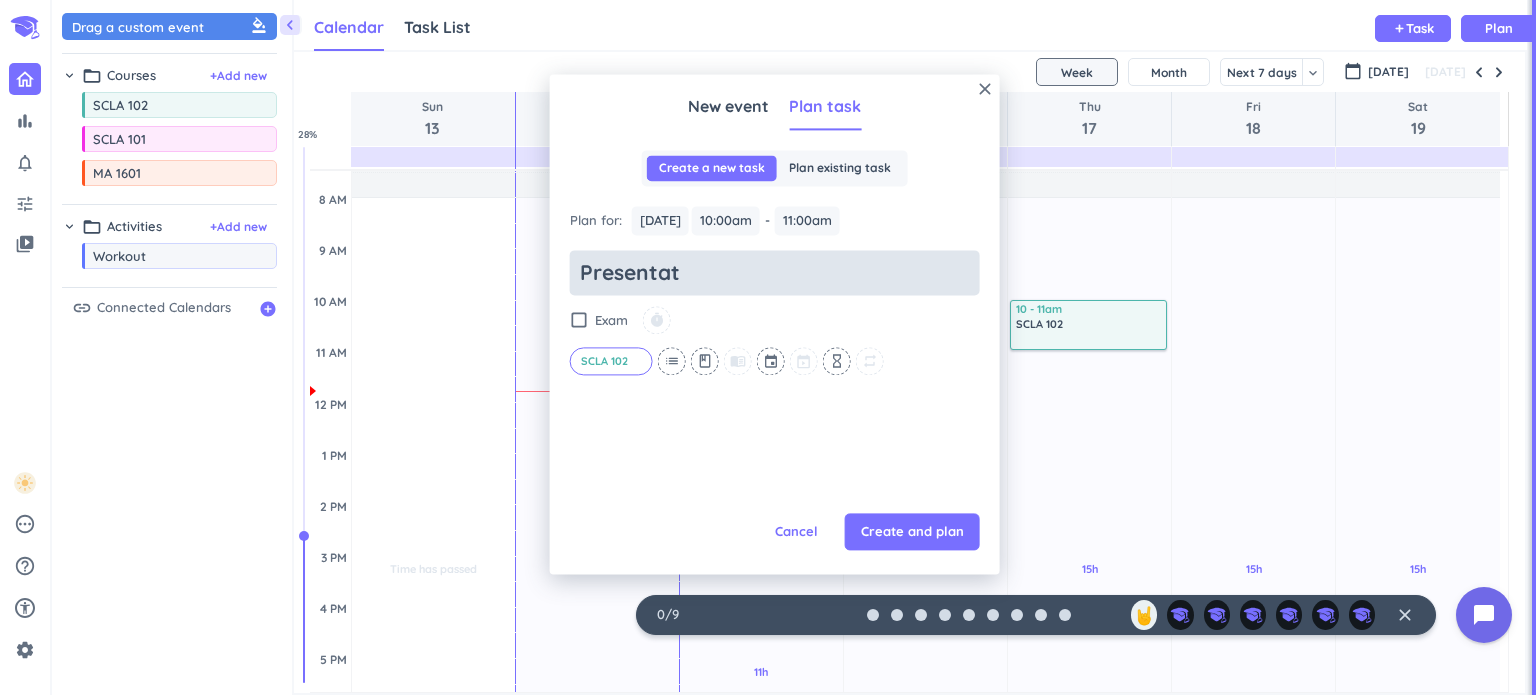 type on "x" 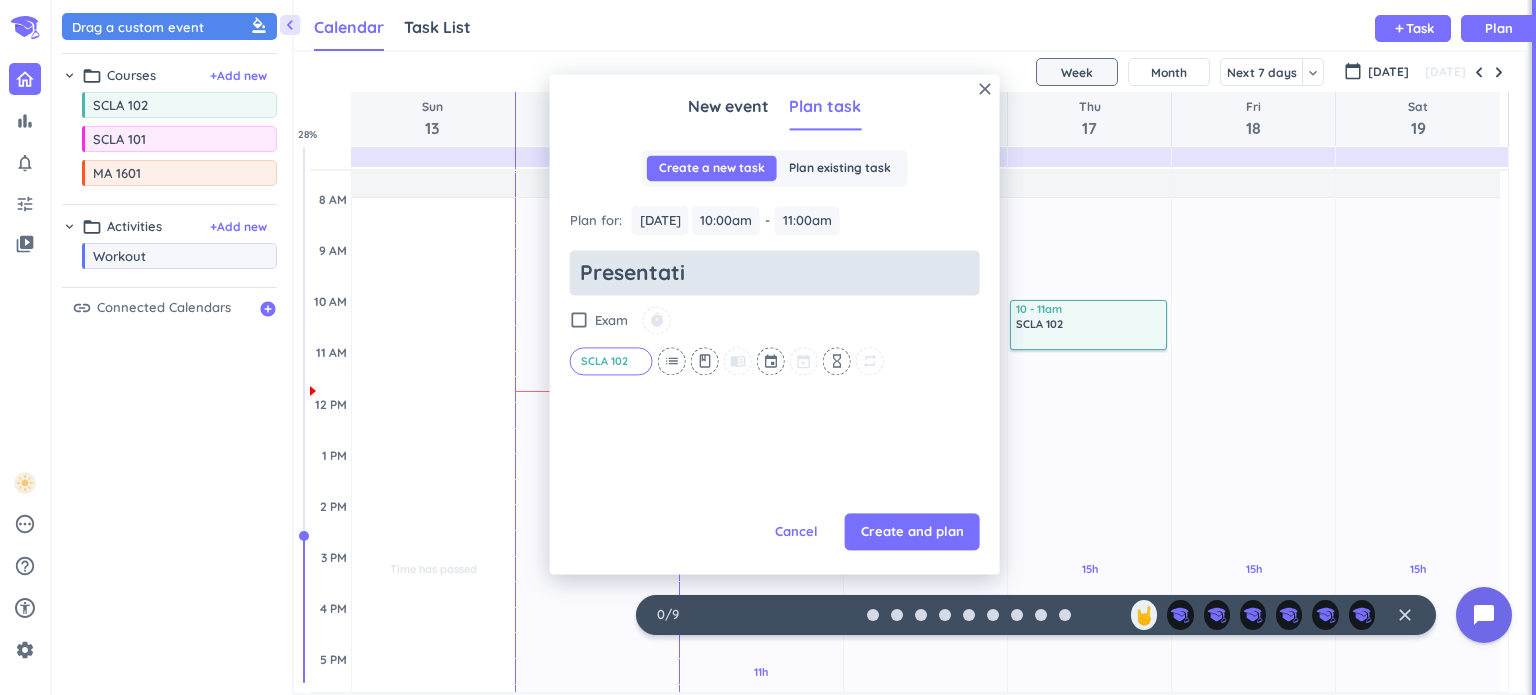 type on "x" 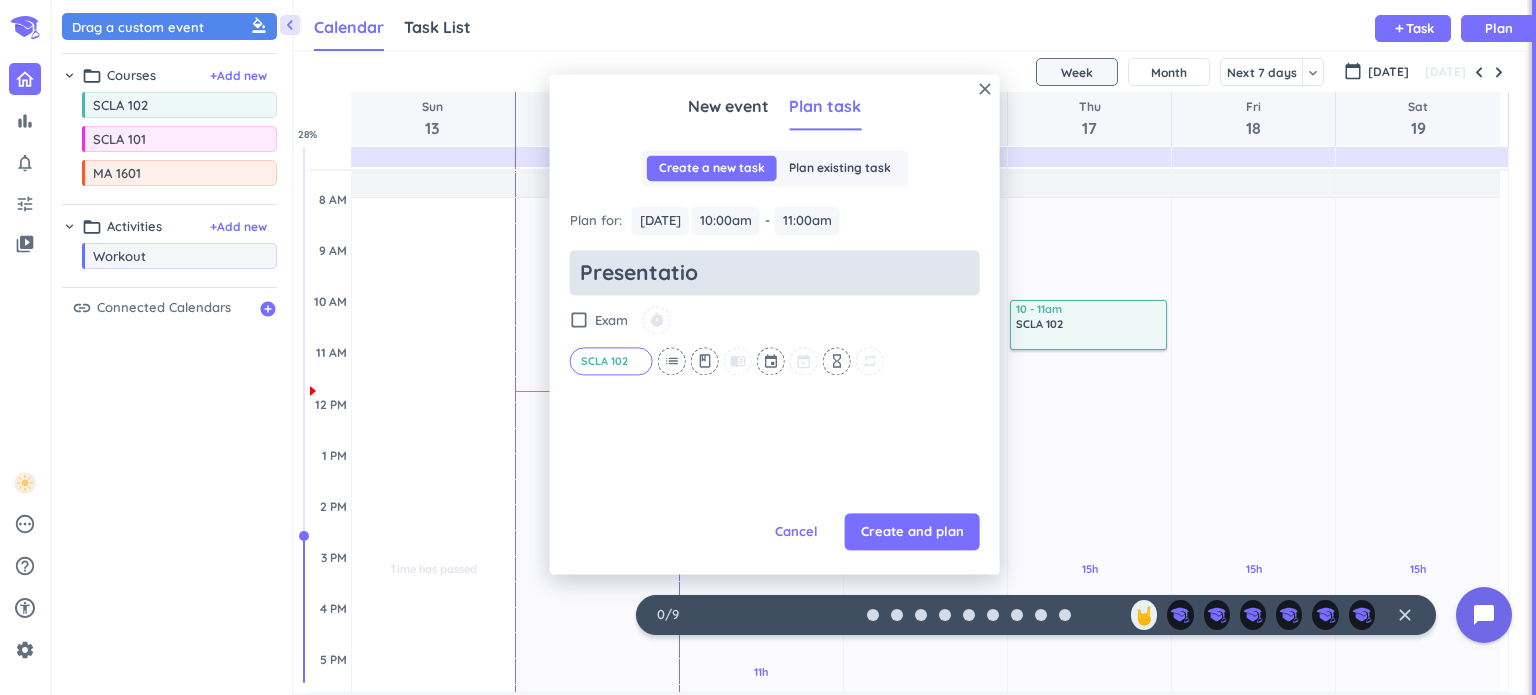 type on "x" 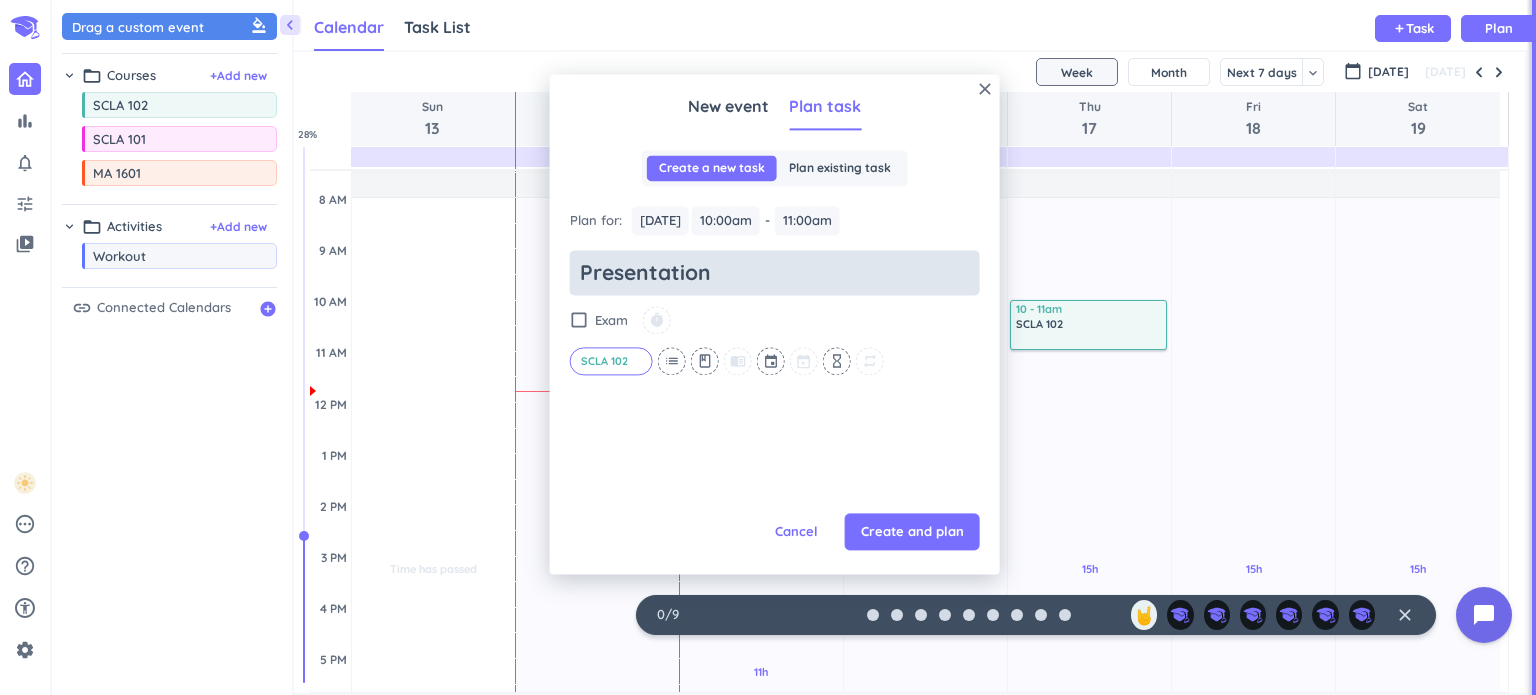 type on "x" 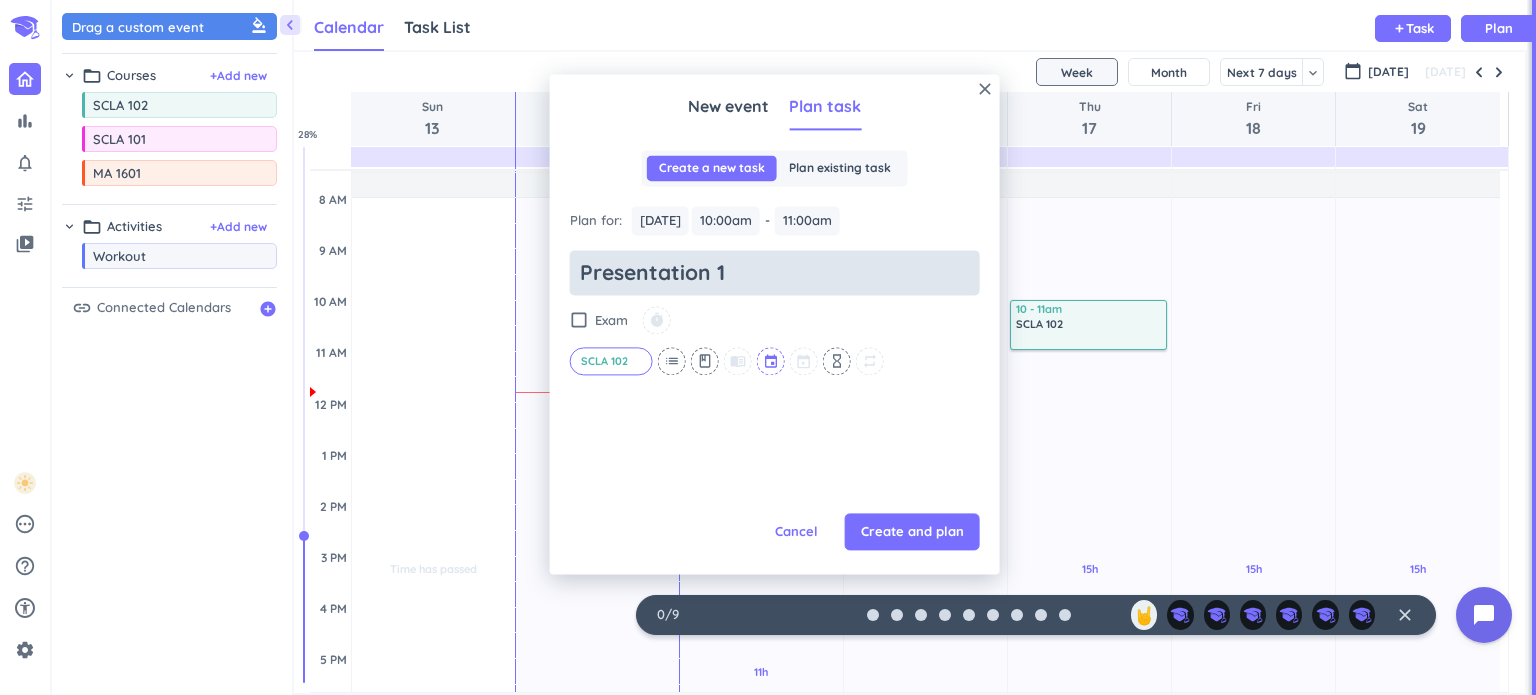 type on "Presentation 1" 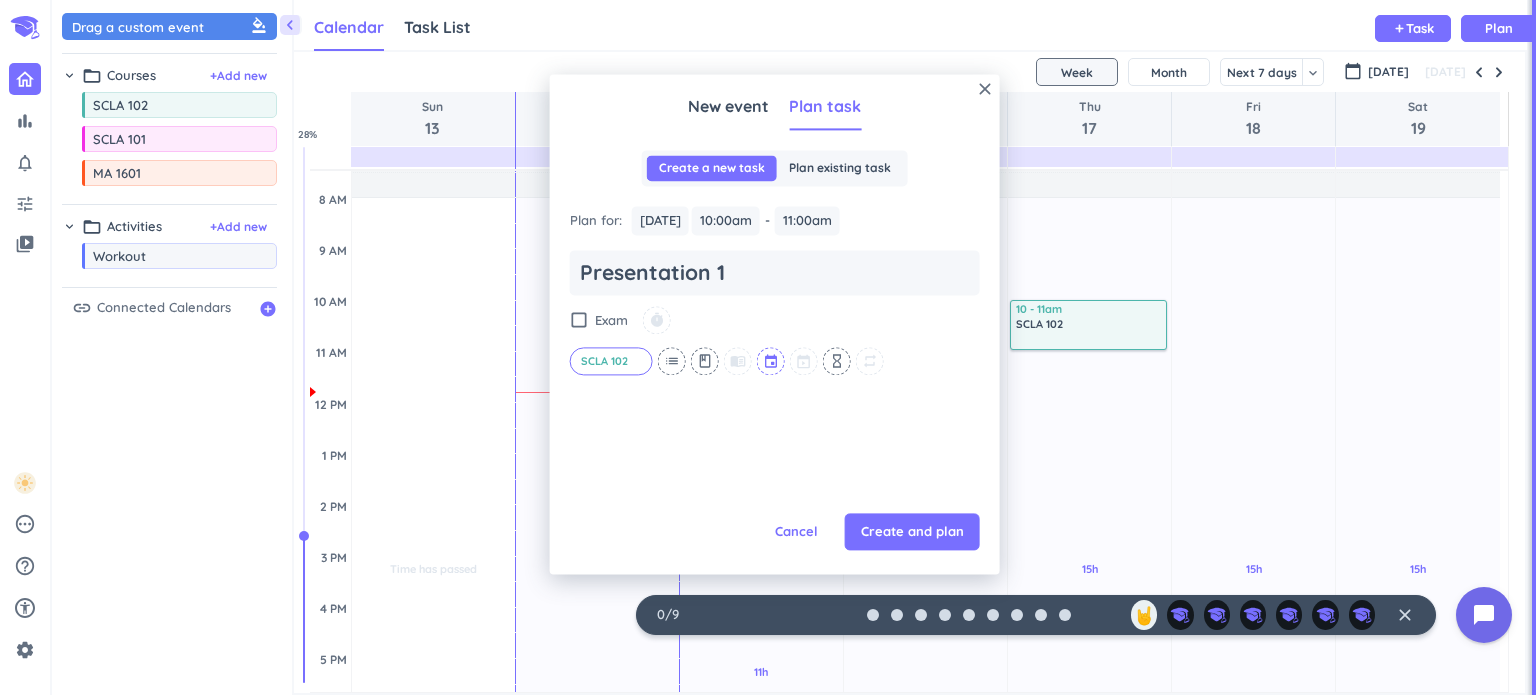 click at bounding box center (772, 361) 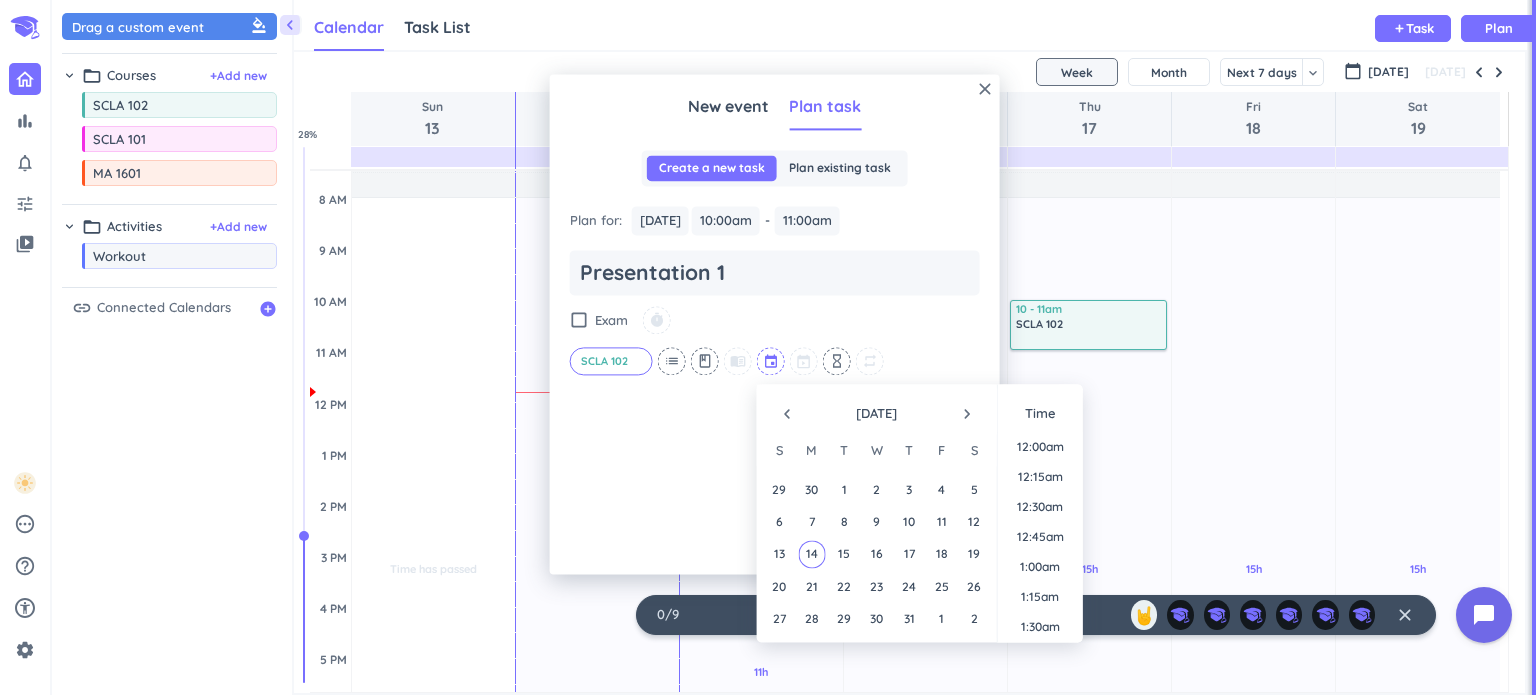 scroll, scrollTop: 1320, scrollLeft: 0, axis: vertical 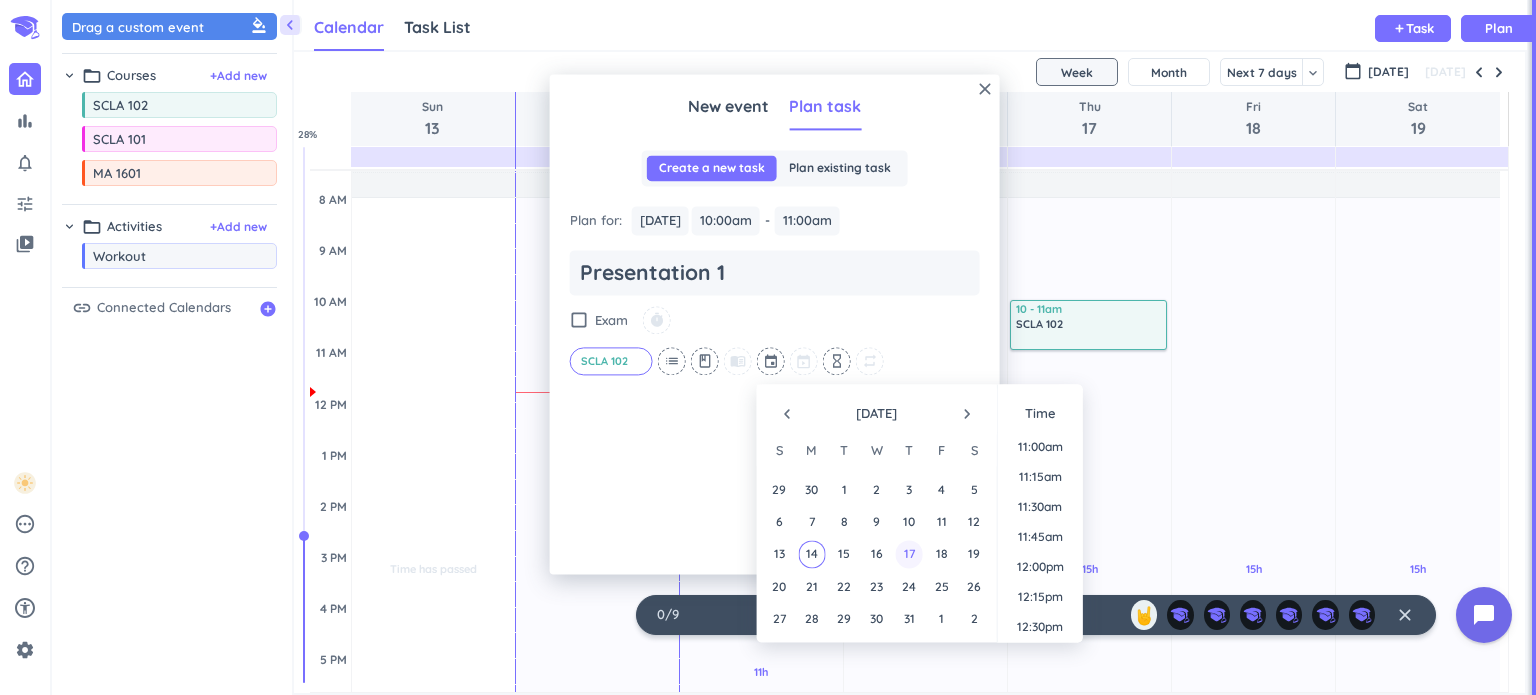 click on "17" at bounding box center (909, 554) 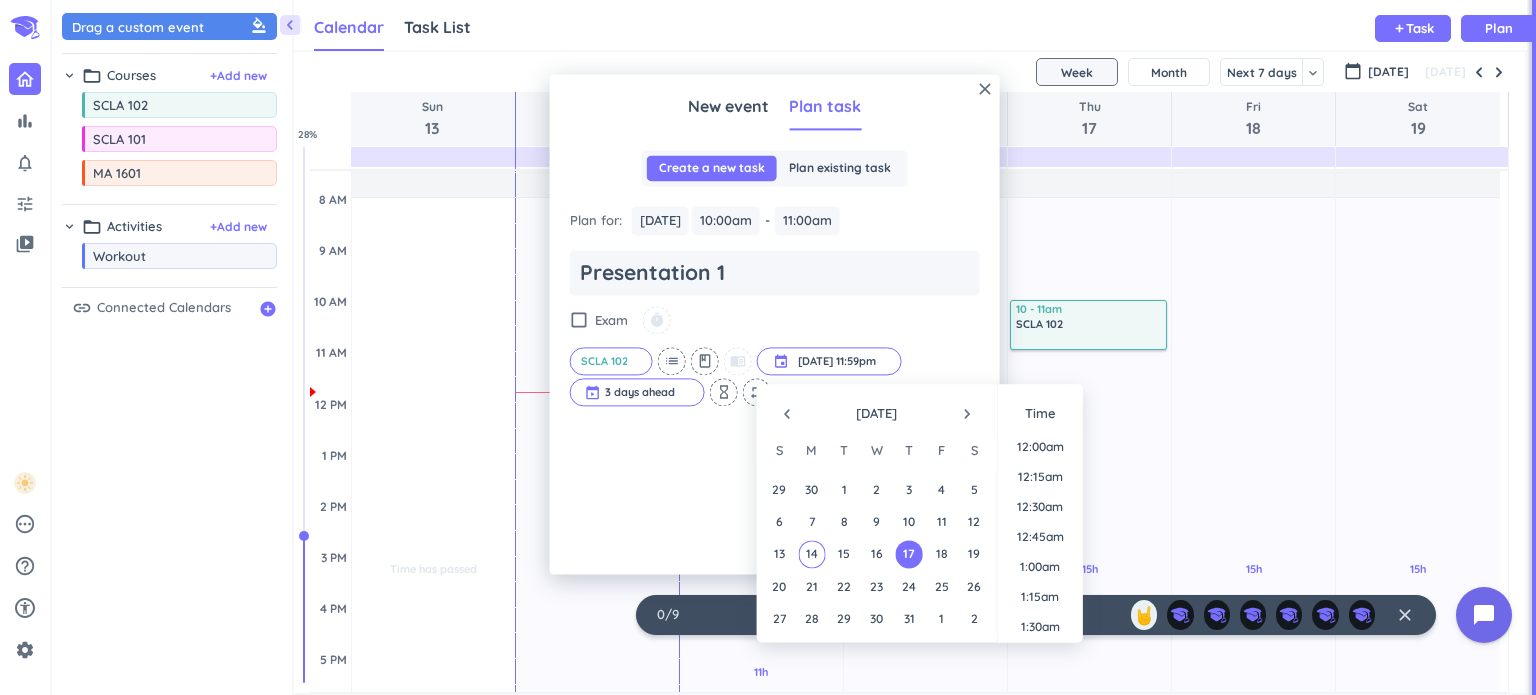 scroll, scrollTop: 2700, scrollLeft: 0, axis: vertical 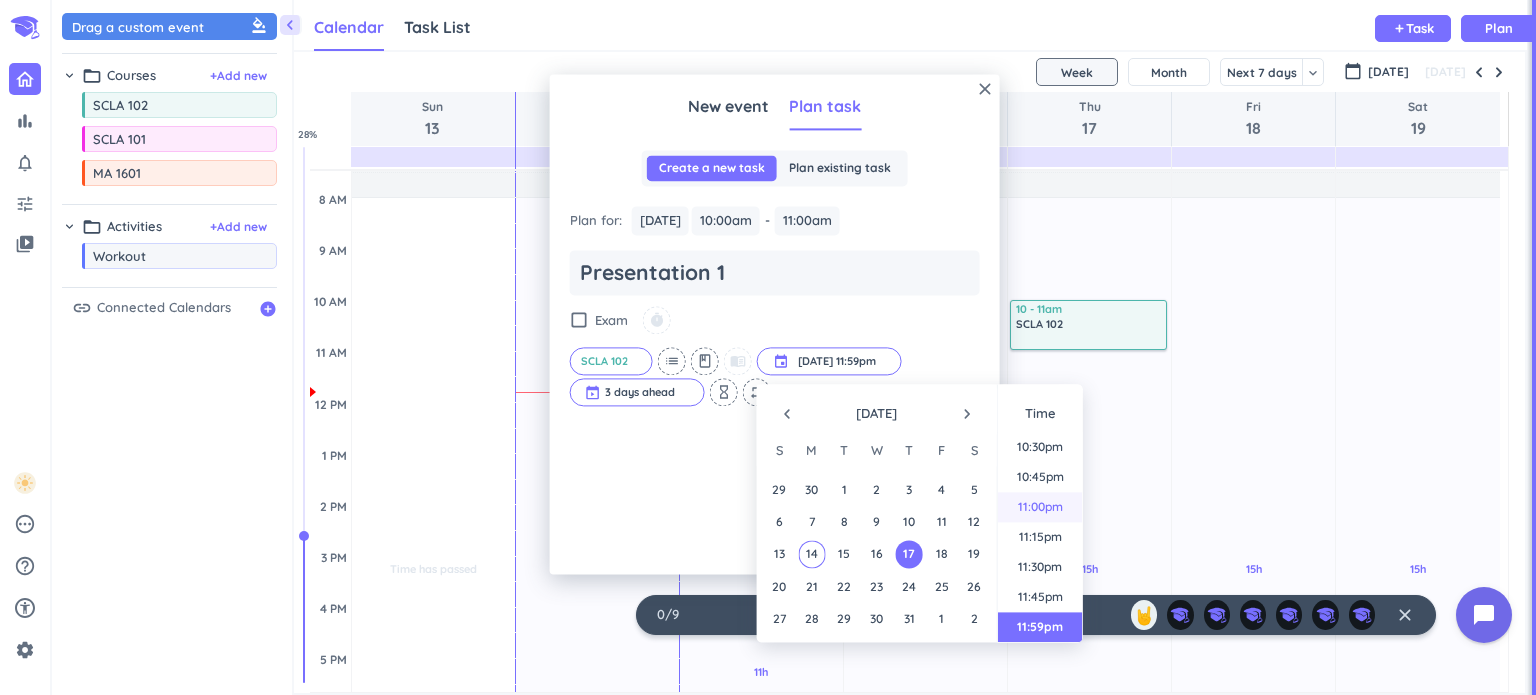 click on "11:00pm" at bounding box center [1040, 508] 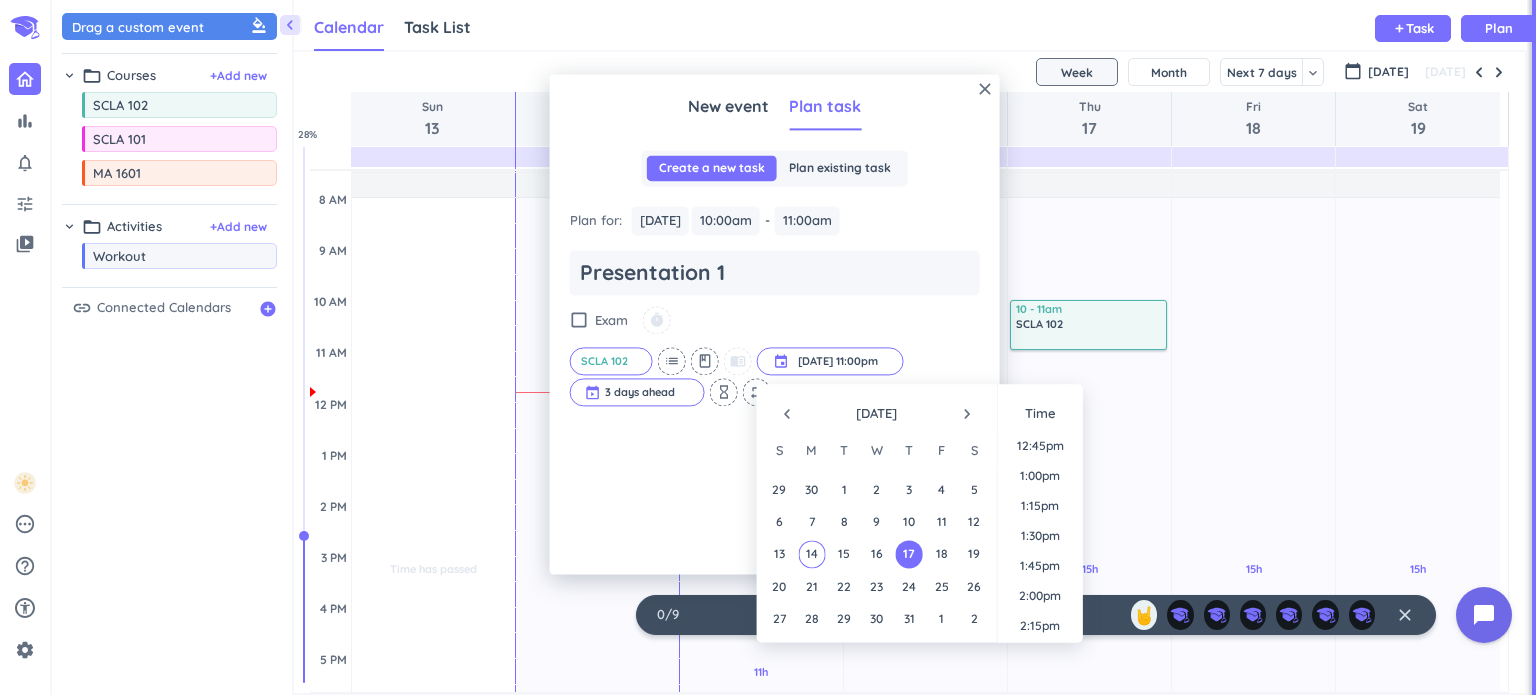scroll, scrollTop: 1505, scrollLeft: 0, axis: vertical 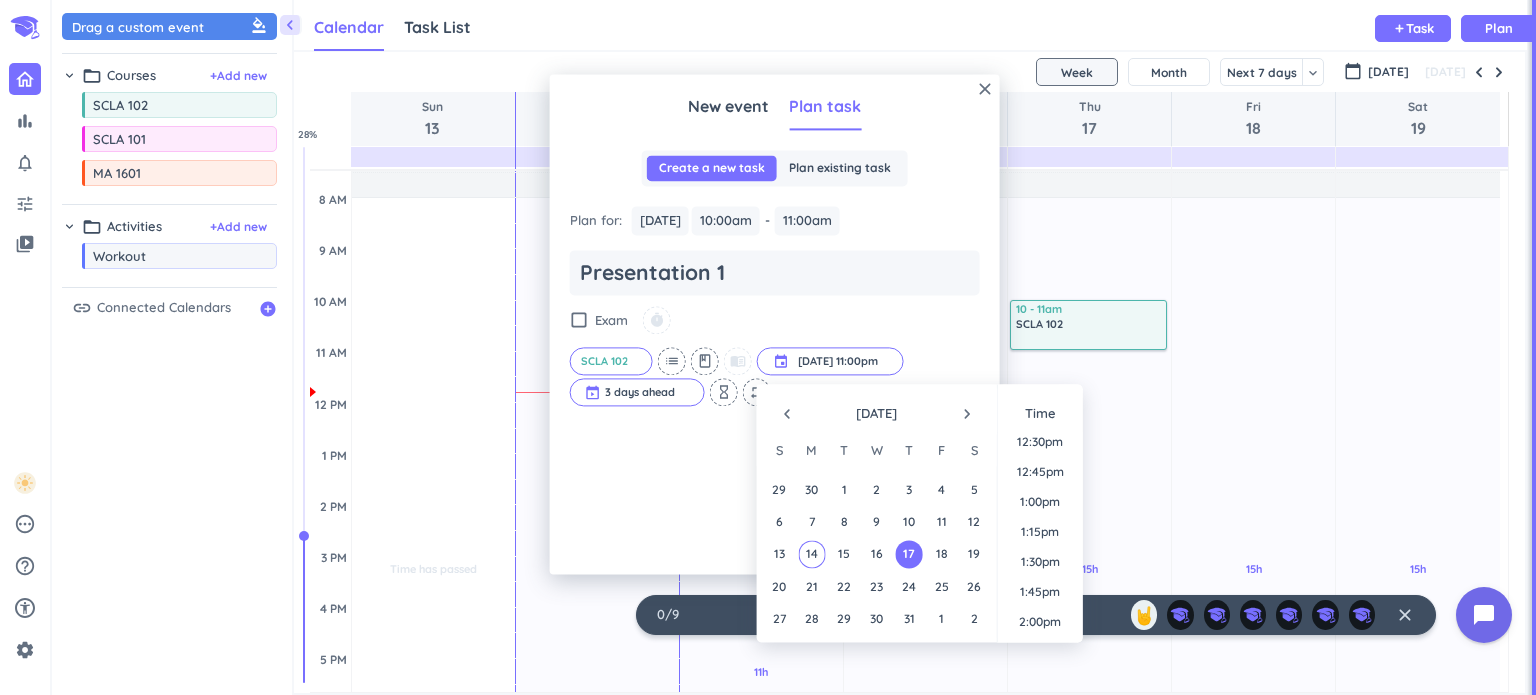 click on "1:00pm" at bounding box center [1040, 503] 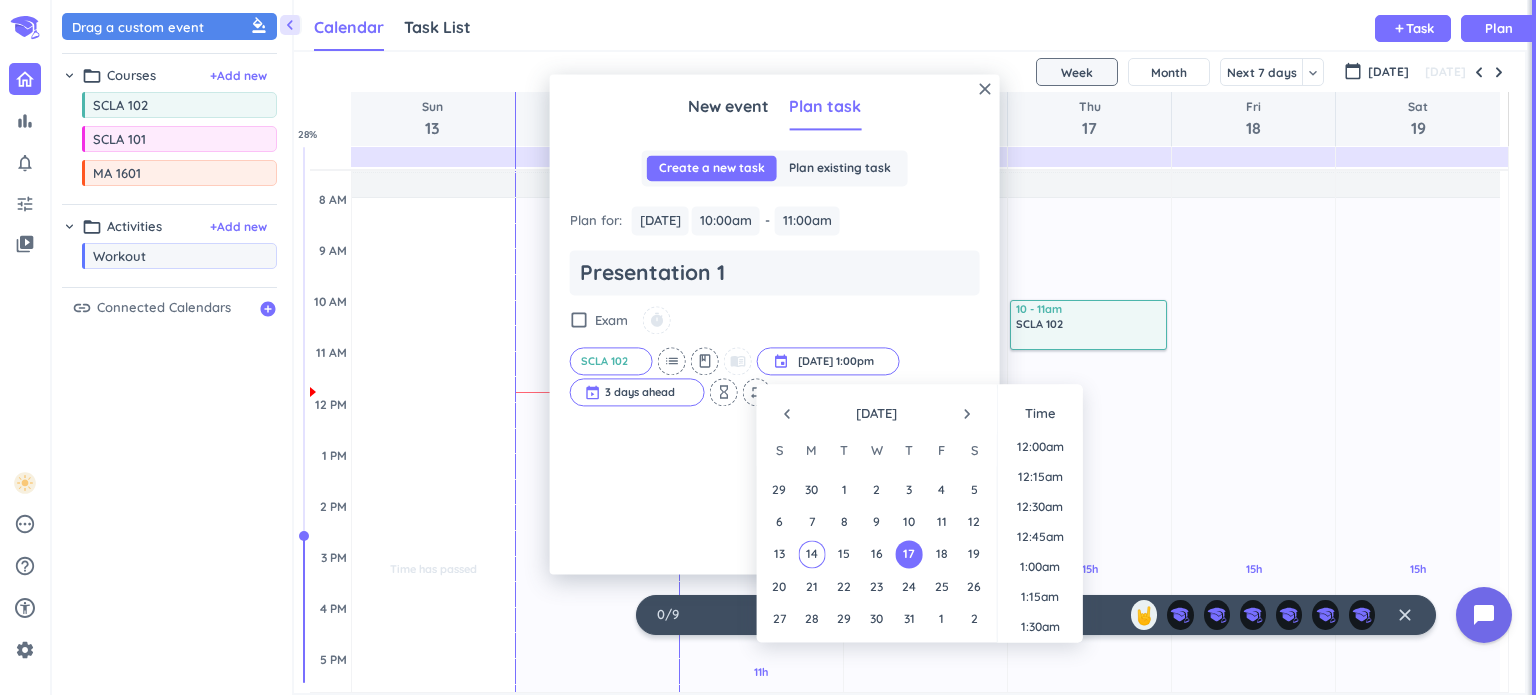 scroll, scrollTop: 1470, scrollLeft: 0, axis: vertical 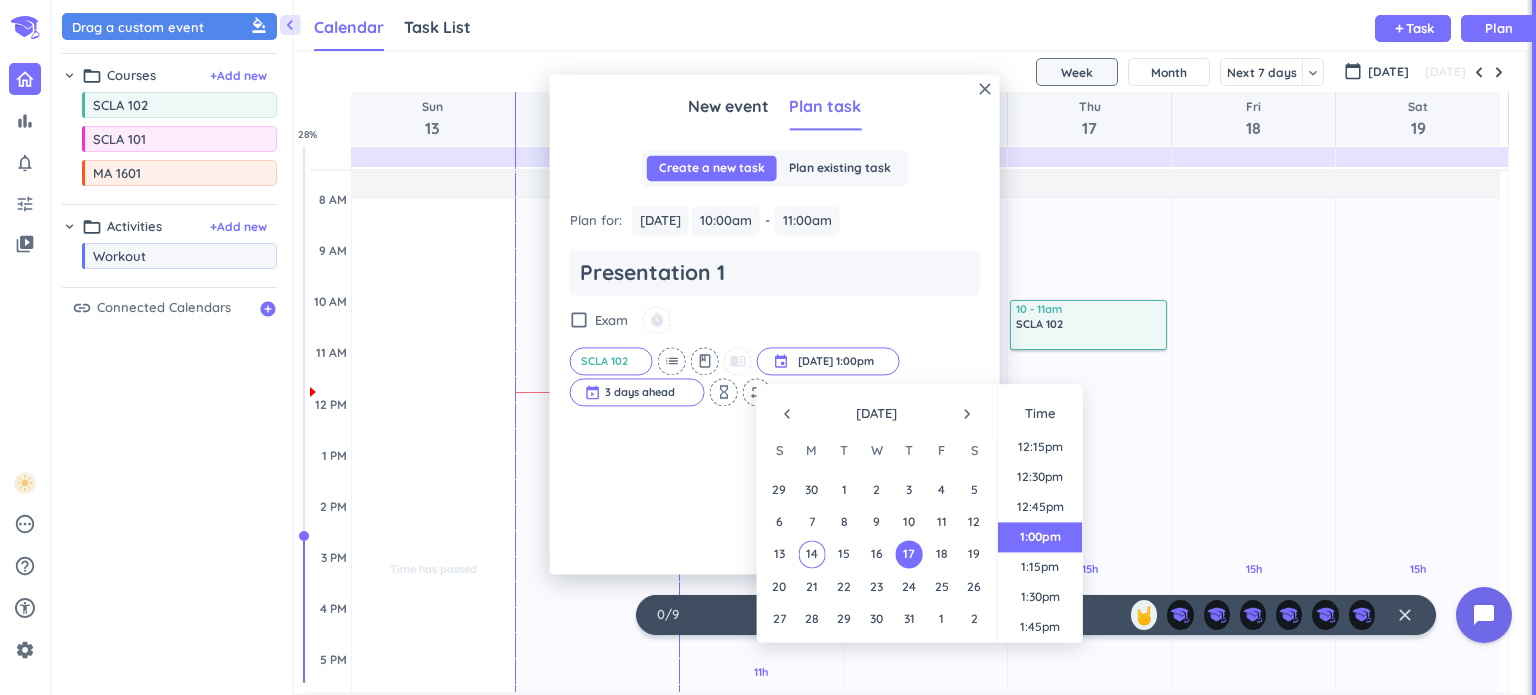 click on "check_box_outline_blank Exam timer SCLA 102 cancel list class menu_book event [DATE] 1:00pm [DATE] 1:00pm cancel 3 days ahead cancel hourglass_empty repeat" at bounding box center [775, 356] 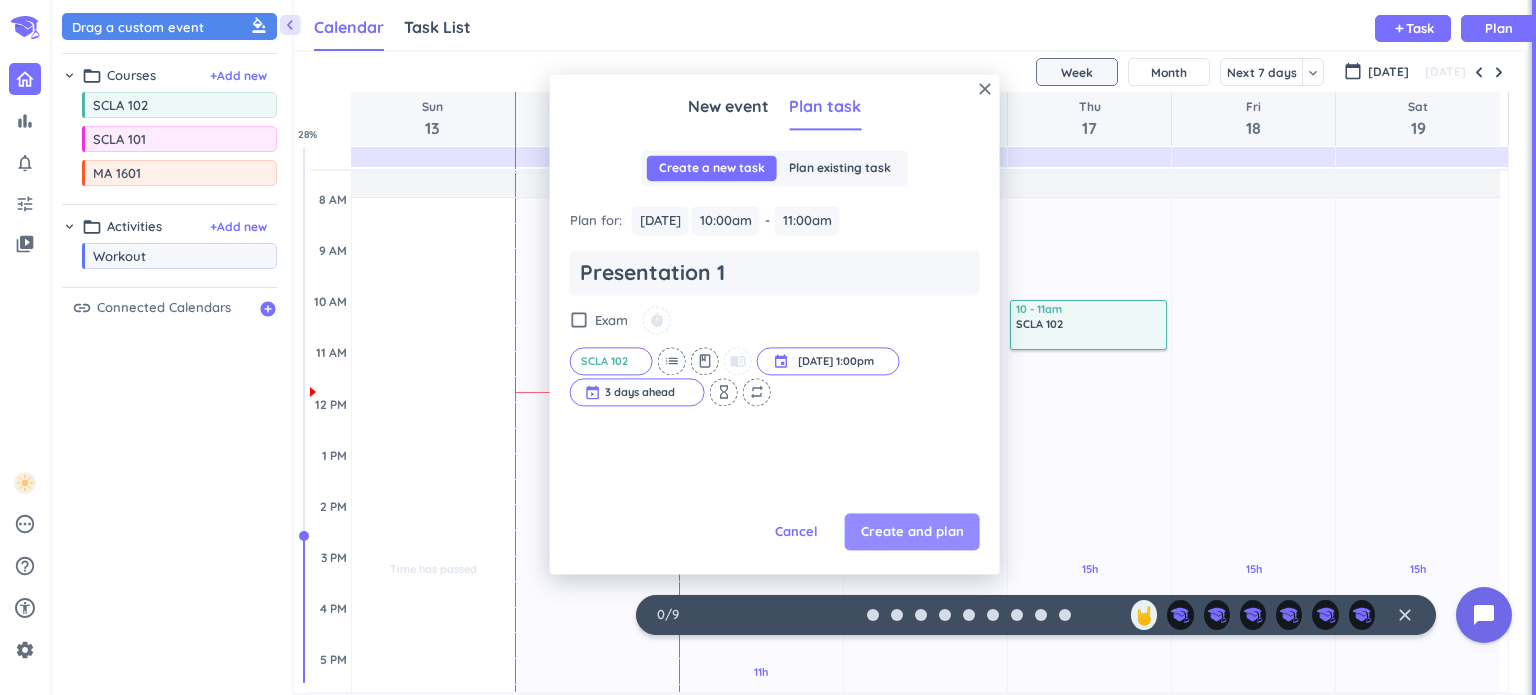 click on "Create and plan" at bounding box center (912, 532) 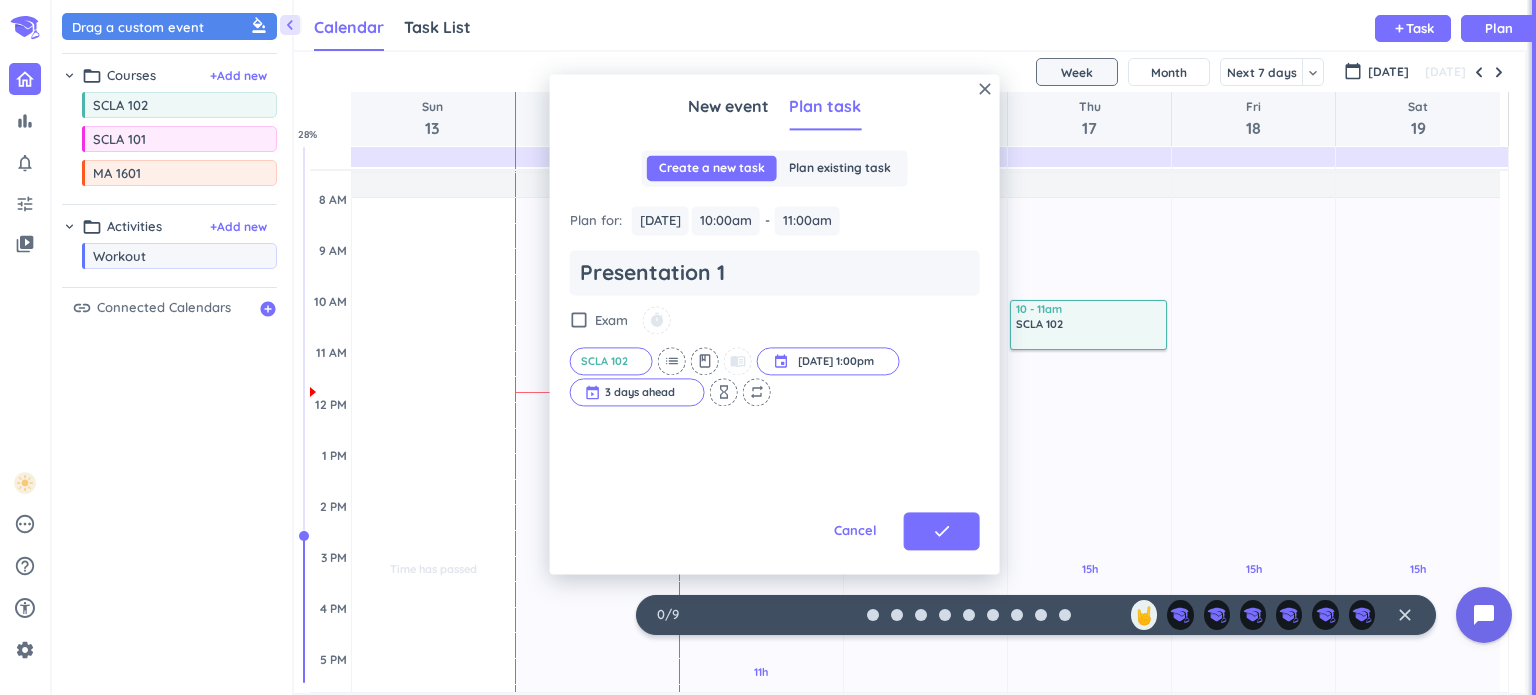 type on "x" 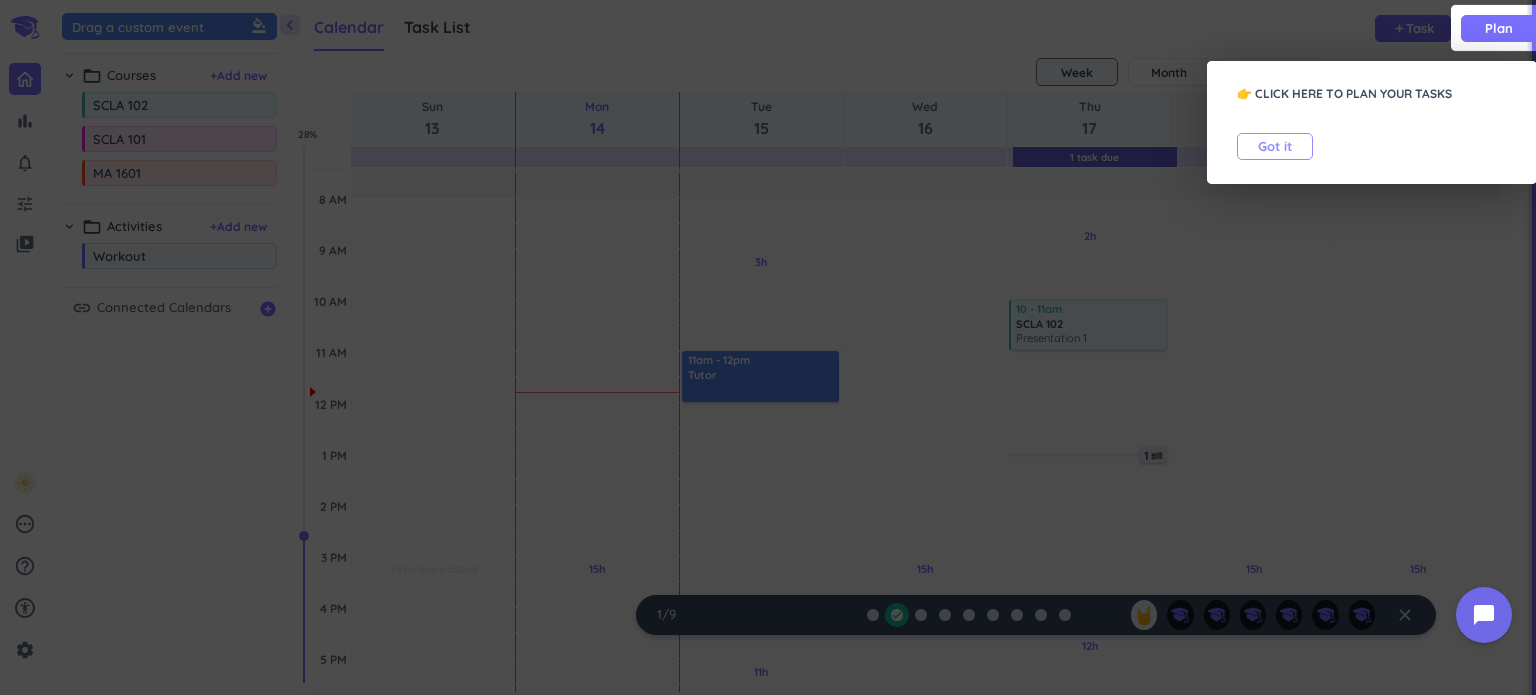 click on "Got it" at bounding box center [1275, 146] 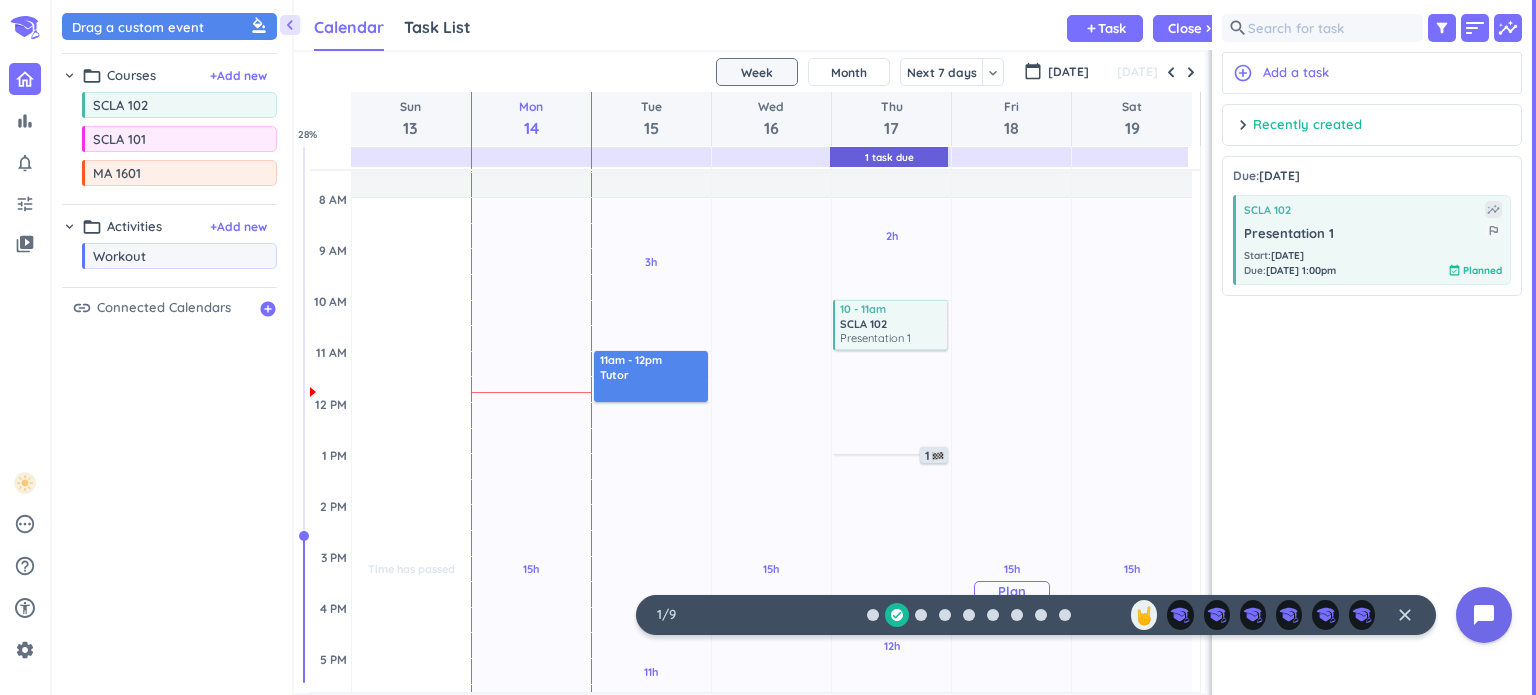 scroll, scrollTop: 41, scrollLeft: 905, axis: both 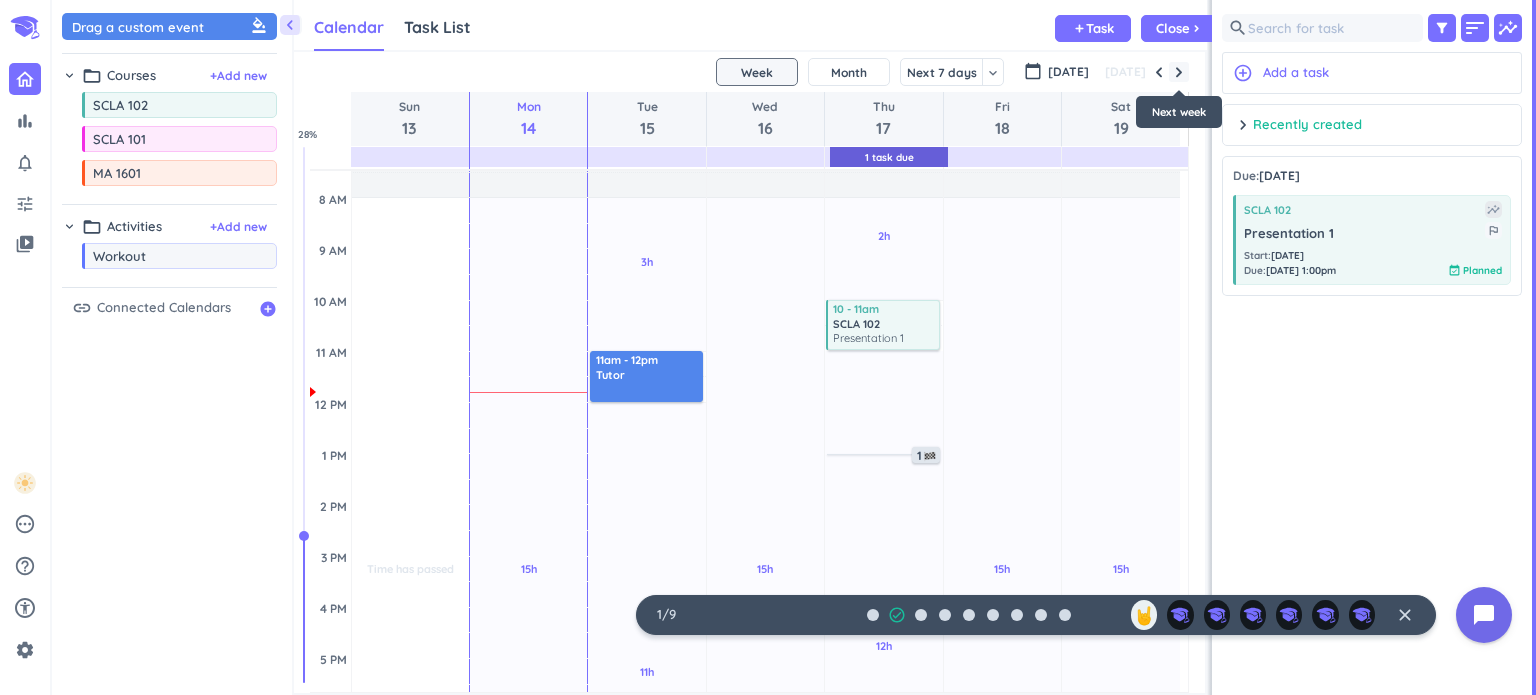 click at bounding box center [1179, 72] 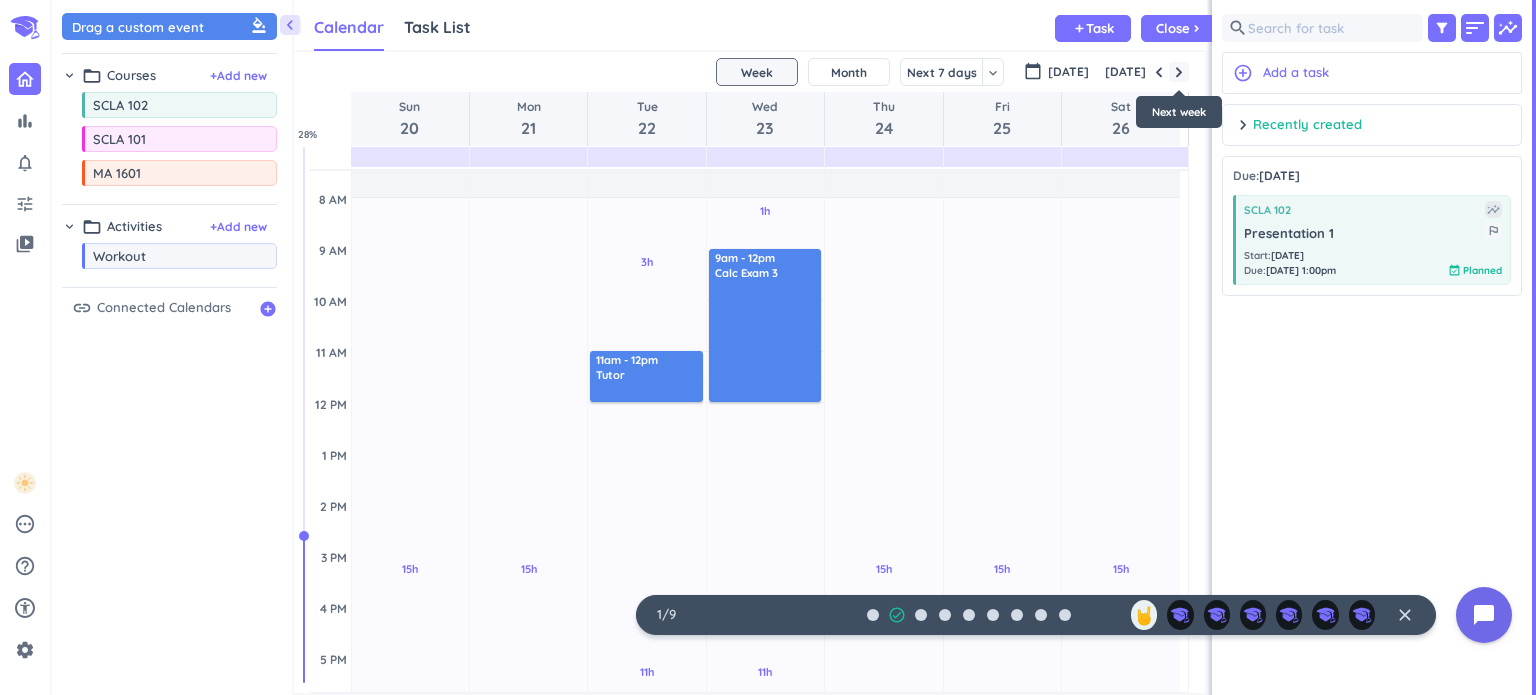 scroll, scrollTop: 104, scrollLeft: 0, axis: vertical 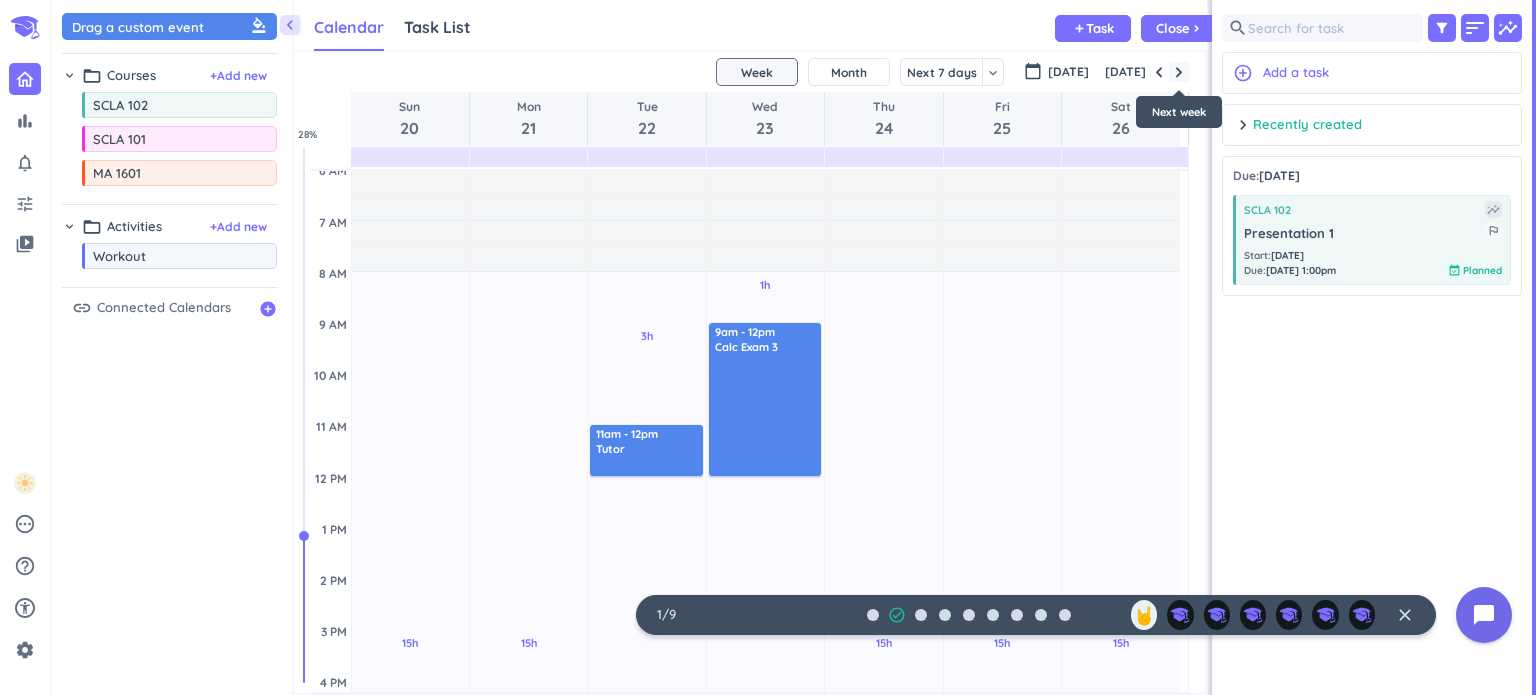 type 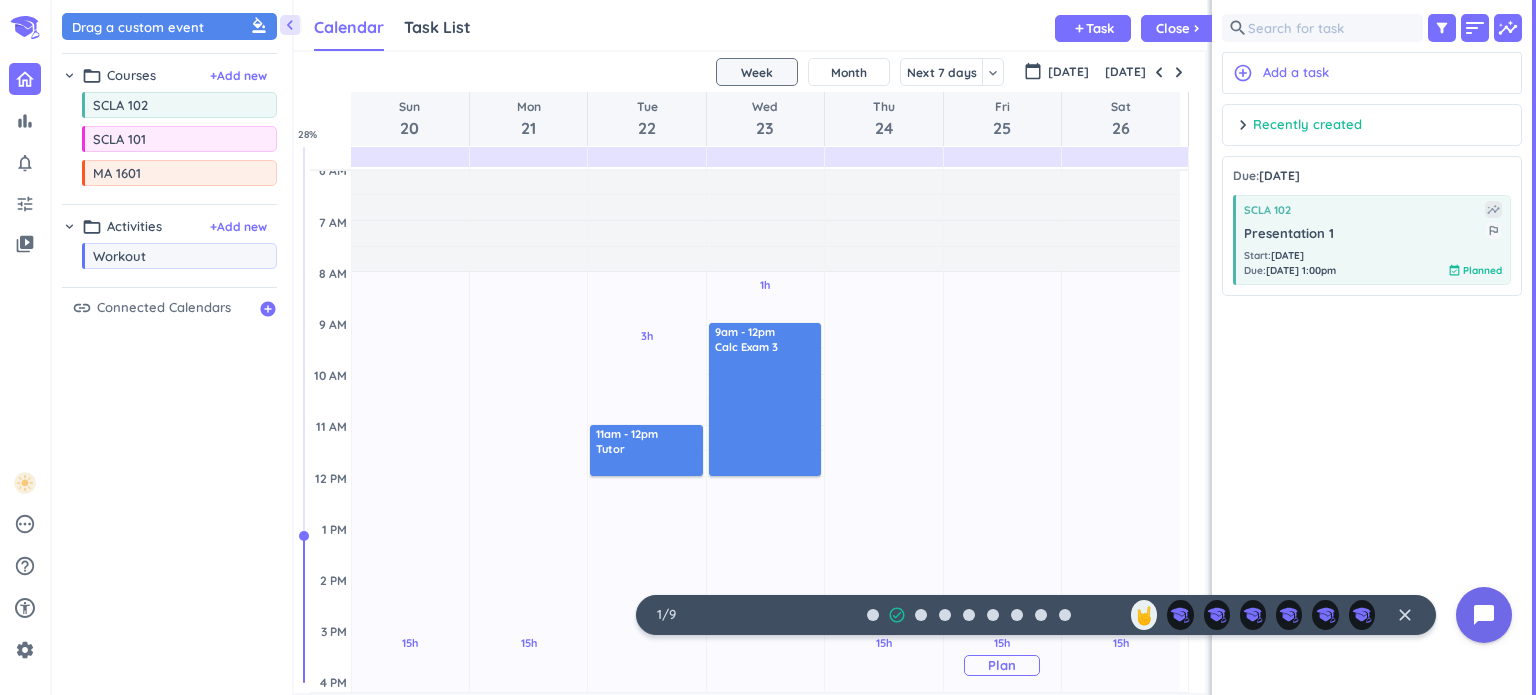 click on "15h  Past due Plan" at bounding box center [1002, 656] 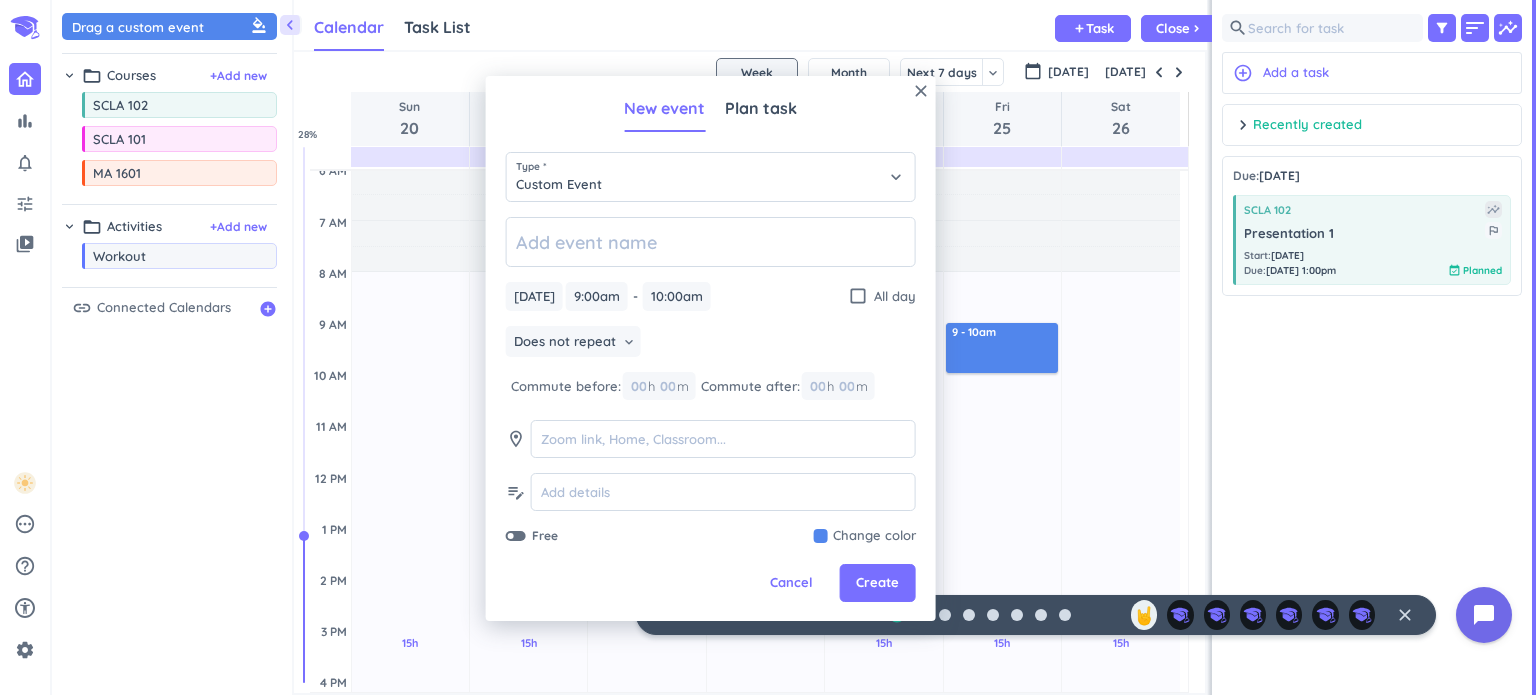 click on "close New event Plan task Type * Custom Event keyboard_arrow_down [DATE] [DATE]   9:00am 9:00am - 10:00am 10:00am check_box_outline_blank All day Does not repeat keyboard_arrow_down Commute before: 00 h 00 m Commute after: 00 h 00 m room edit_note Free Change color Cancel Create" at bounding box center [711, 348] 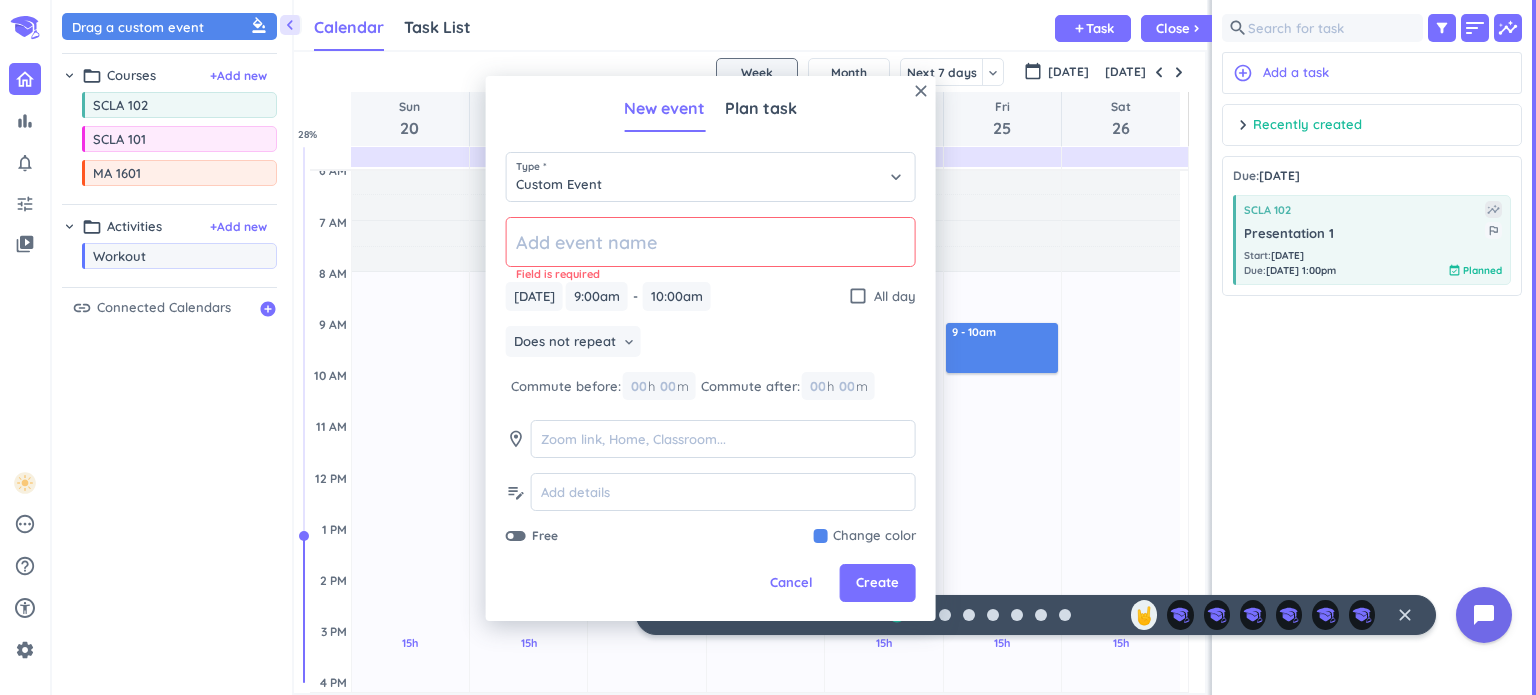 click on "close New event Plan task Type * Custom Event keyboard_arrow_down Field is required [DATE] [DATE]   9:00am 9:00am - 10:00am 10:00am check_box_outline_blank All day Does not repeat keyboard_arrow_down Commute before: 00 h 00 m Commute after: 00 h 00 m room edit_note Free Change color Cancel Create" at bounding box center (711, 348) 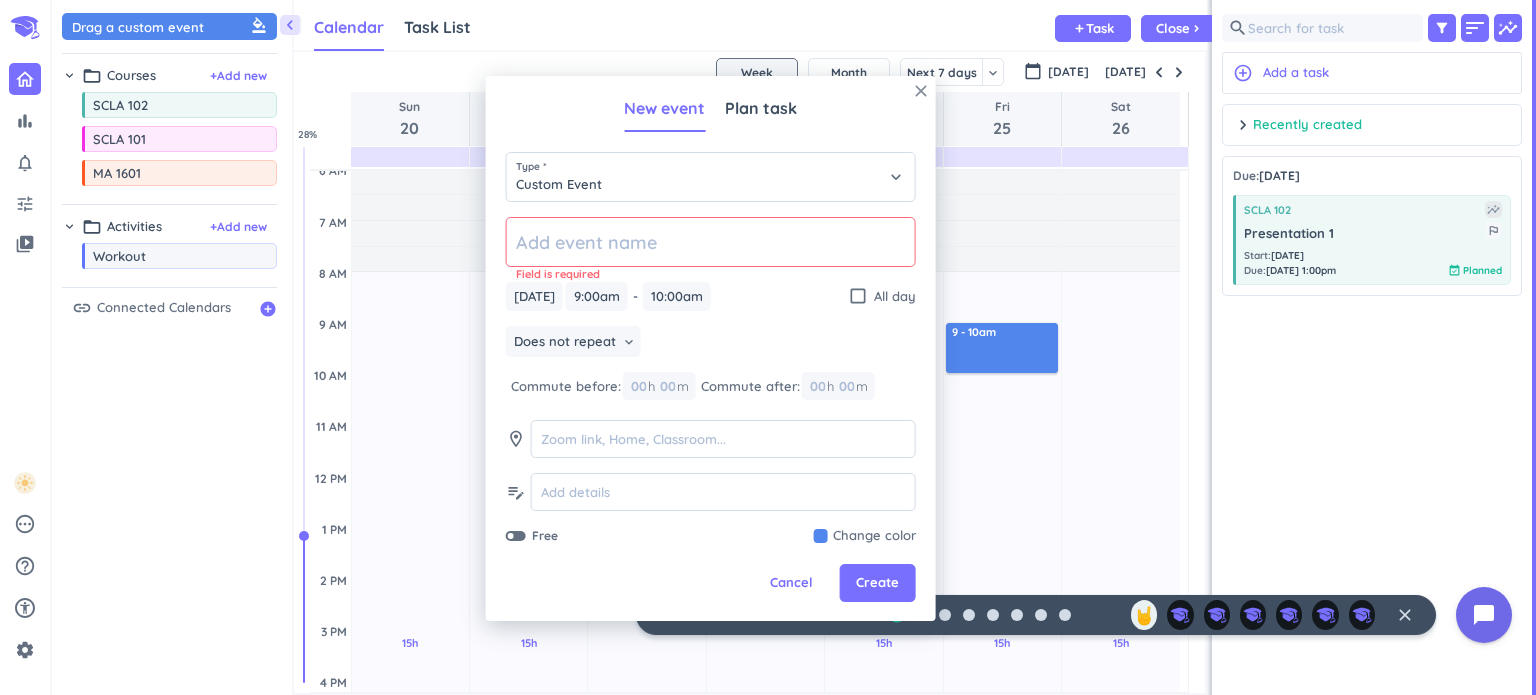 click on "close" at bounding box center [921, 91] 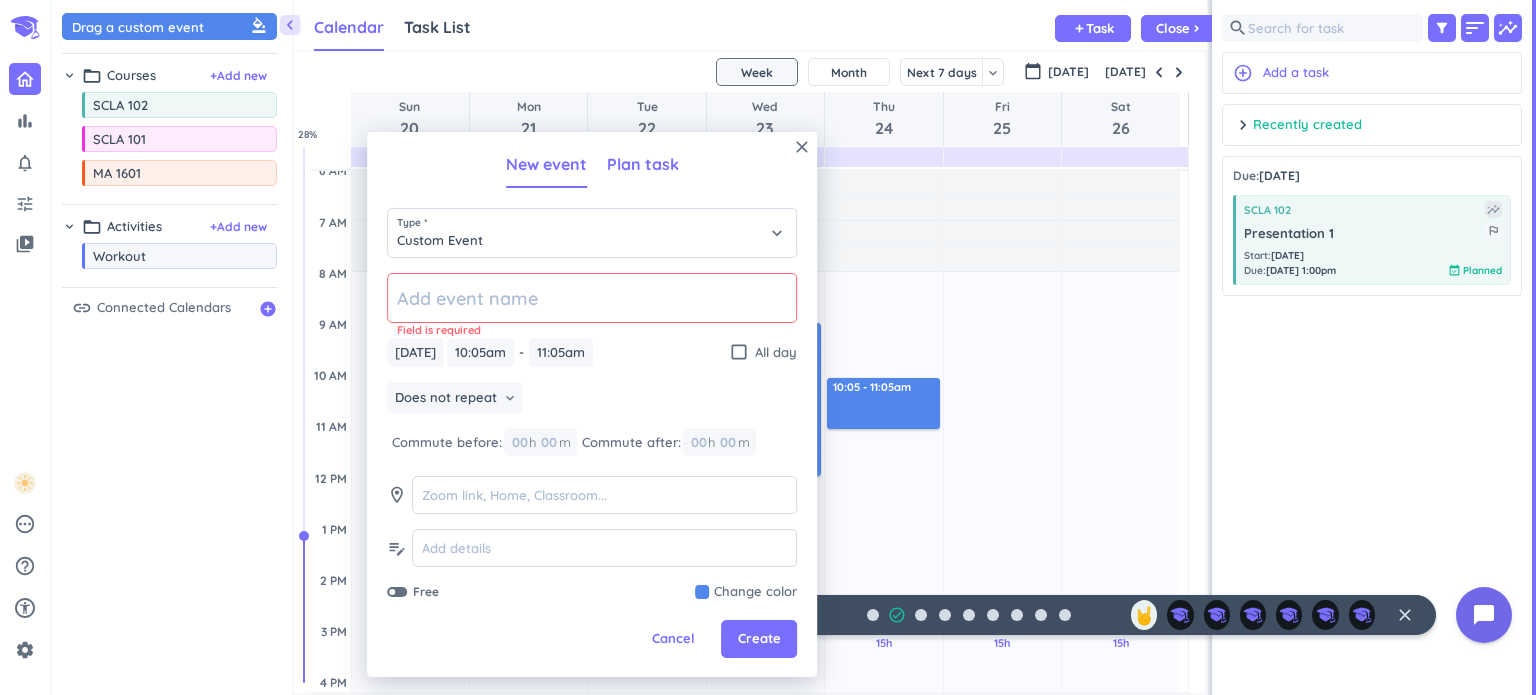 click on "Plan task" at bounding box center (643, 165) 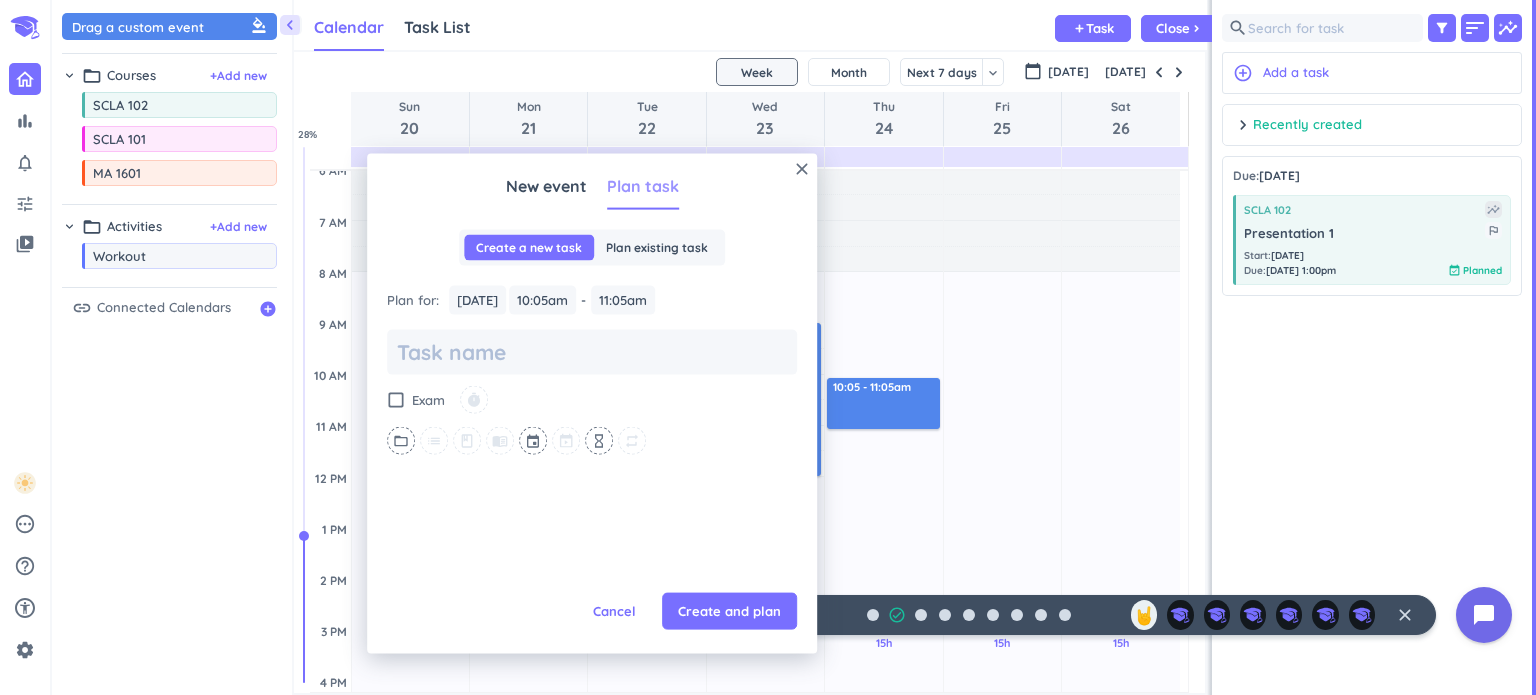 scroll, scrollTop: 0, scrollLeft: 0, axis: both 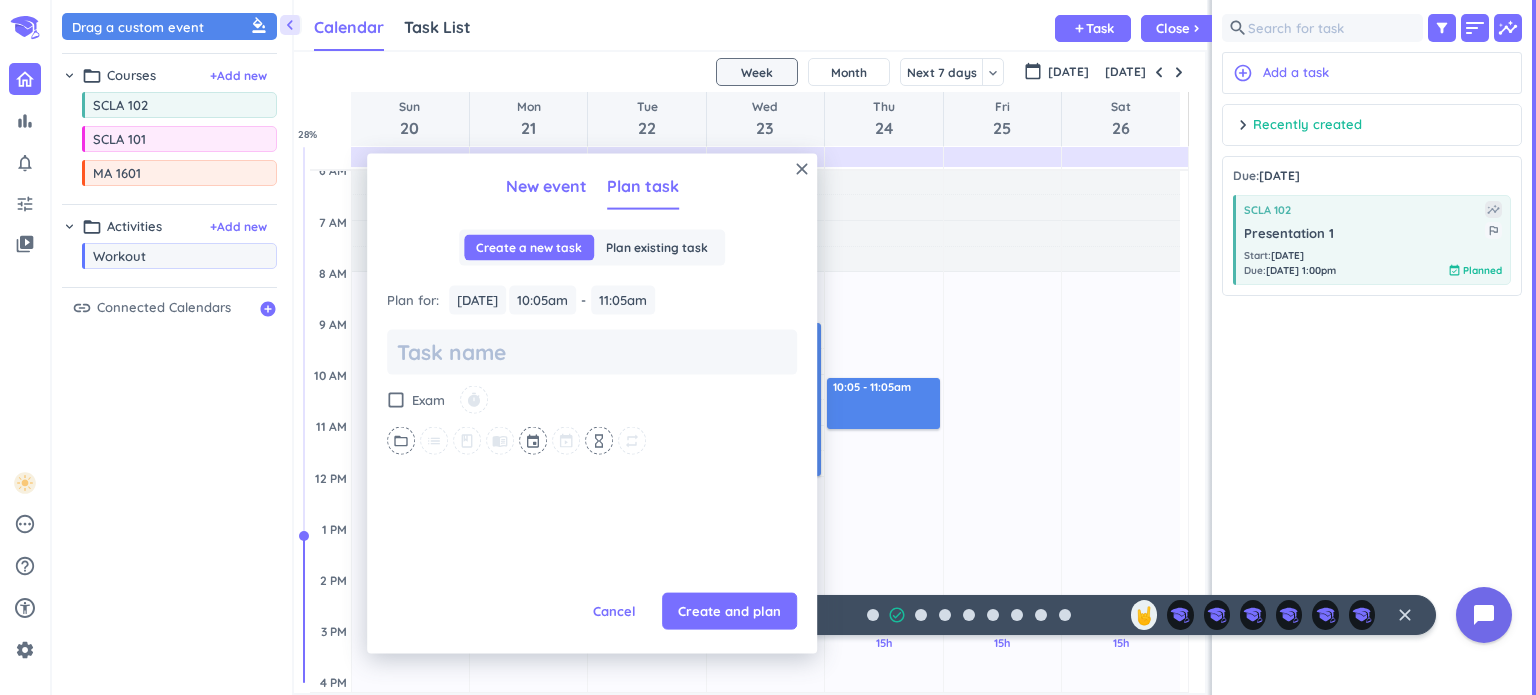 click on "New event" at bounding box center (546, 186) 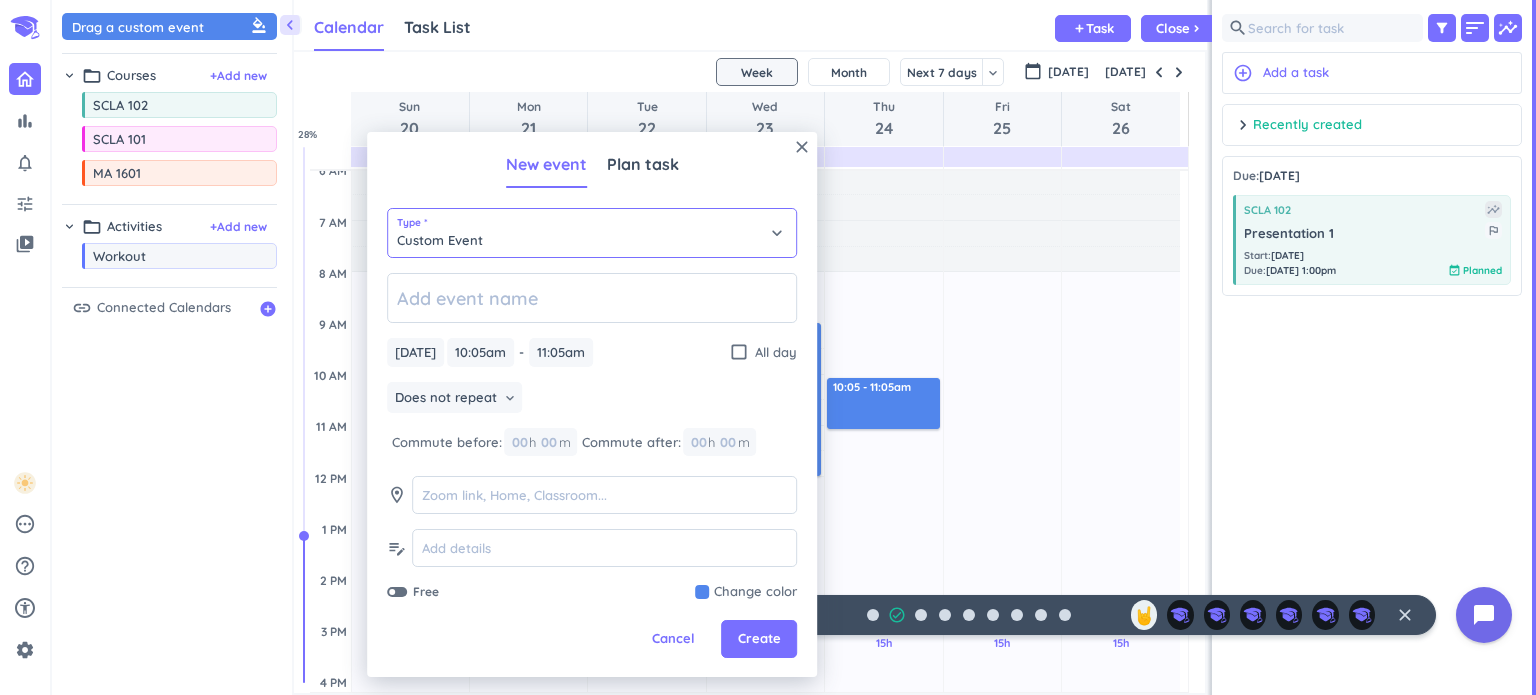 click on "Custom Event" at bounding box center (592, 233) 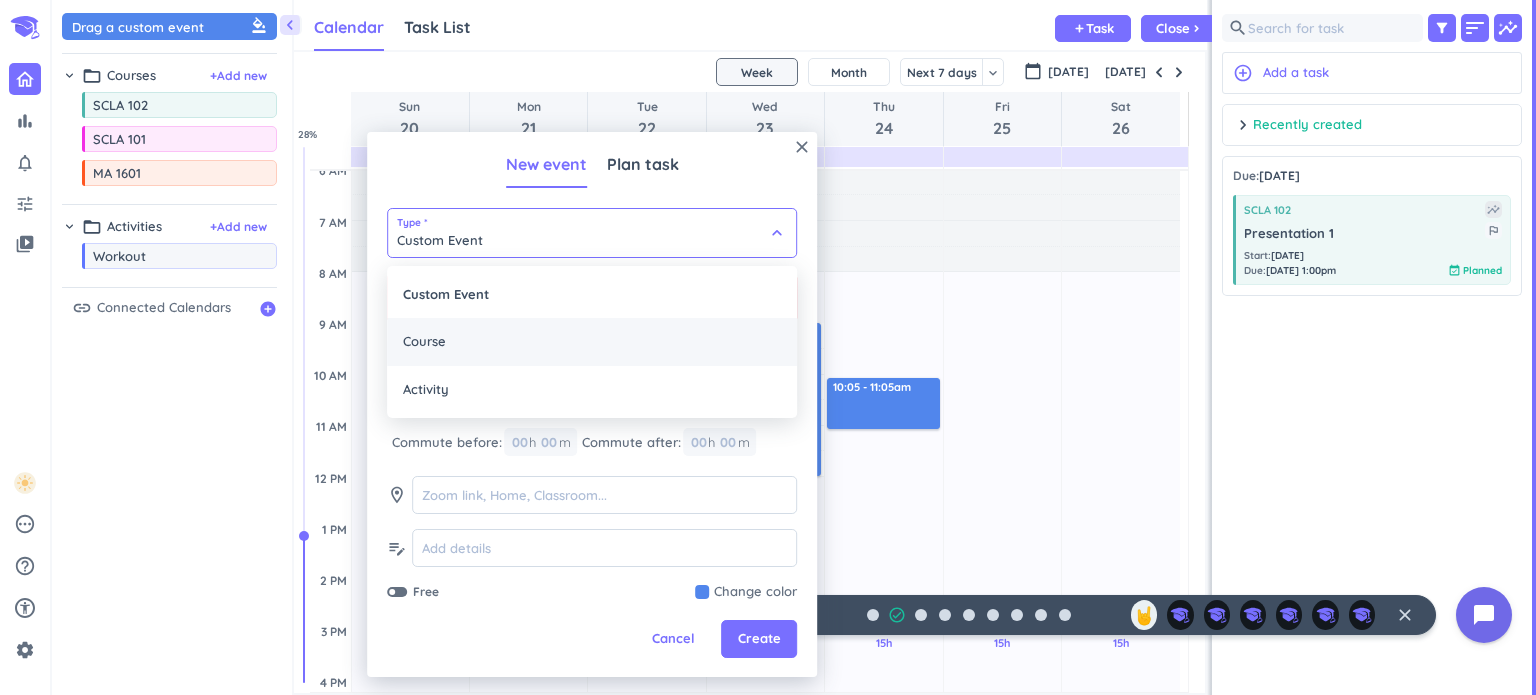 click on "Course" at bounding box center [592, 342] 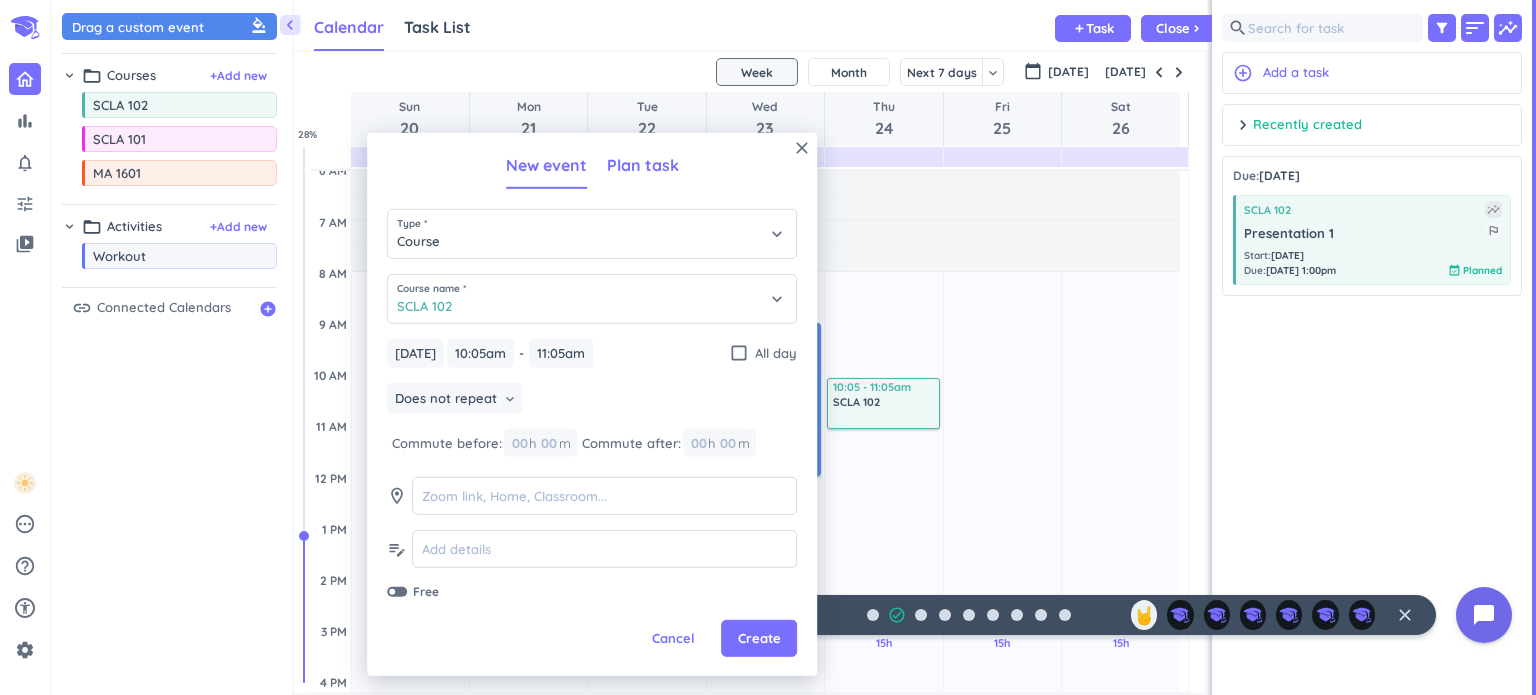 click on "Plan task" at bounding box center (643, 165) 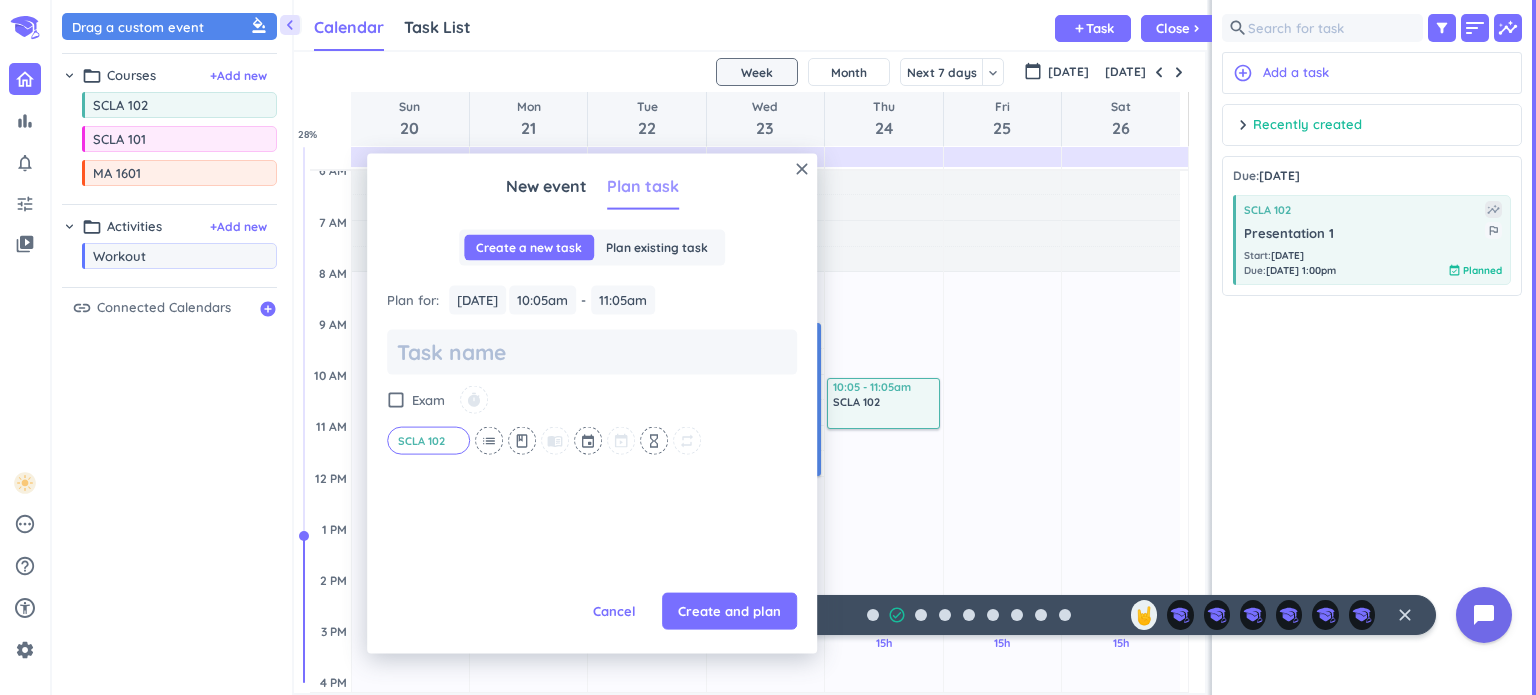 scroll, scrollTop: 0, scrollLeft: 0, axis: both 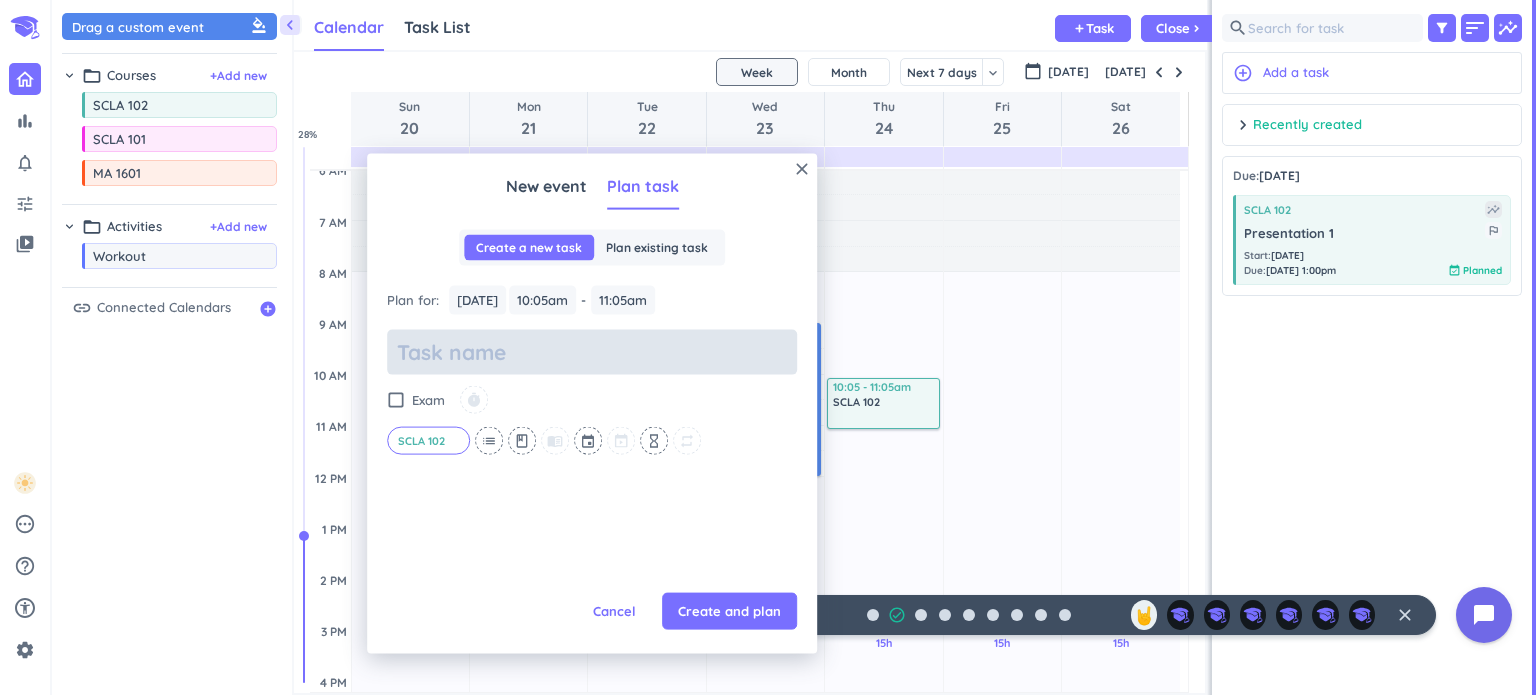 type on "x" 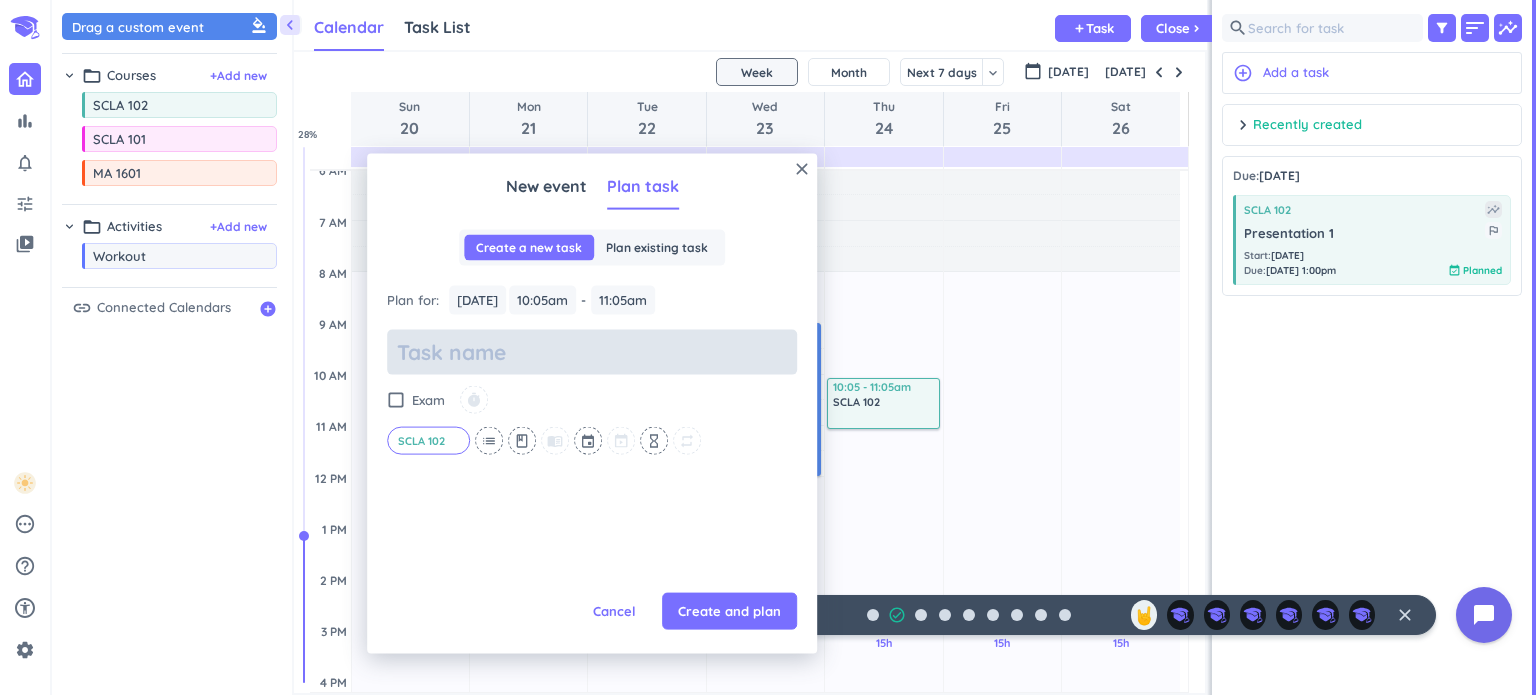 type on "D" 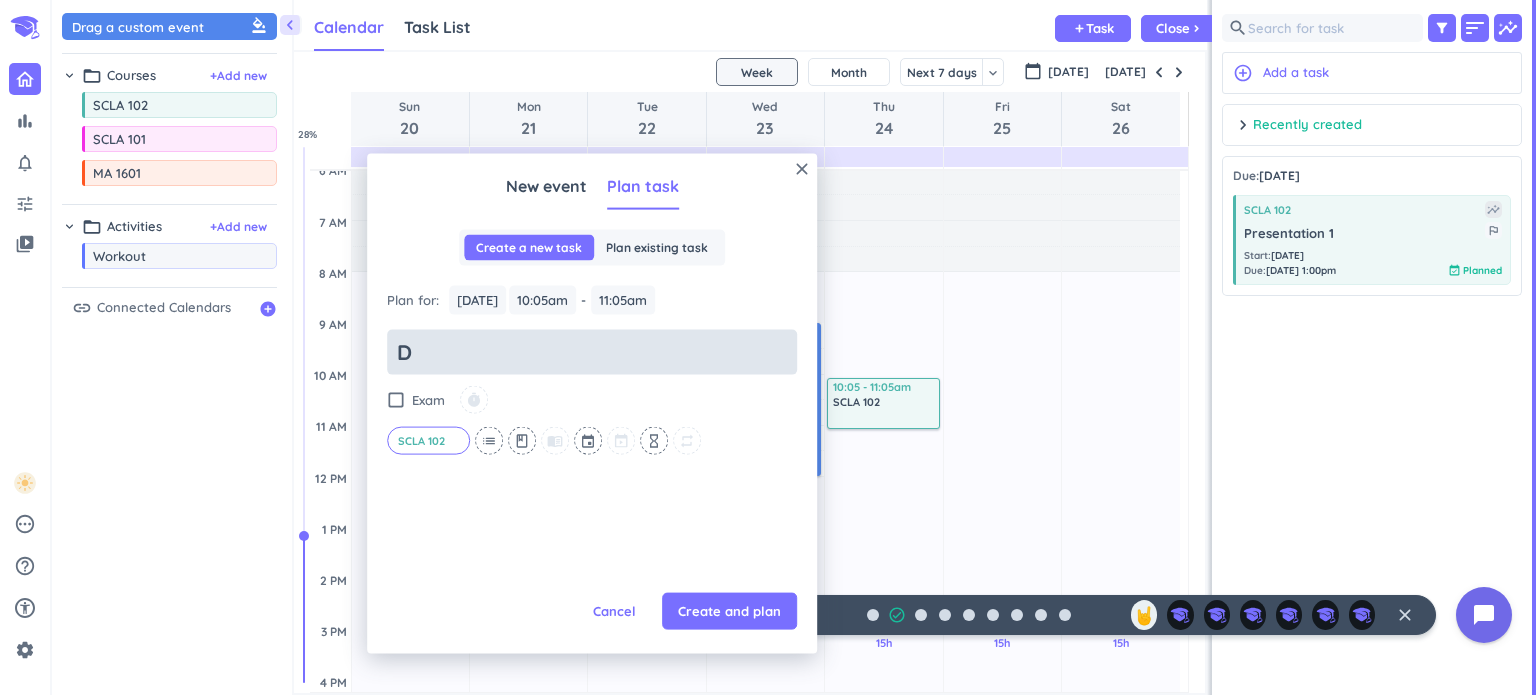 type on "x" 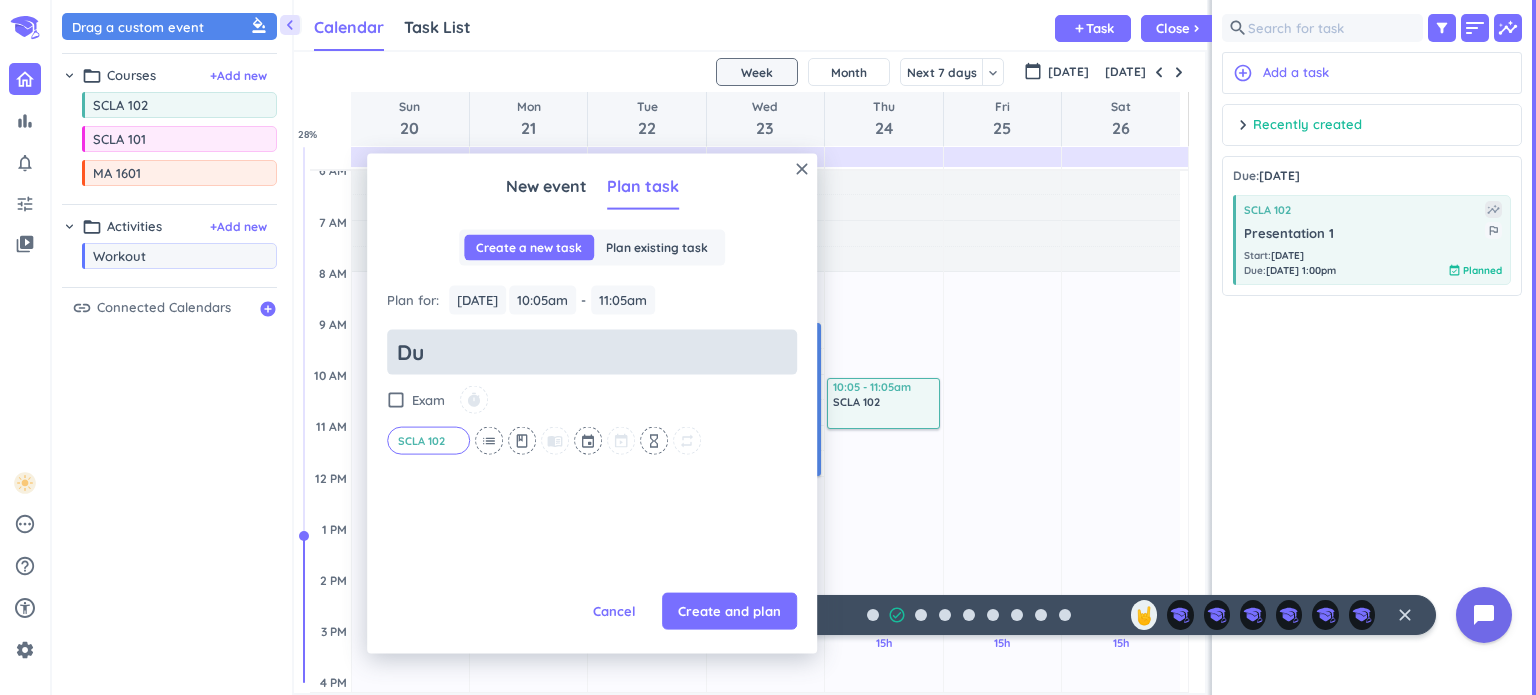 type on "Dua" 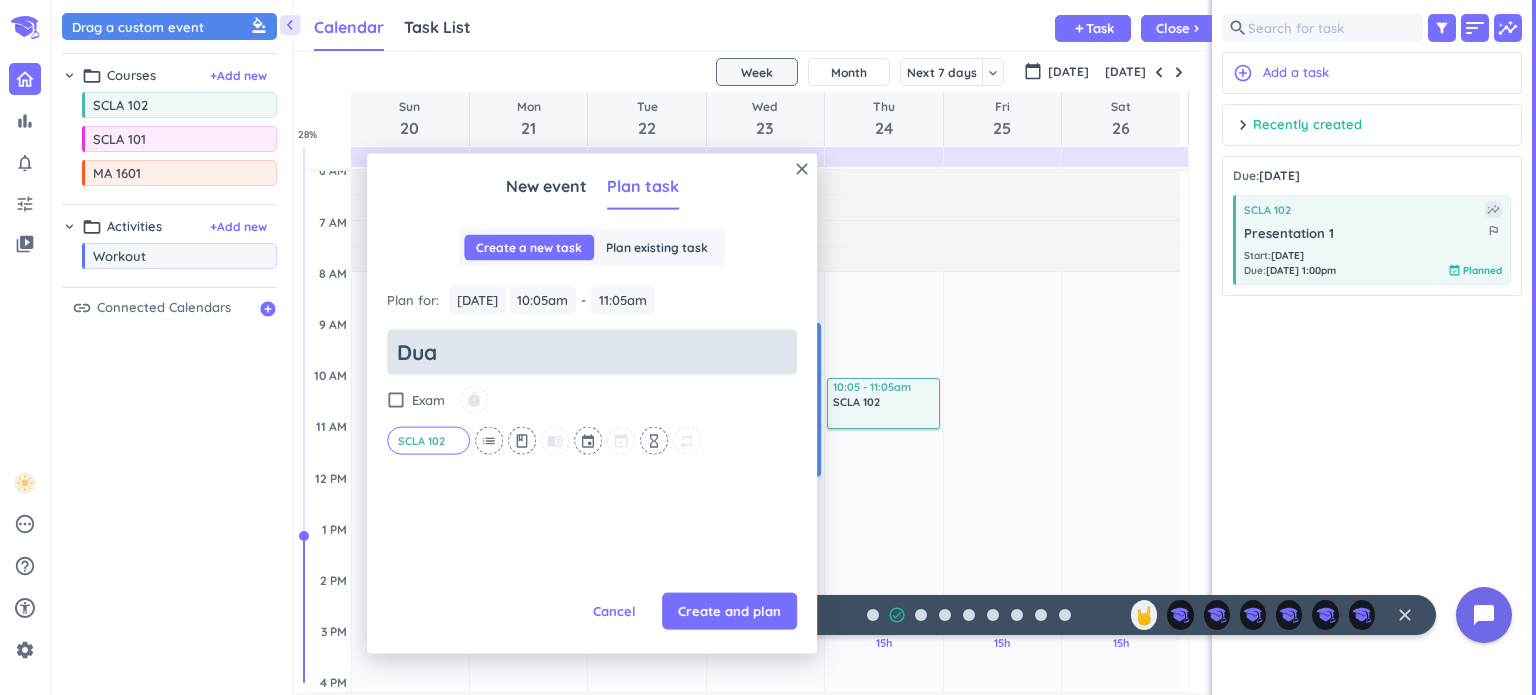 type on "x" 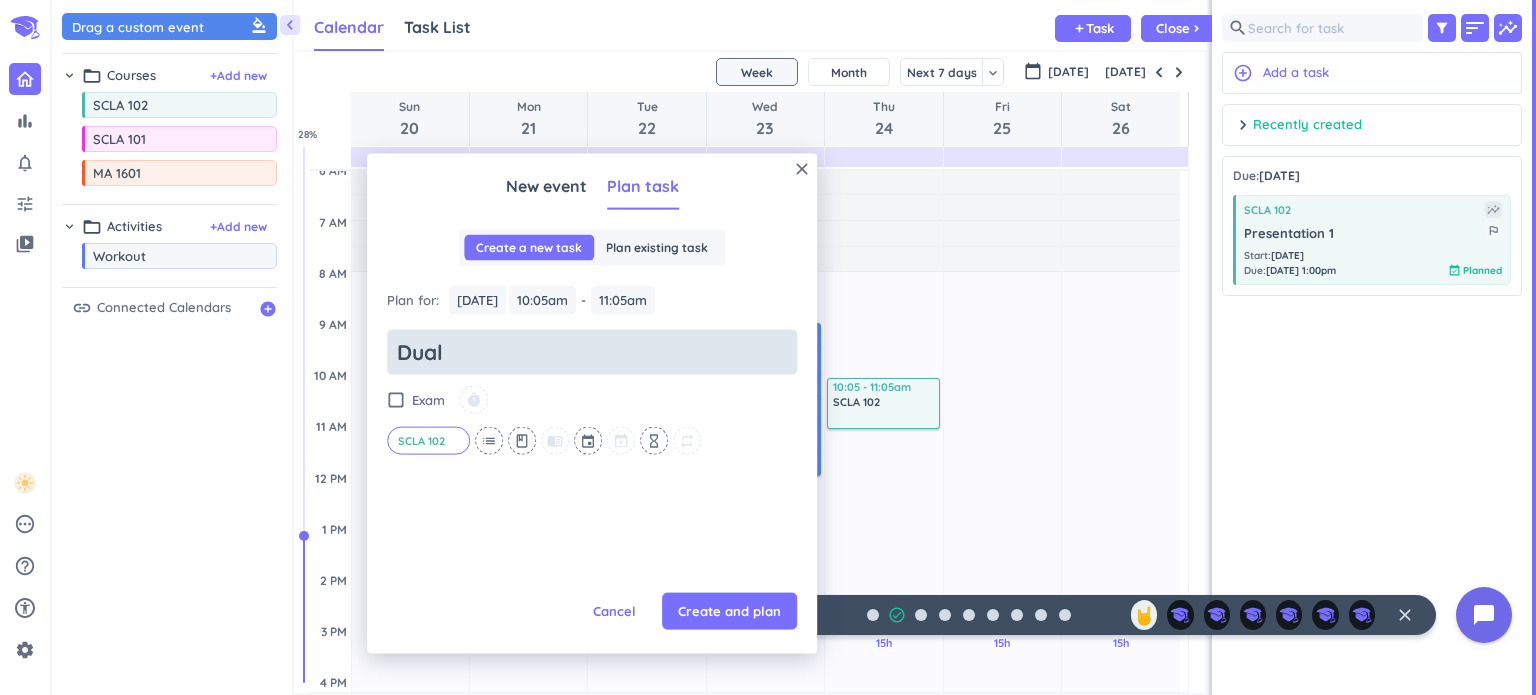 type on "x" 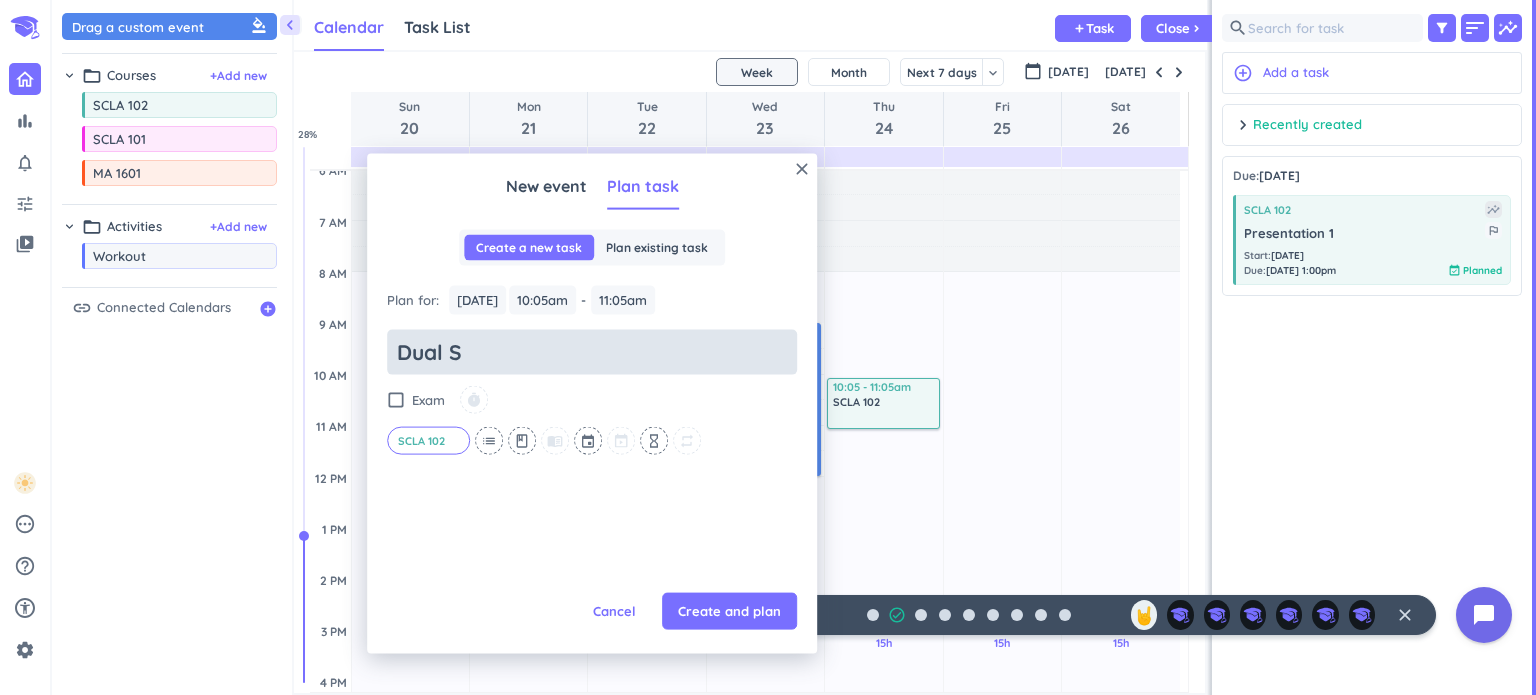 type on "x" 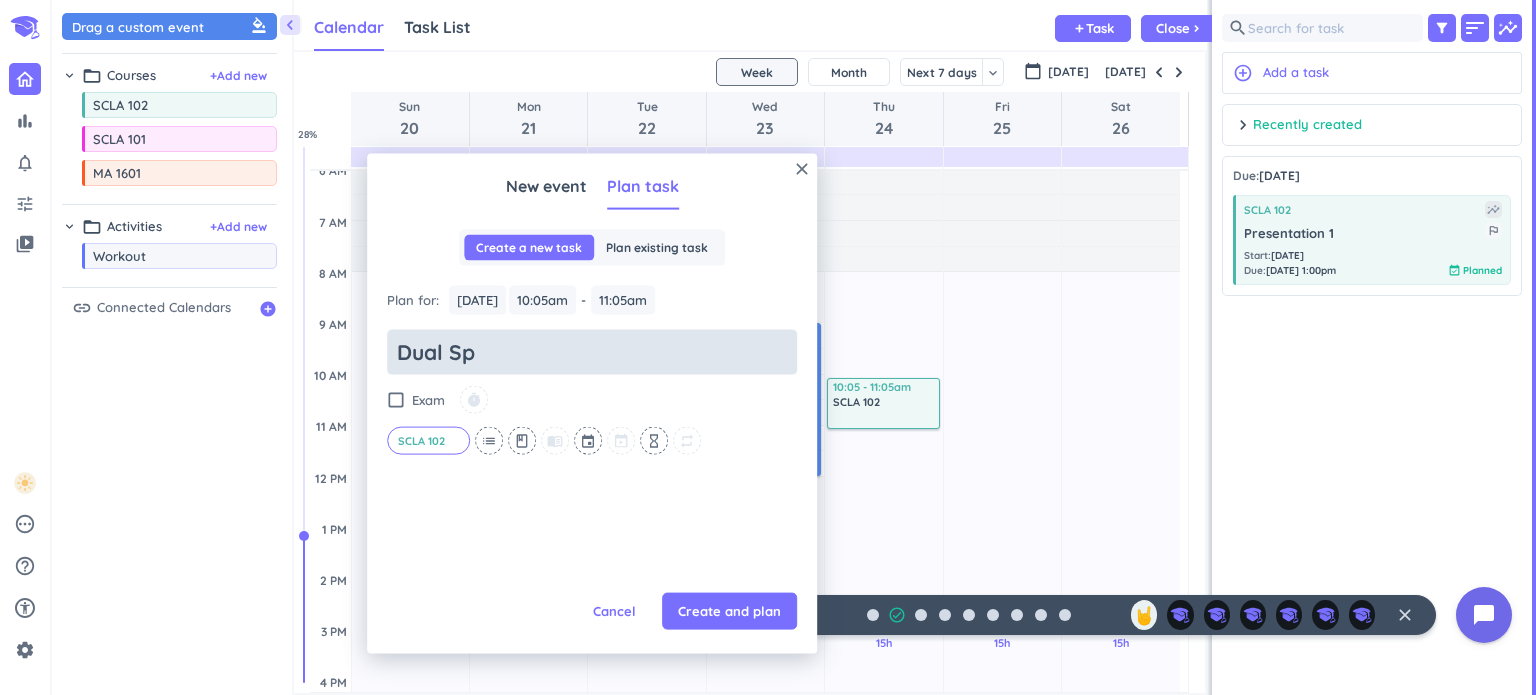 type on "x" 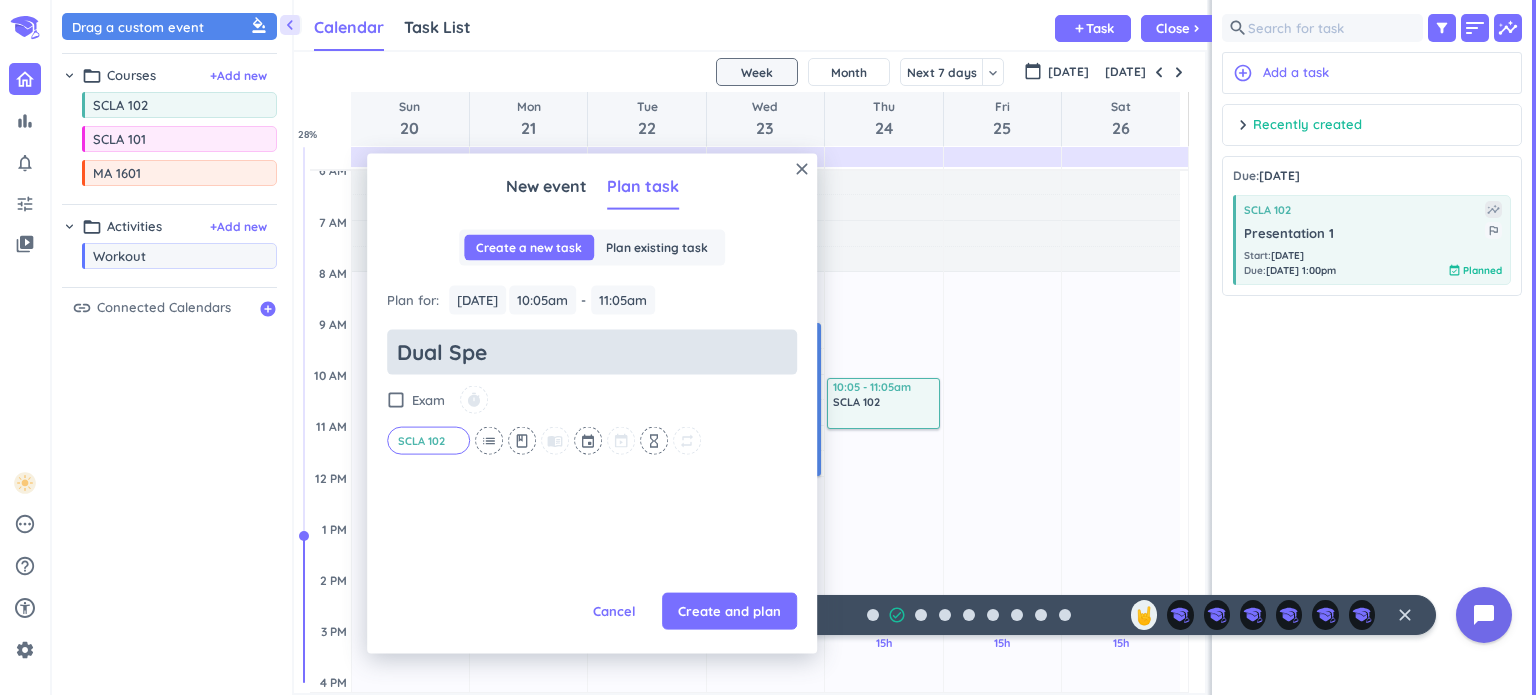 type on "x" 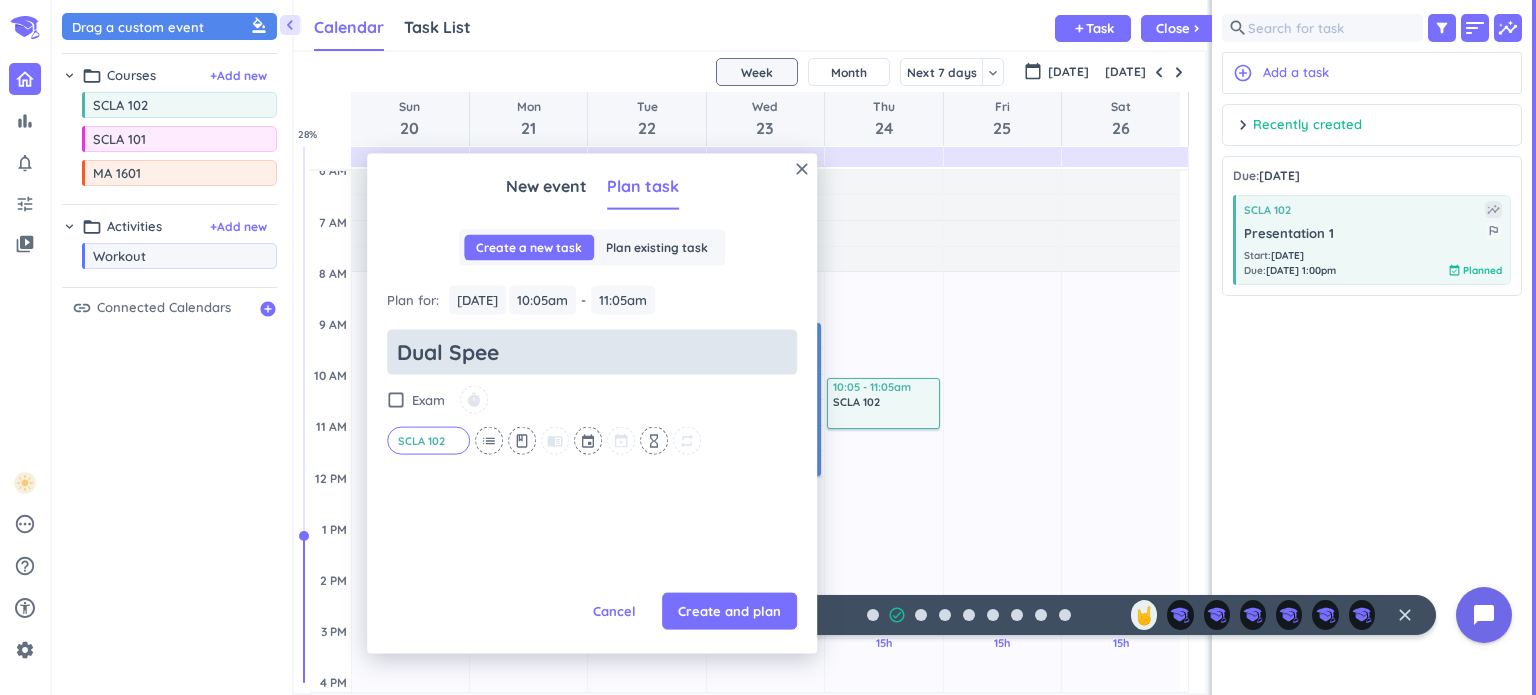 type on "x" 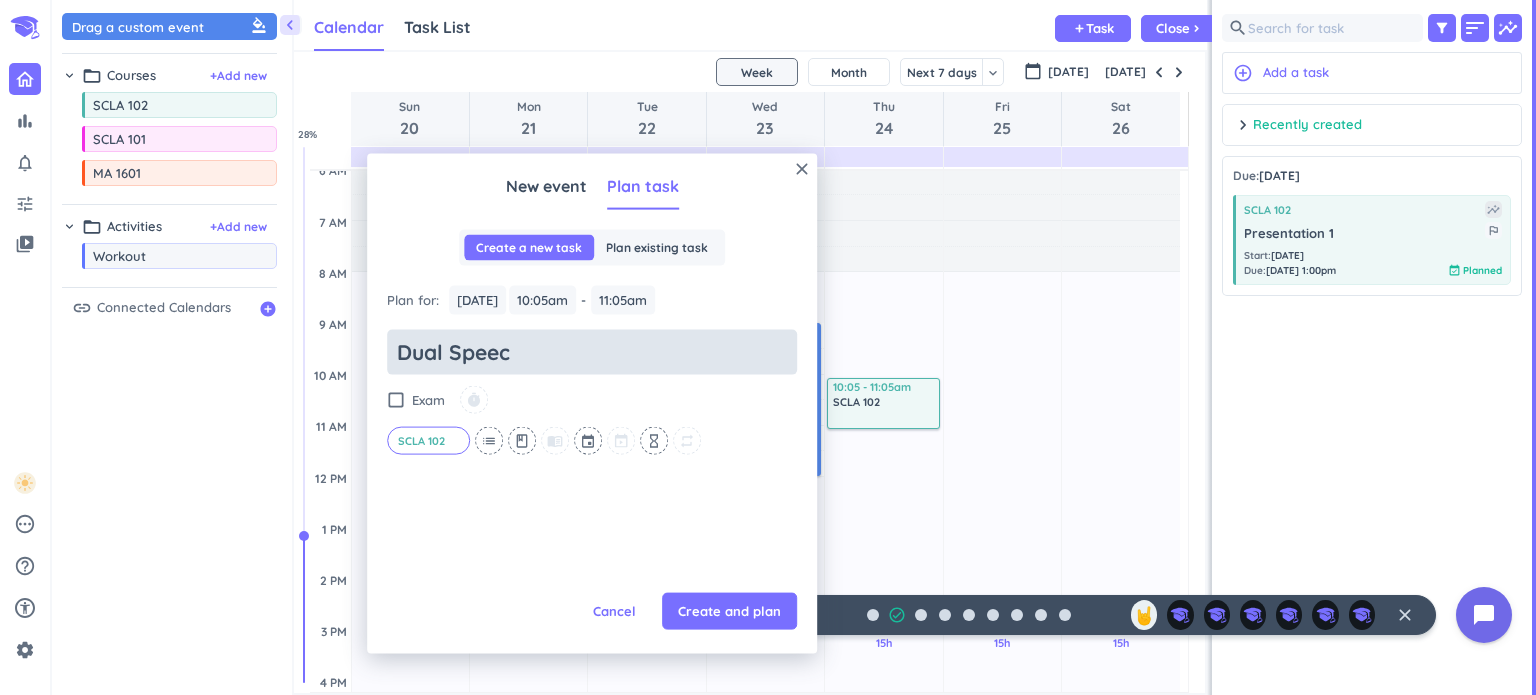 type on "x" 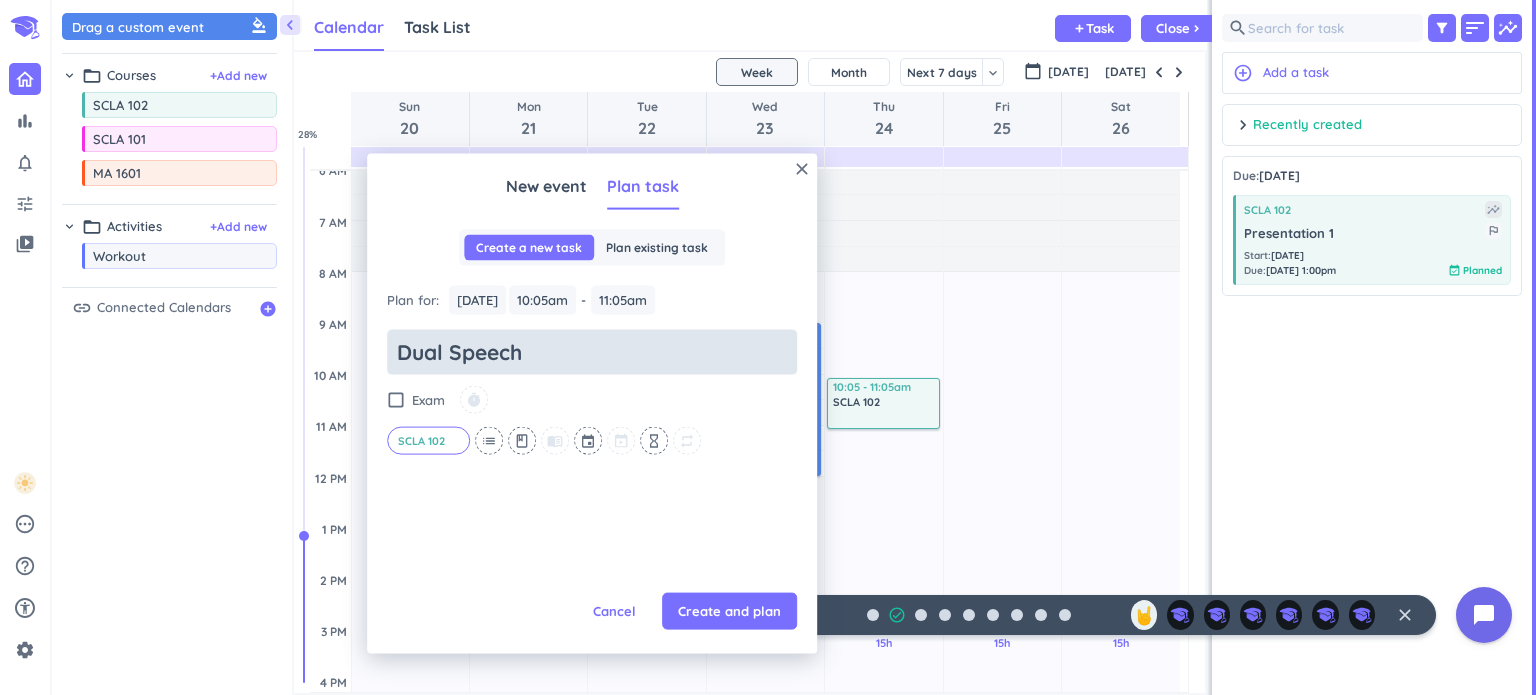type on "x" 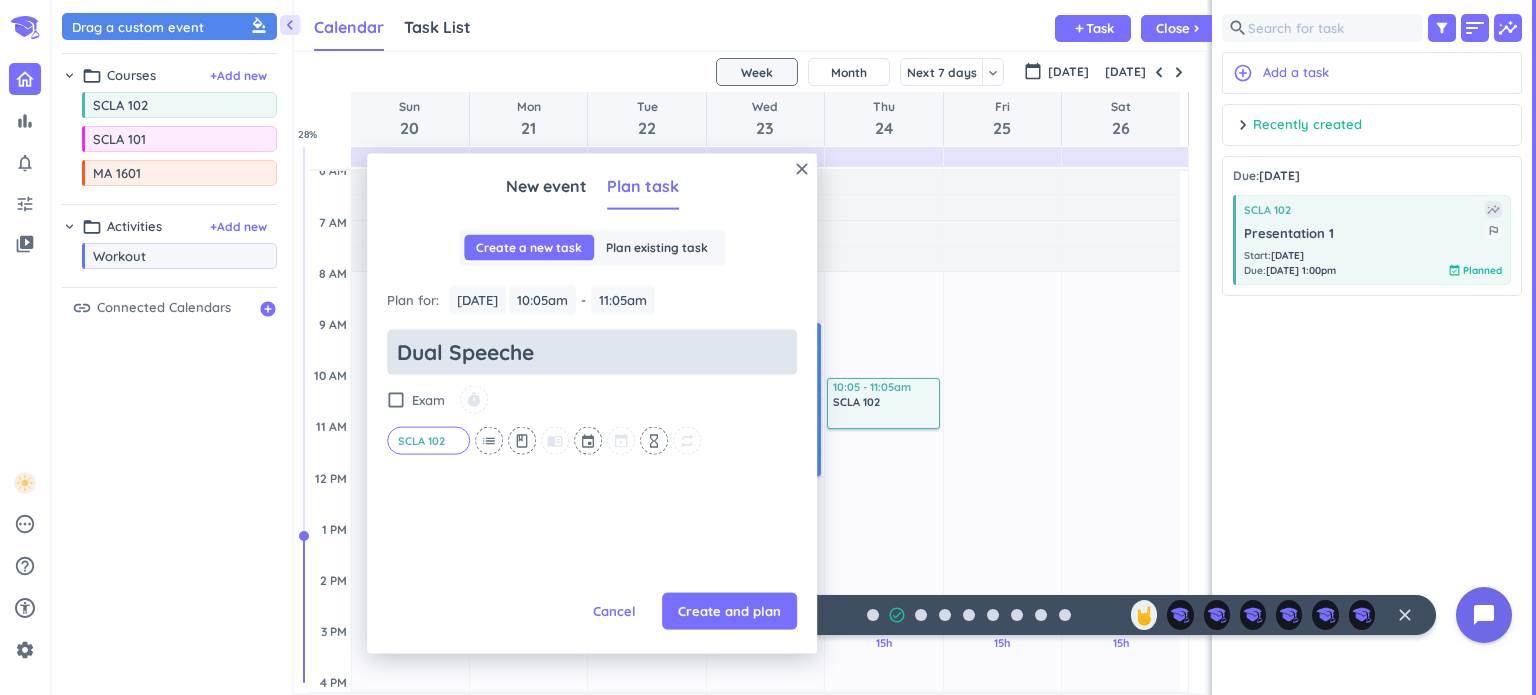 type on "x" 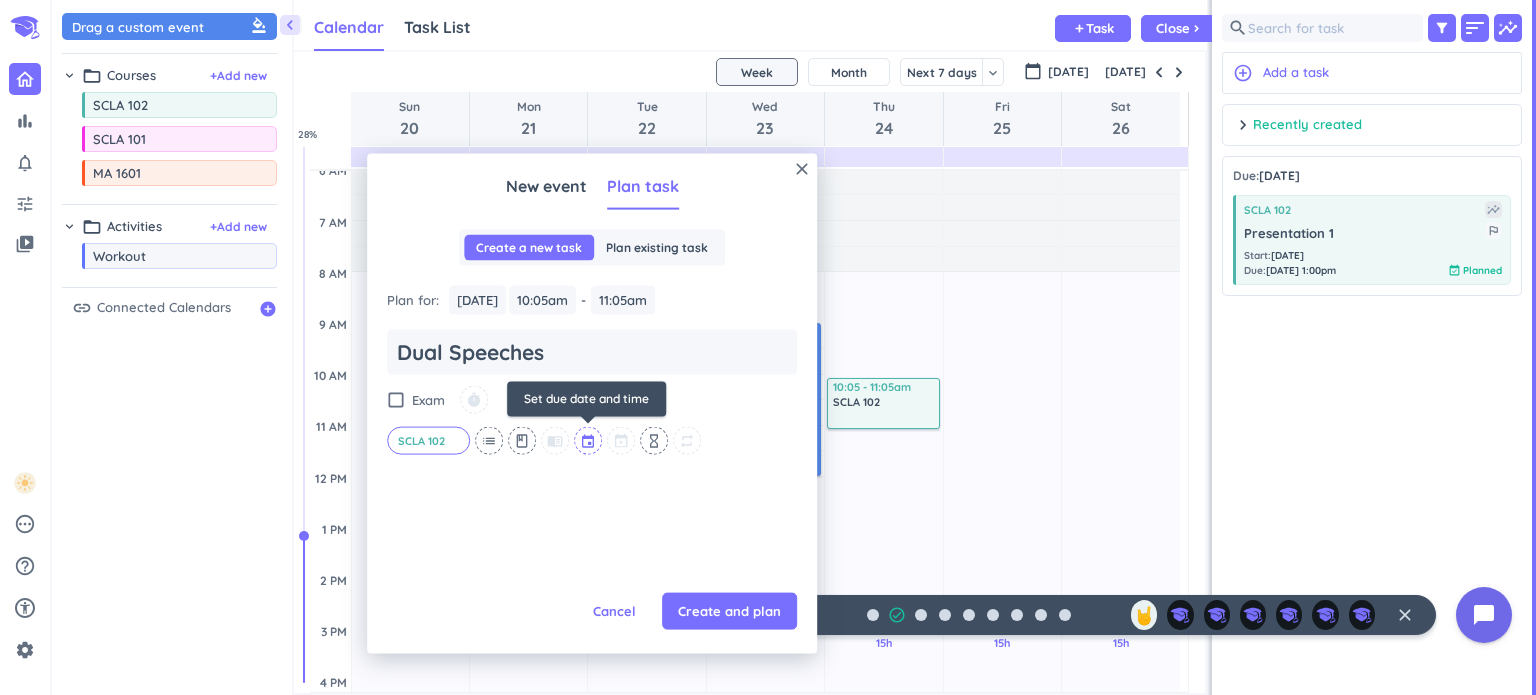 type on "Dual Speeches" 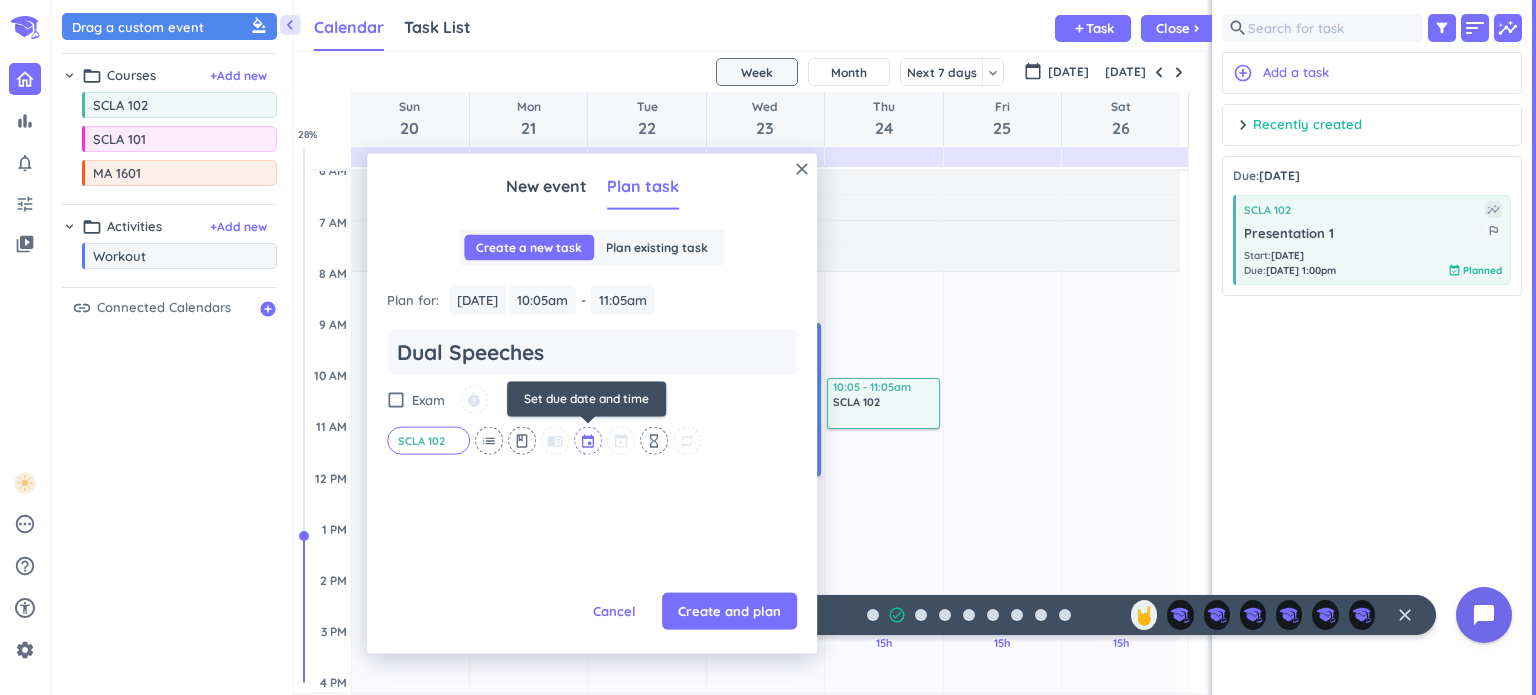 click at bounding box center [589, 440] 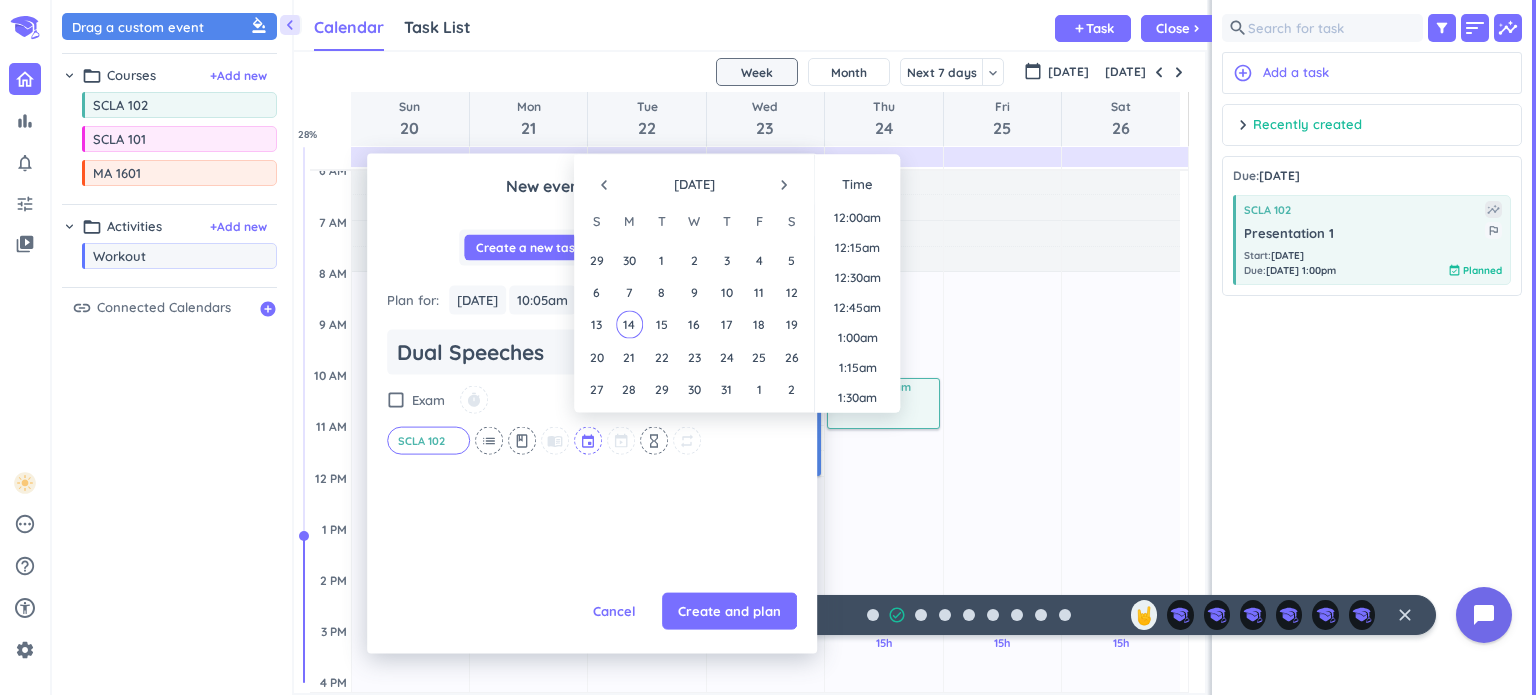 scroll, scrollTop: 1320, scrollLeft: 0, axis: vertical 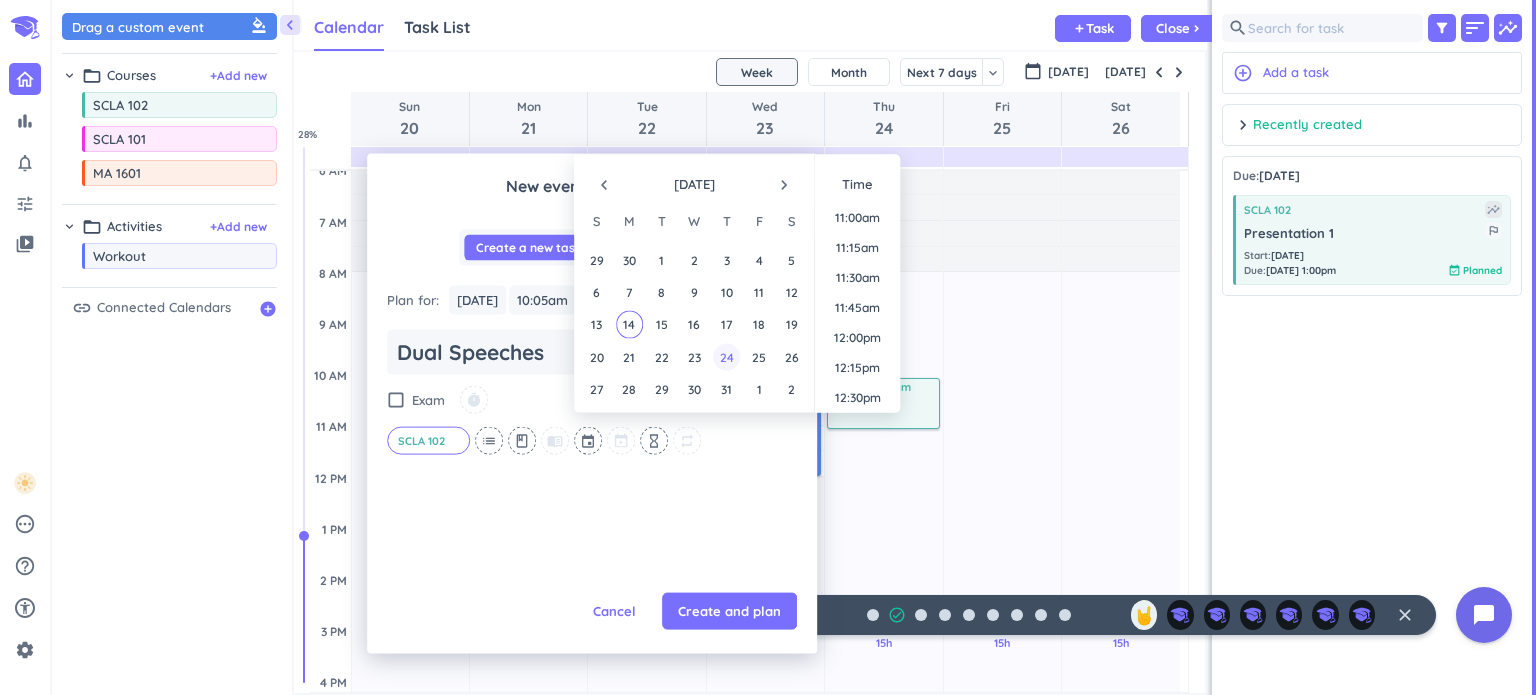 click on "24" at bounding box center (726, 357) 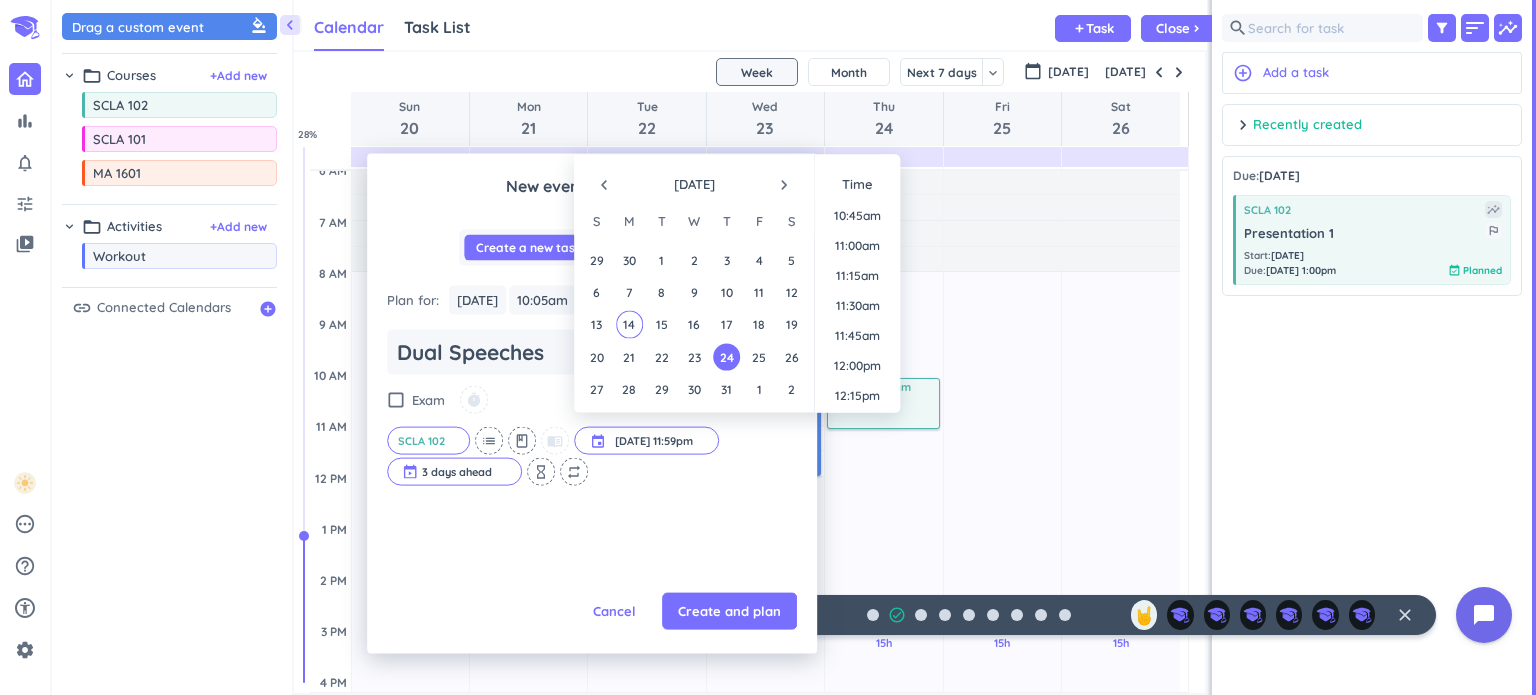 scroll, scrollTop: 1291, scrollLeft: 0, axis: vertical 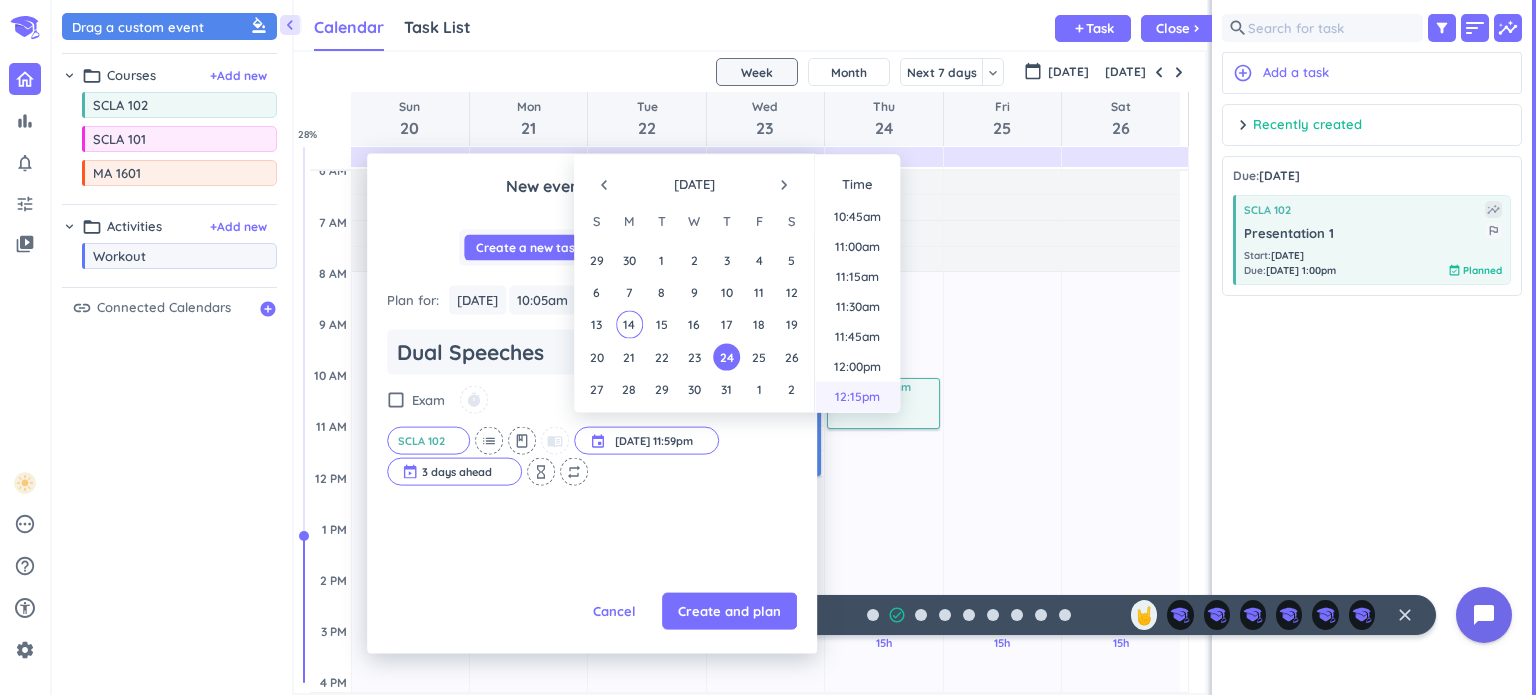 click on "12:15pm" at bounding box center (857, 397) 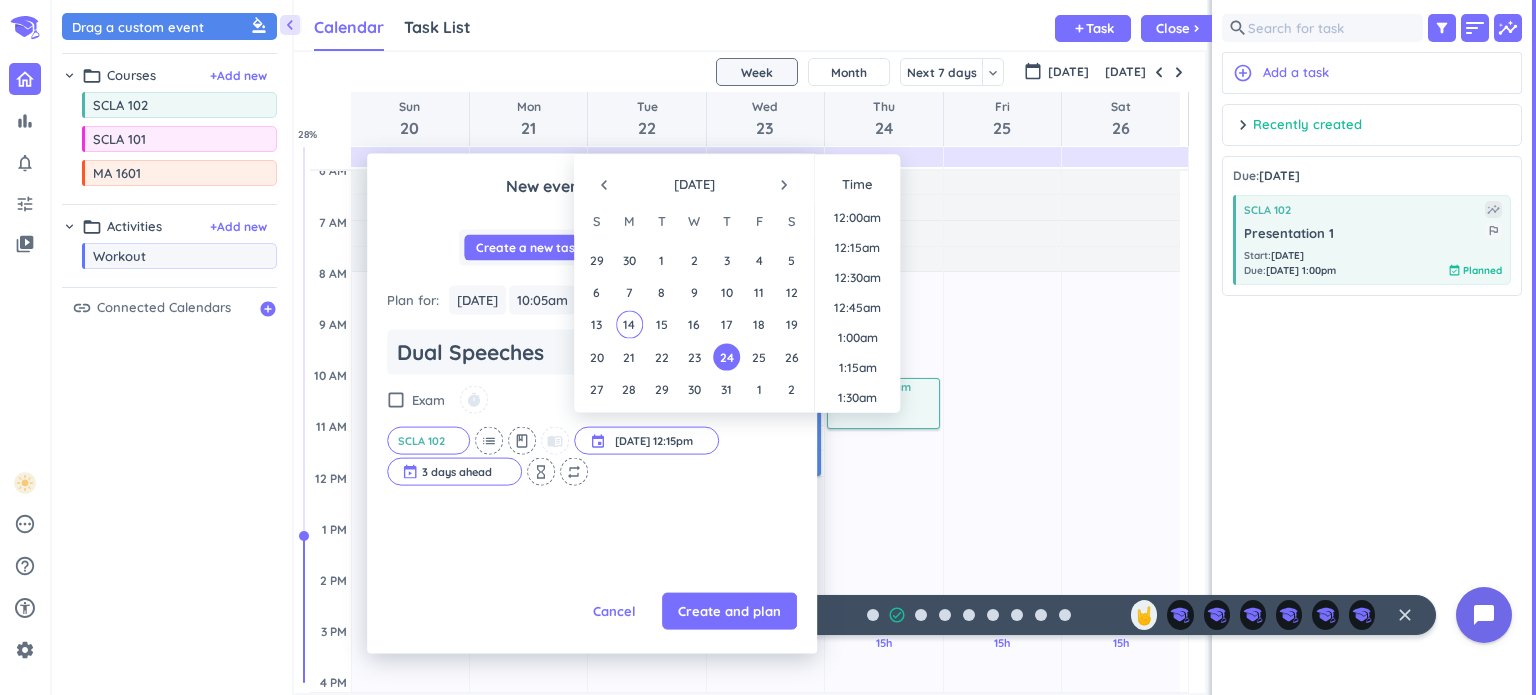 scroll, scrollTop: 1380, scrollLeft: 0, axis: vertical 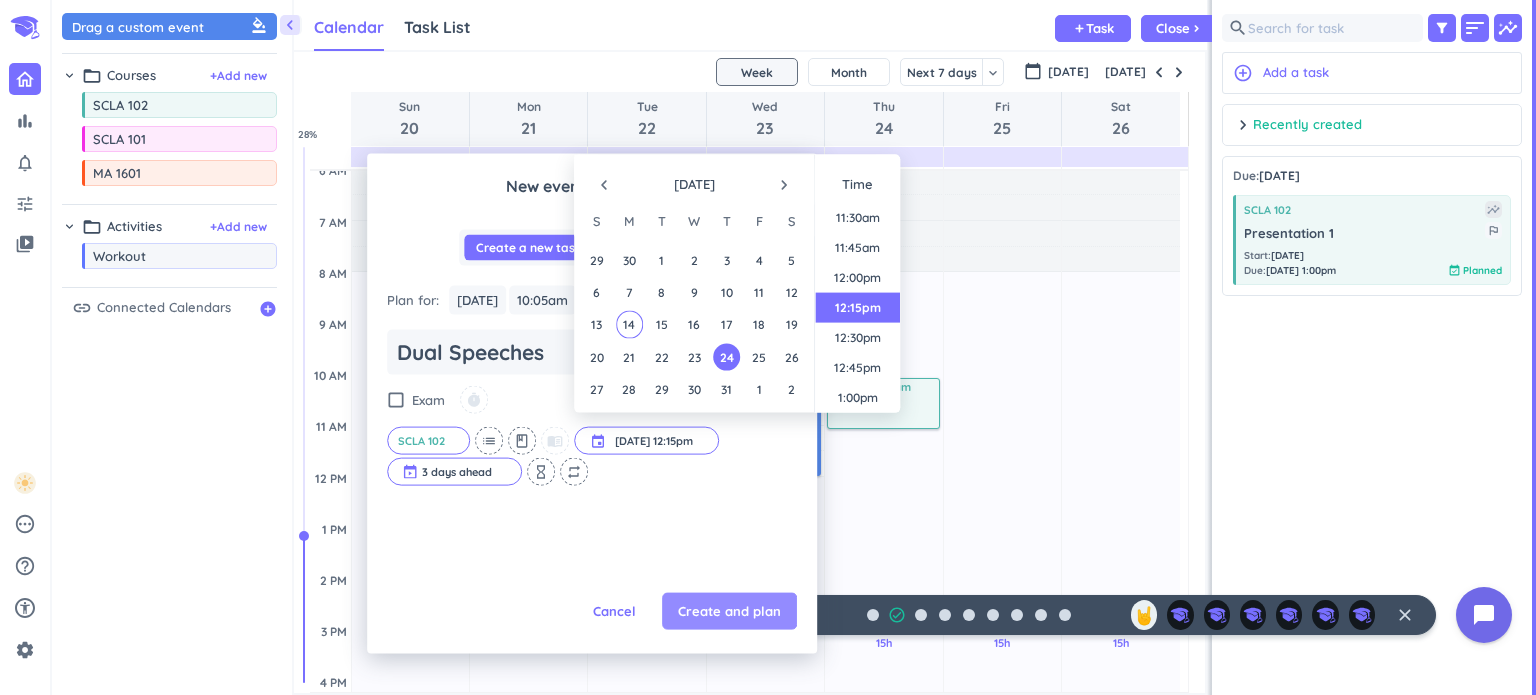 click on "Create and plan" at bounding box center (729, 611) 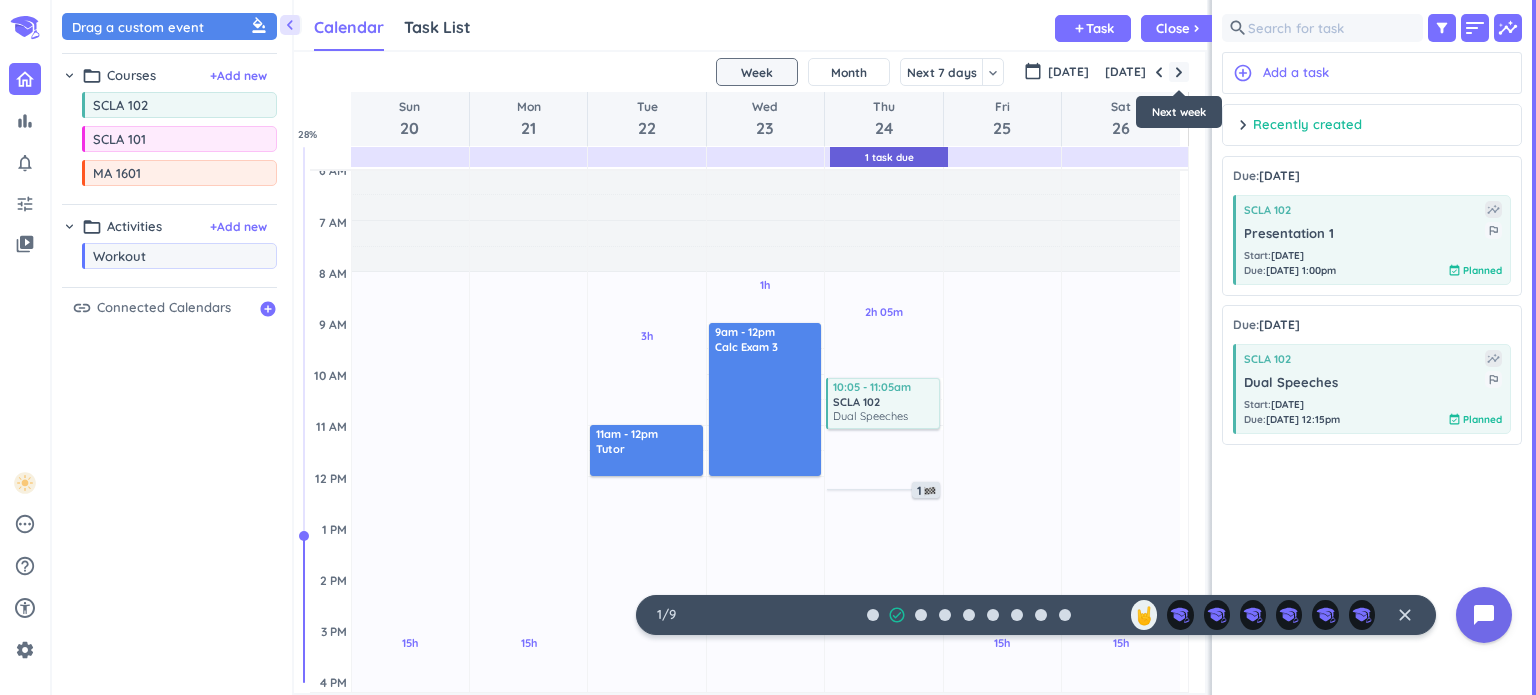 click at bounding box center (1179, 72) 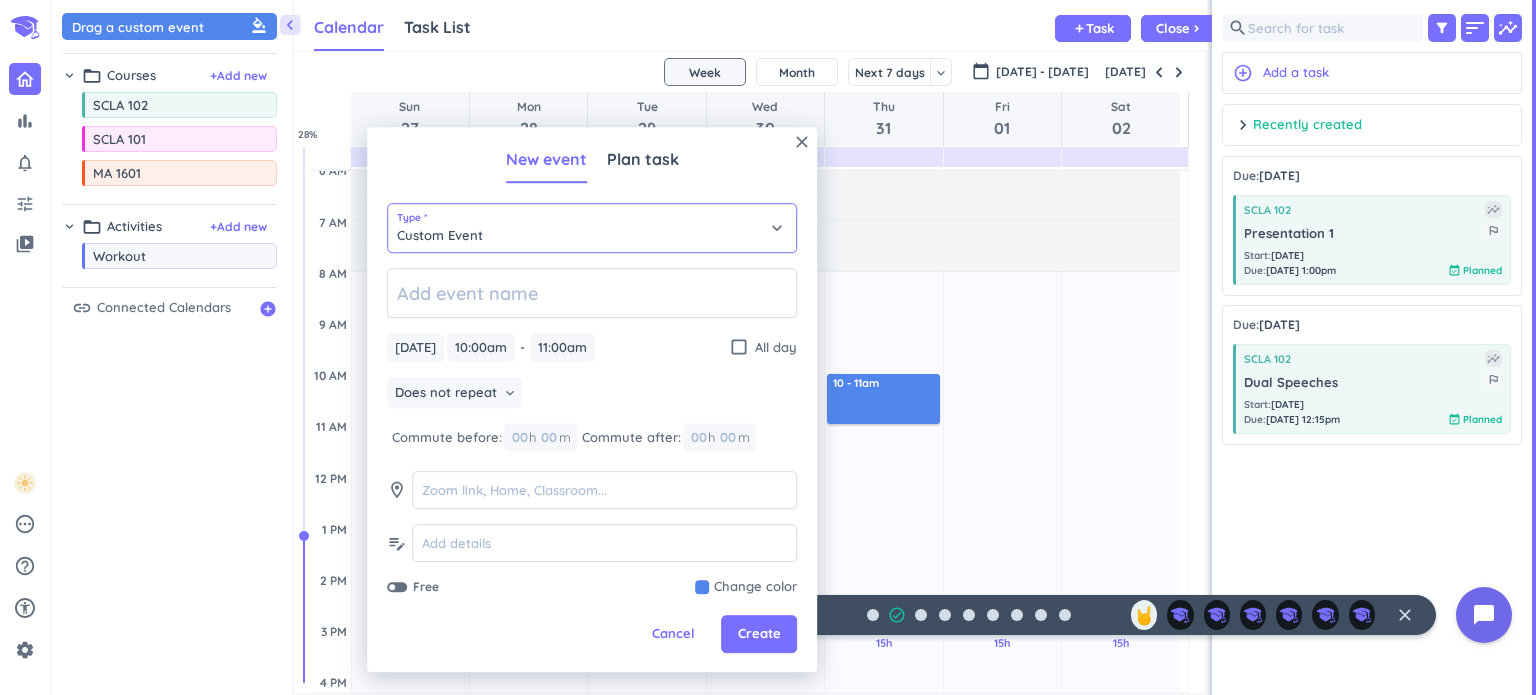 click on "Custom Event" at bounding box center [592, 228] 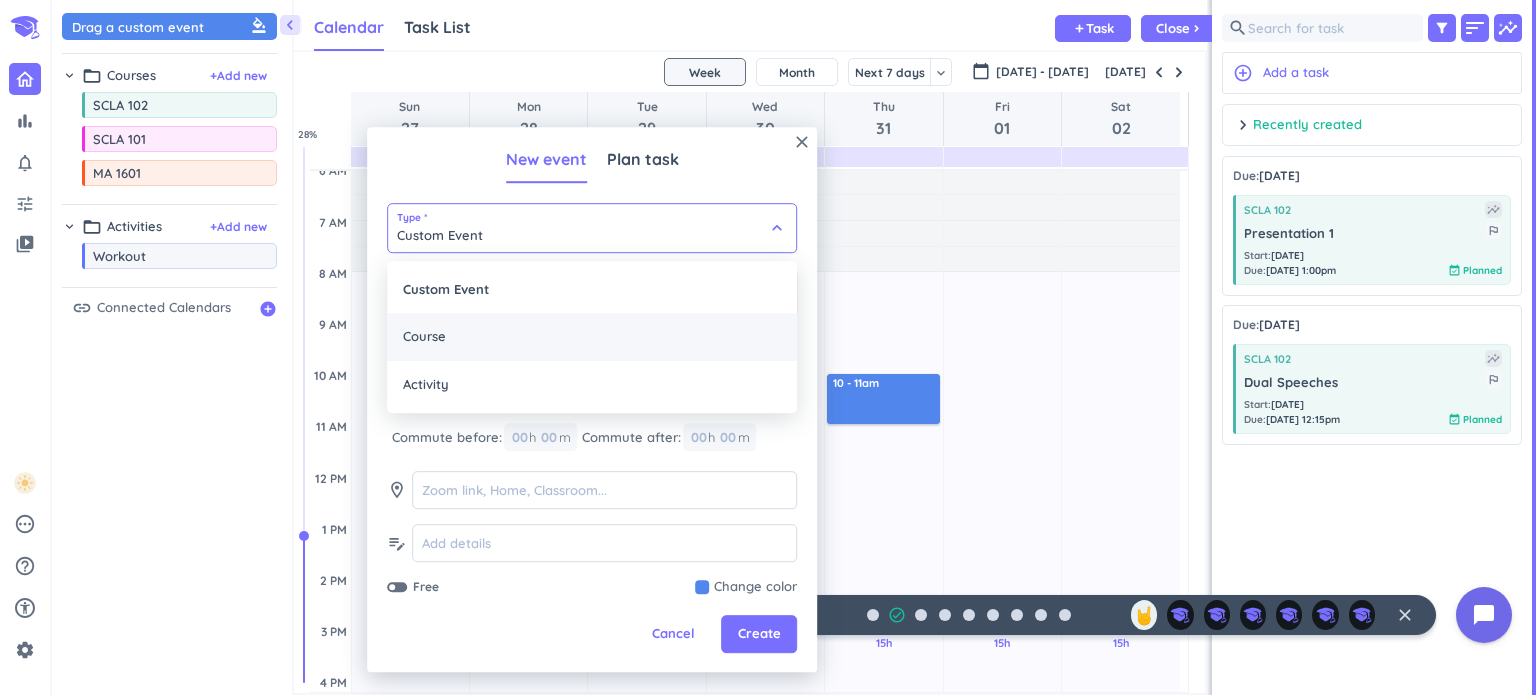 click on "Course" at bounding box center (592, 337) 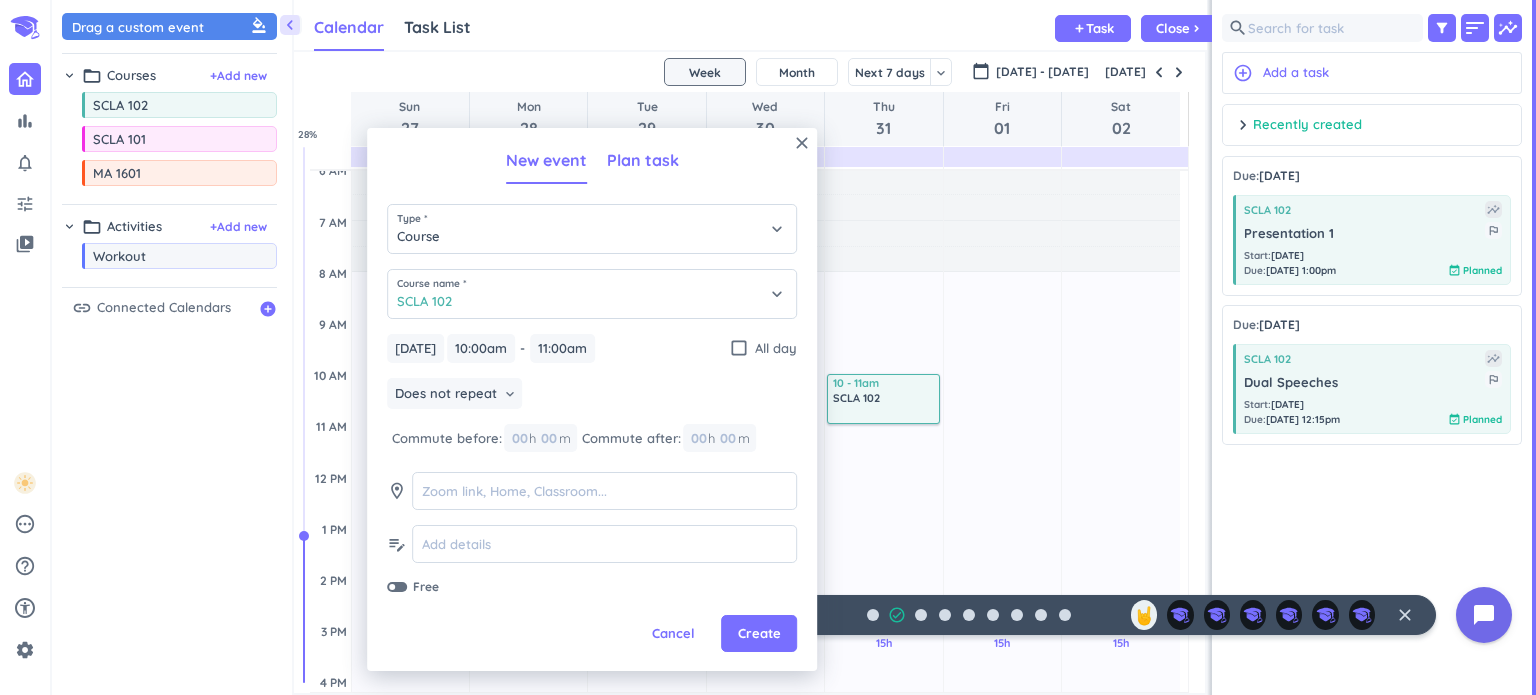 click on "Plan task" at bounding box center (643, 160) 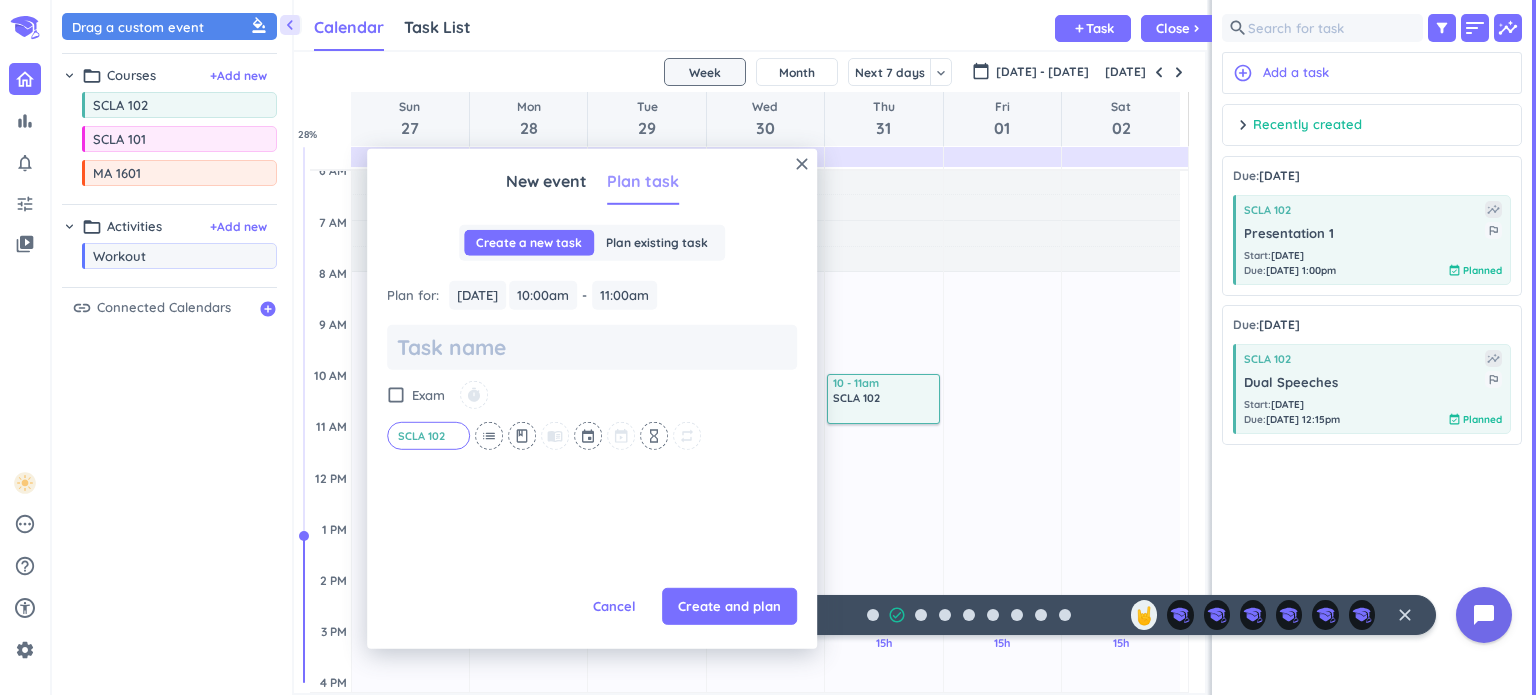 scroll, scrollTop: 0, scrollLeft: 0, axis: both 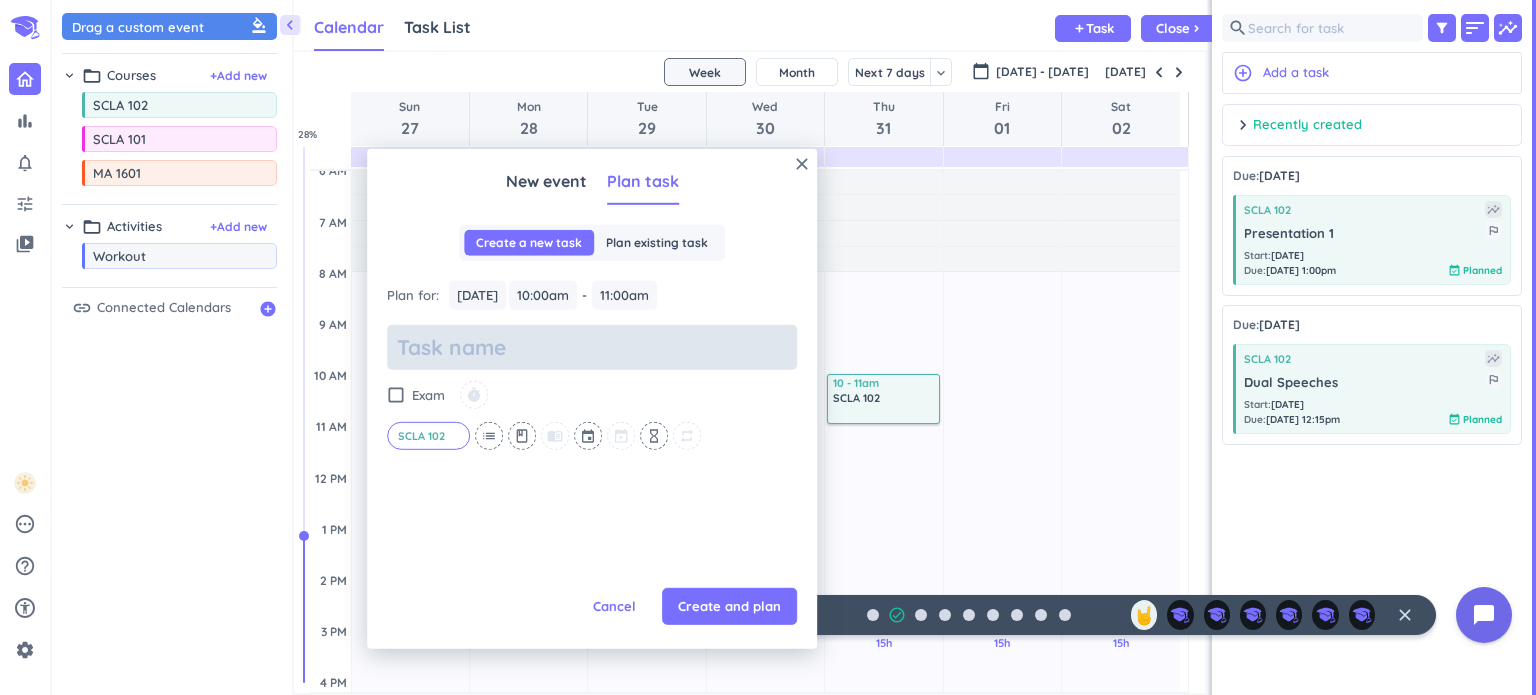 type on "x" 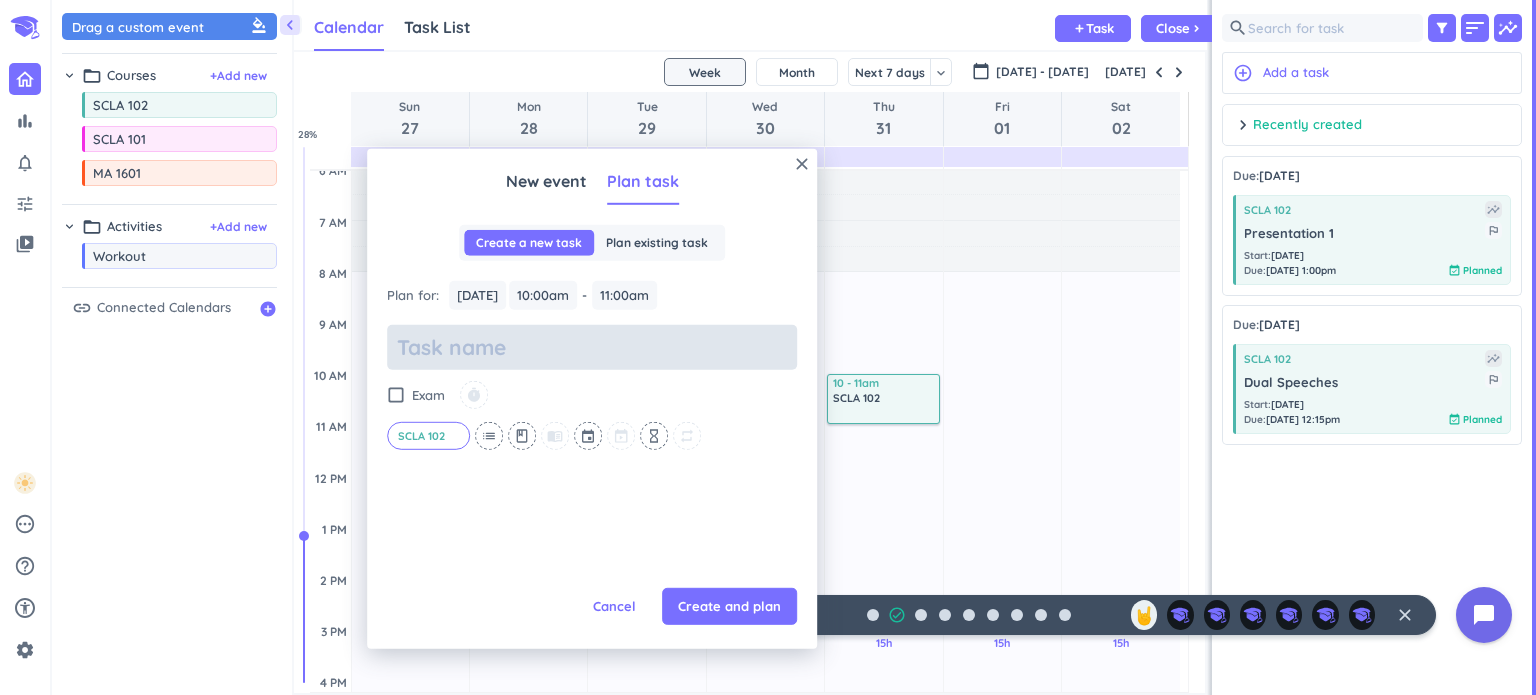 type on "B" 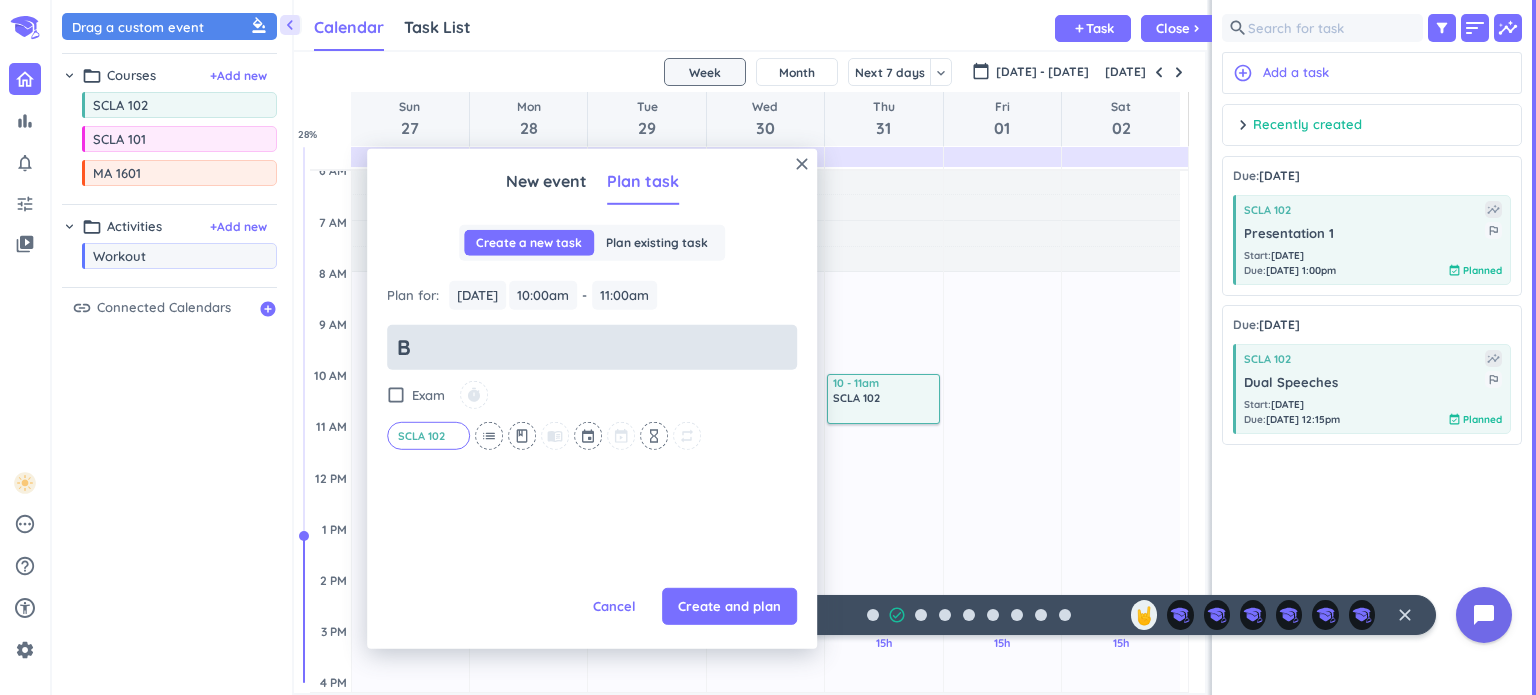 type on "x" 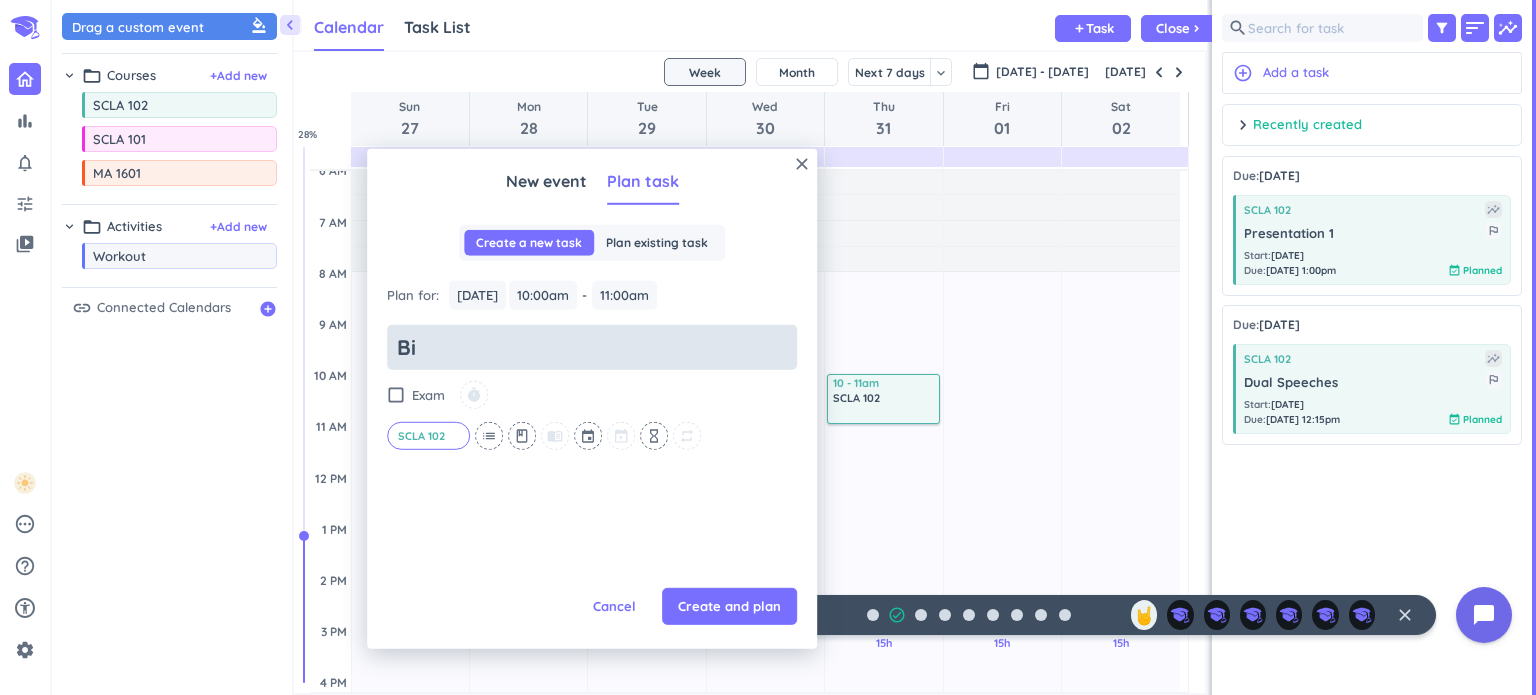 type on "x" 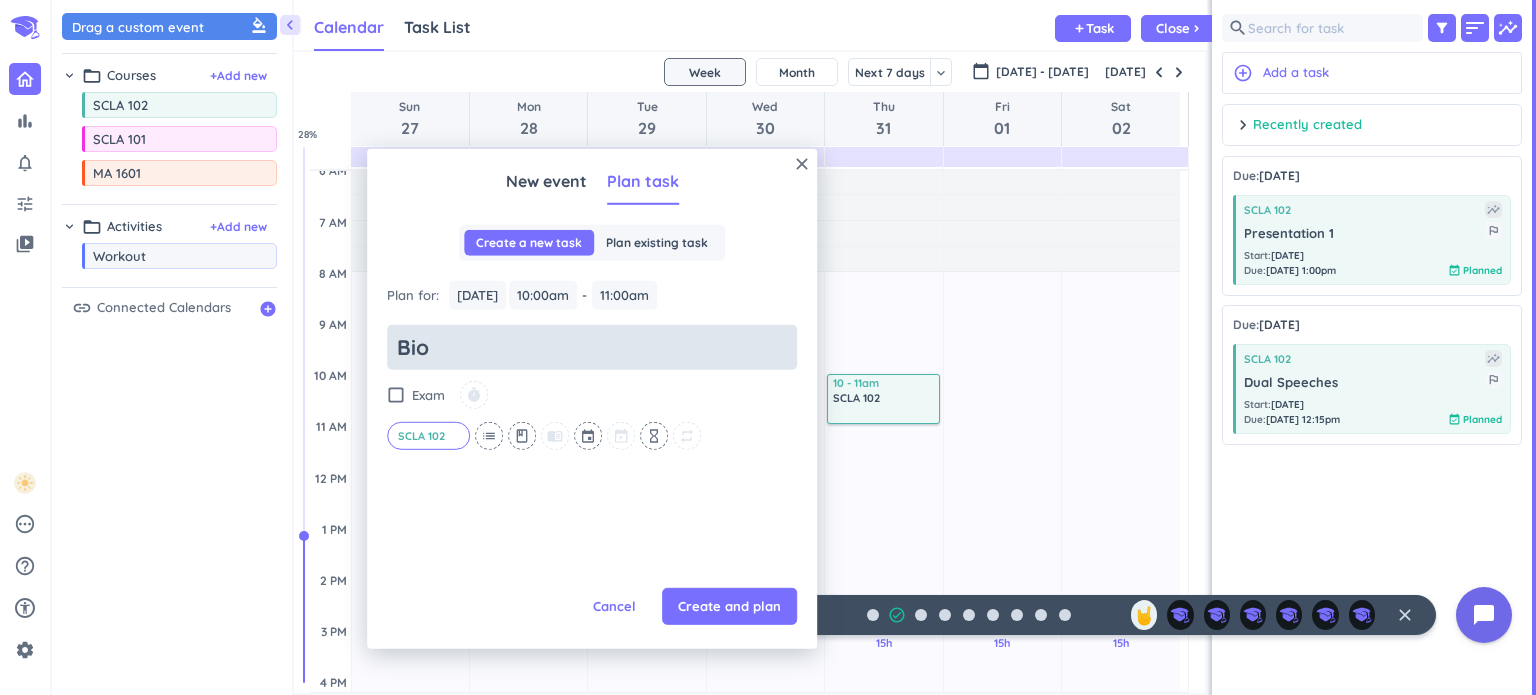 type on "x" 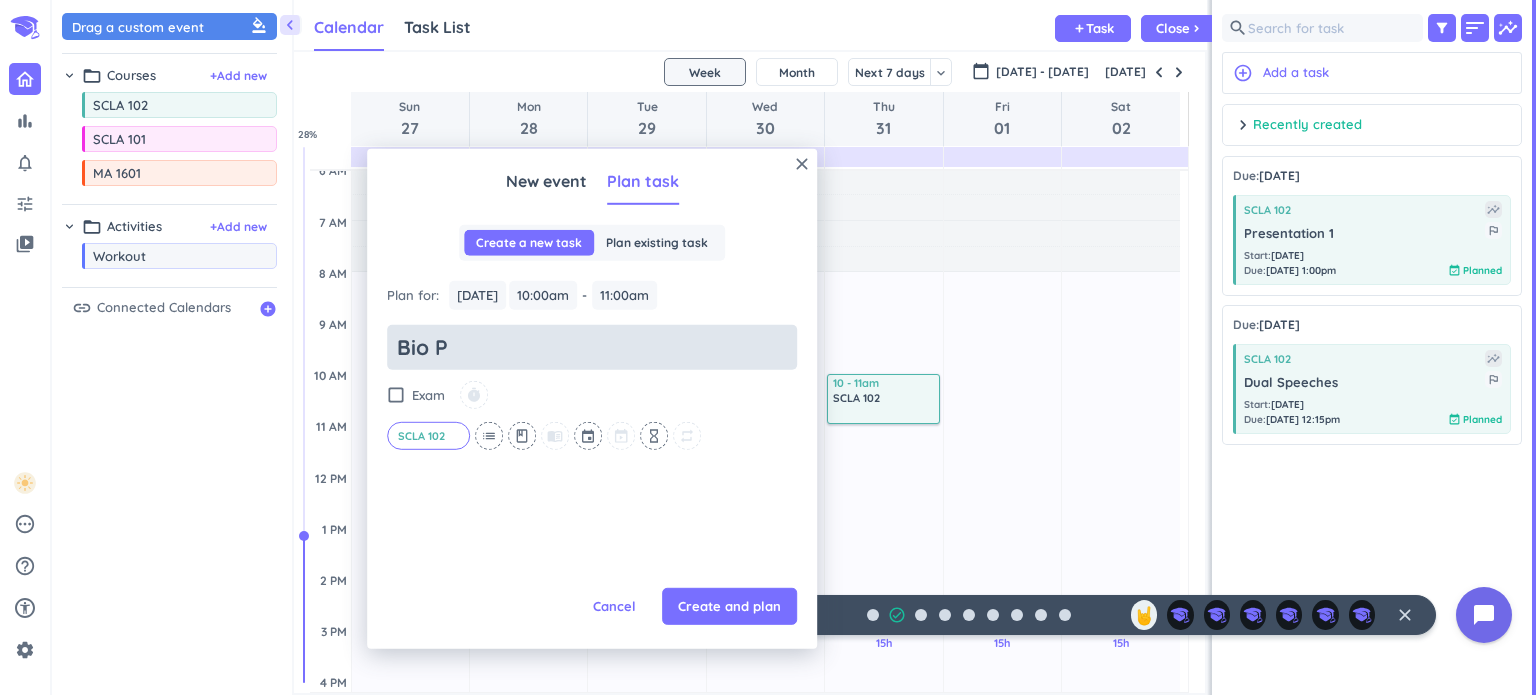 type on "x" 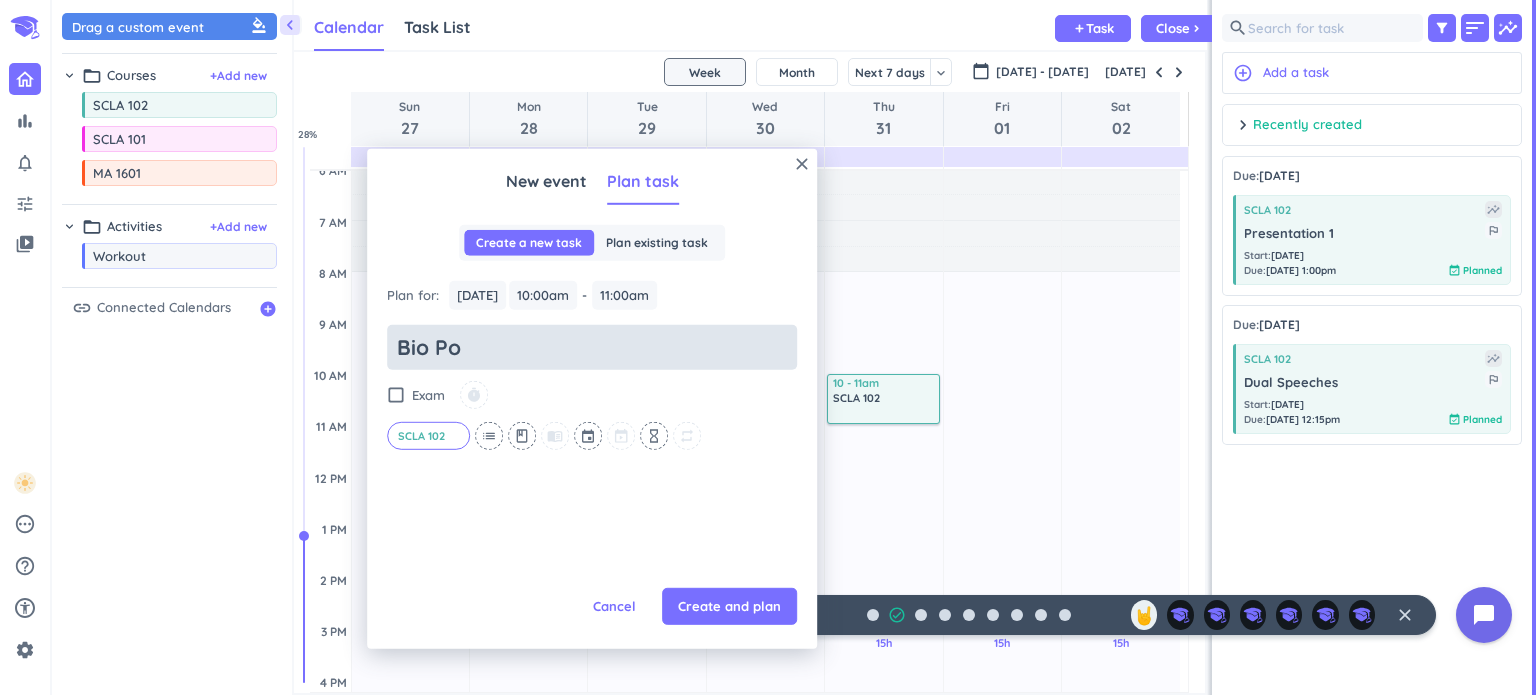 type on "x" 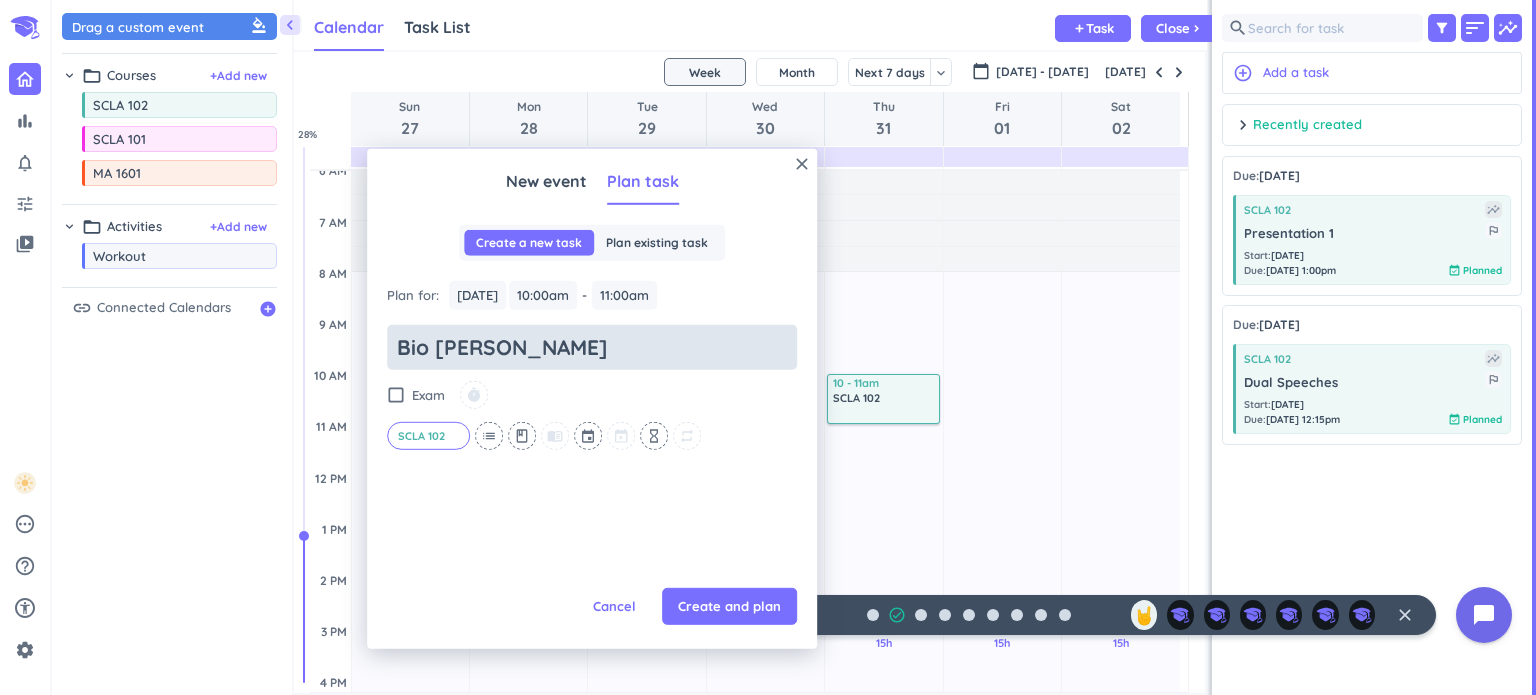 type on "Bio Poem" 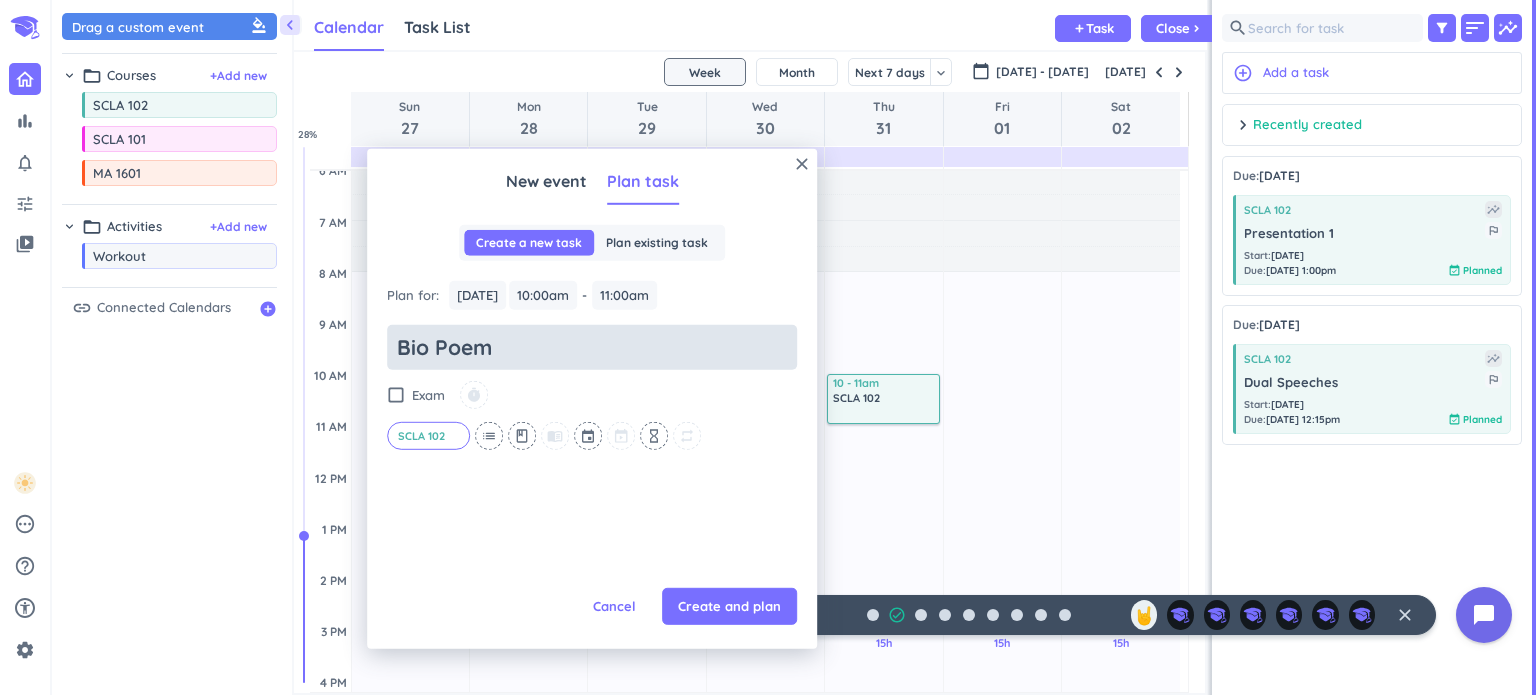 type on "x" 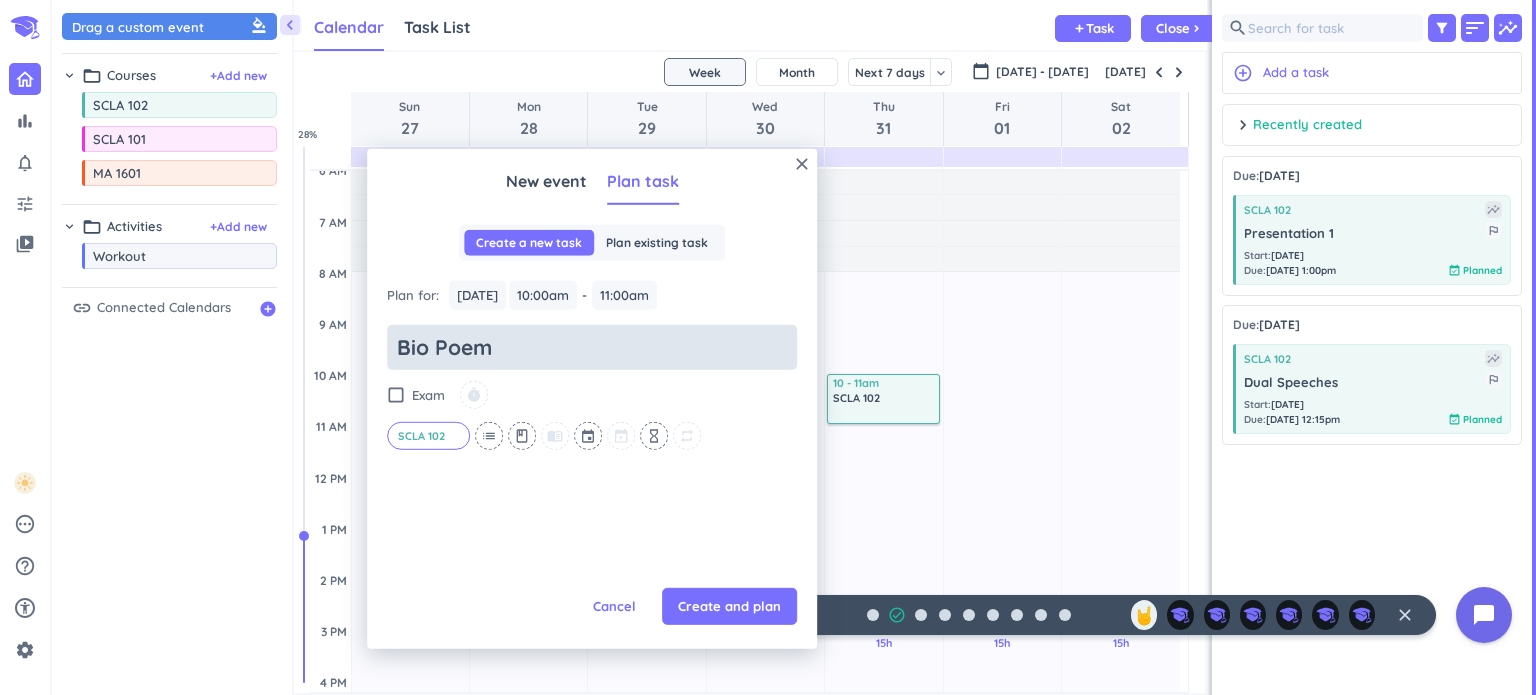 type on "Bio Poem" 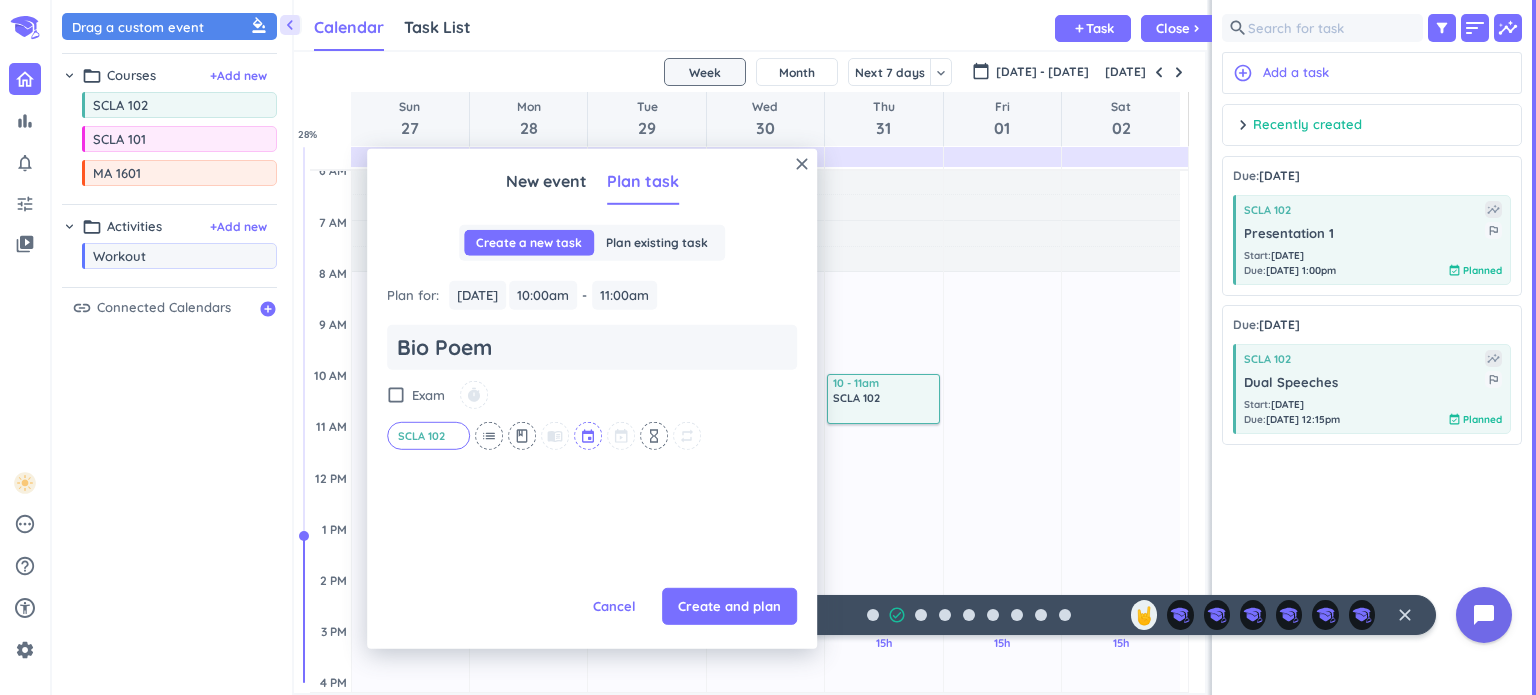 click at bounding box center (589, 436) 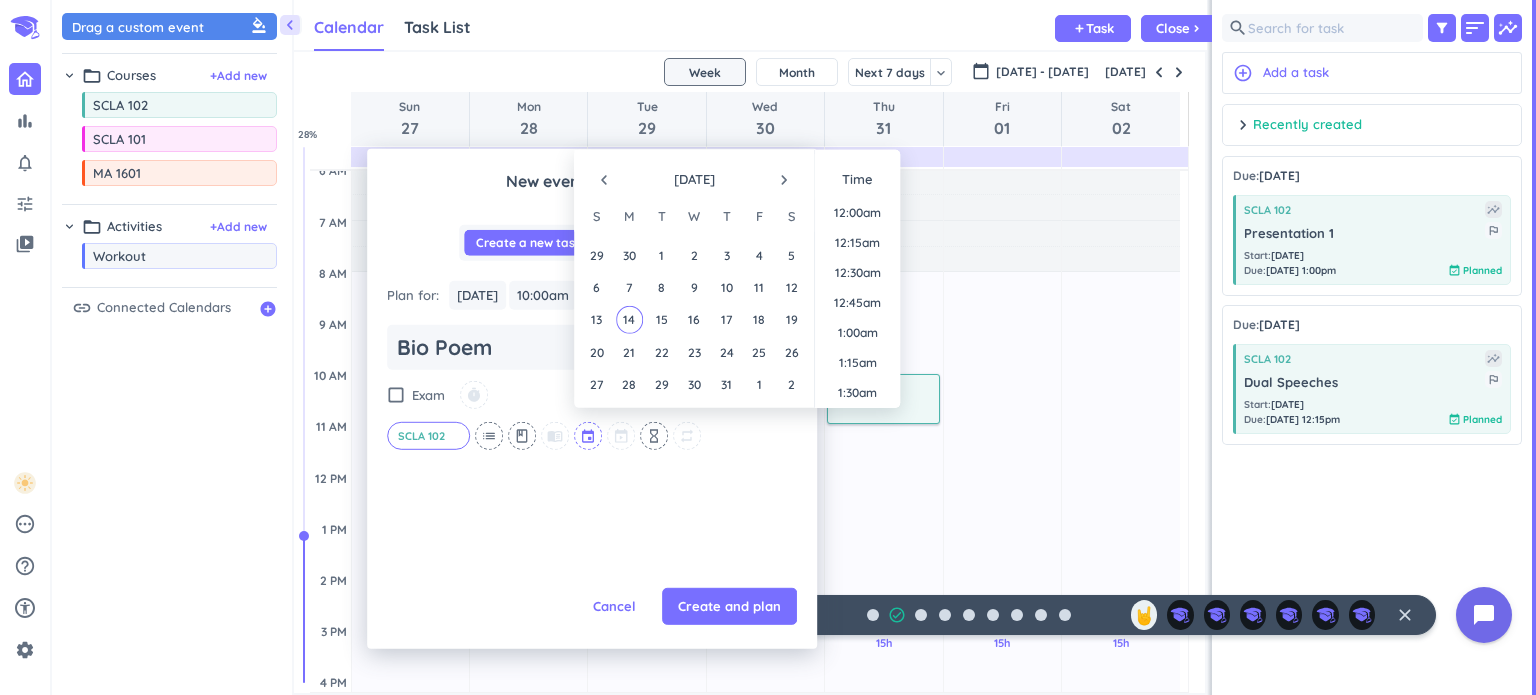 scroll, scrollTop: 1320, scrollLeft: 0, axis: vertical 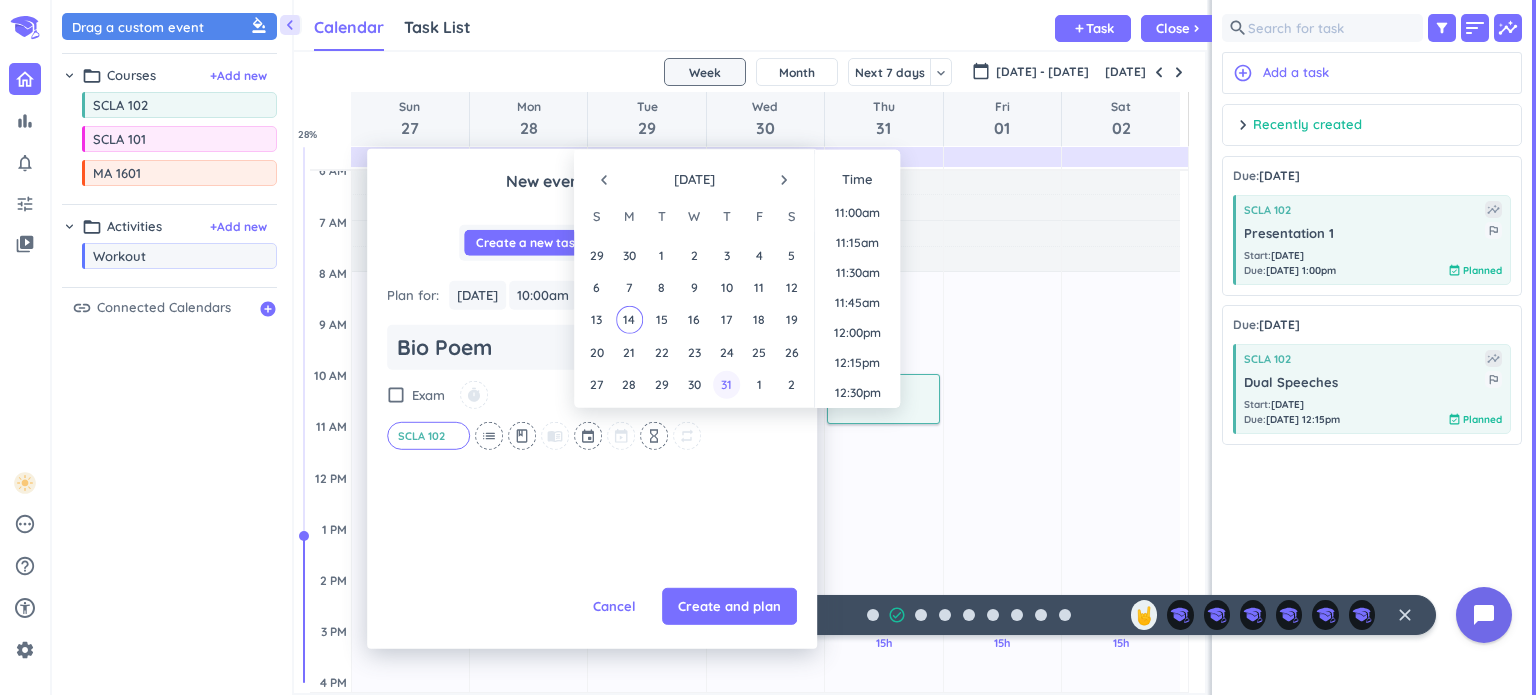click on "31" at bounding box center [726, 384] 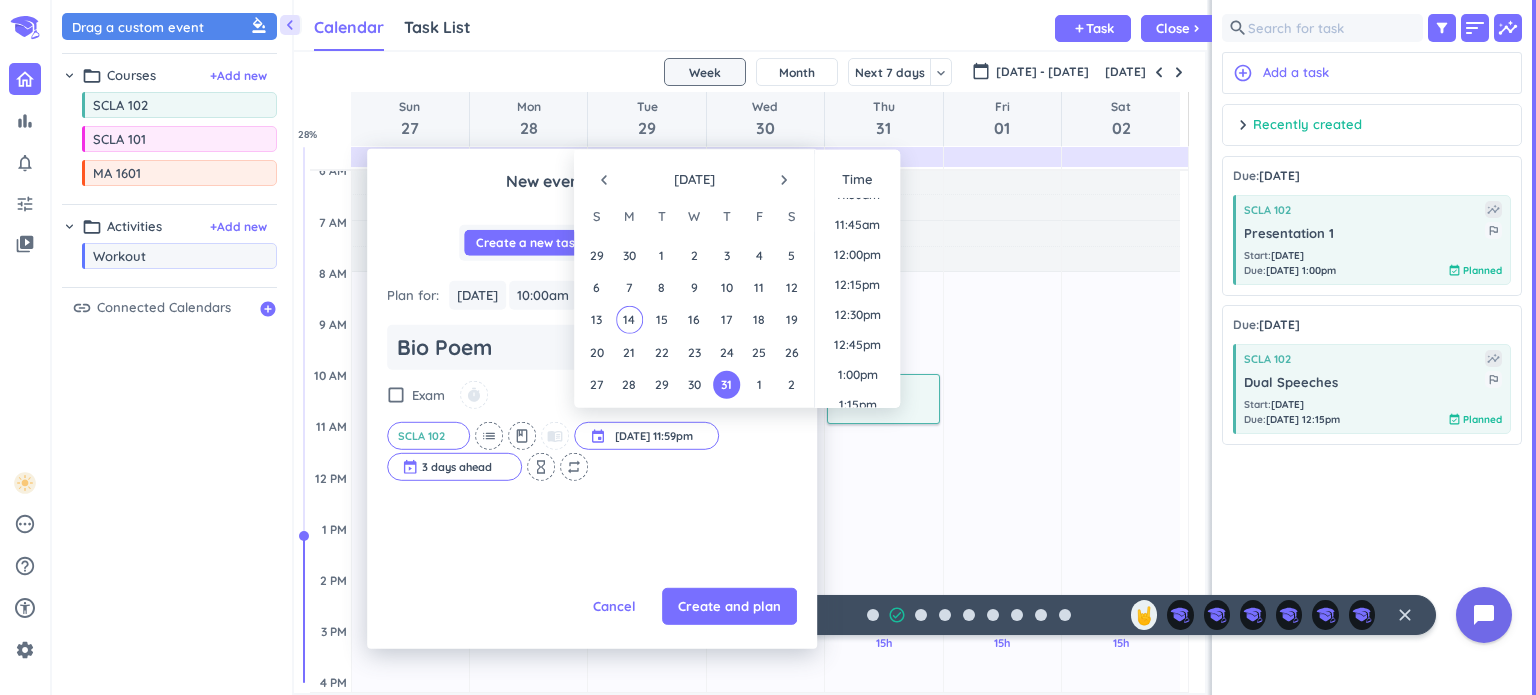 scroll, scrollTop: 1334, scrollLeft: 0, axis: vertical 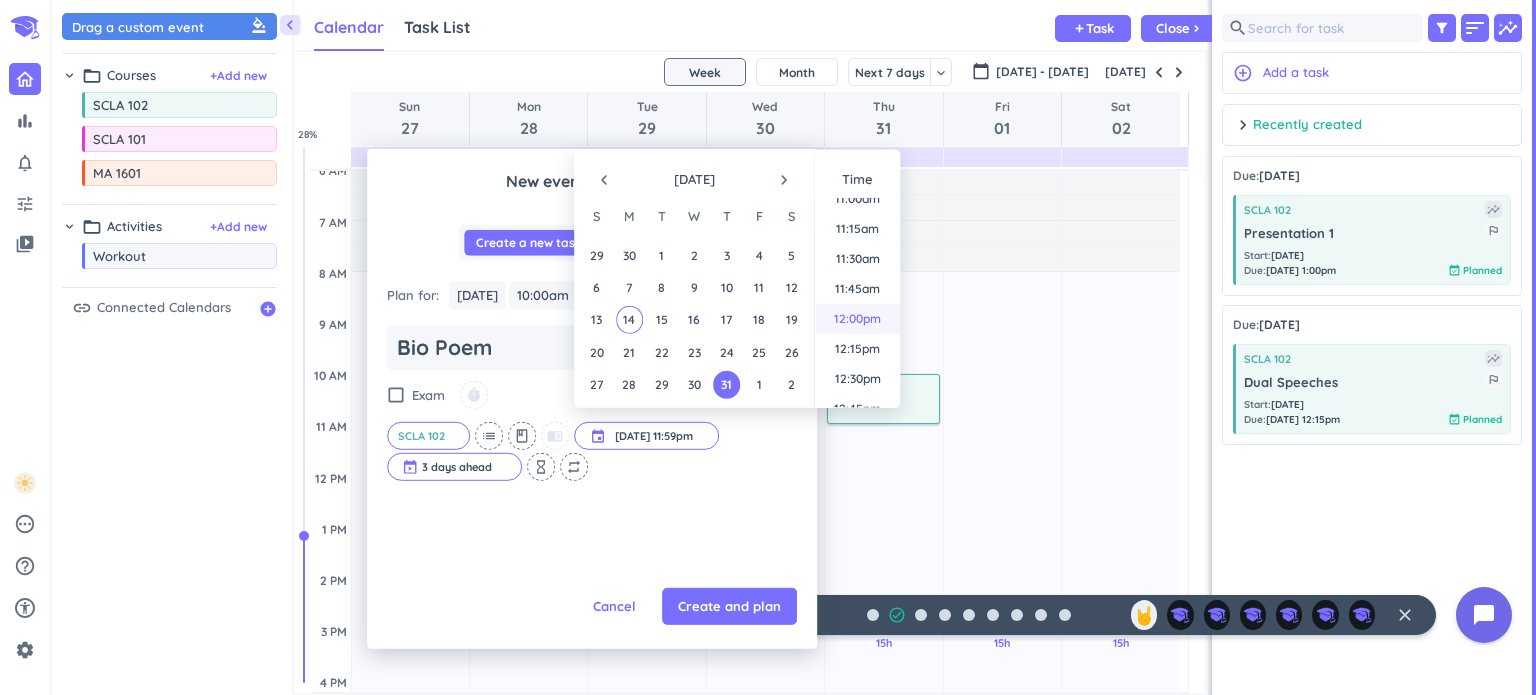 click on "12:00pm" at bounding box center (857, 319) 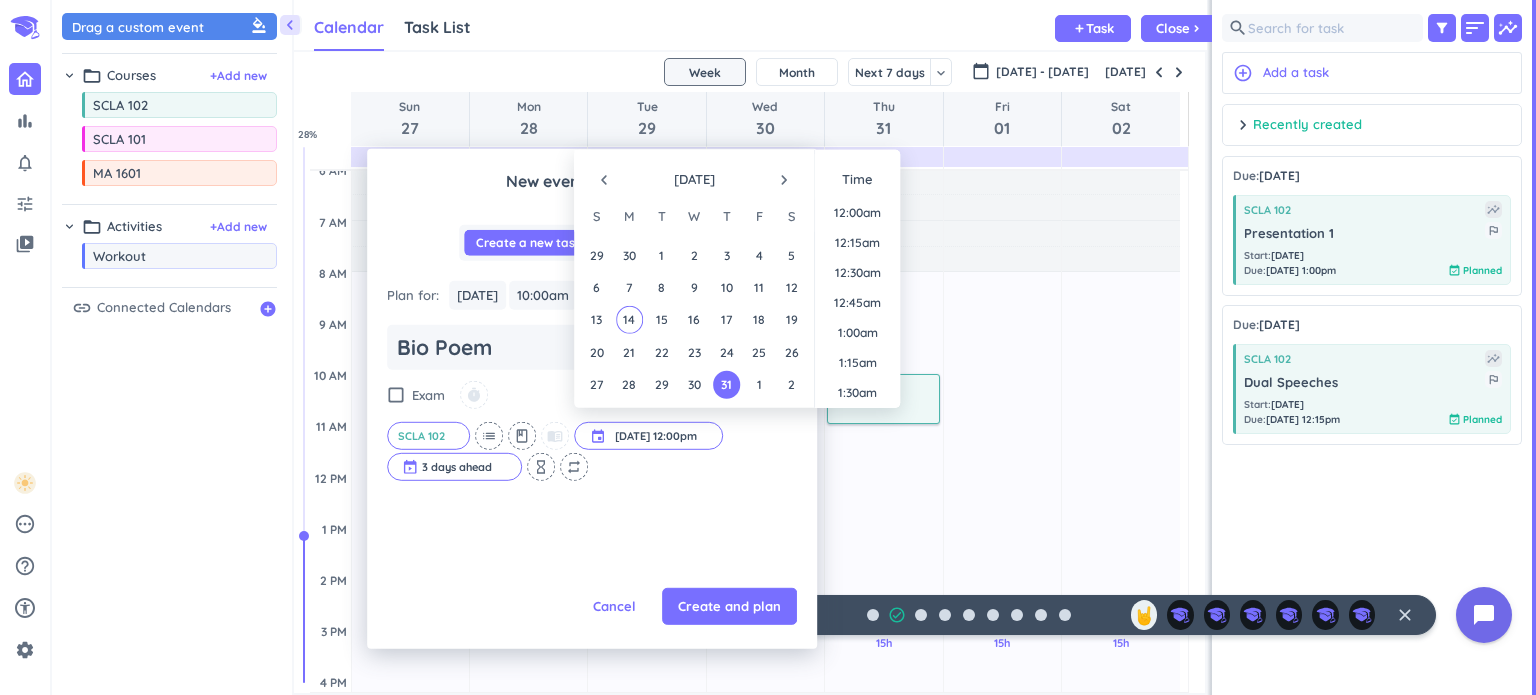 scroll, scrollTop: 1350, scrollLeft: 0, axis: vertical 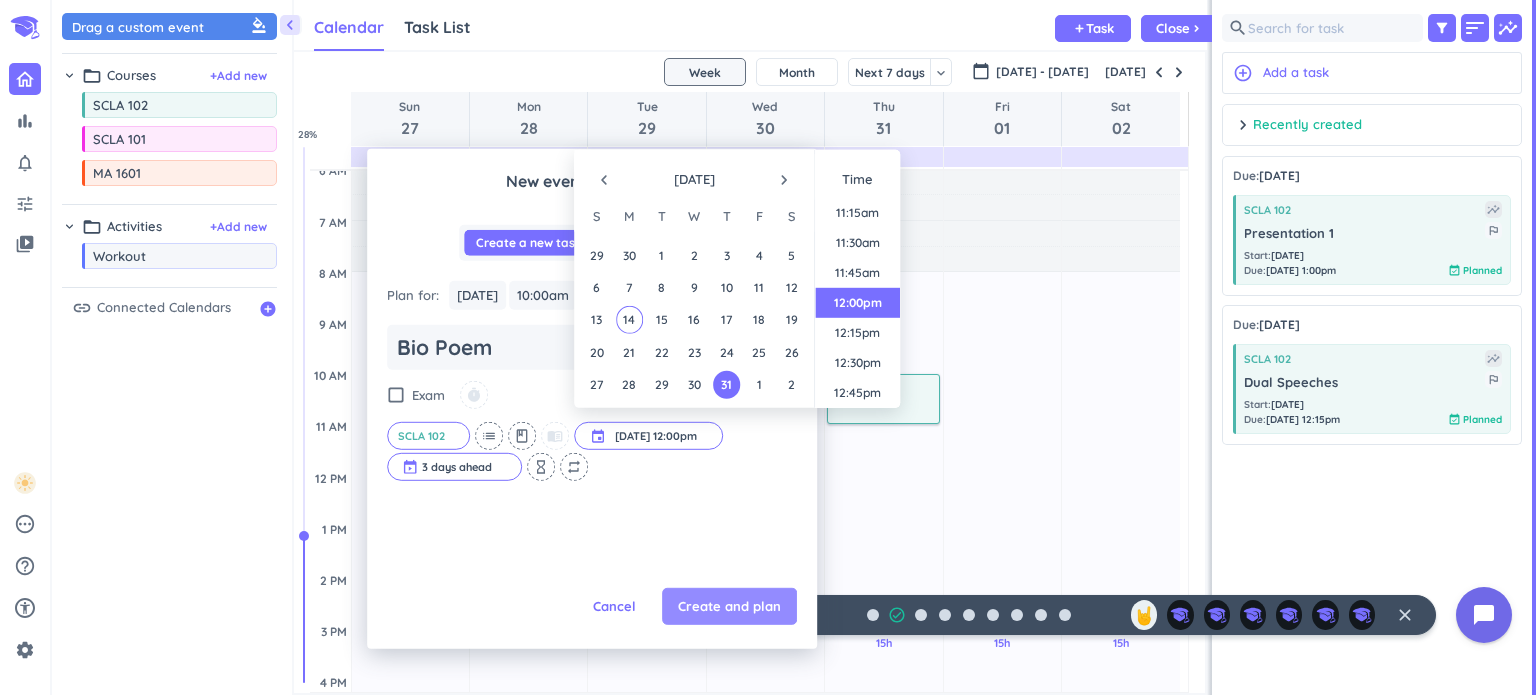 click on "Create and plan" at bounding box center (729, 606) 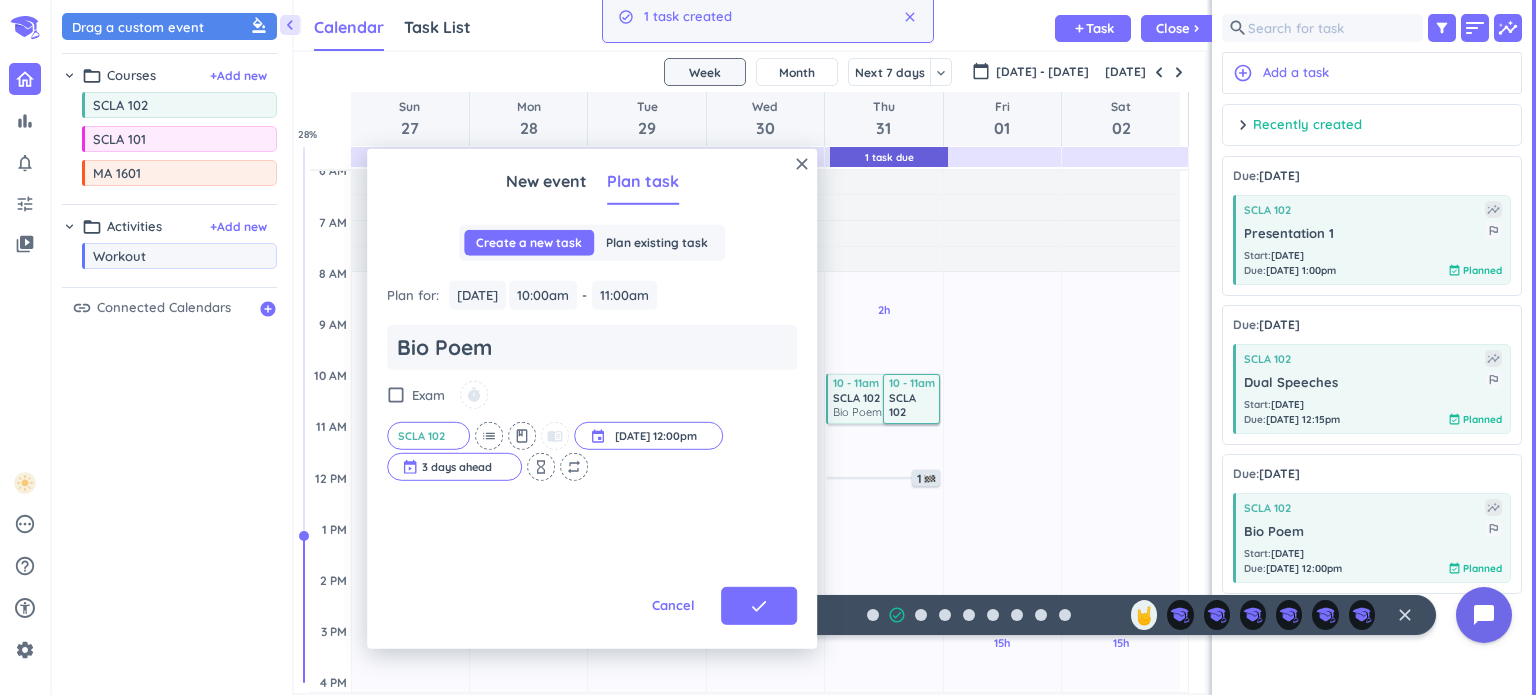 click on "1 / 9 check_circle_outline 🤘 close" at bounding box center (1036, 615) 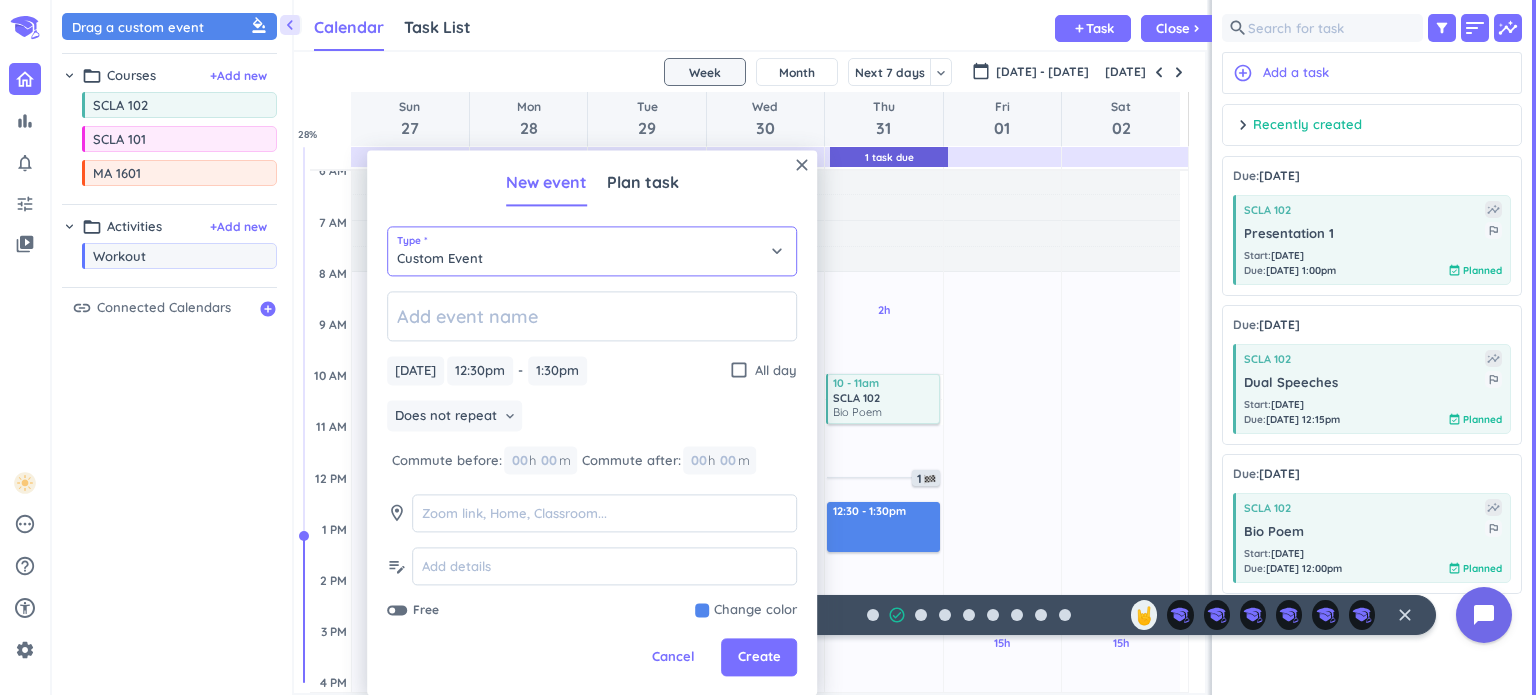 click on "Custom Event" at bounding box center [592, 251] 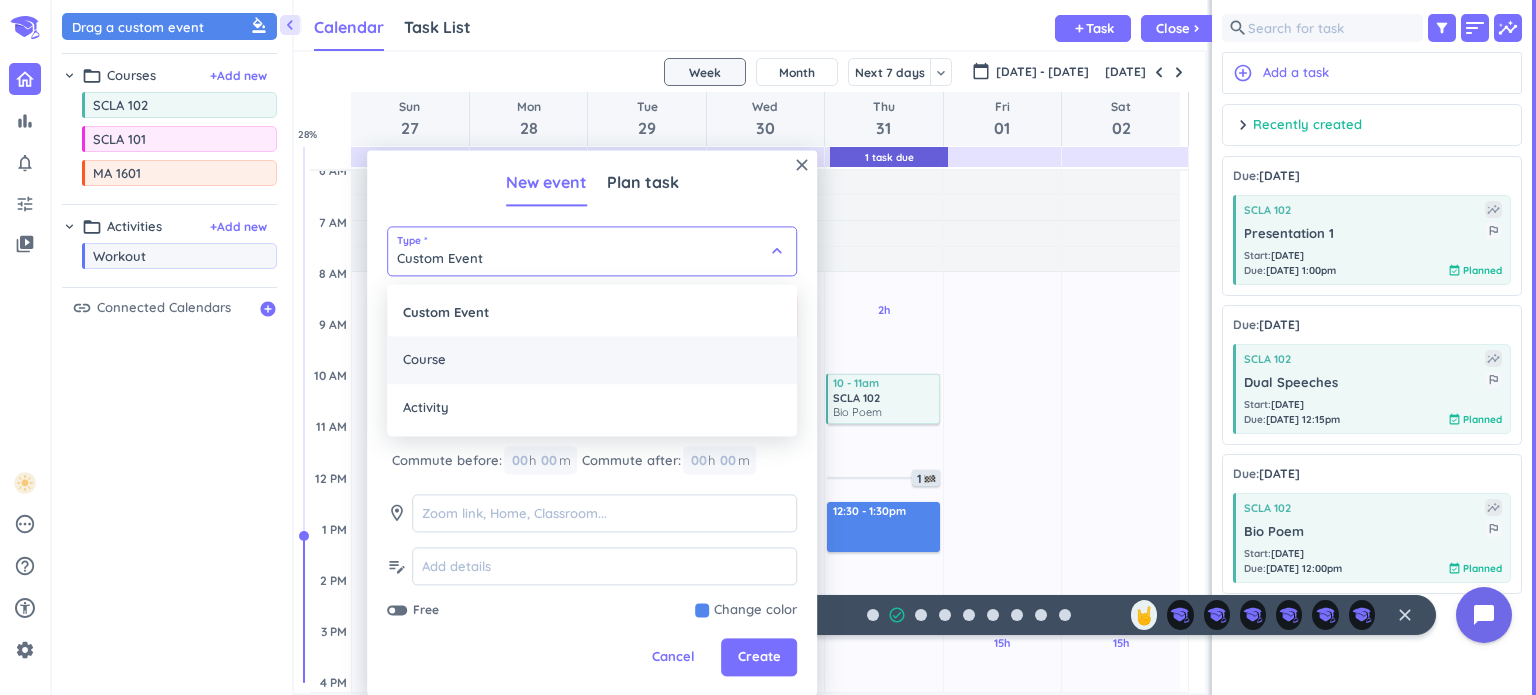 click on "Course" at bounding box center [592, 360] 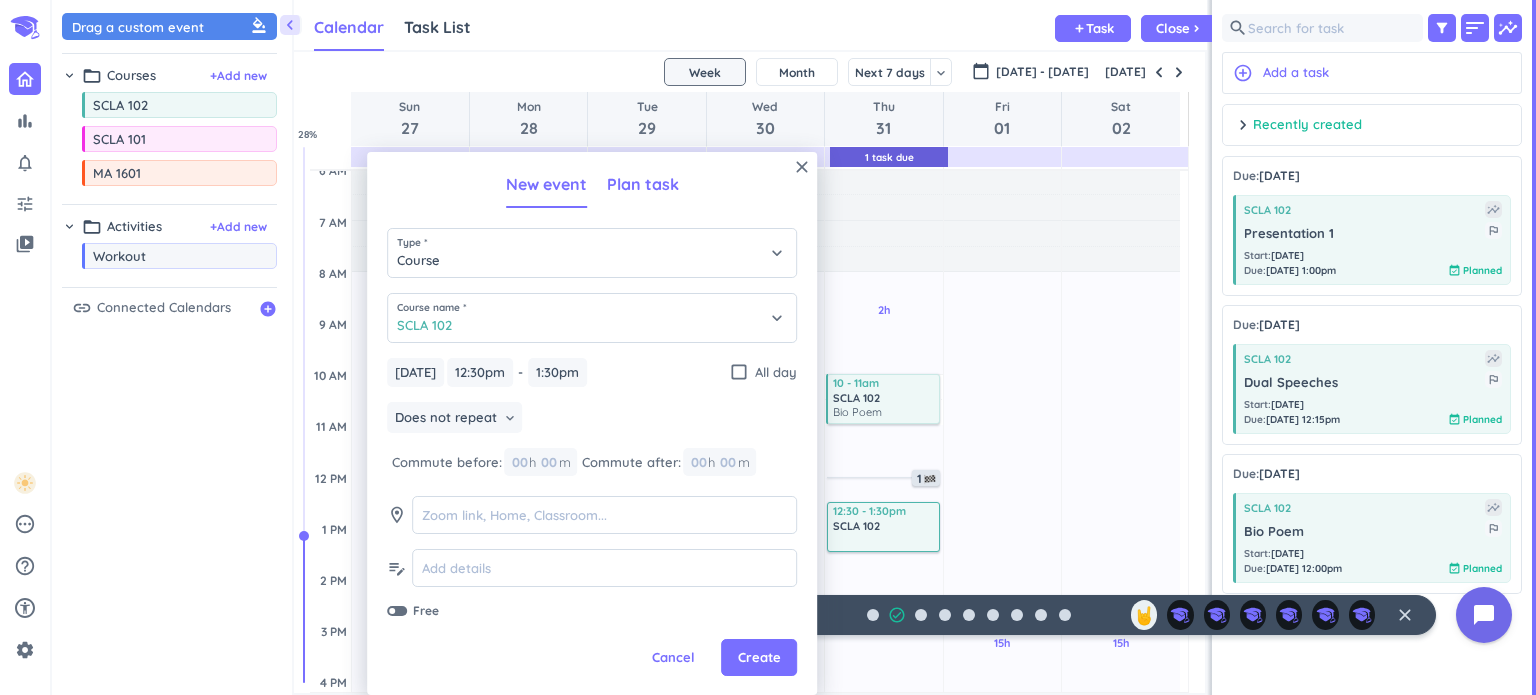 click on "Plan task" at bounding box center [643, 184] 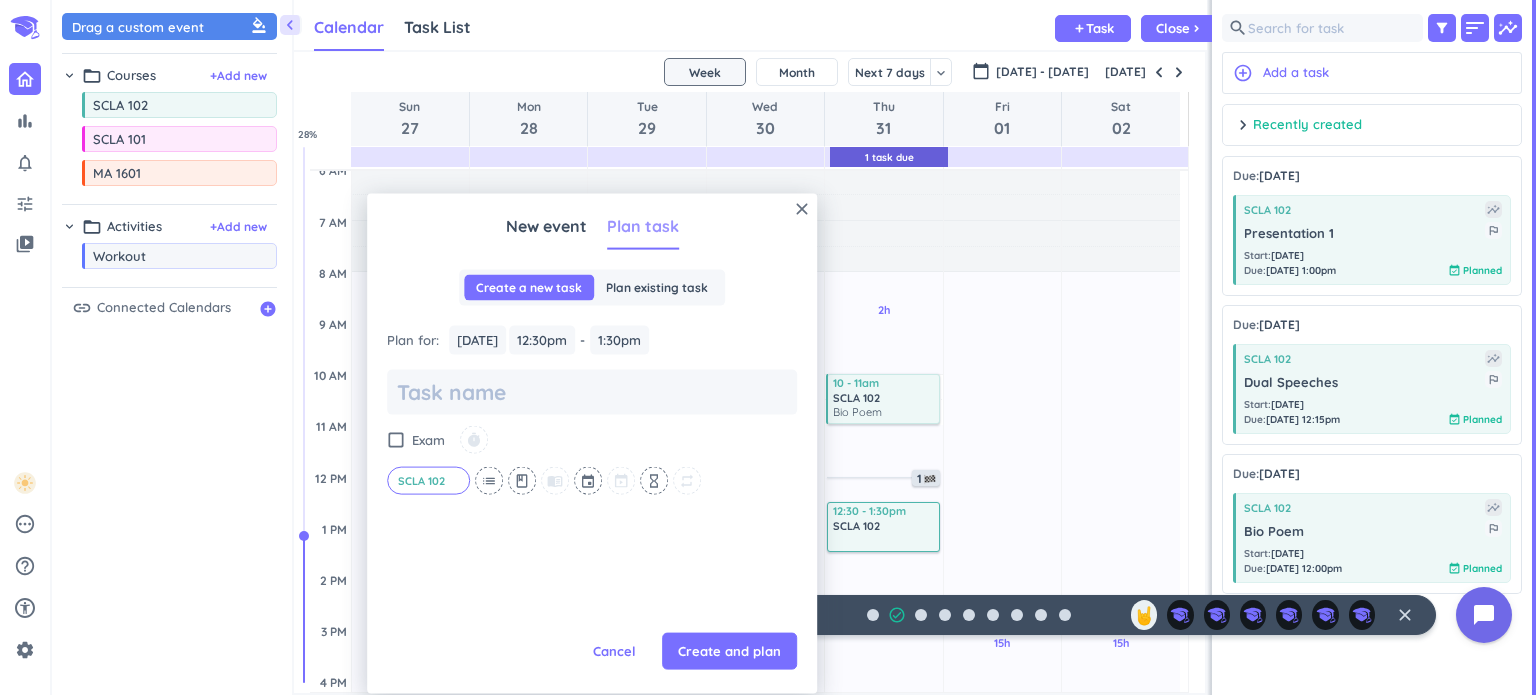 scroll, scrollTop: 0, scrollLeft: 0, axis: both 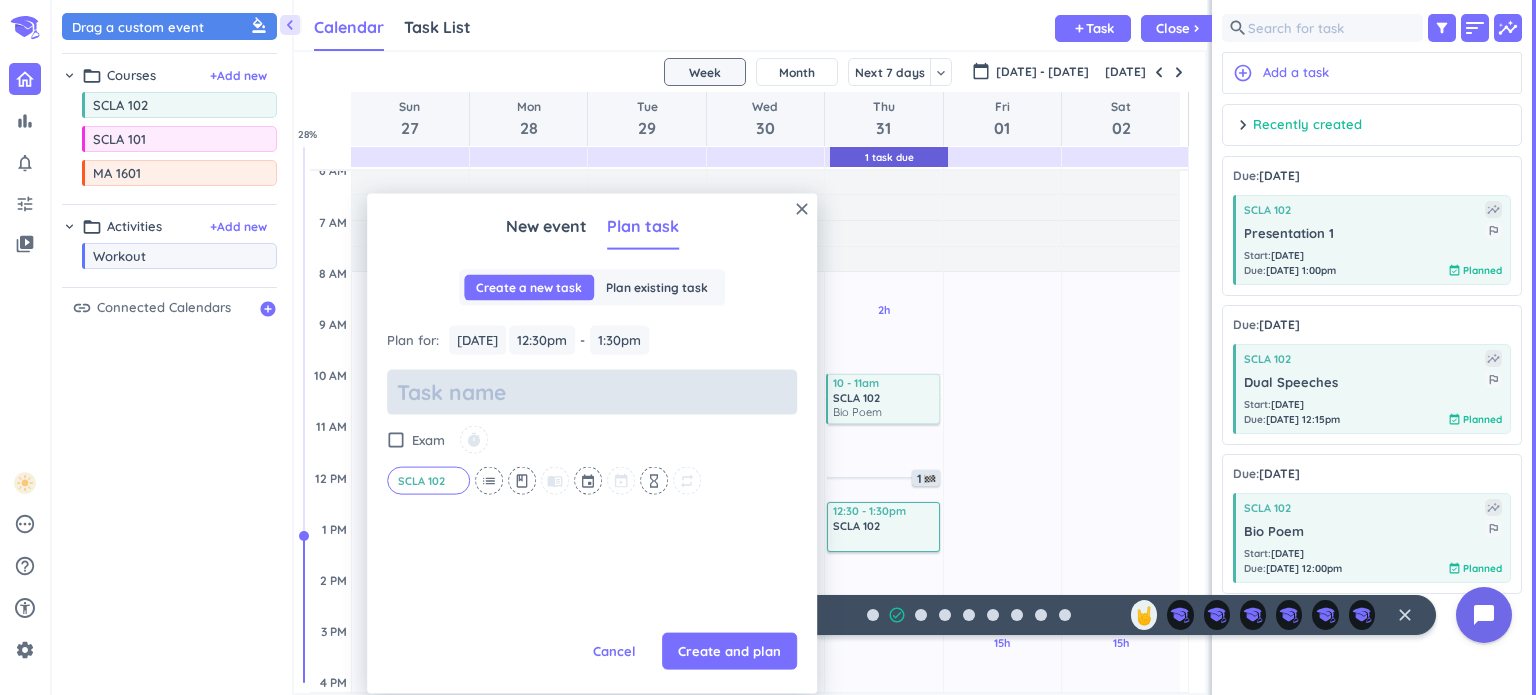 type on "x" 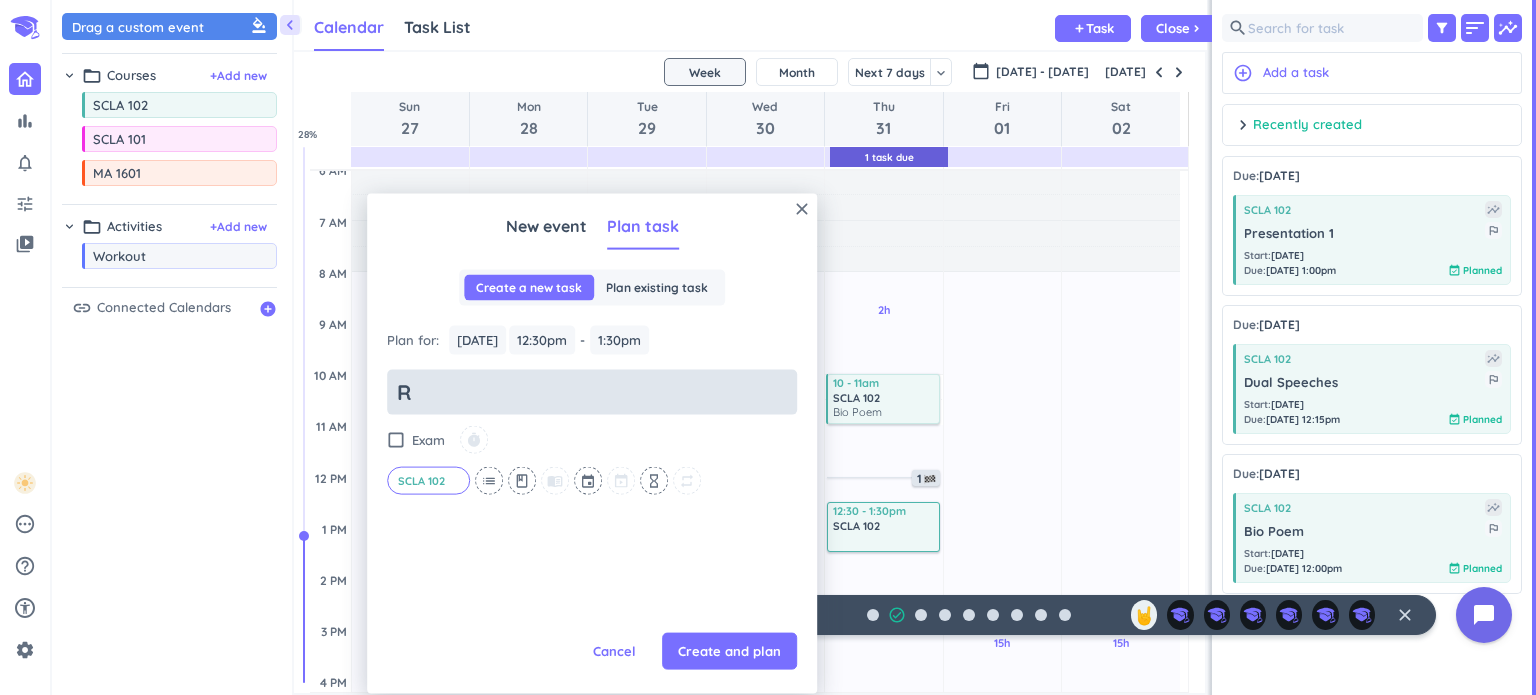 type on "x" 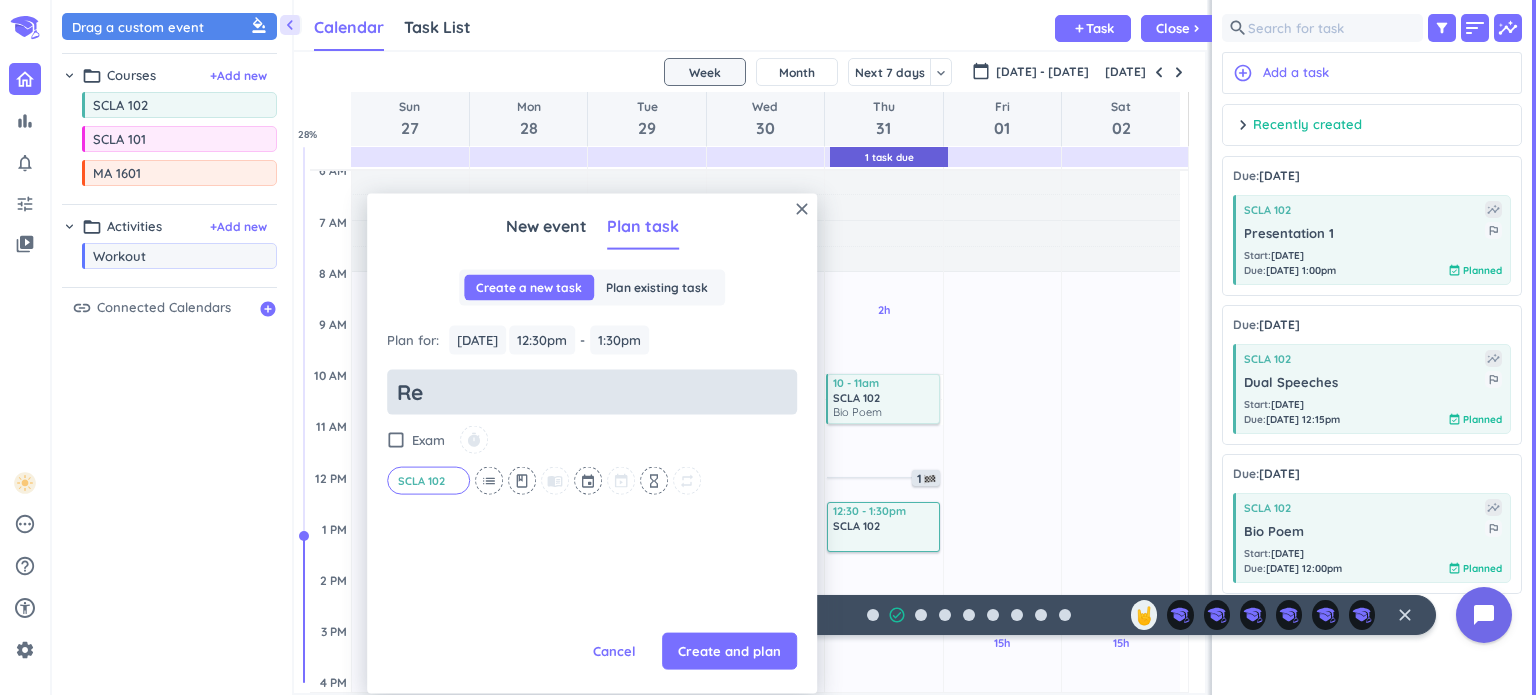 type on "x" 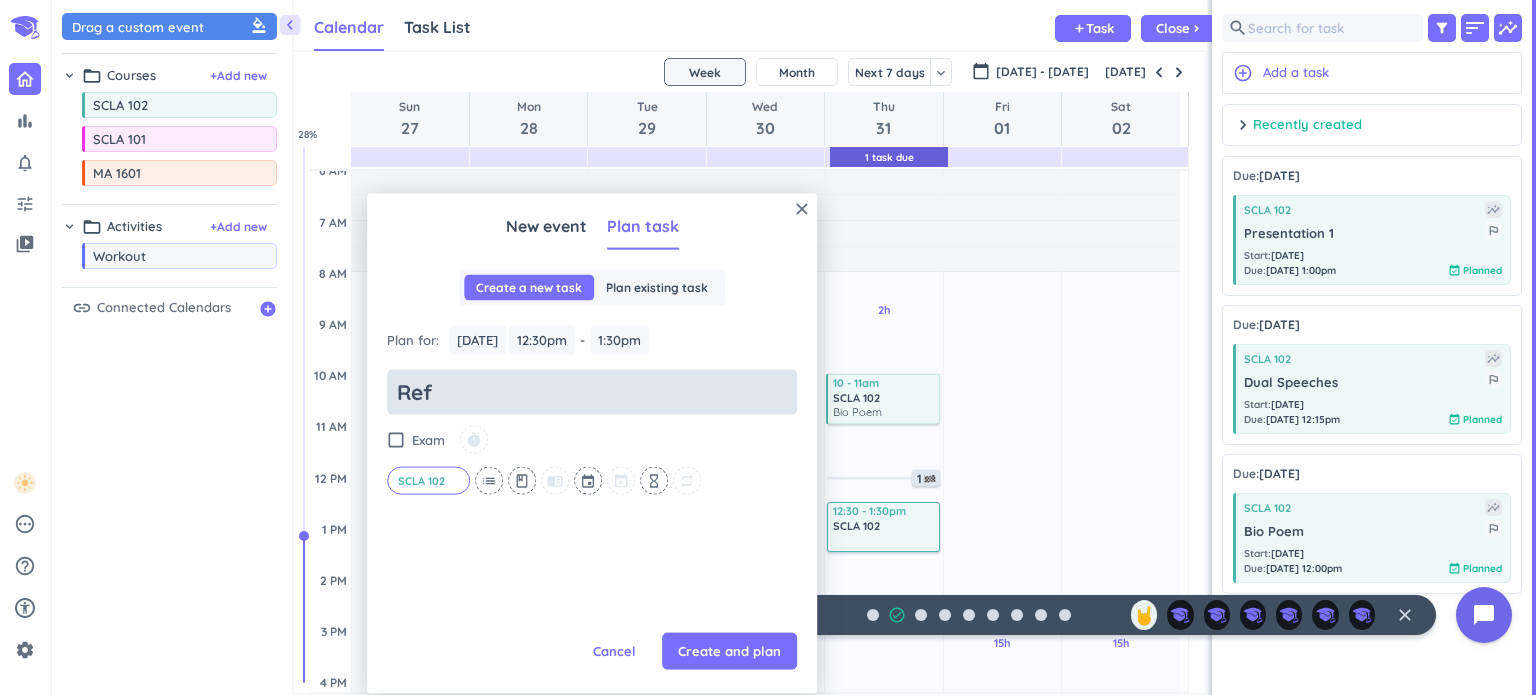 type on "x" 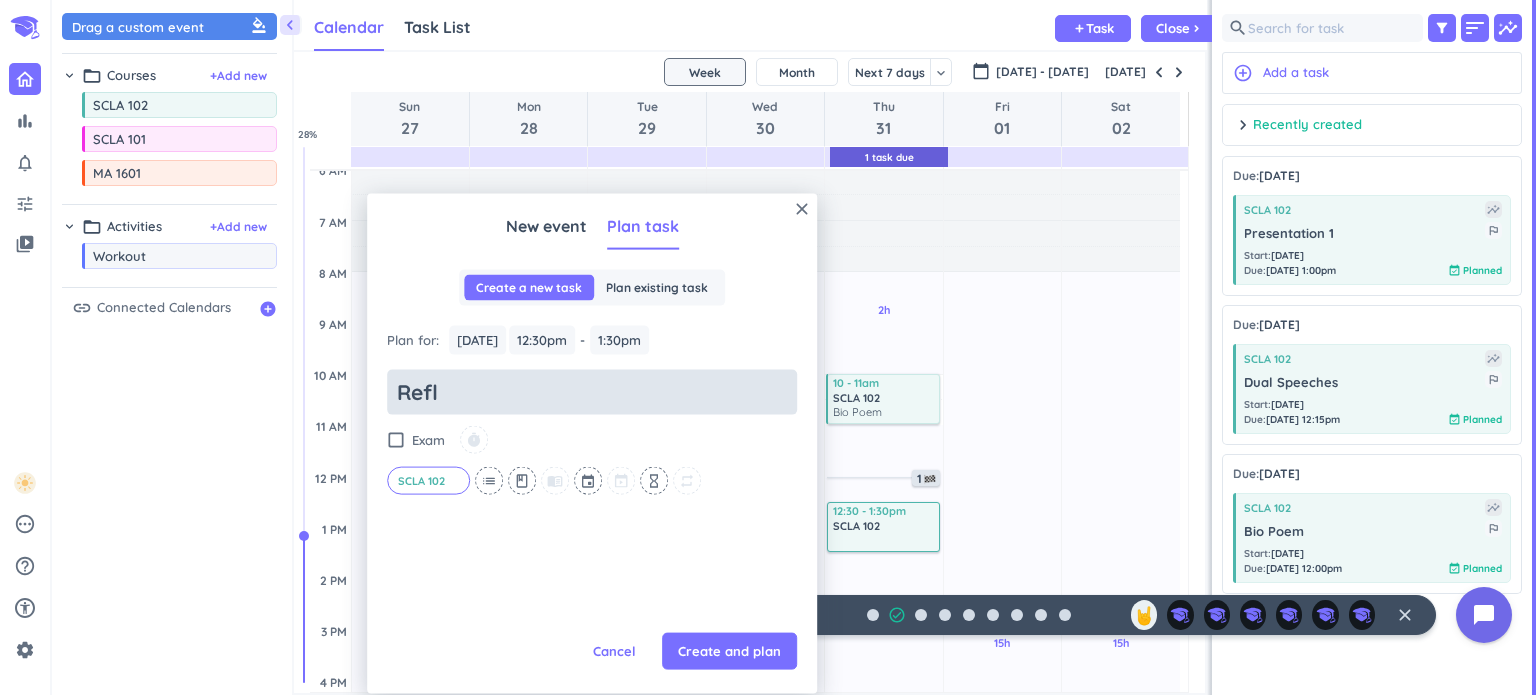 type on "x" 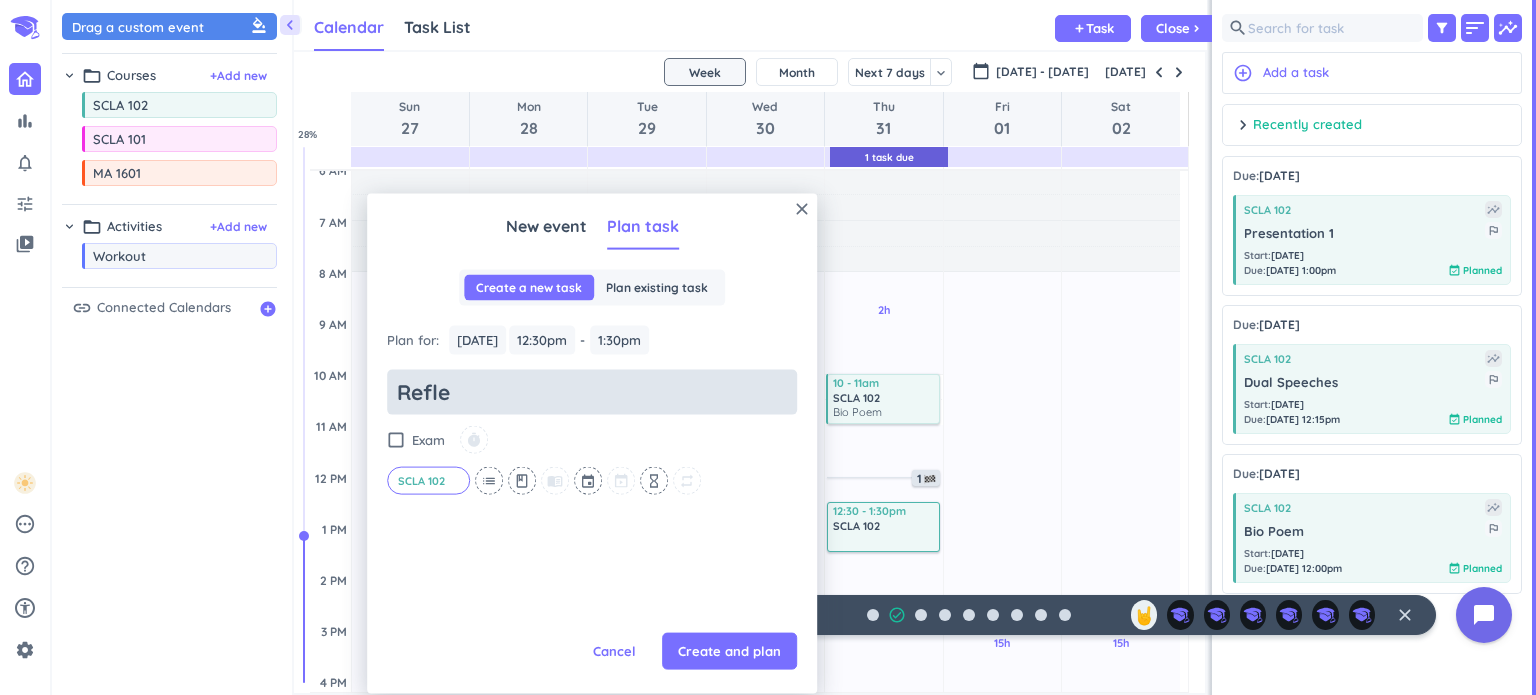 type on "x" 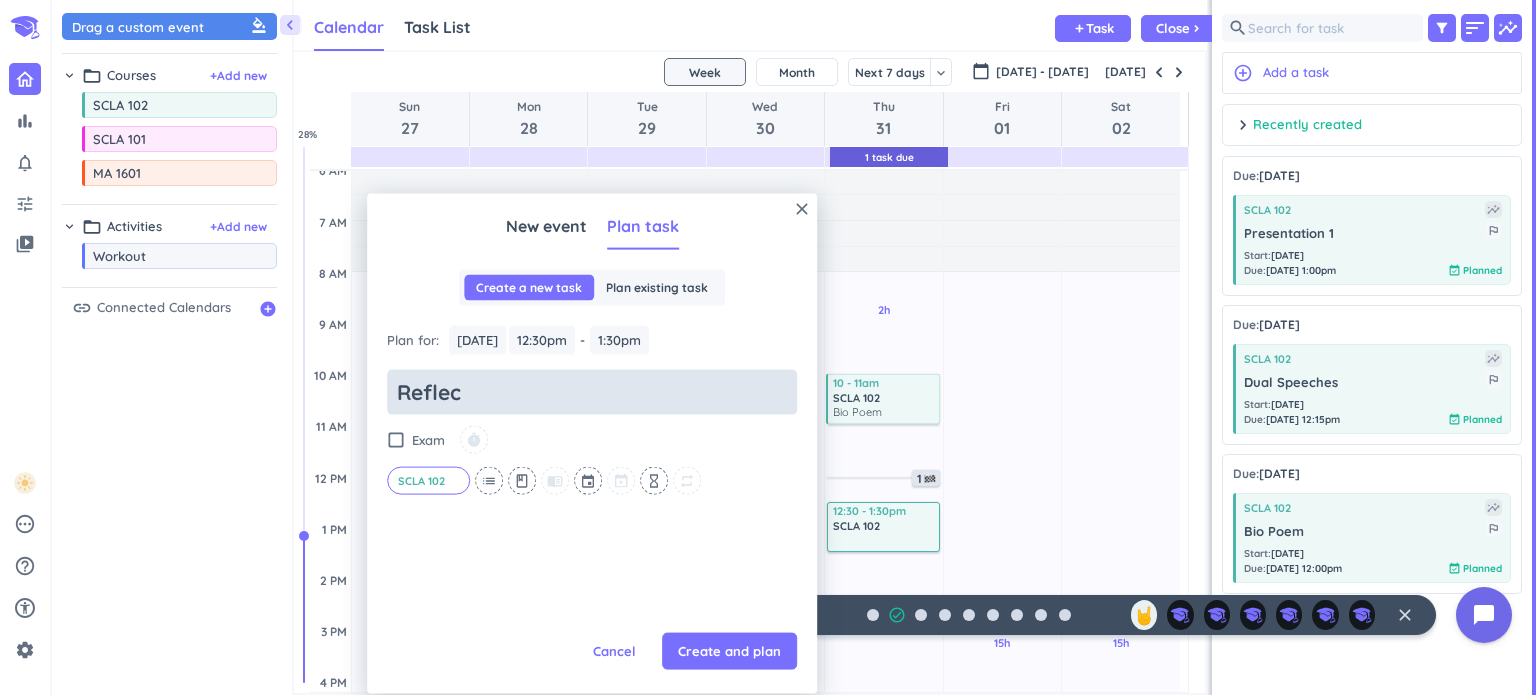 type on "x" 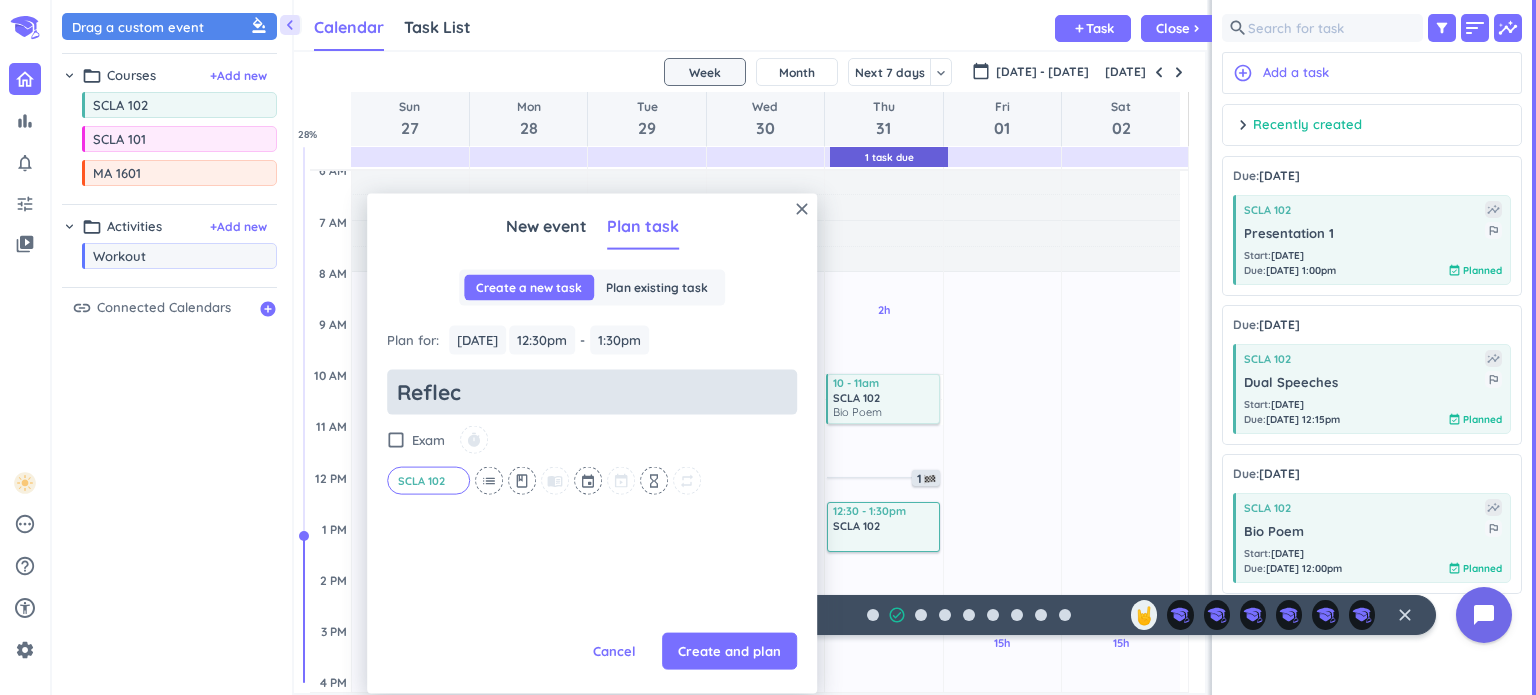 type on "Reflect" 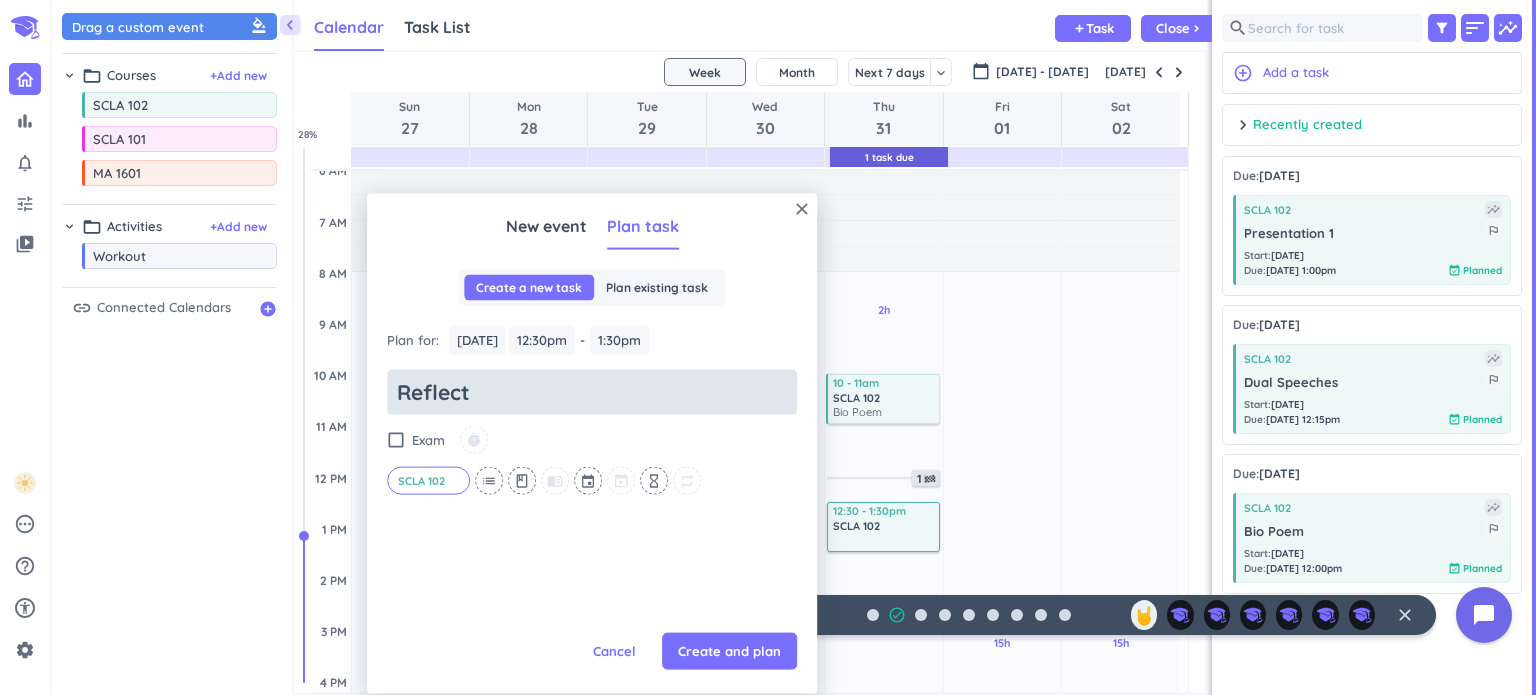 type on "x" 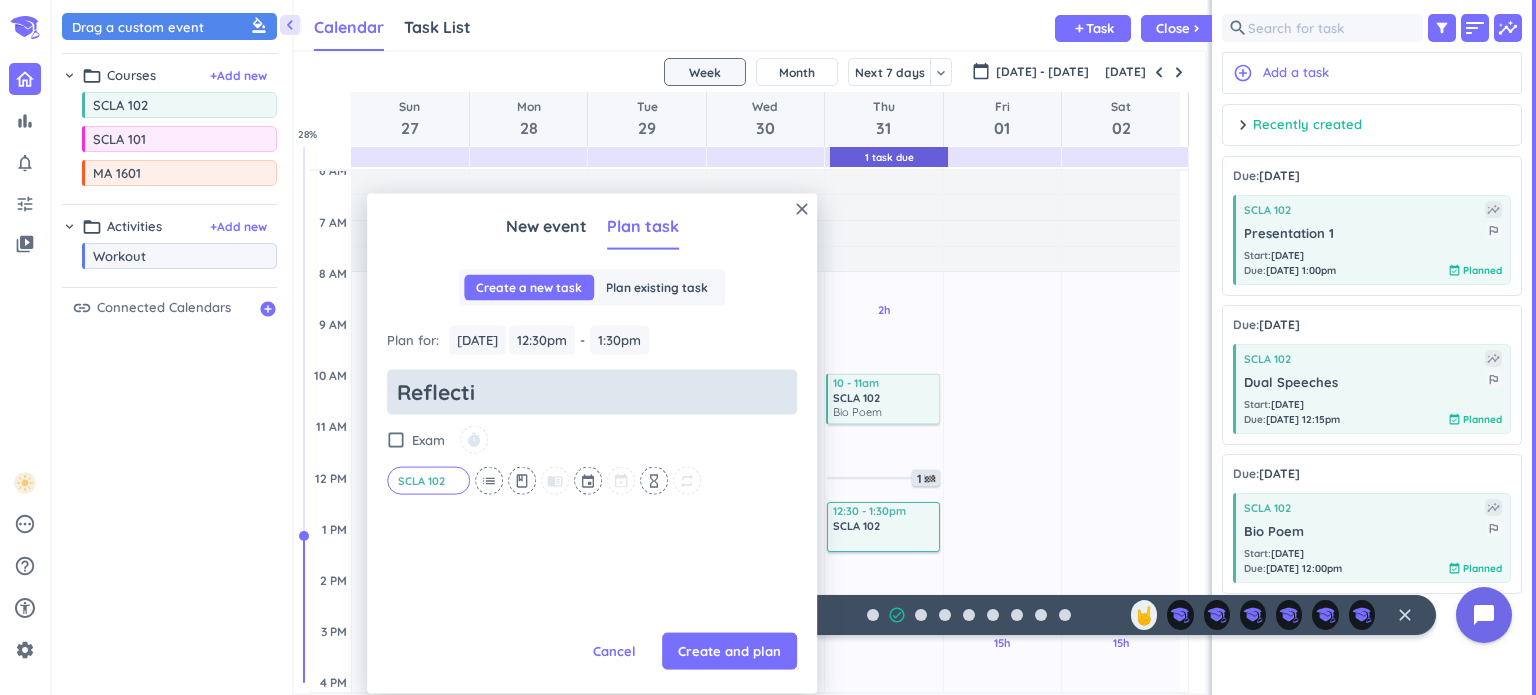 type on "x" 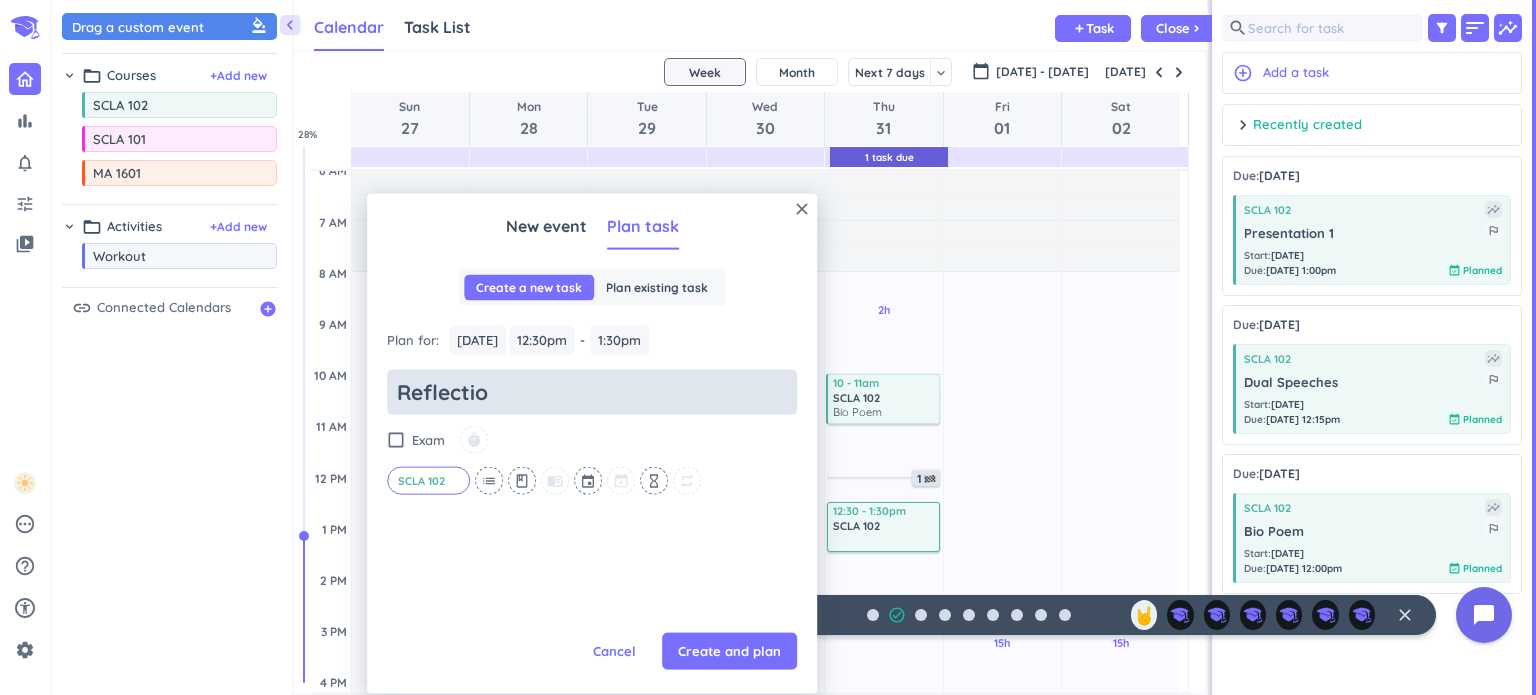 type on "x" 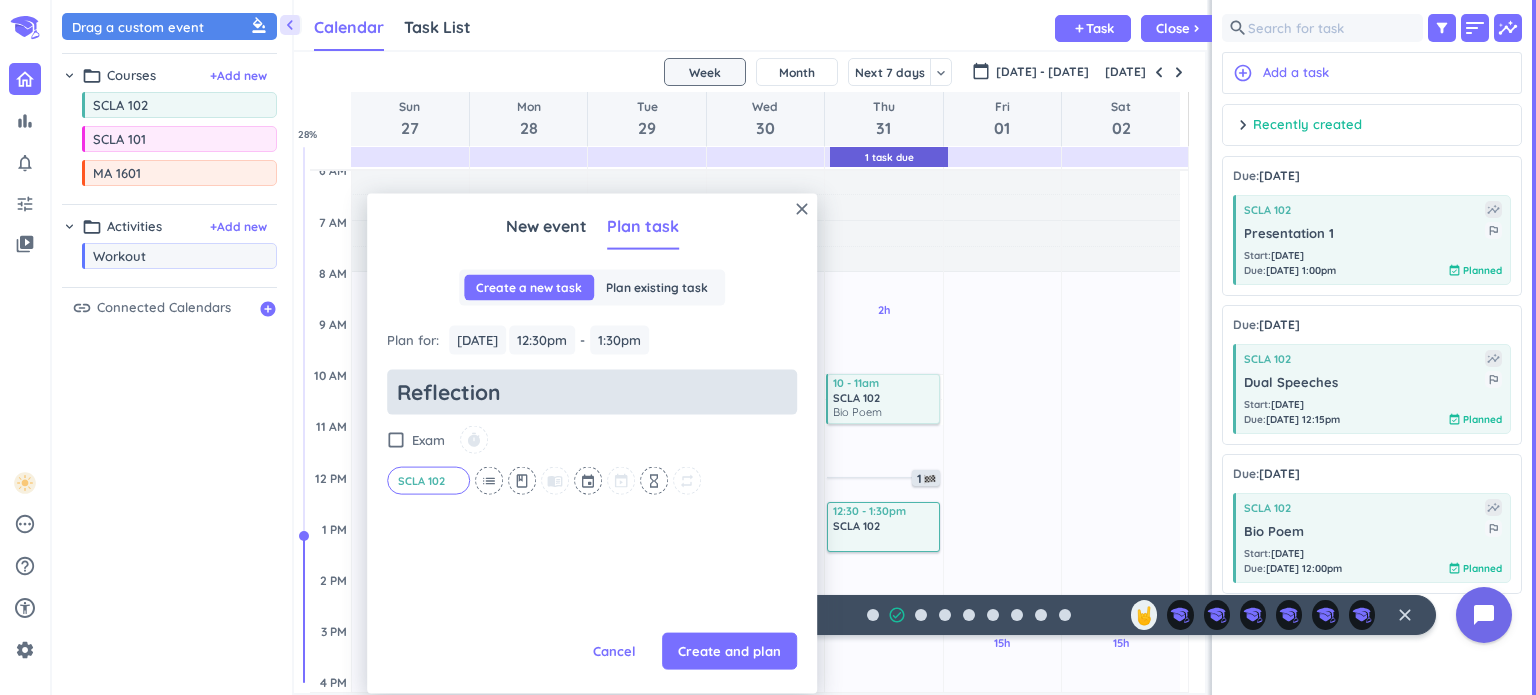 type on "x" 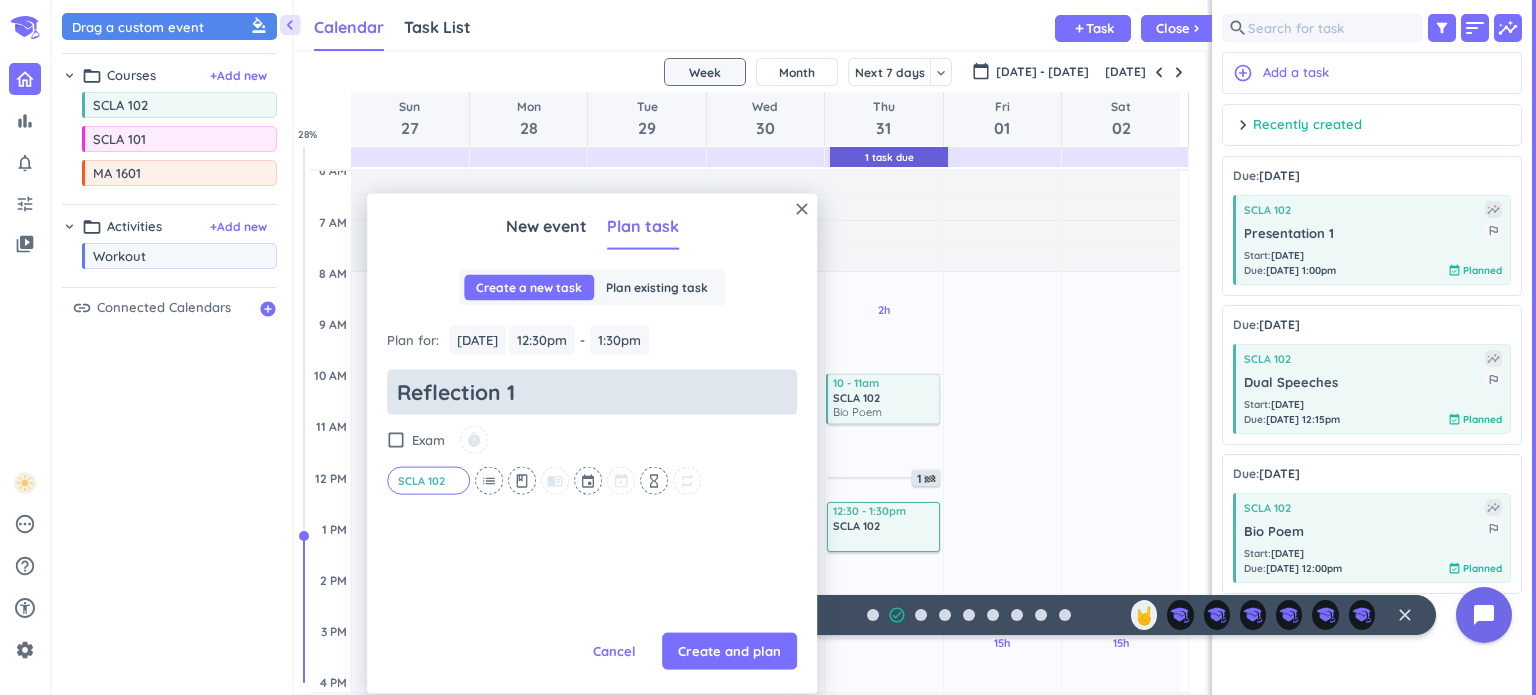 type on "Reflection 1" 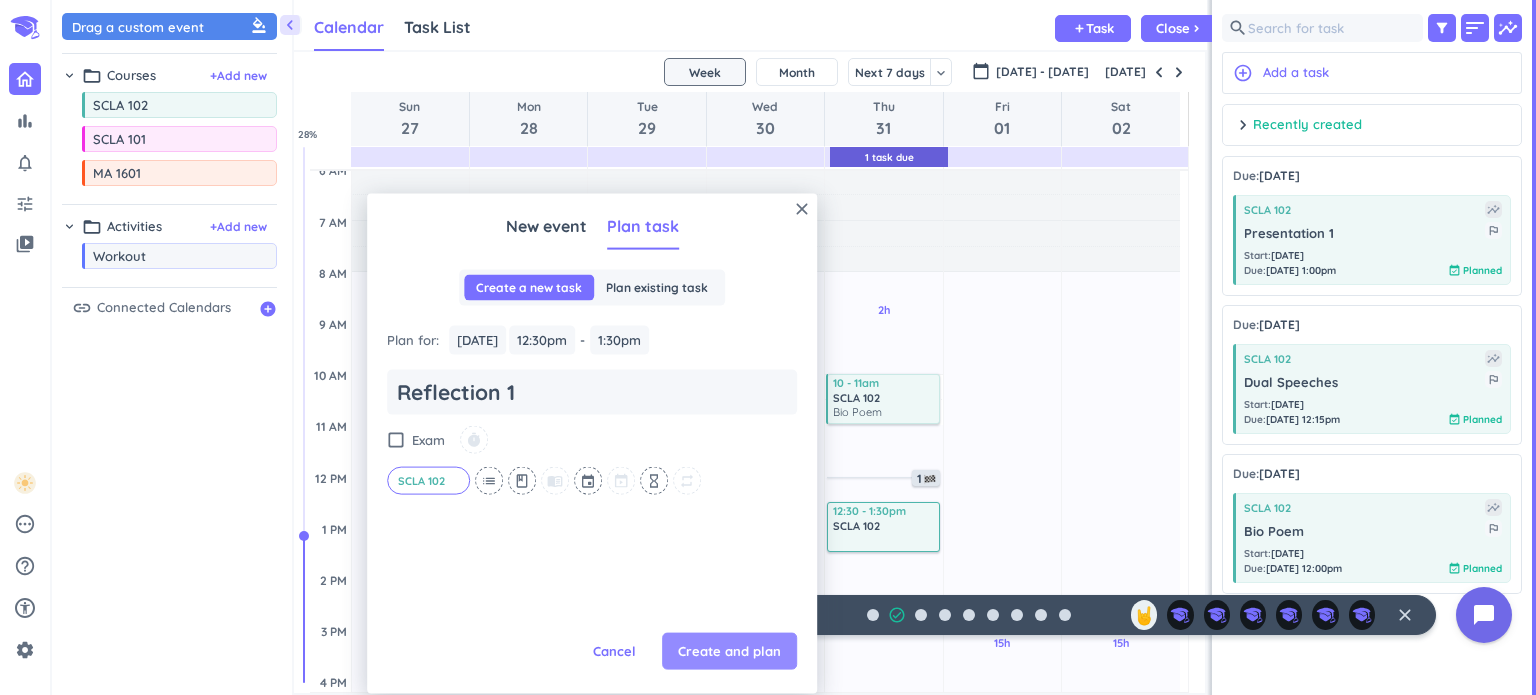 click on "Create and plan" at bounding box center (729, 651) 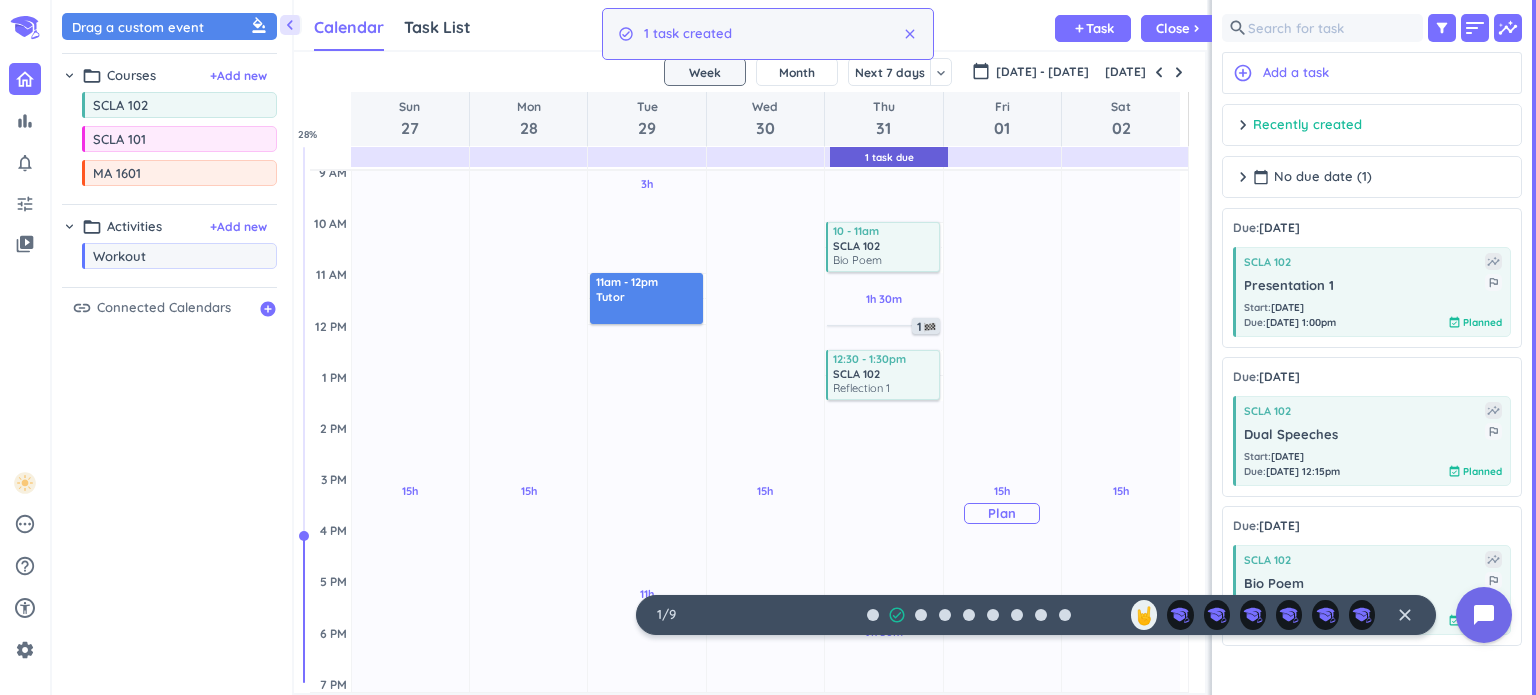 scroll, scrollTop: 261, scrollLeft: 0, axis: vertical 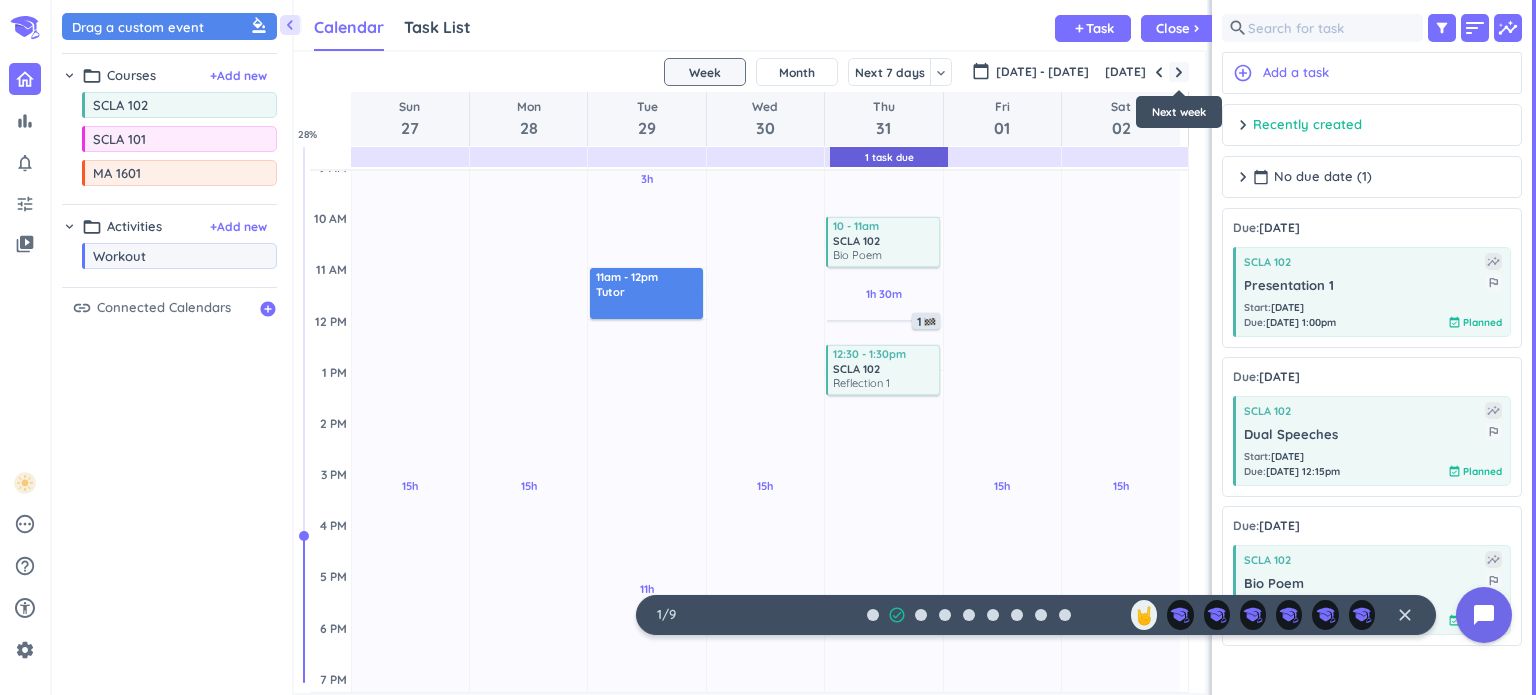 click at bounding box center [1179, 72] 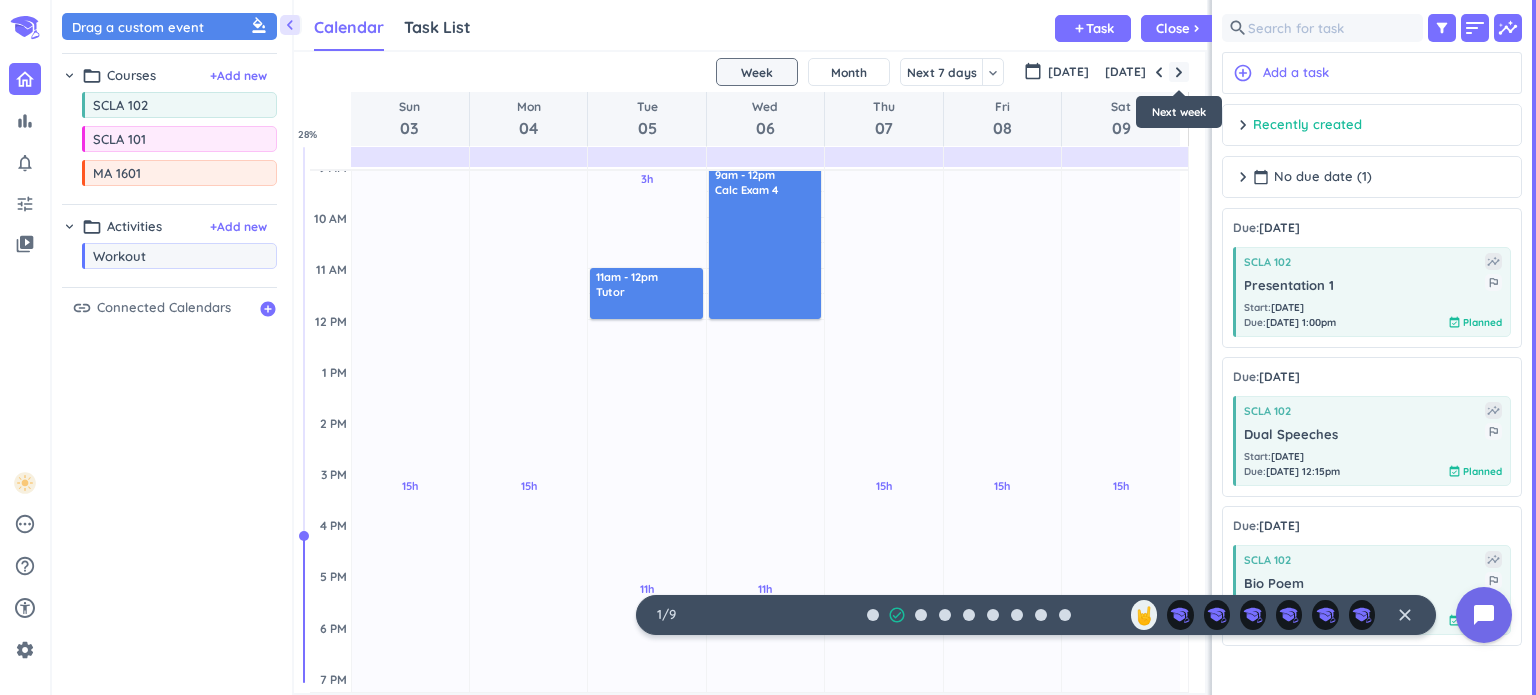 scroll, scrollTop: 104, scrollLeft: 0, axis: vertical 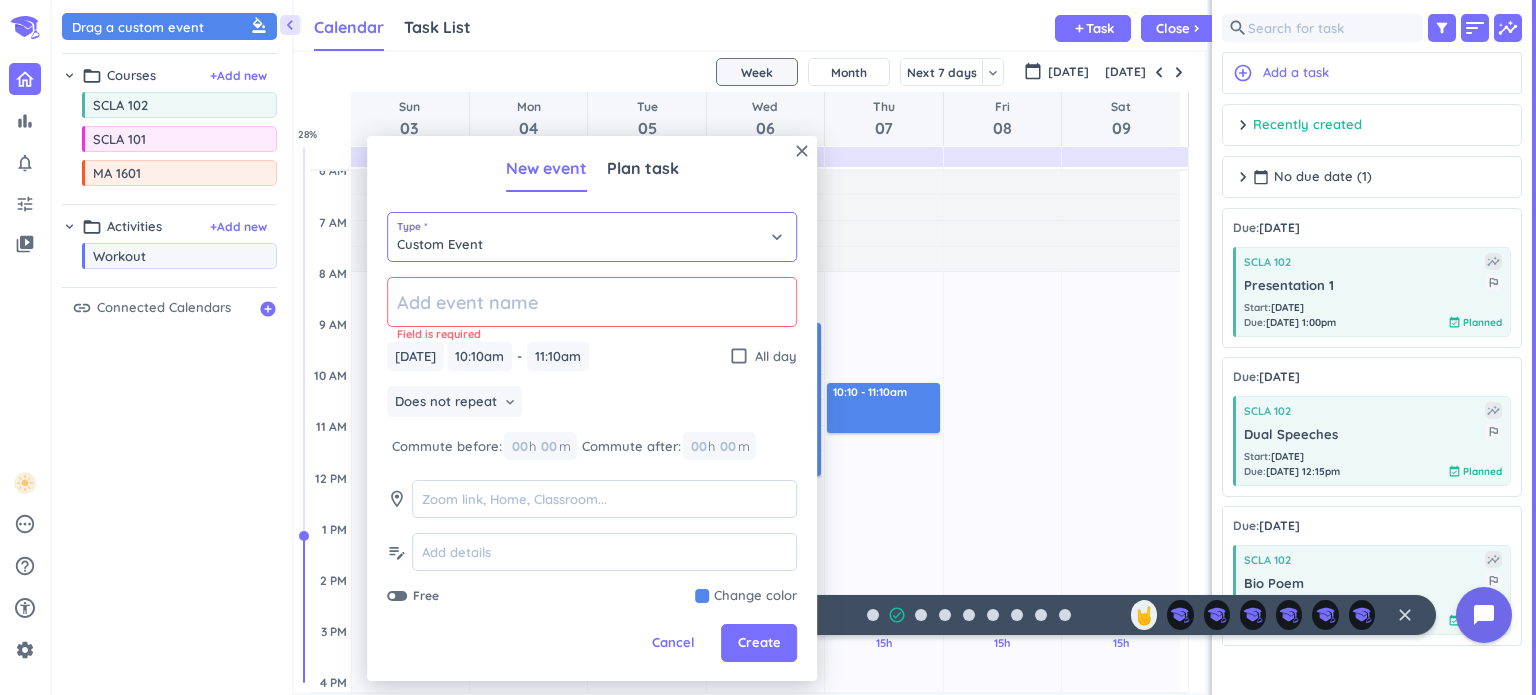 click on "Custom Event" at bounding box center [592, 237] 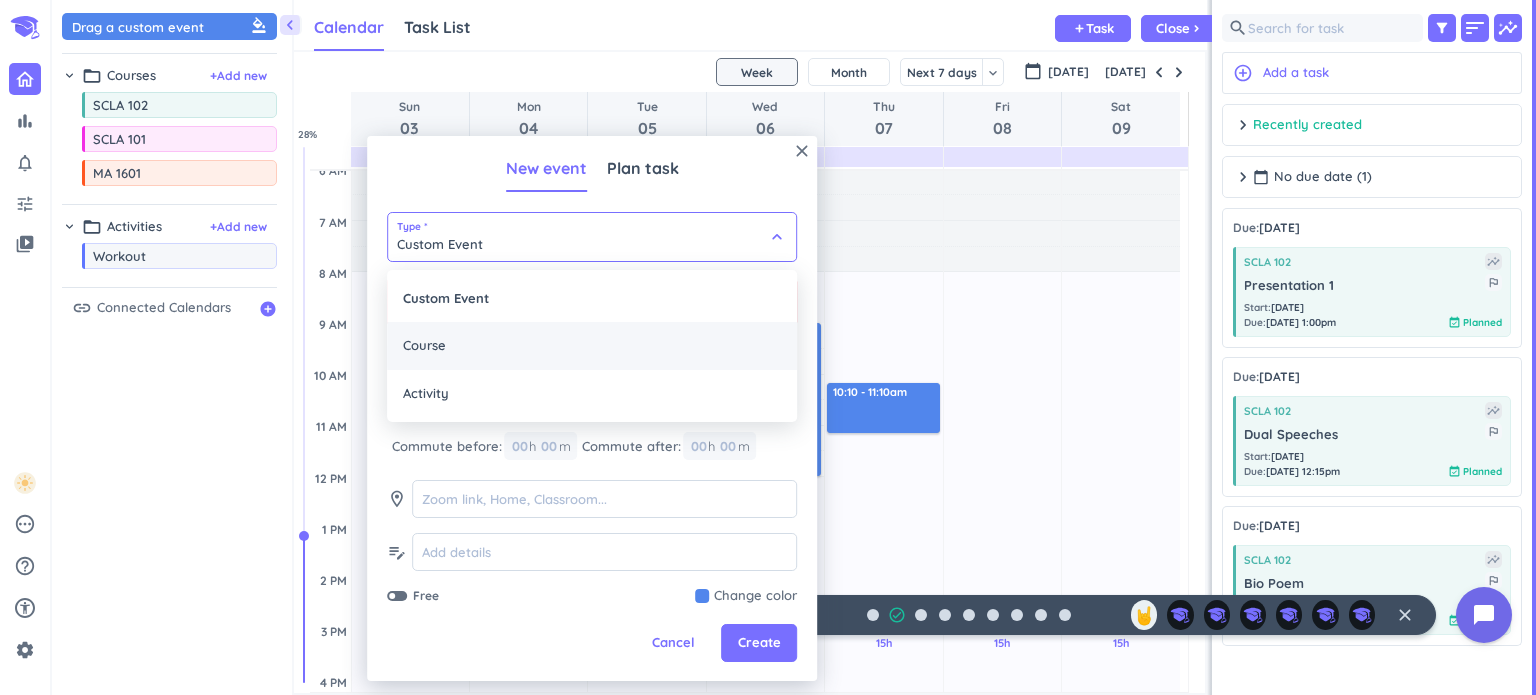 click on "Course" at bounding box center (592, 346) 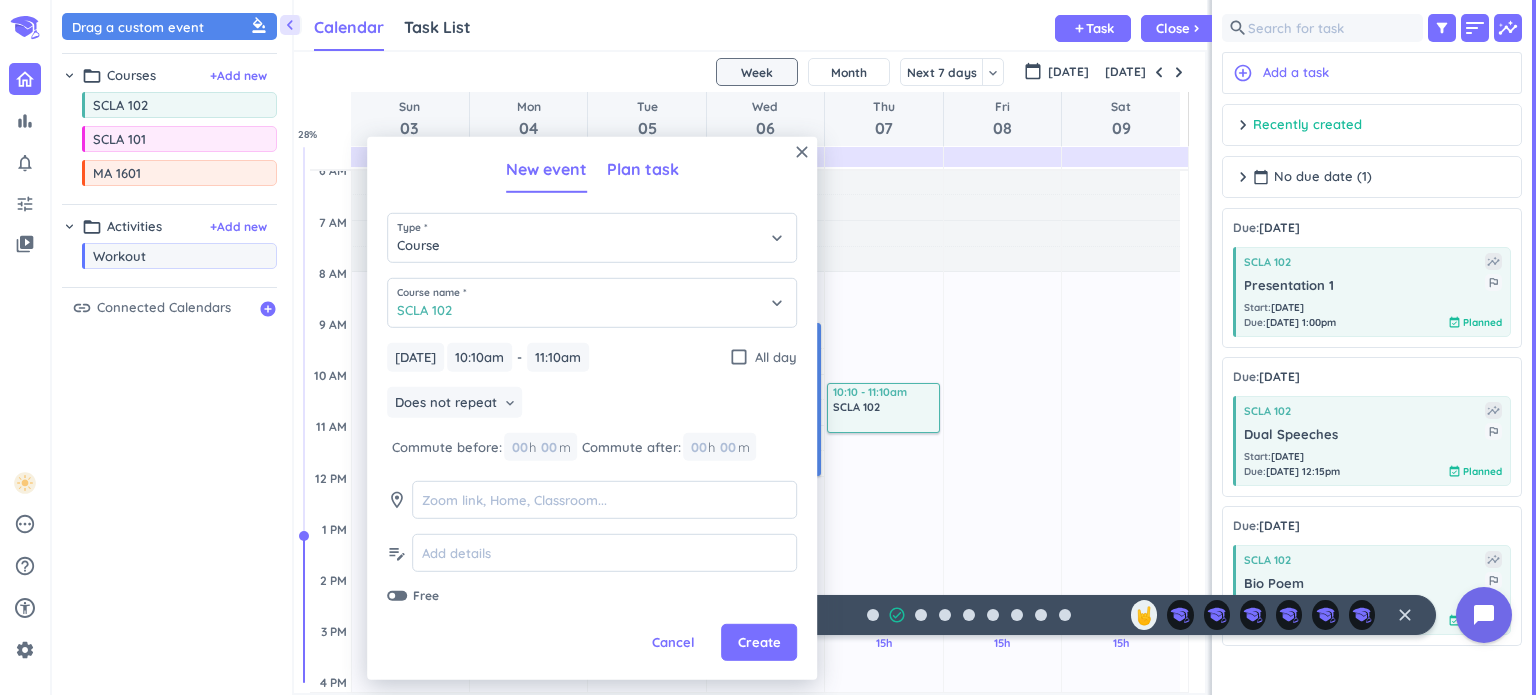 click on "Plan task" at bounding box center (643, 170) 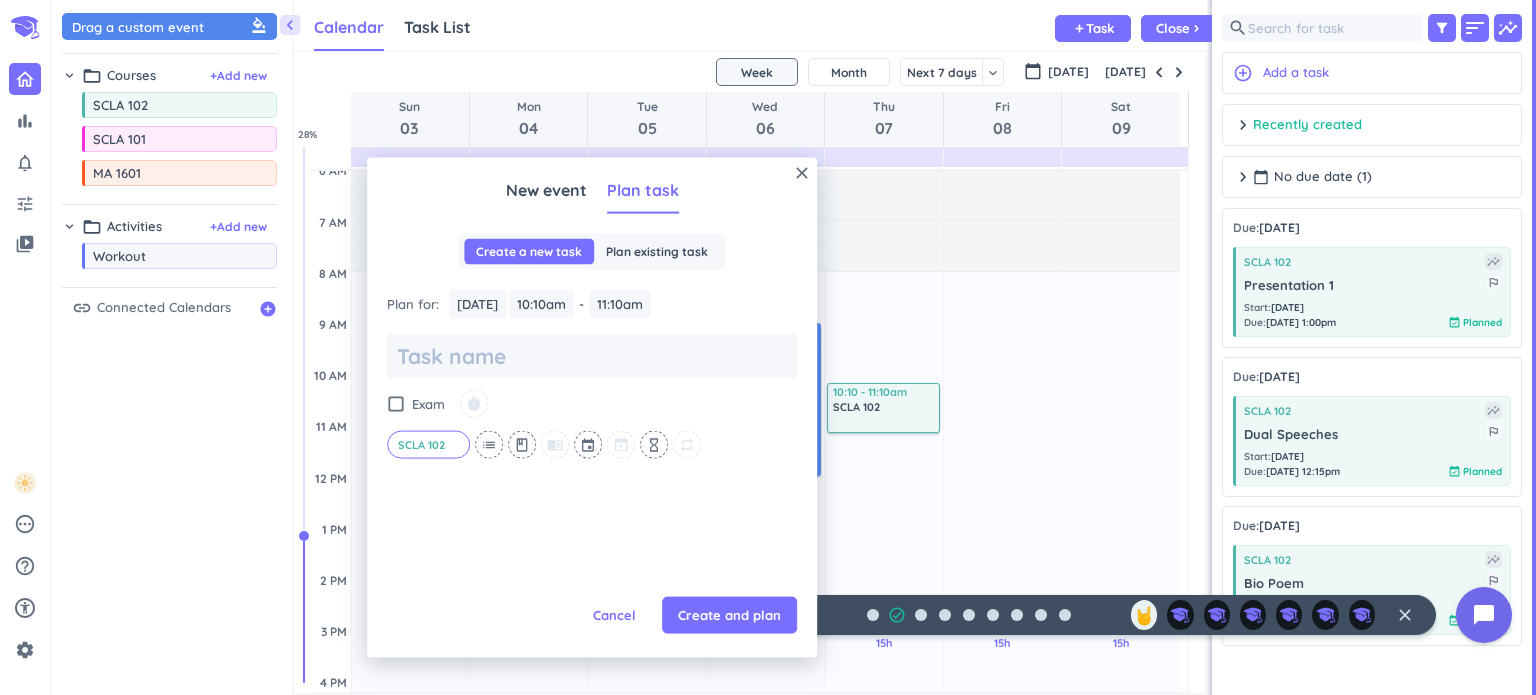 scroll, scrollTop: 0, scrollLeft: 0, axis: both 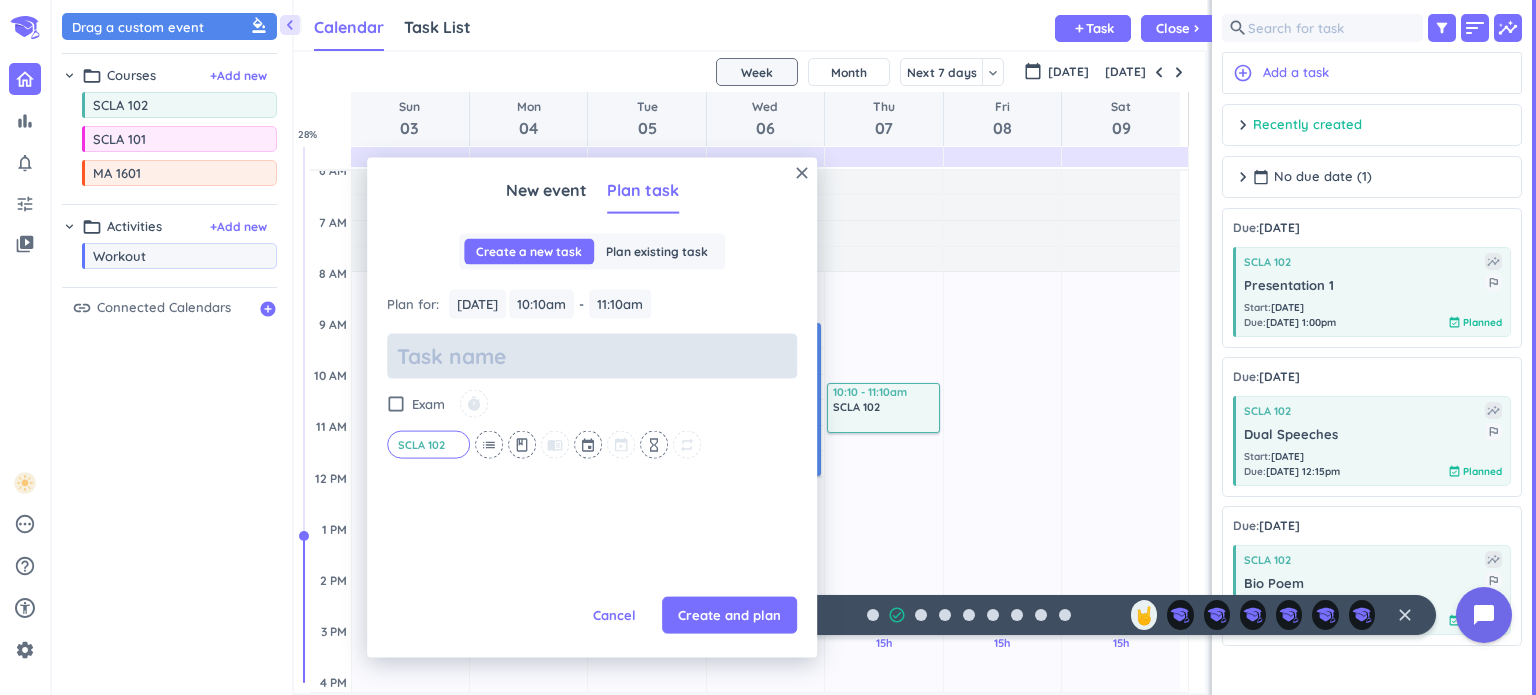 type on "S" 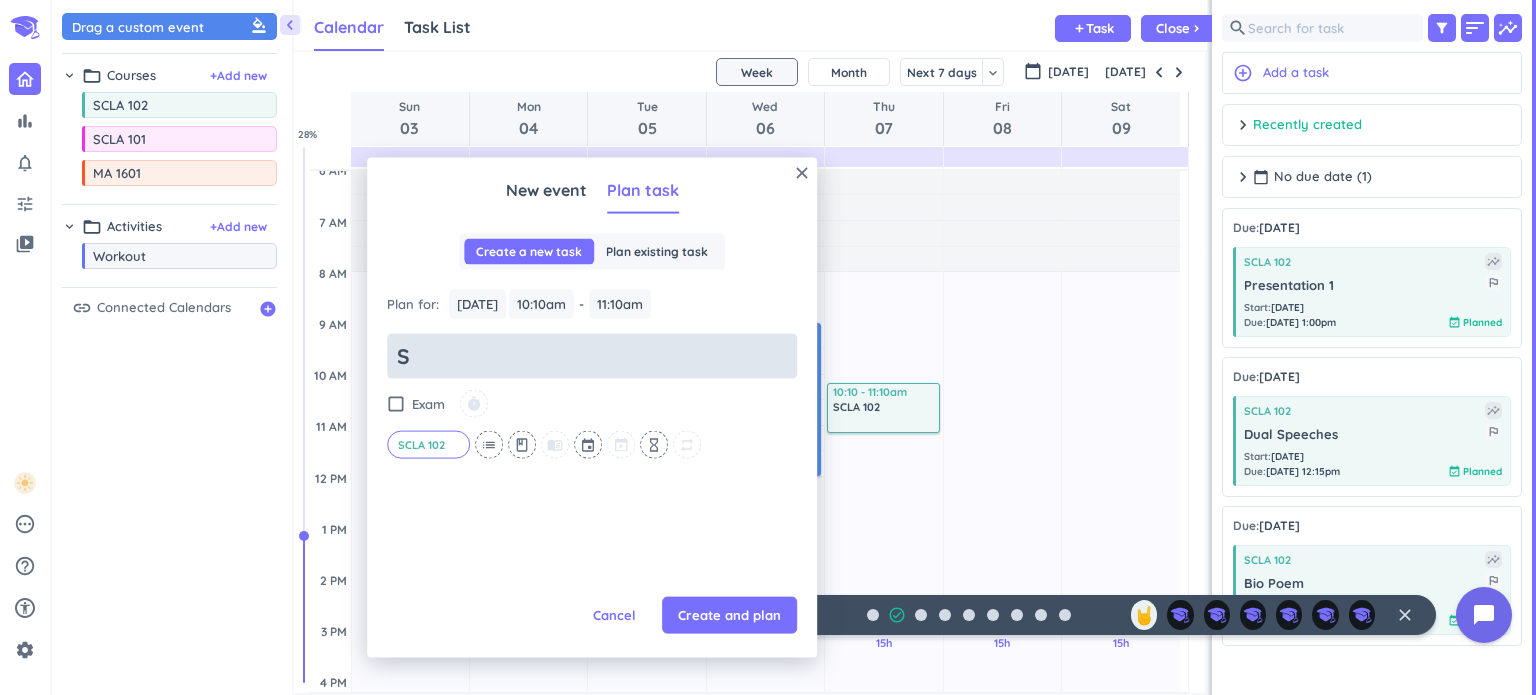 type on "x" 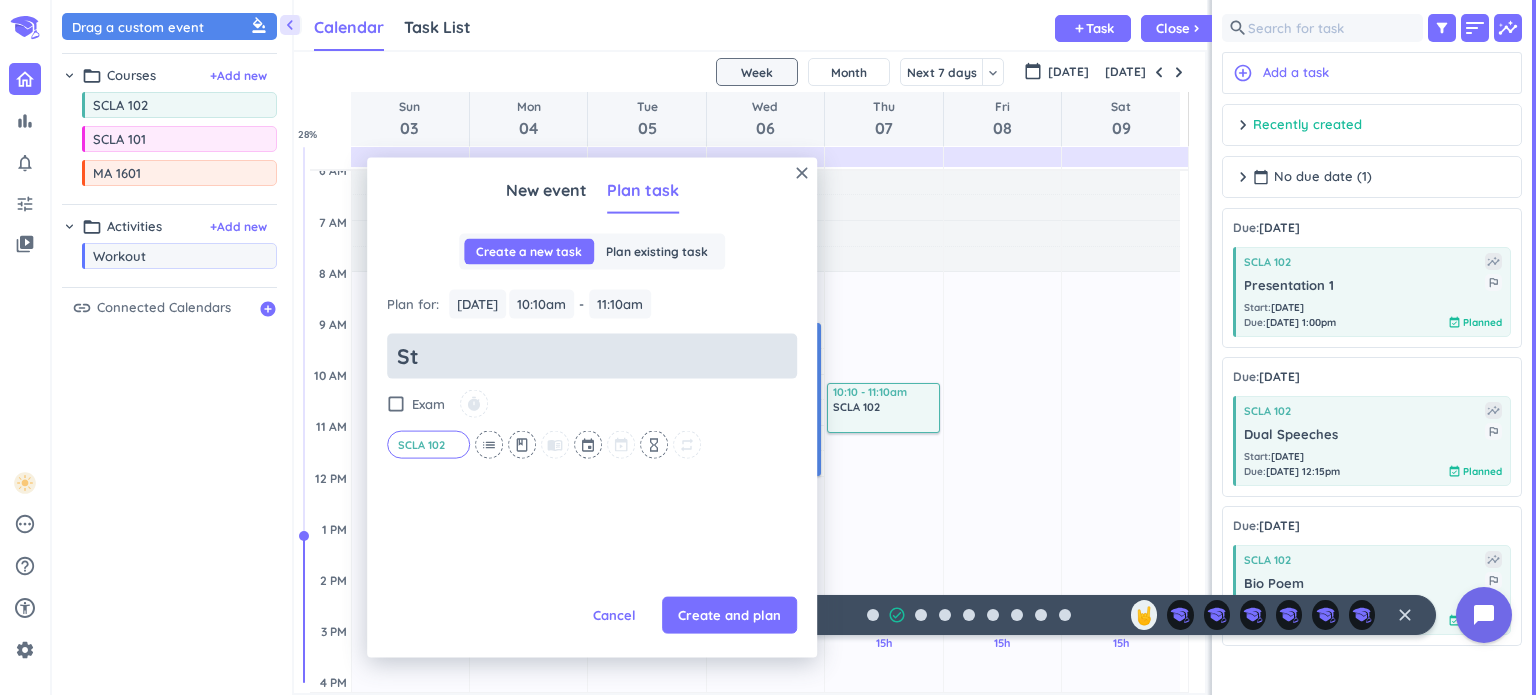 type on "x" 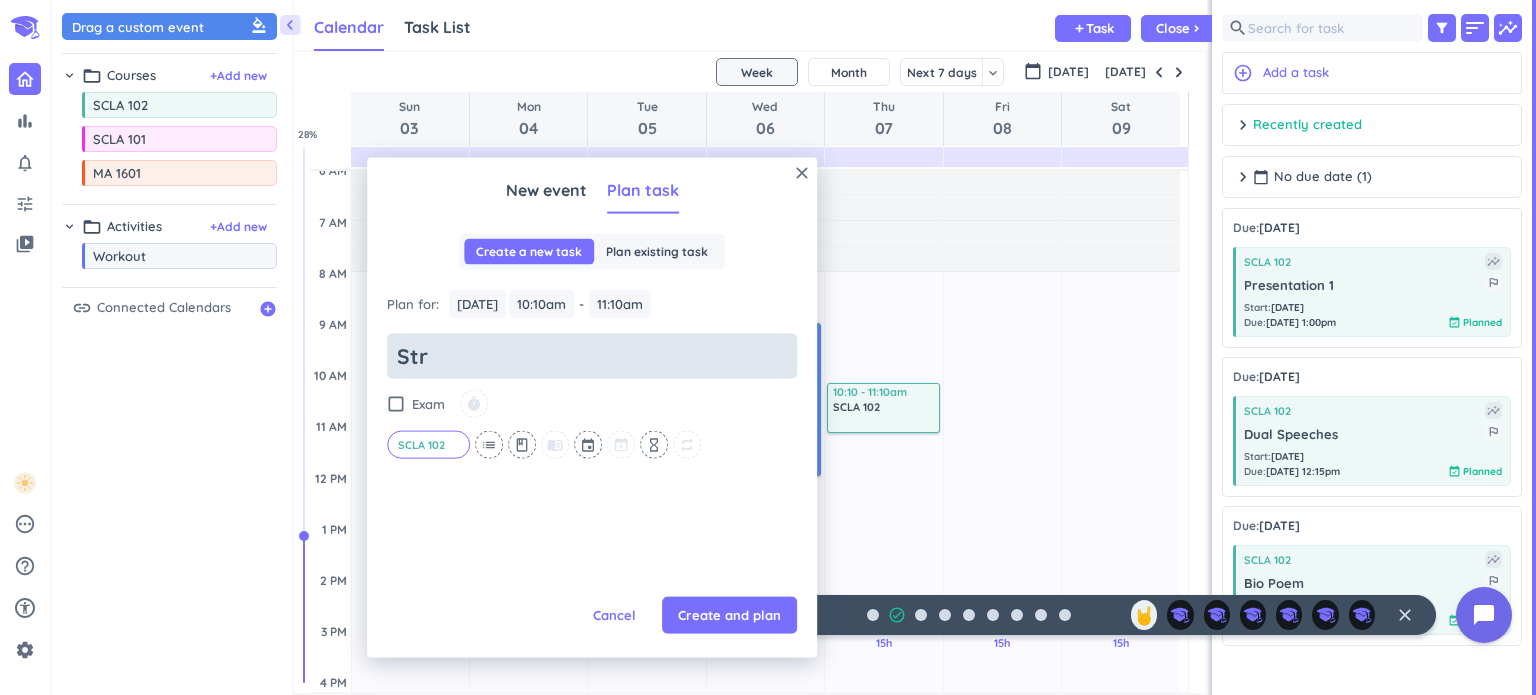 type on "x" 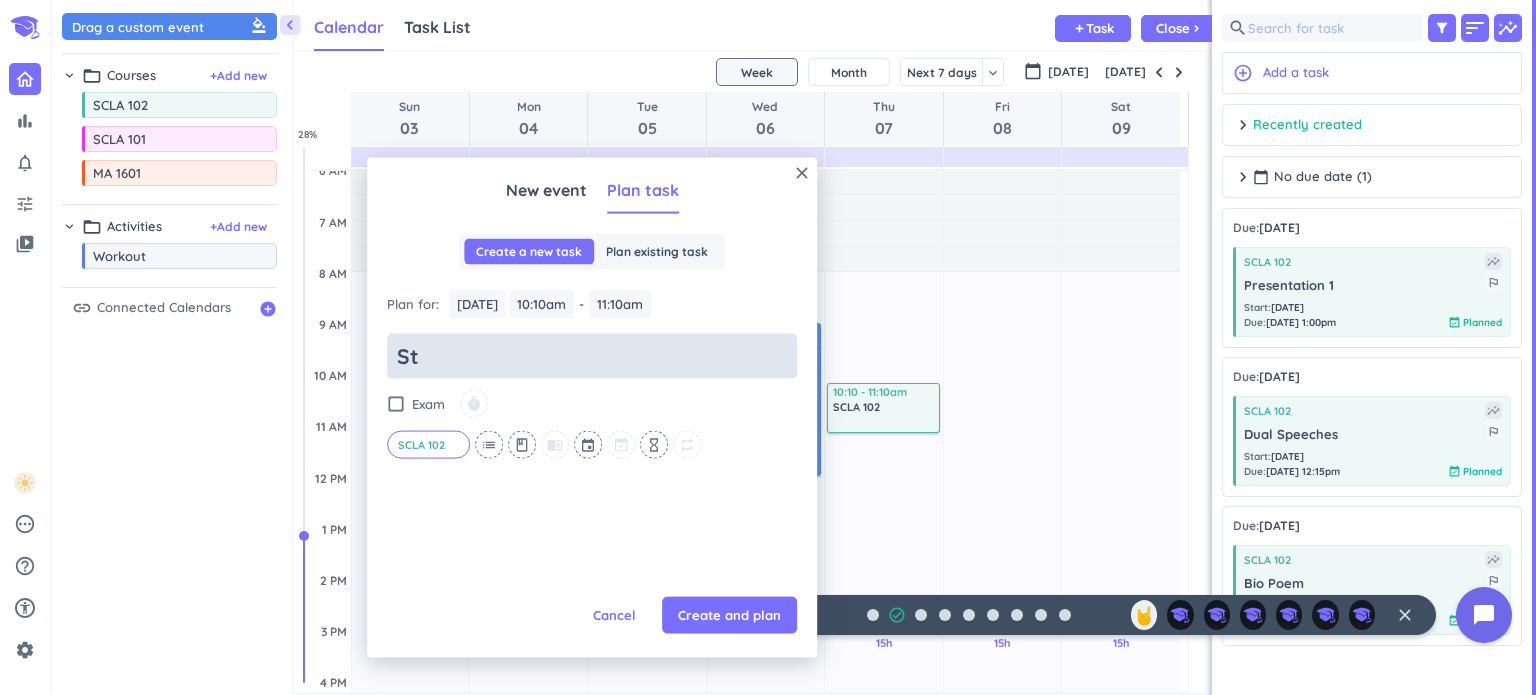 type on "x" 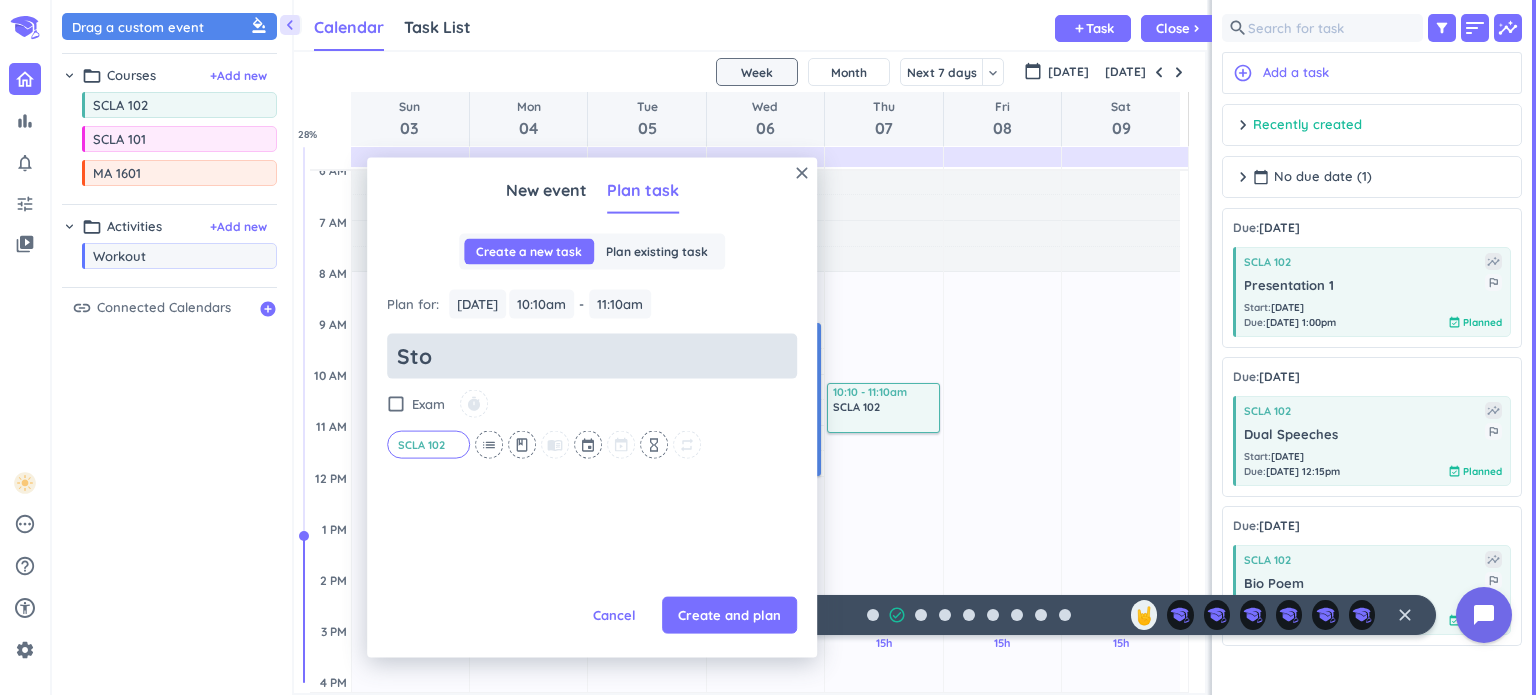 type on "x" 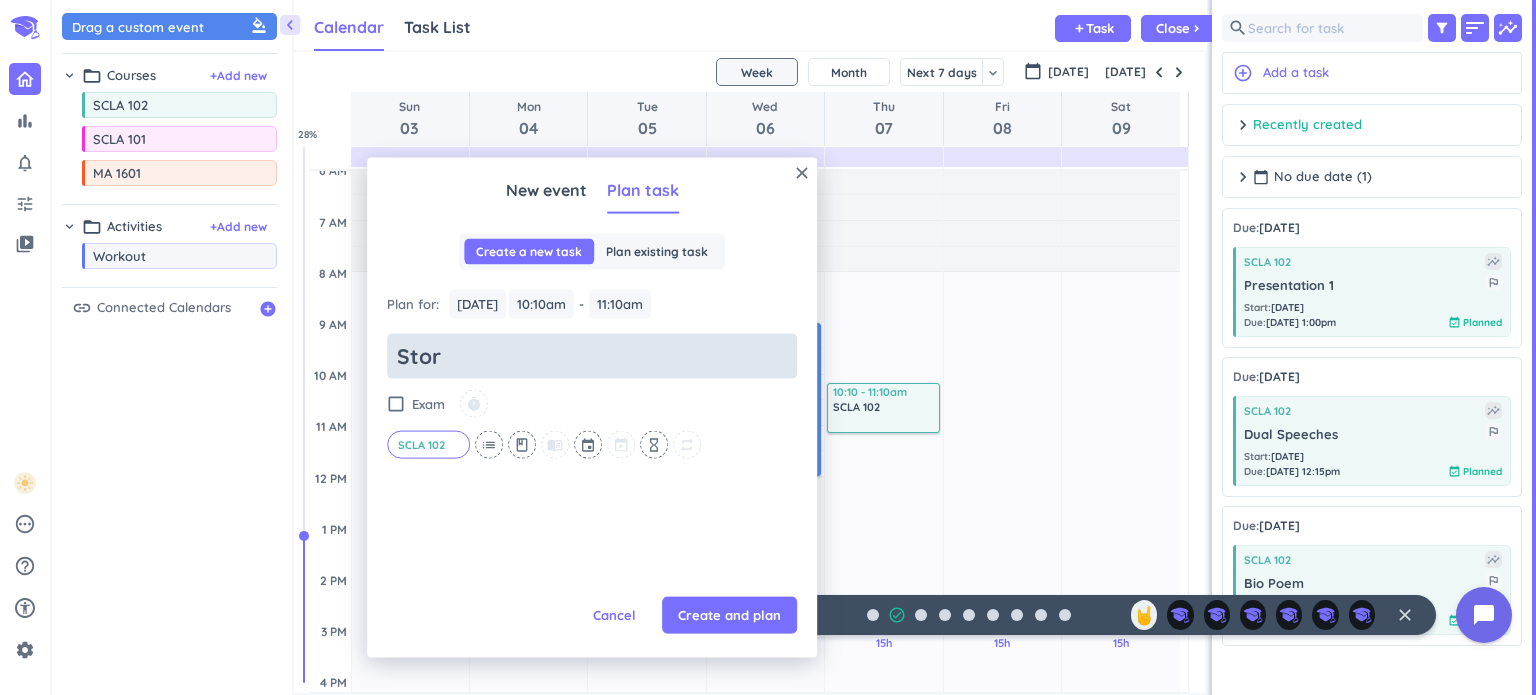 type on "Story" 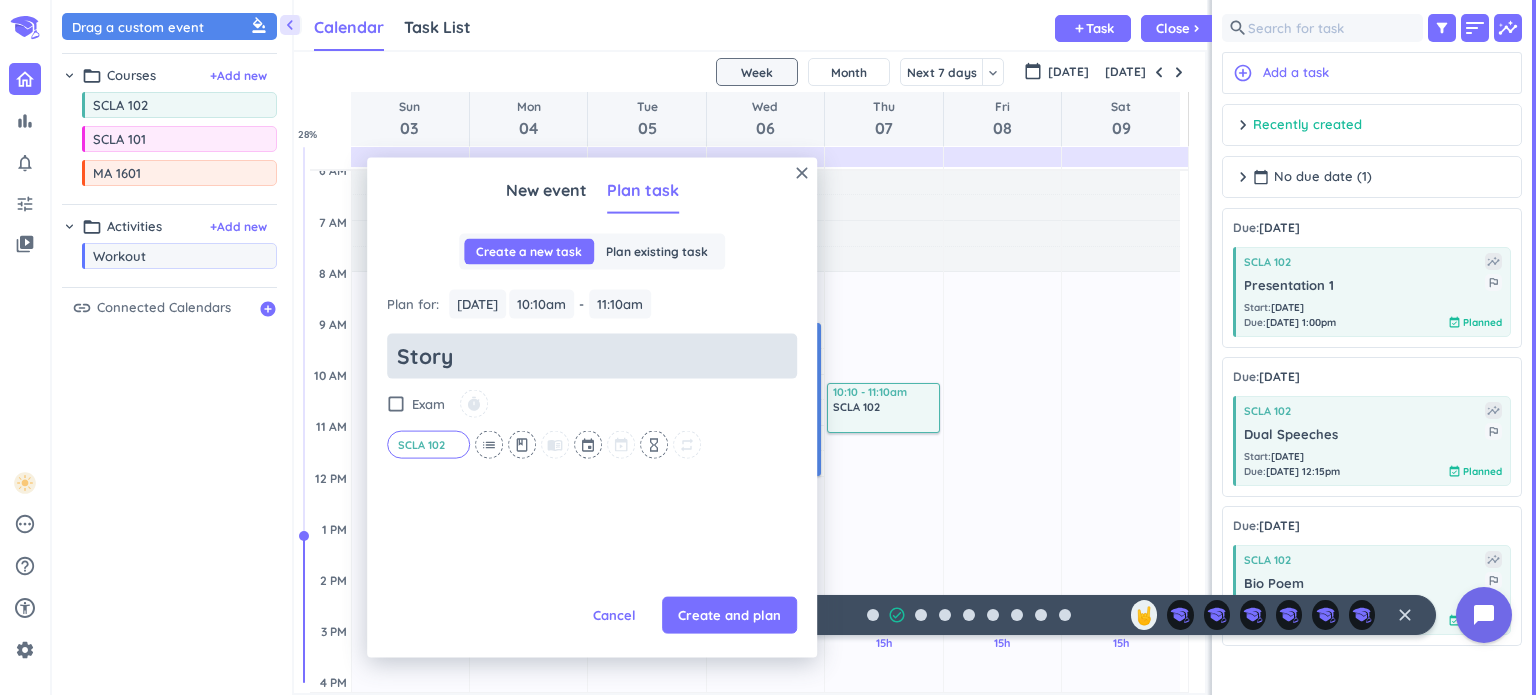 type on "x" 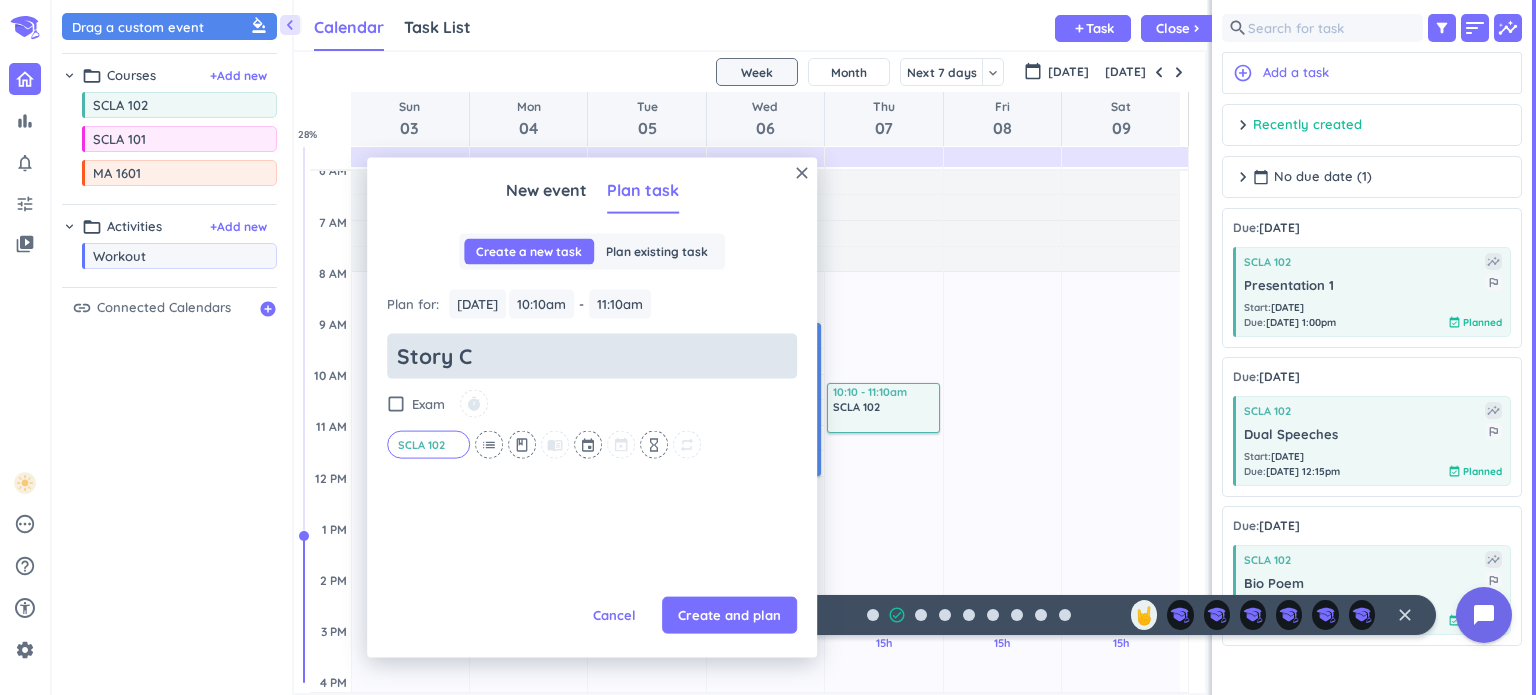type on "x" 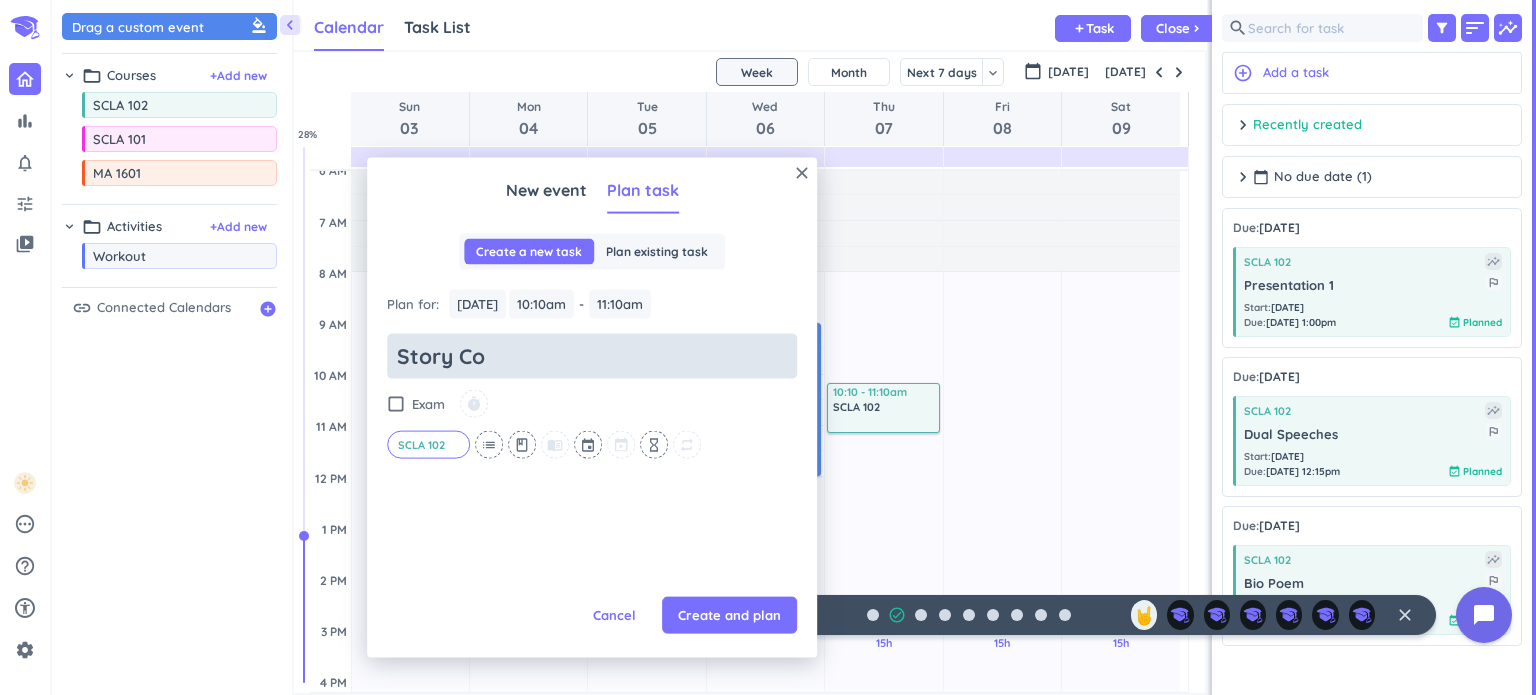 type on "x" 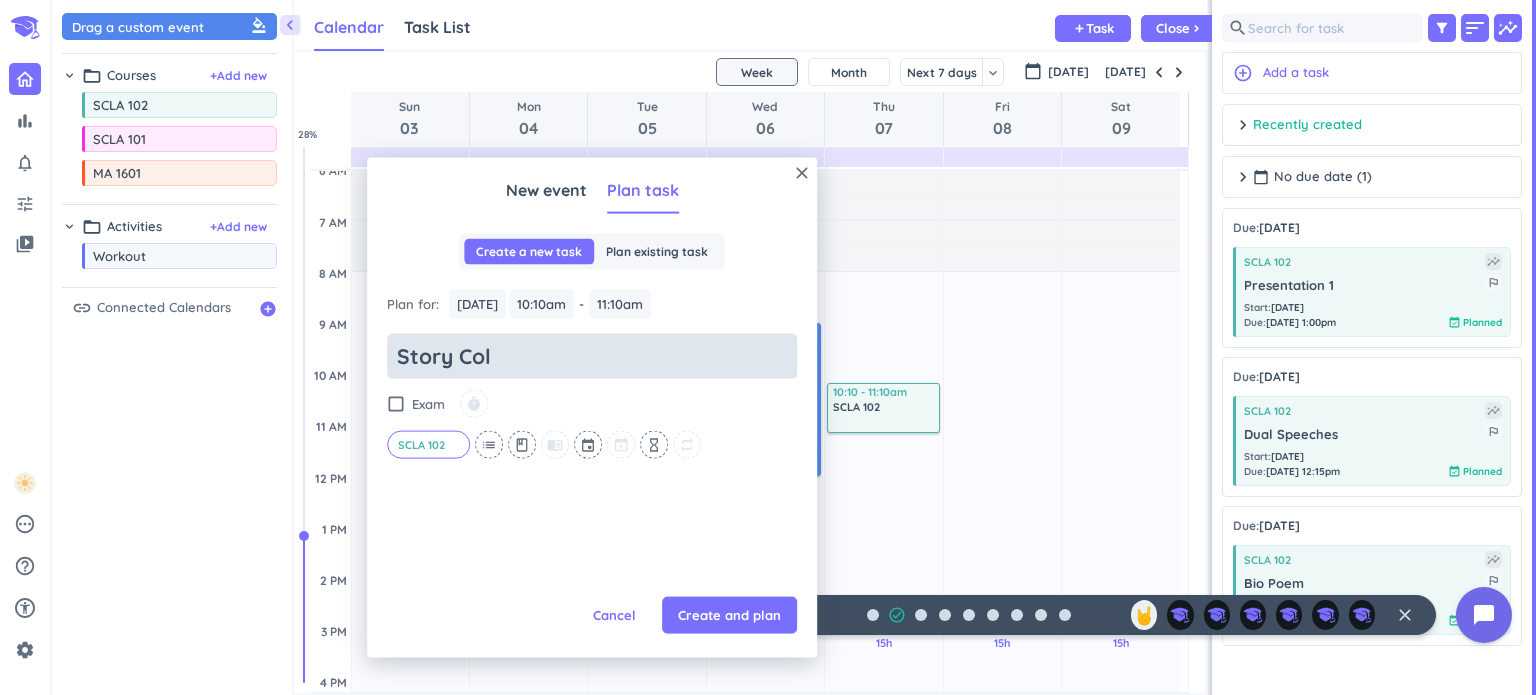 type on "x" 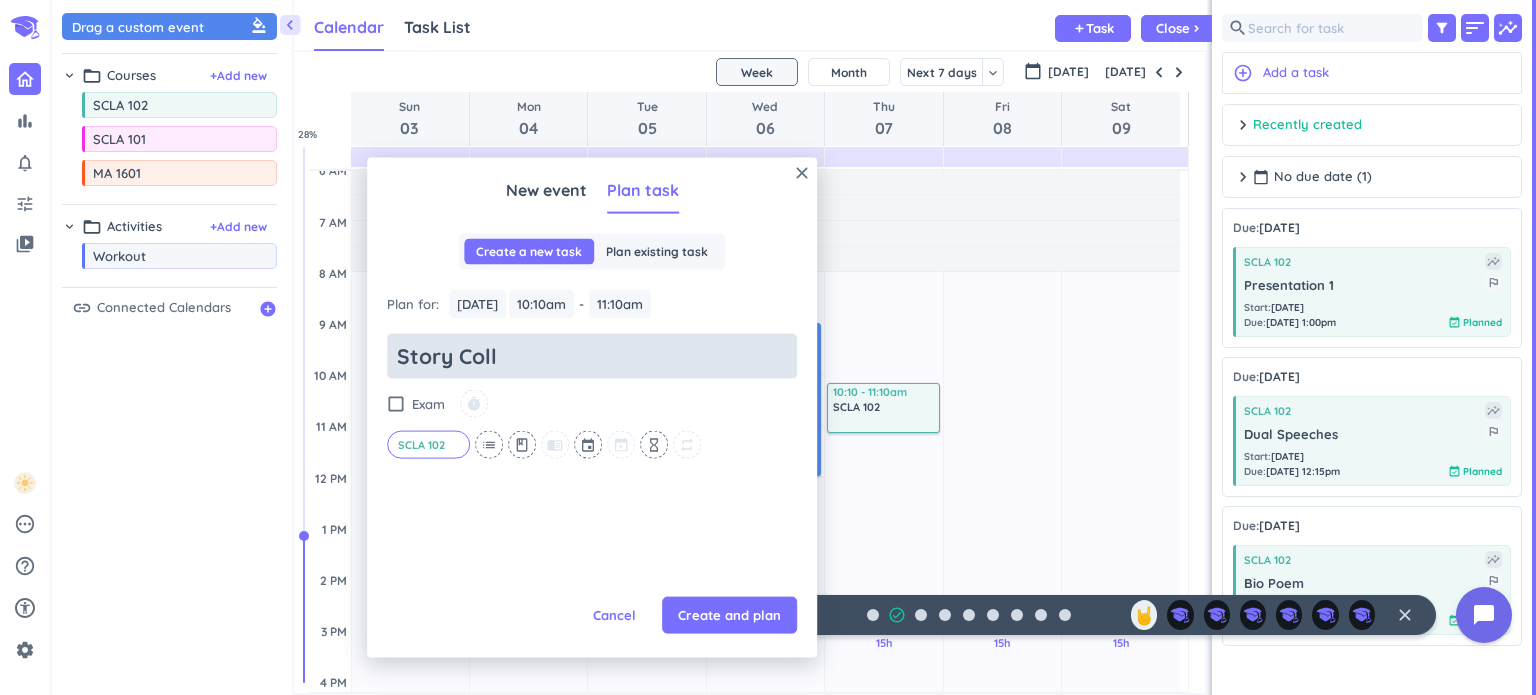 type on "x" 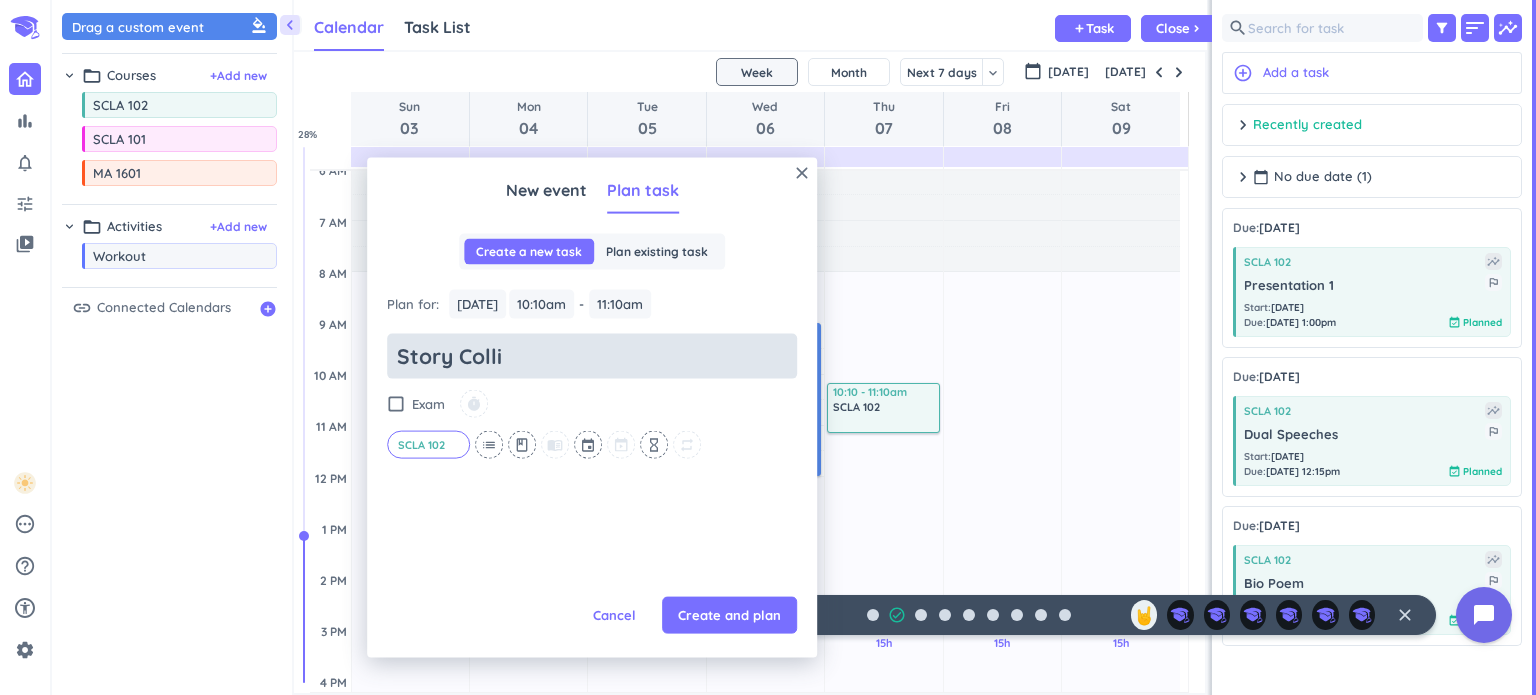 type on "Story Collid" 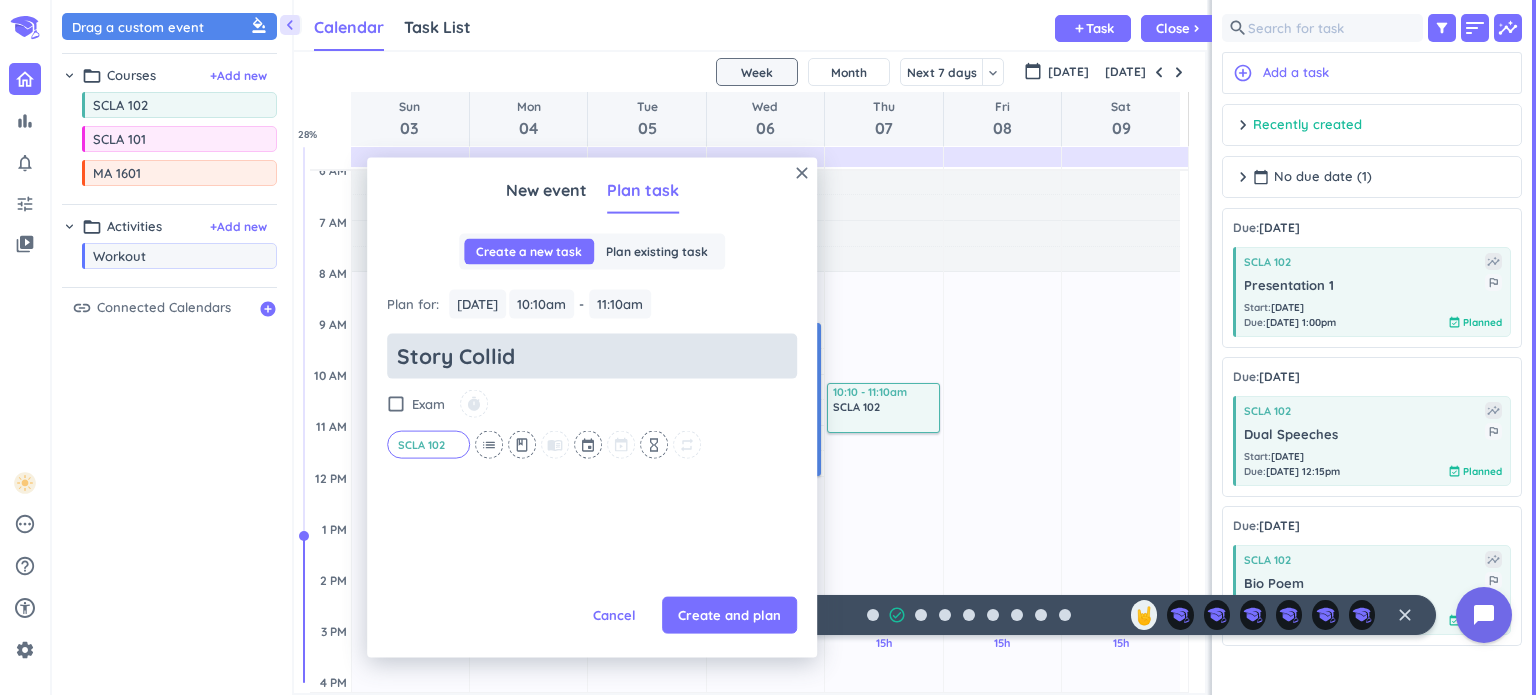 type on "x" 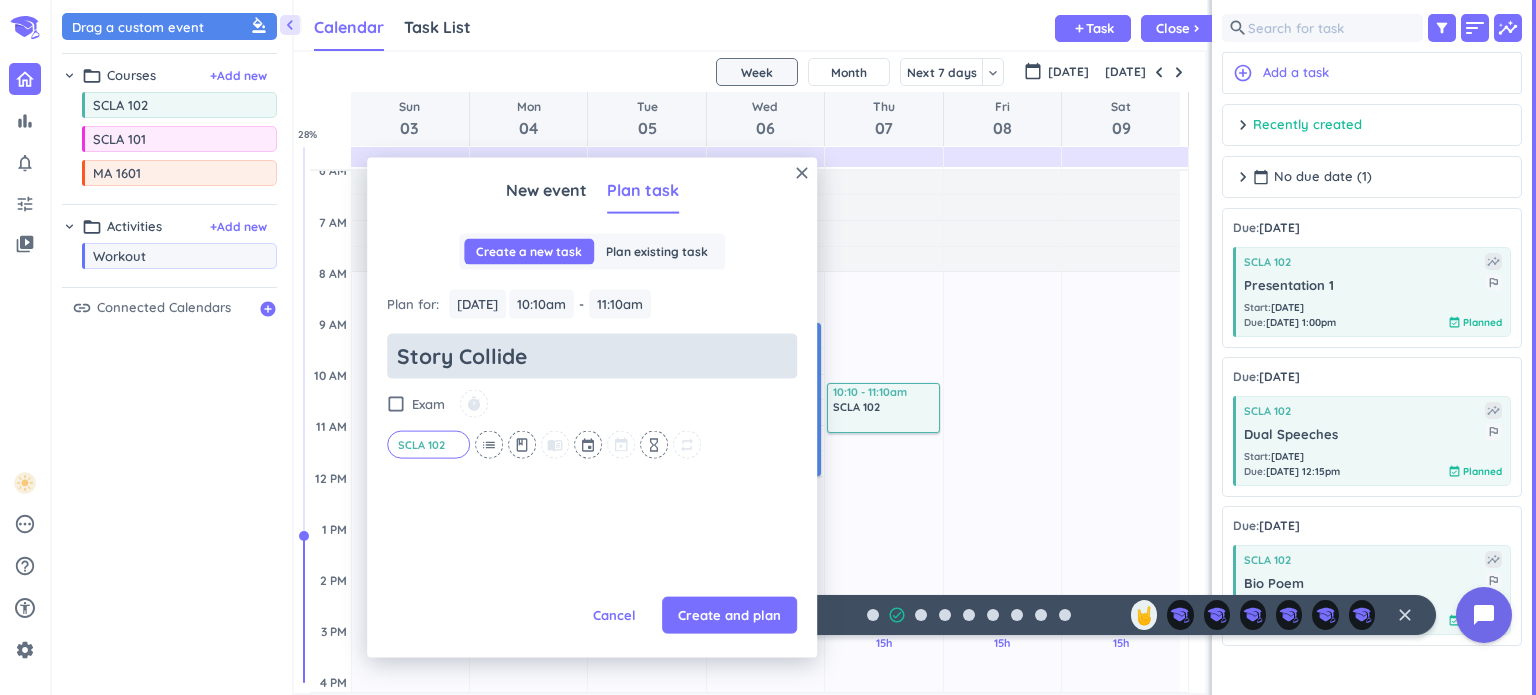 type on "x" 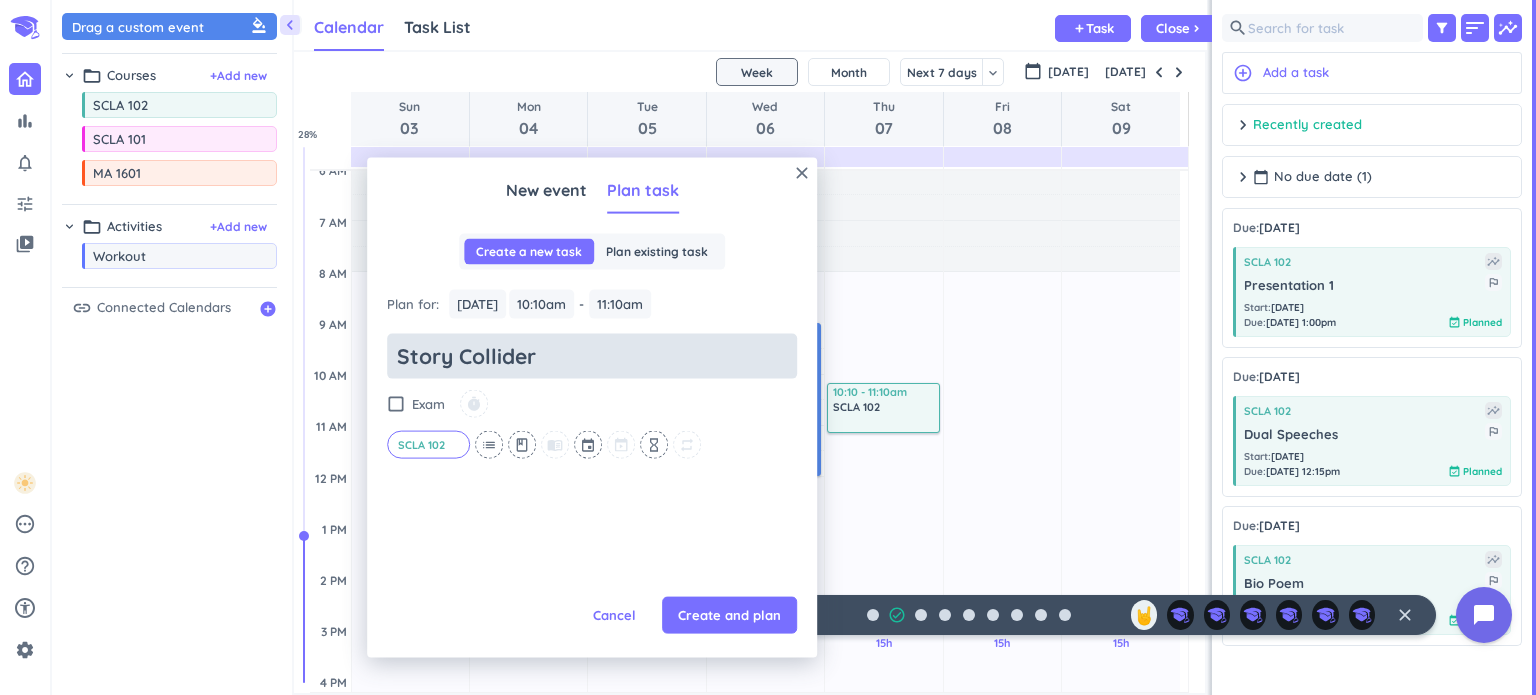 type on "Story Collider" 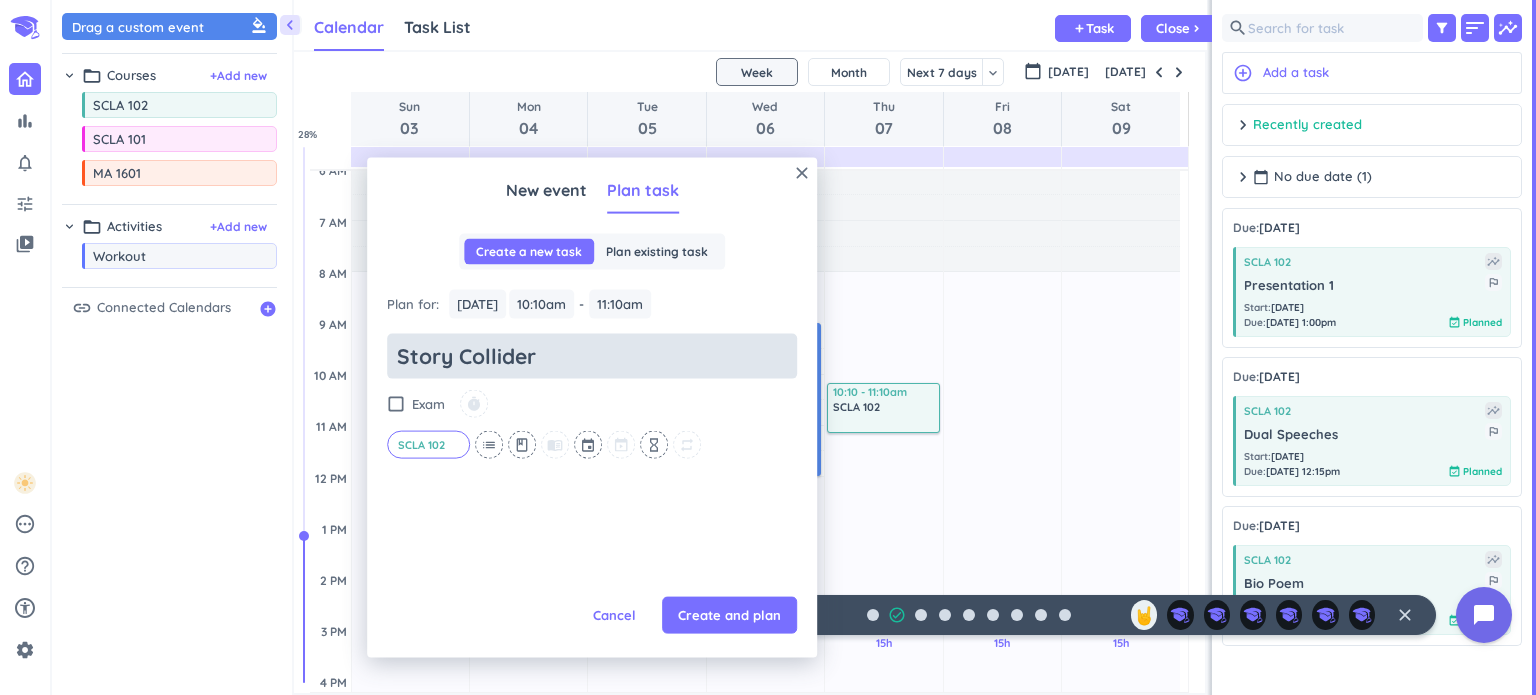 type on "x" 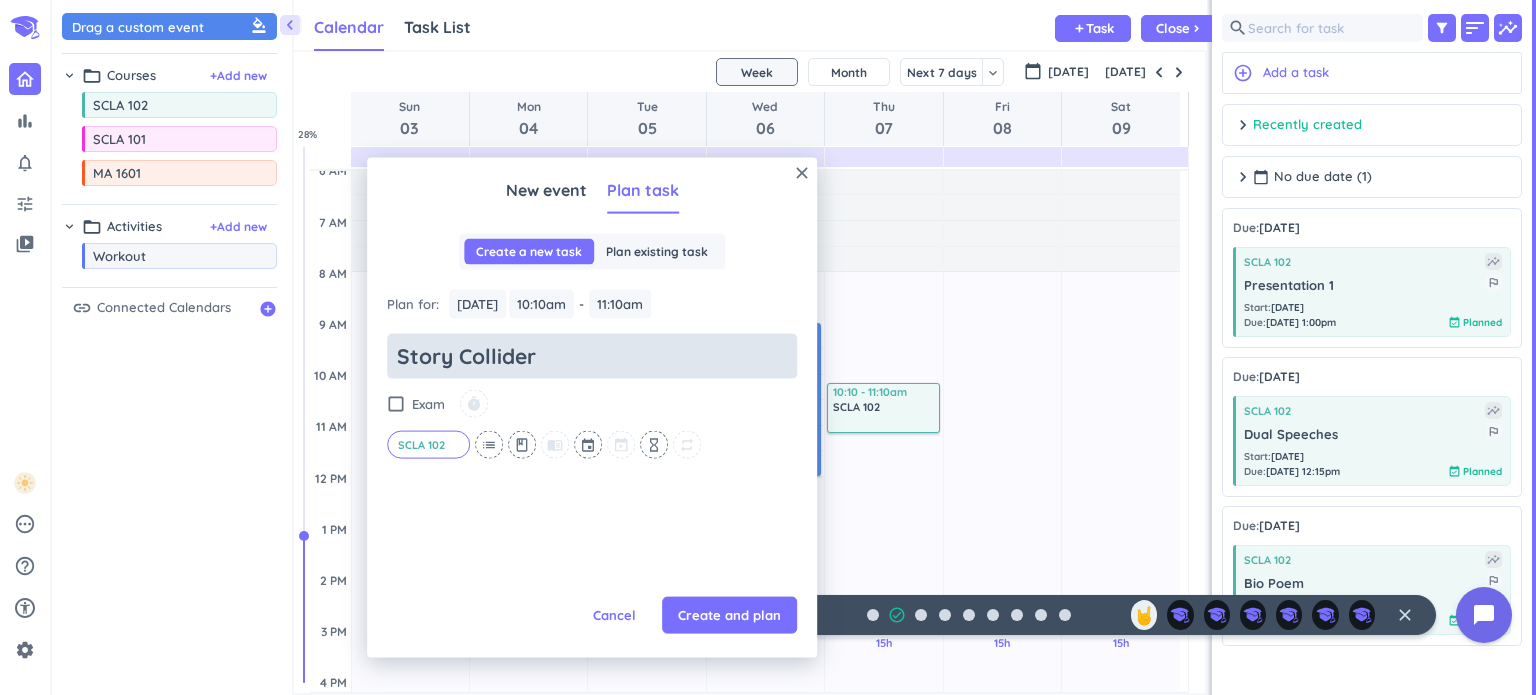 type on "StoryCollider" 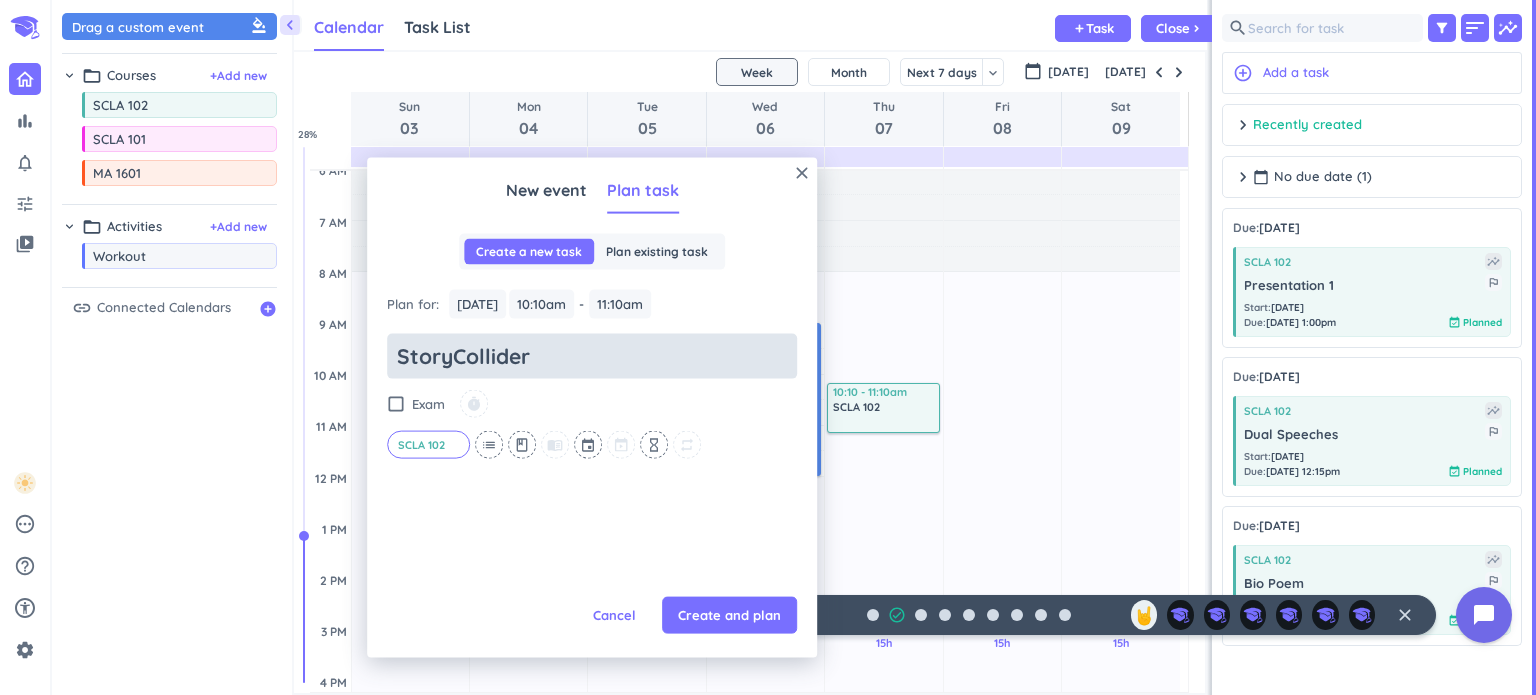 type on "x" 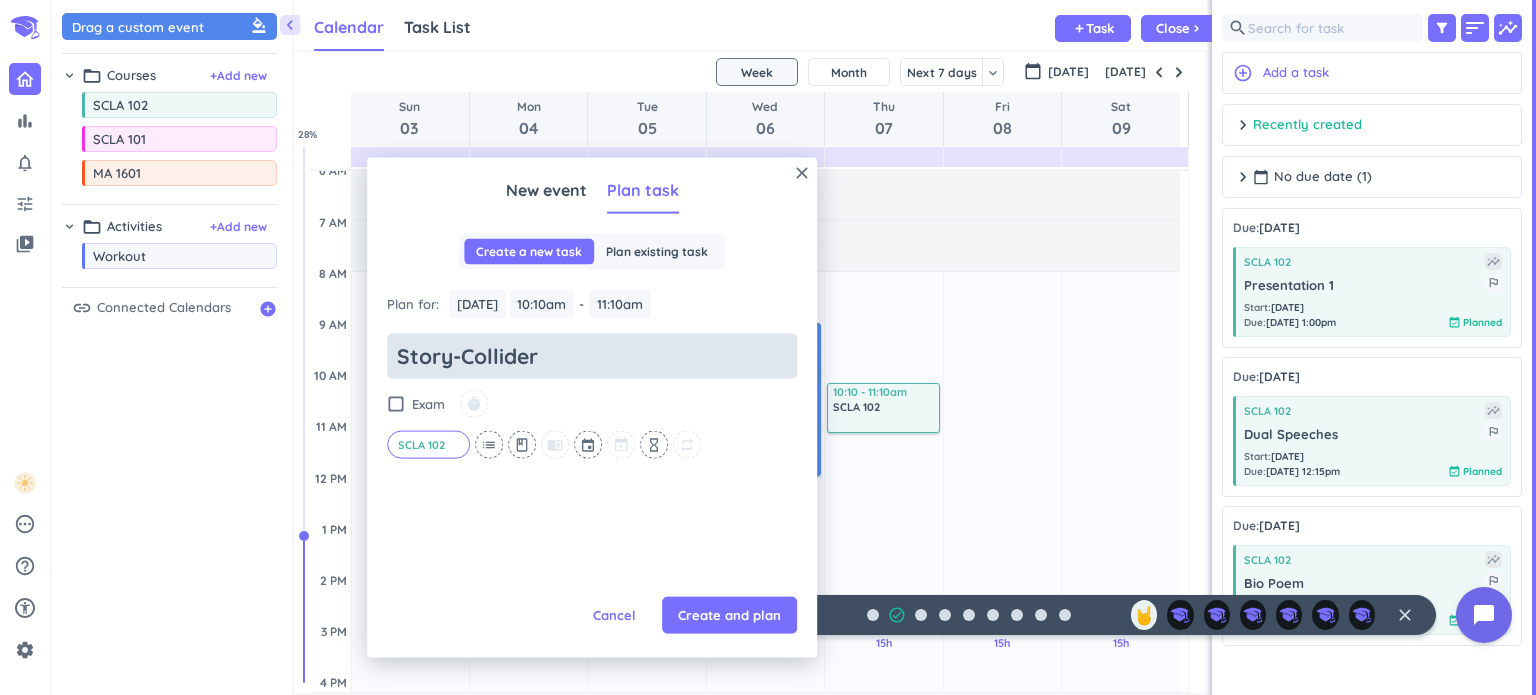 type on "x" 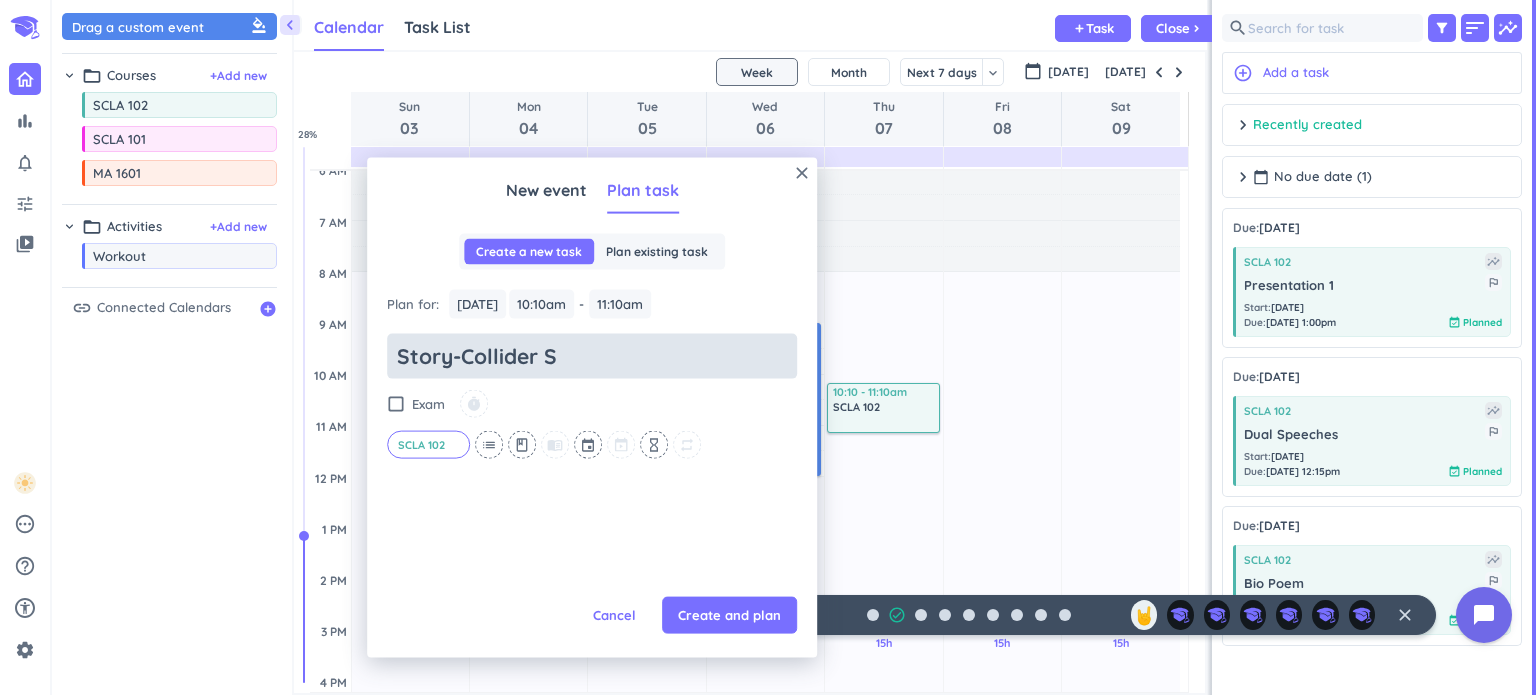 type on "Story-Collider Sp" 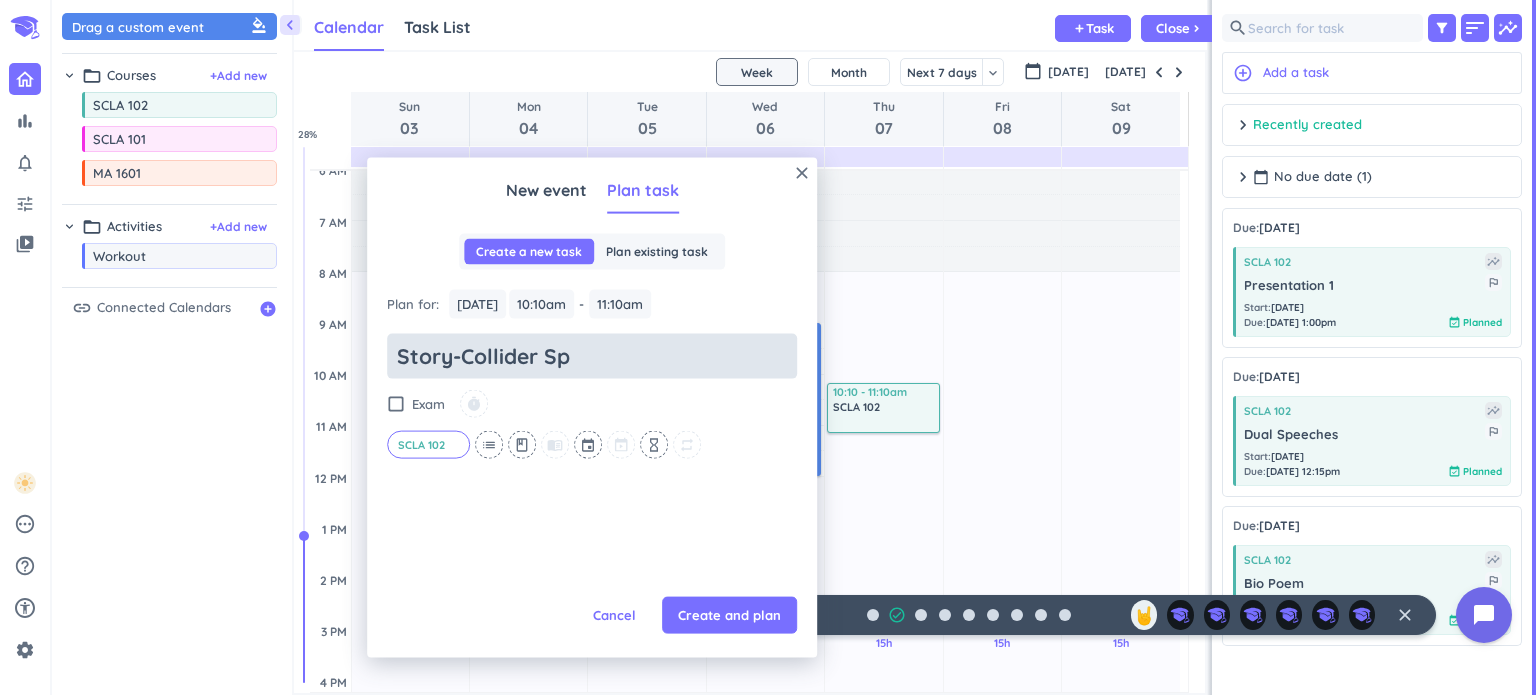 type on "x" 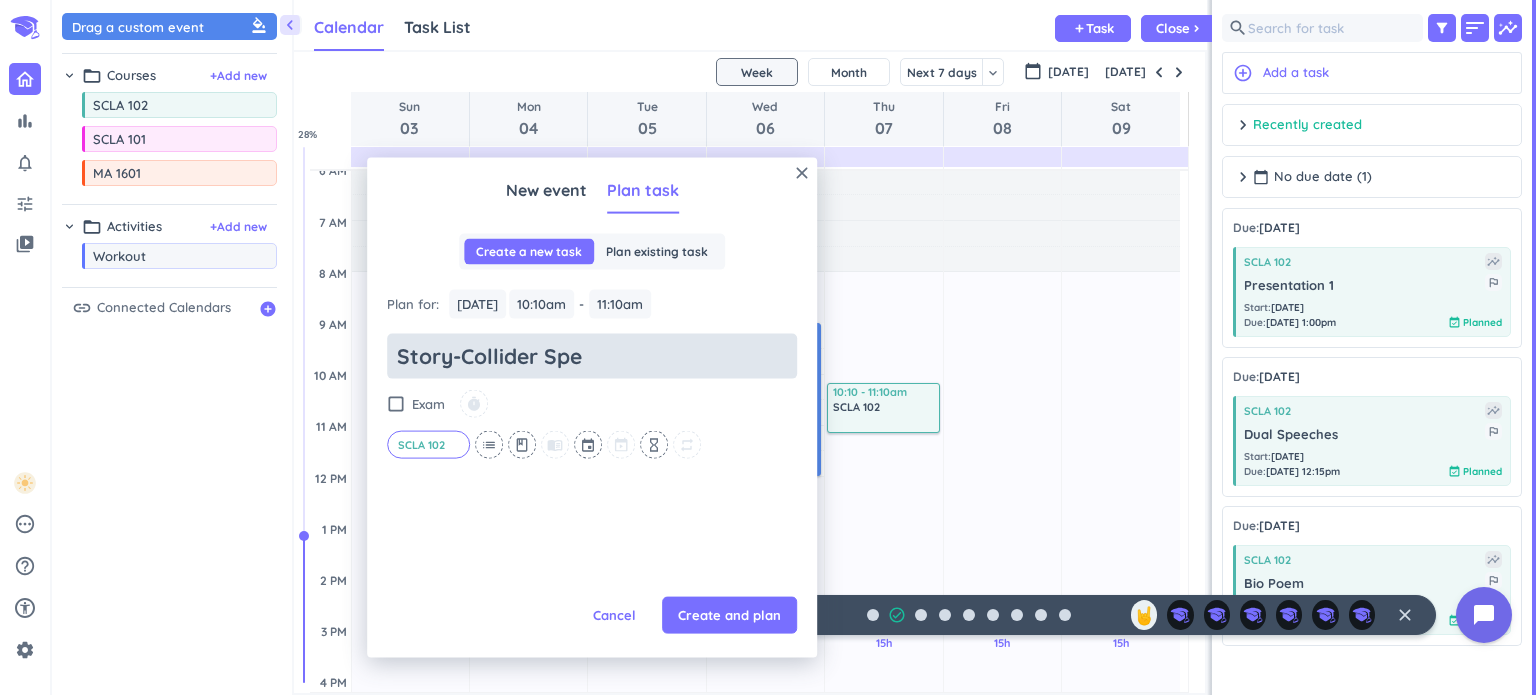 type on "x" 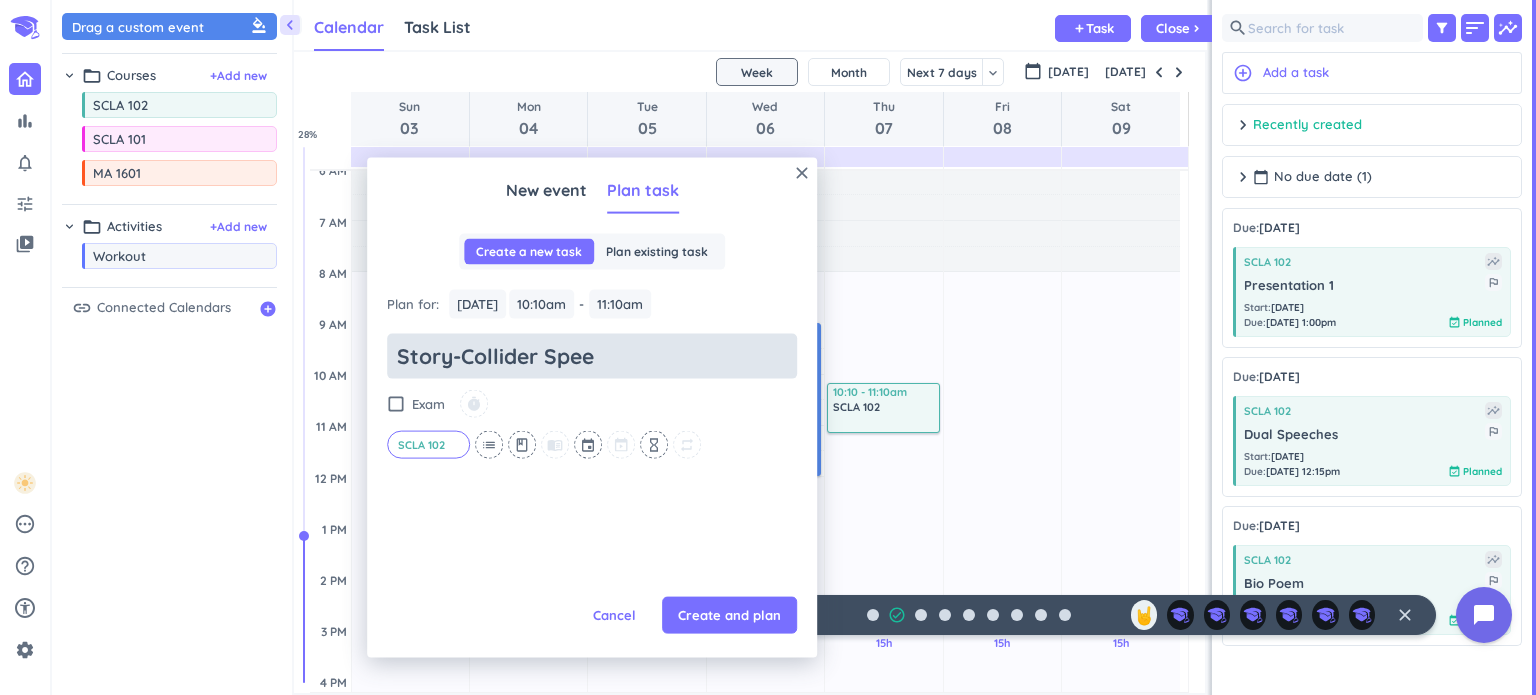 type on "x" 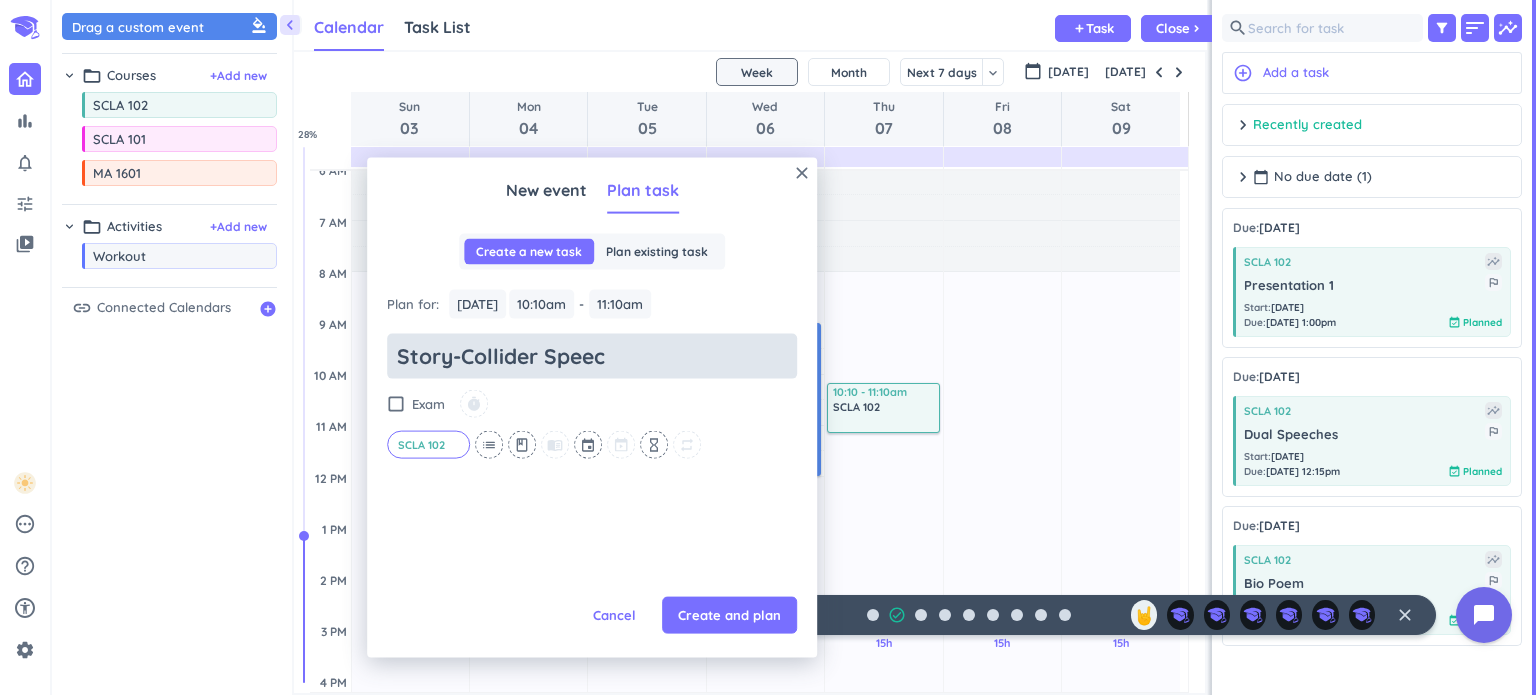 type on "Story-Collider Speech" 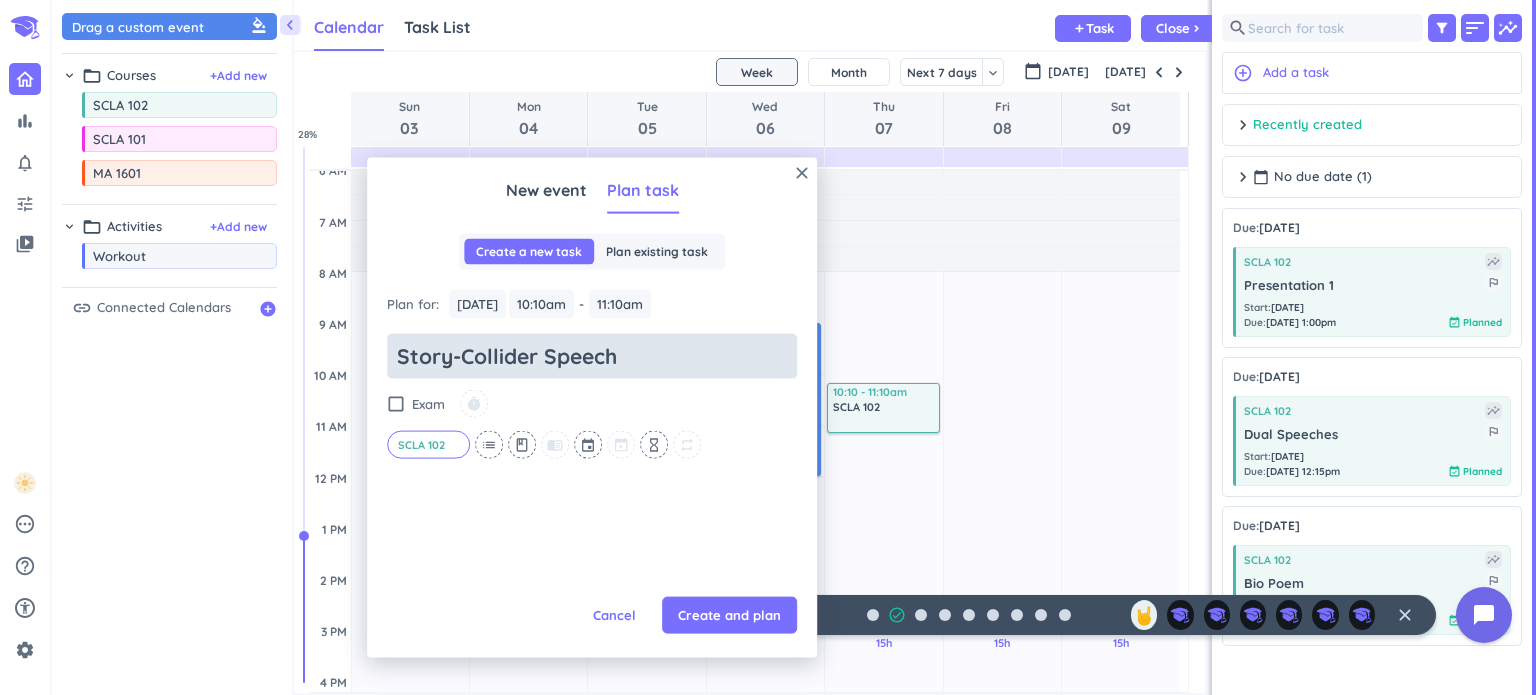 type on "x" 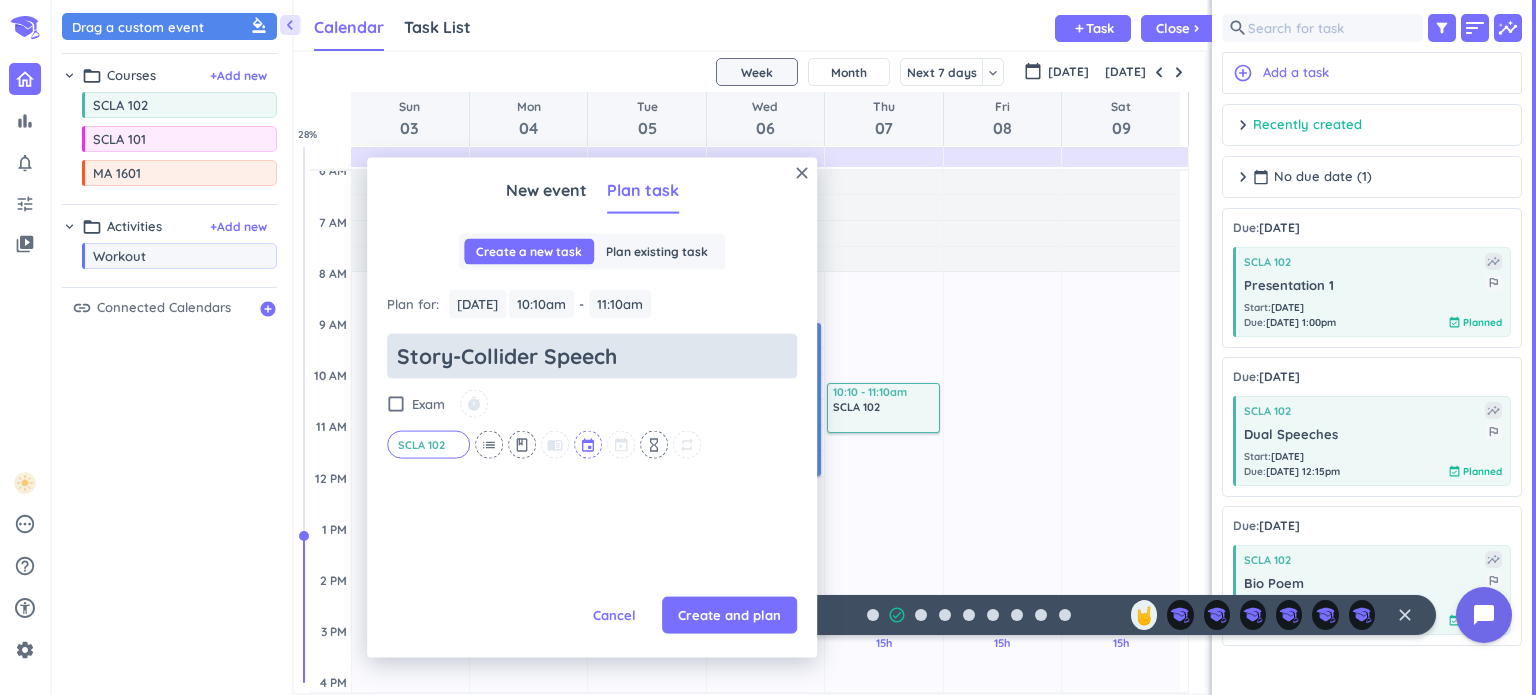 type on "Story-Collider Speech" 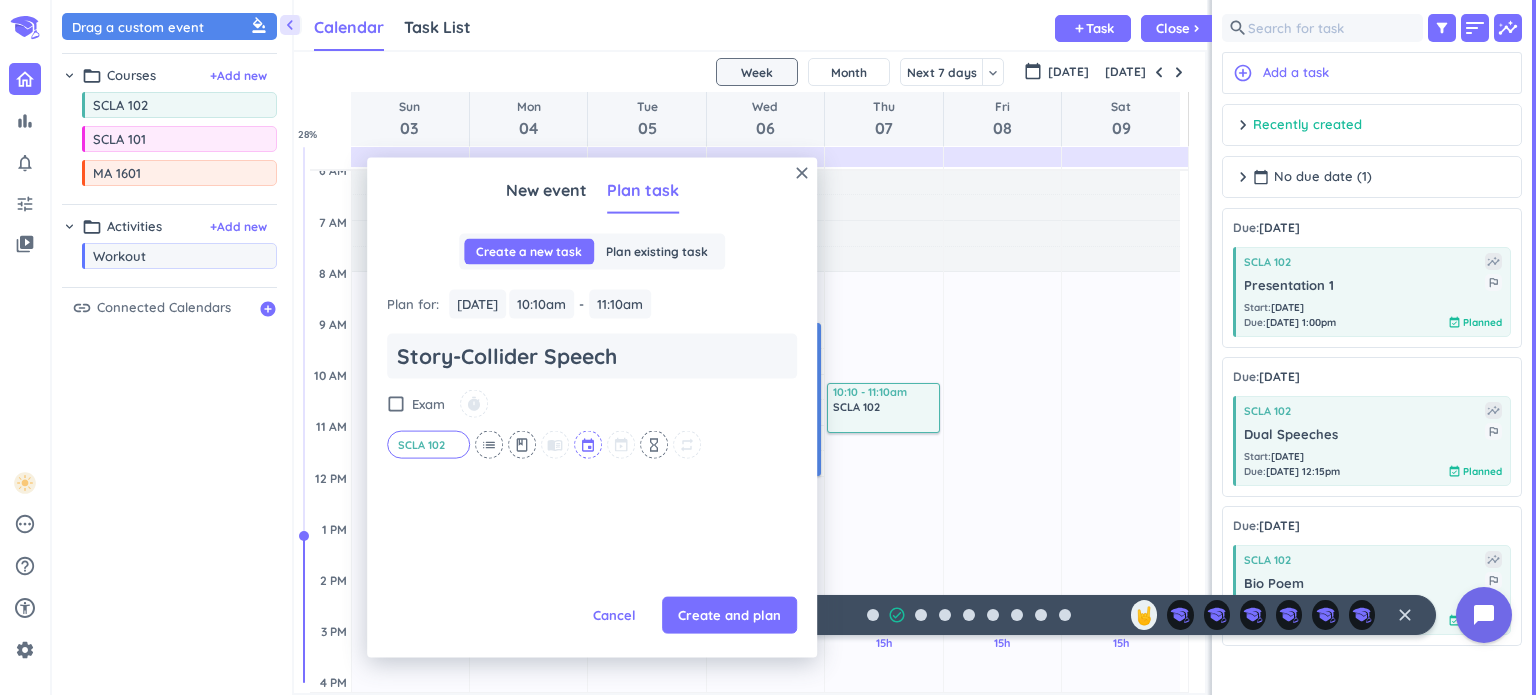 click at bounding box center [589, 444] 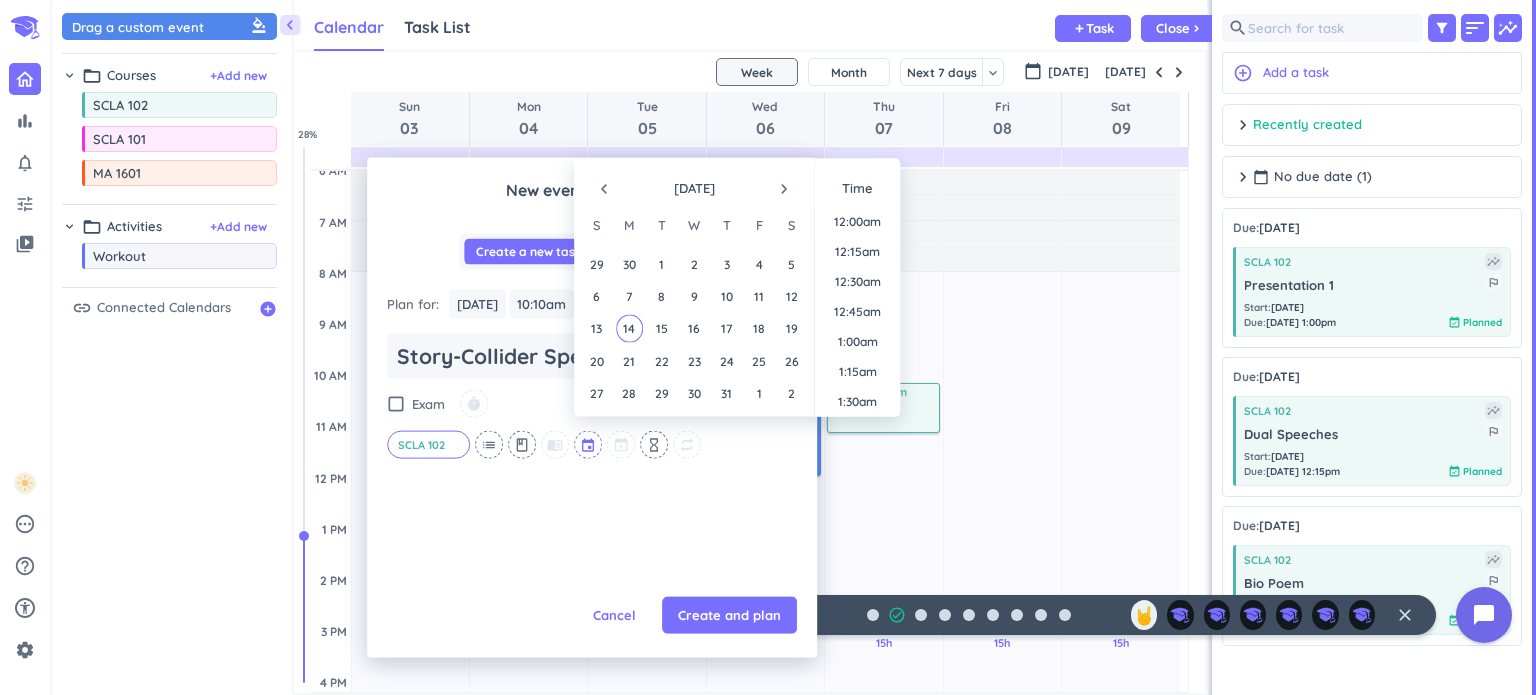 scroll, scrollTop: 1320, scrollLeft: 0, axis: vertical 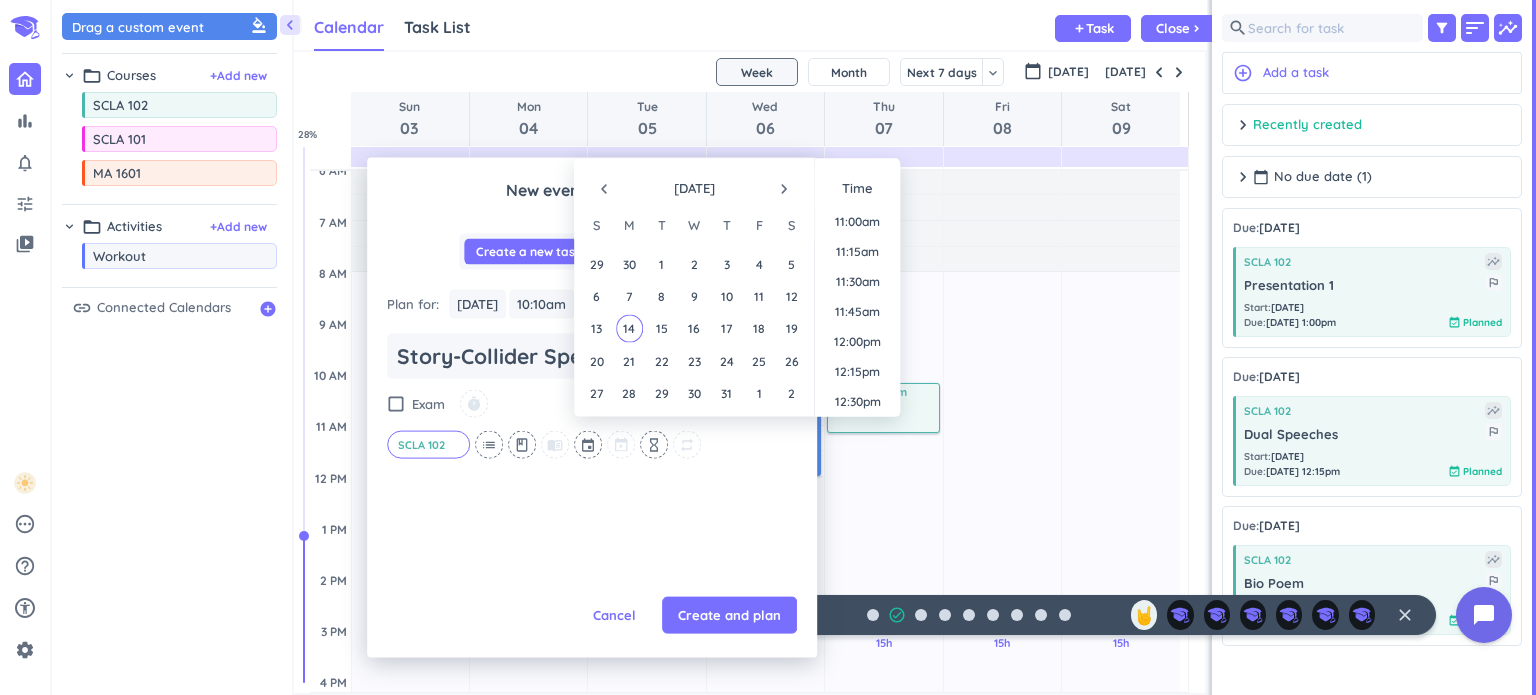 click on "navigate_next" at bounding box center (784, 189) 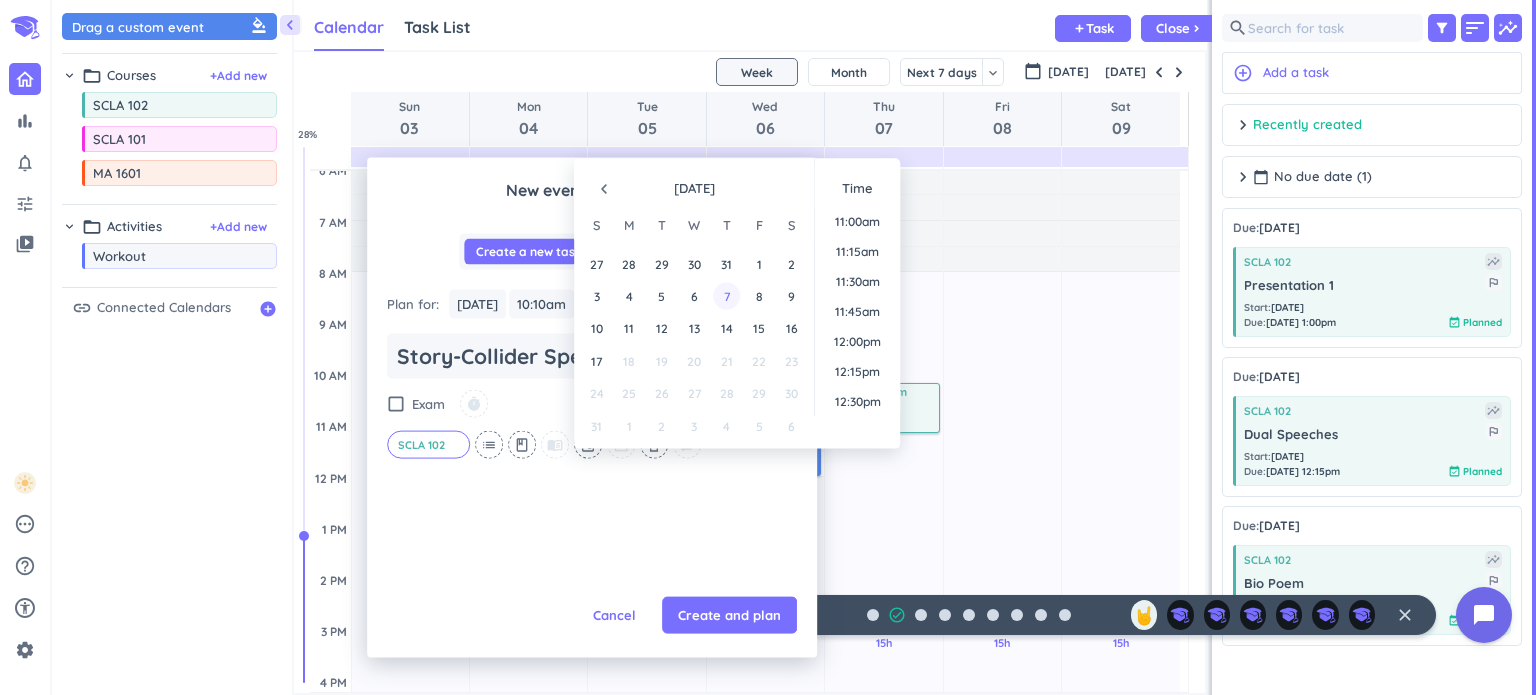click on "7" at bounding box center (726, 296) 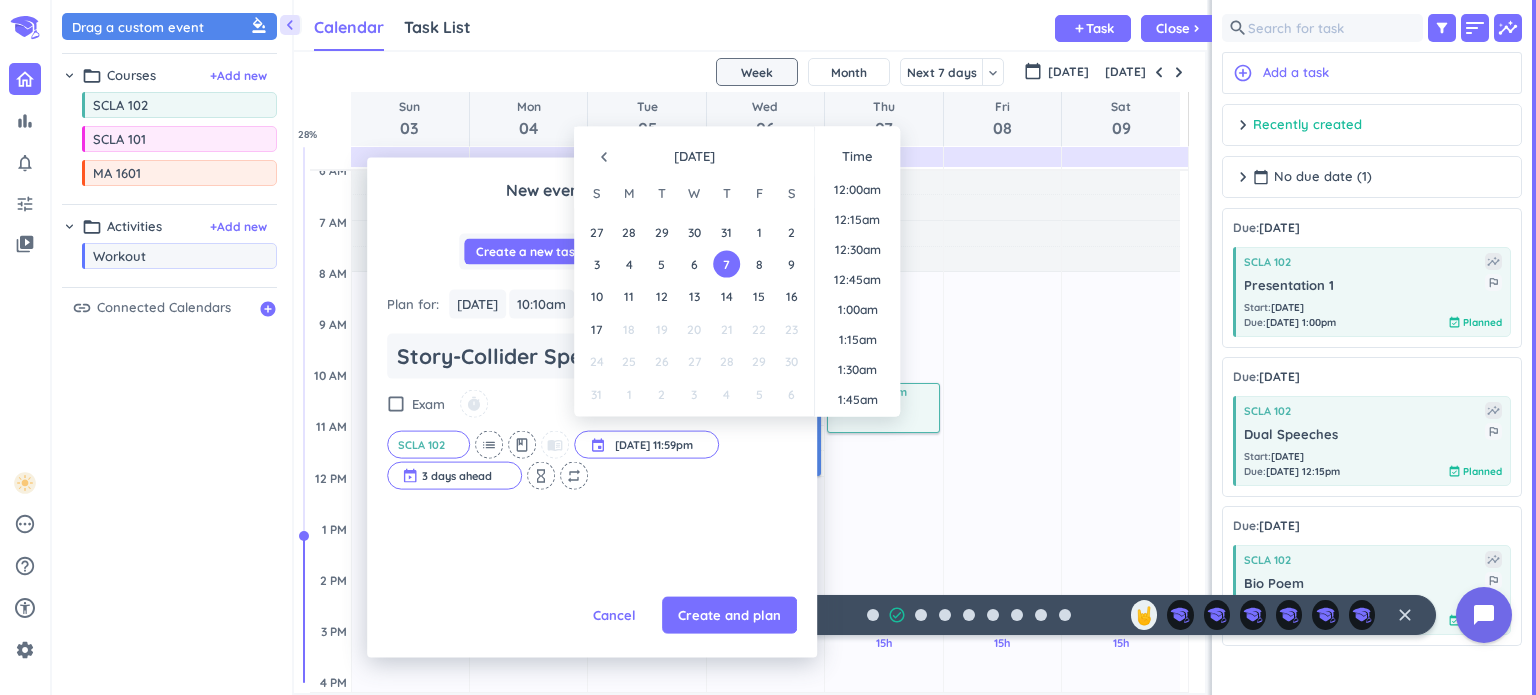 scroll, scrollTop: 2668, scrollLeft: 0, axis: vertical 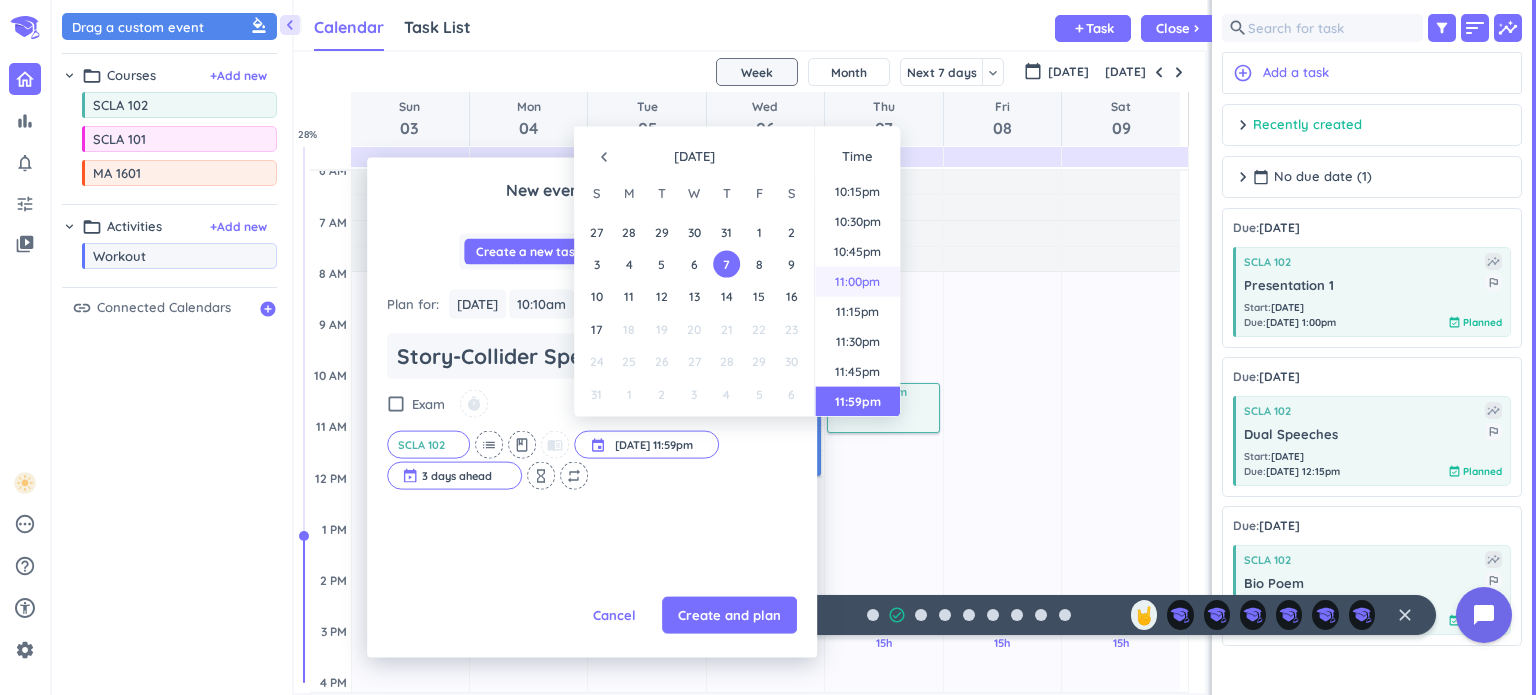 click on "11:00pm" at bounding box center [857, 282] 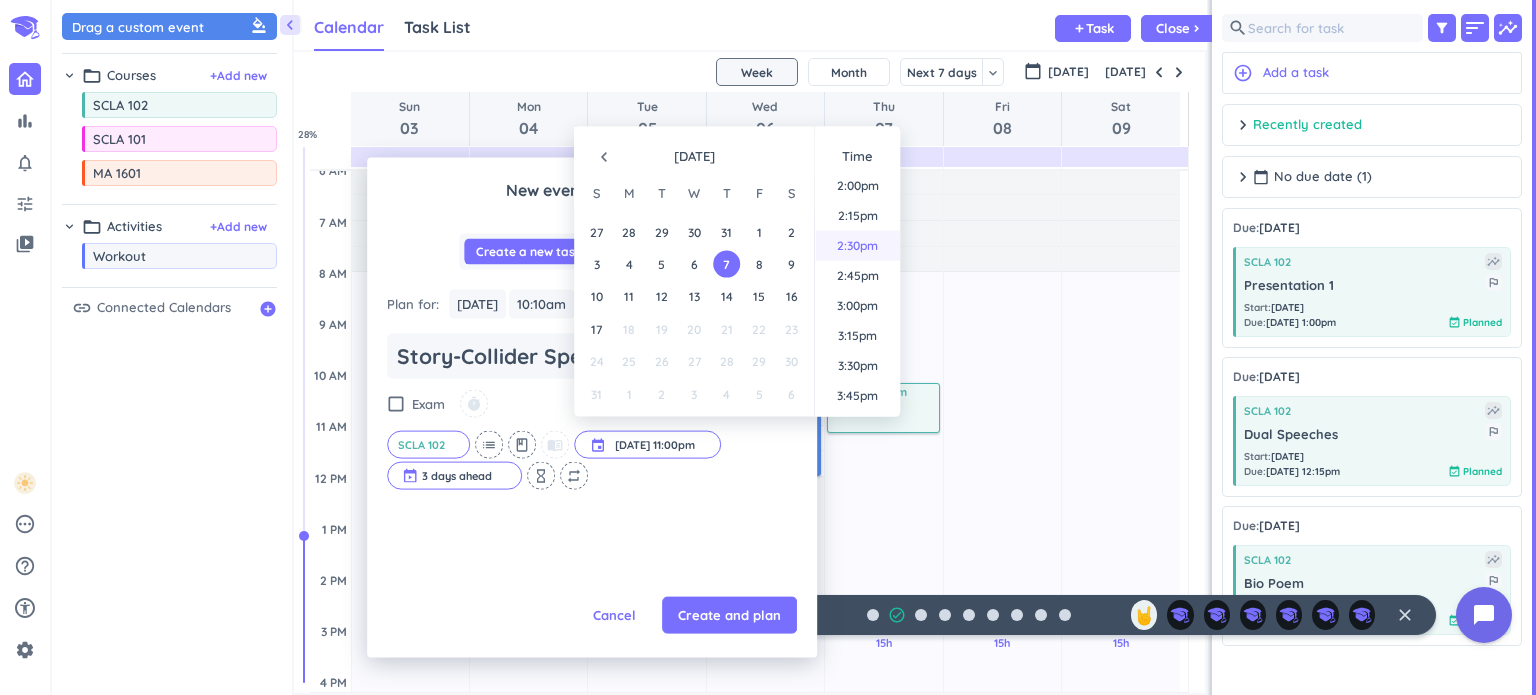 scroll, scrollTop: 1683, scrollLeft: 0, axis: vertical 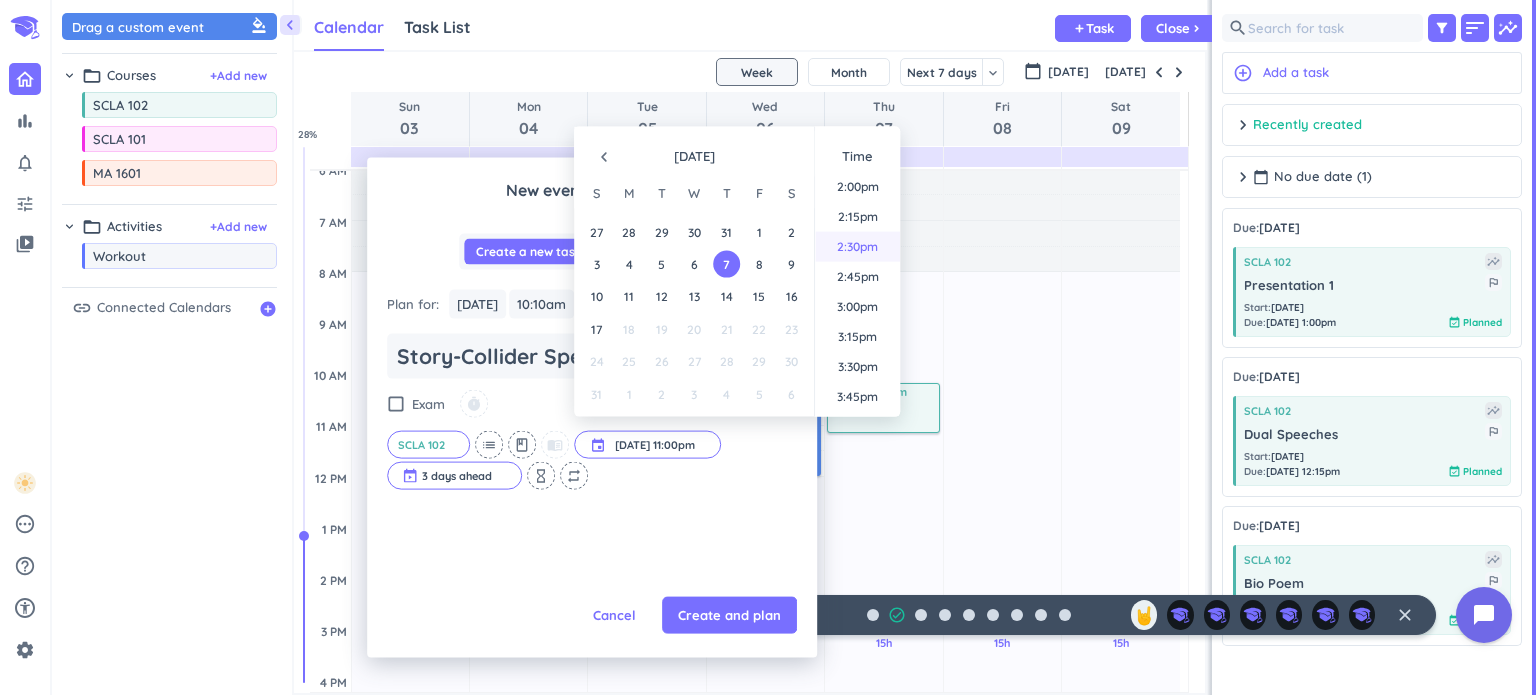 click on "2:30pm" at bounding box center (857, 247) 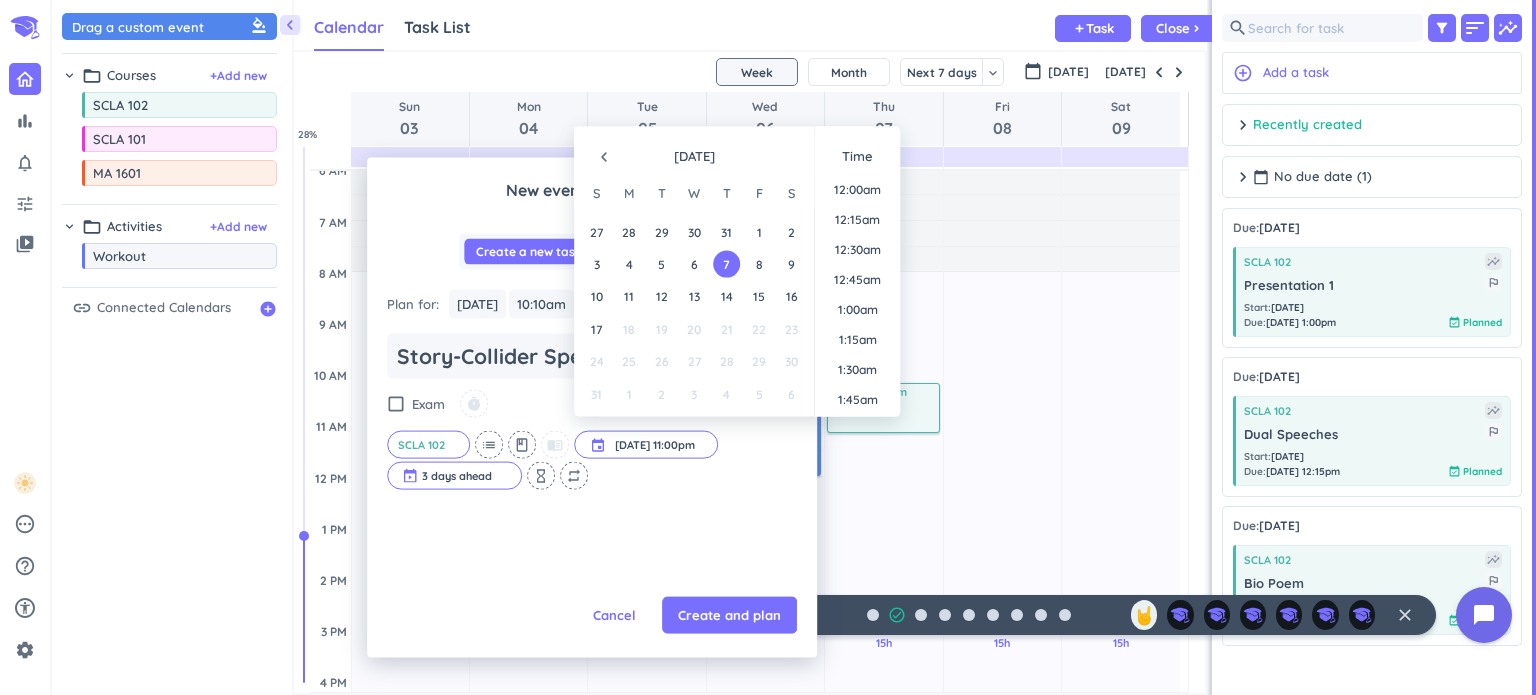 type on "x" 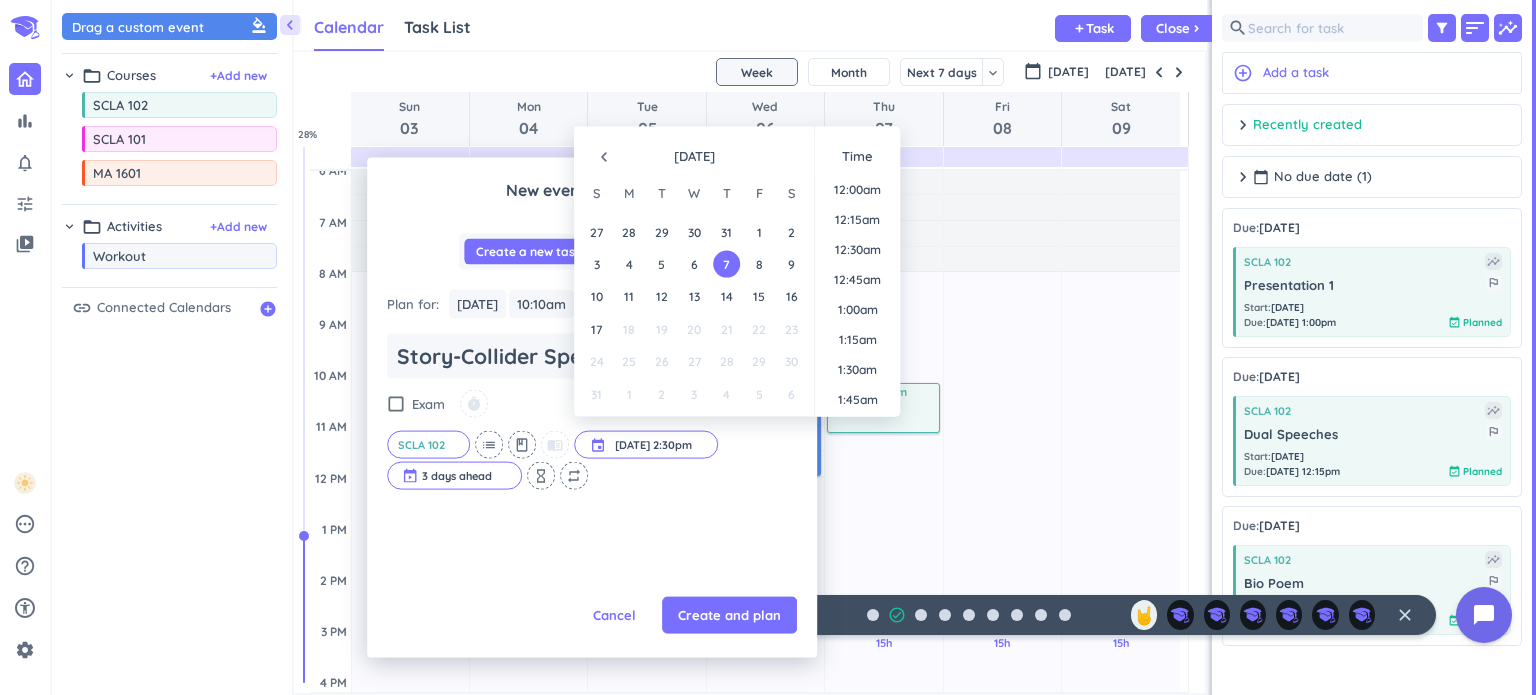 scroll, scrollTop: 1634, scrollLeft: 0, axis: vertical 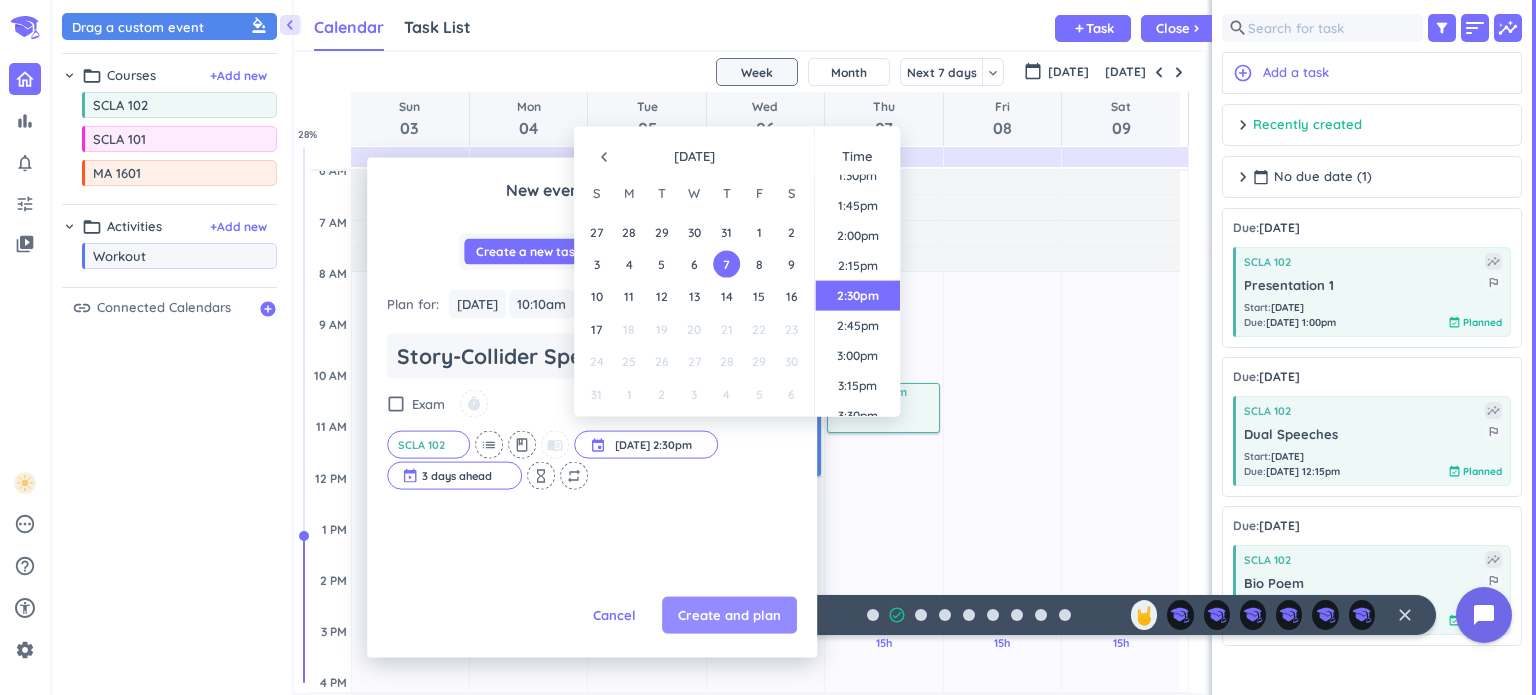 click on "Create and plan" at bounding box center (729, 615) 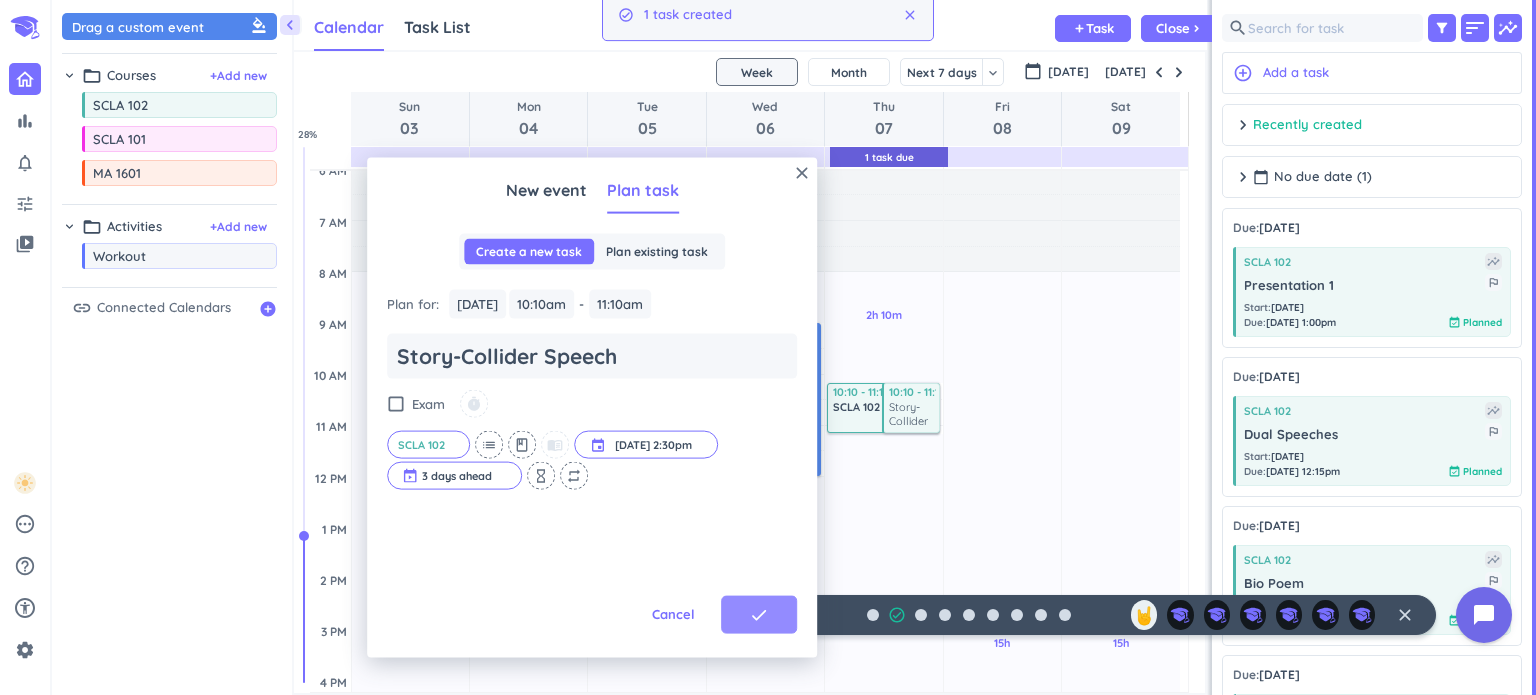 click on "1 / 9" at bounding box center [732, 615] 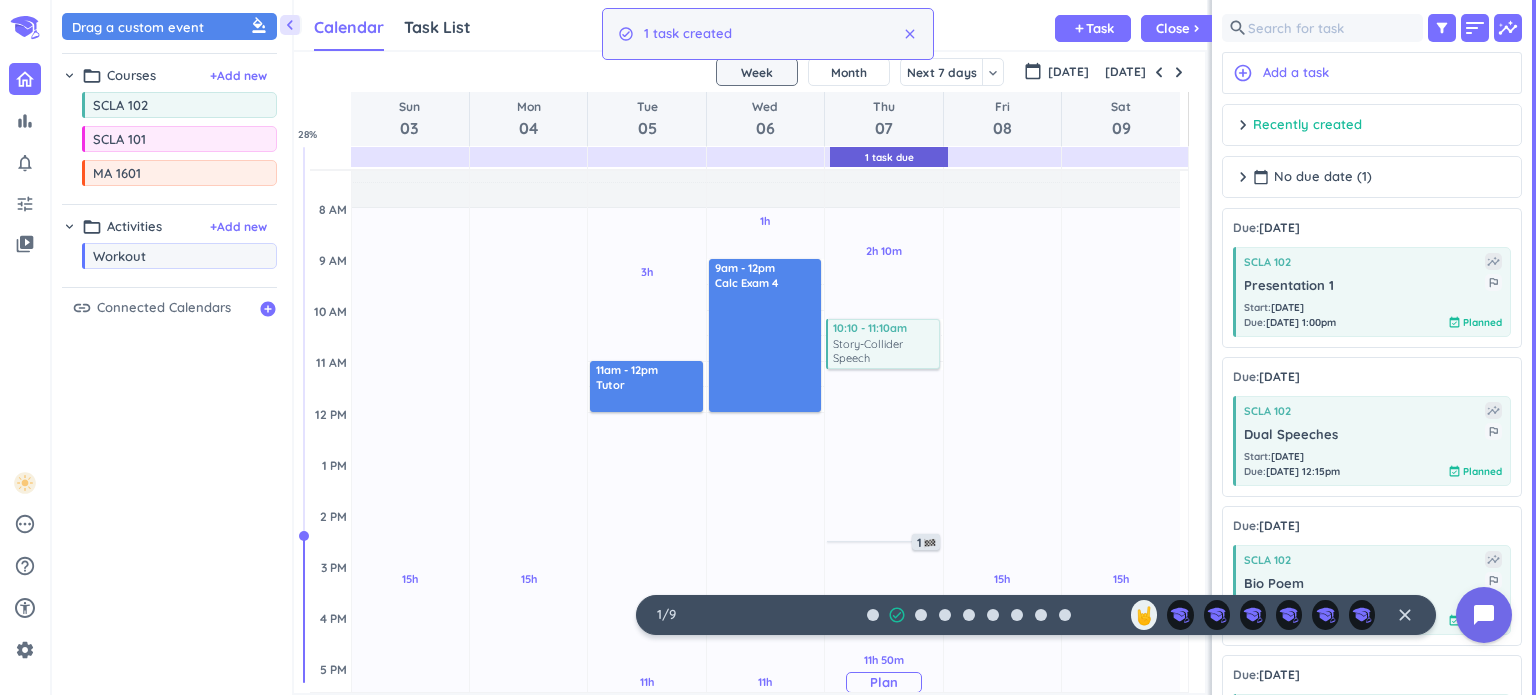 scroll, scrollTop: 168, scrollLeft: 0, axis: vertical 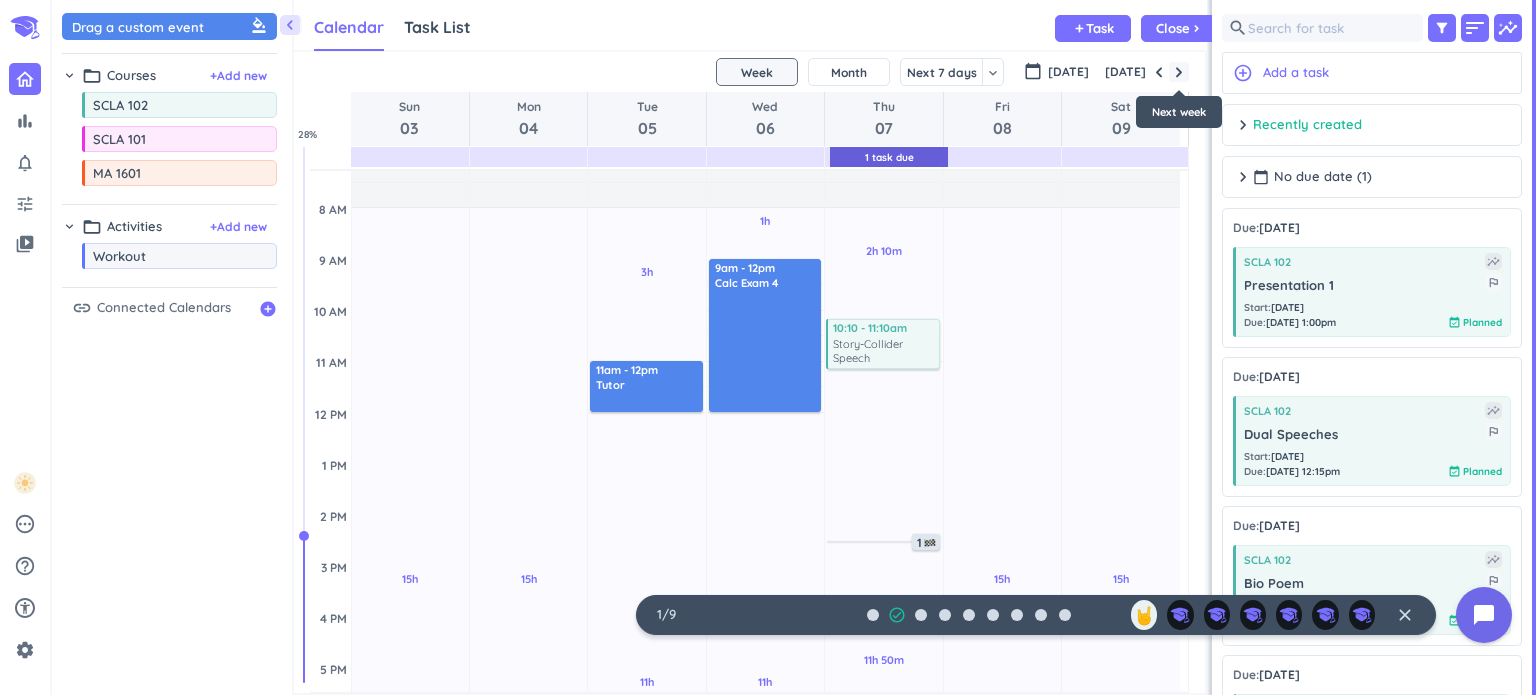 click at bounding box center [1179, 72] 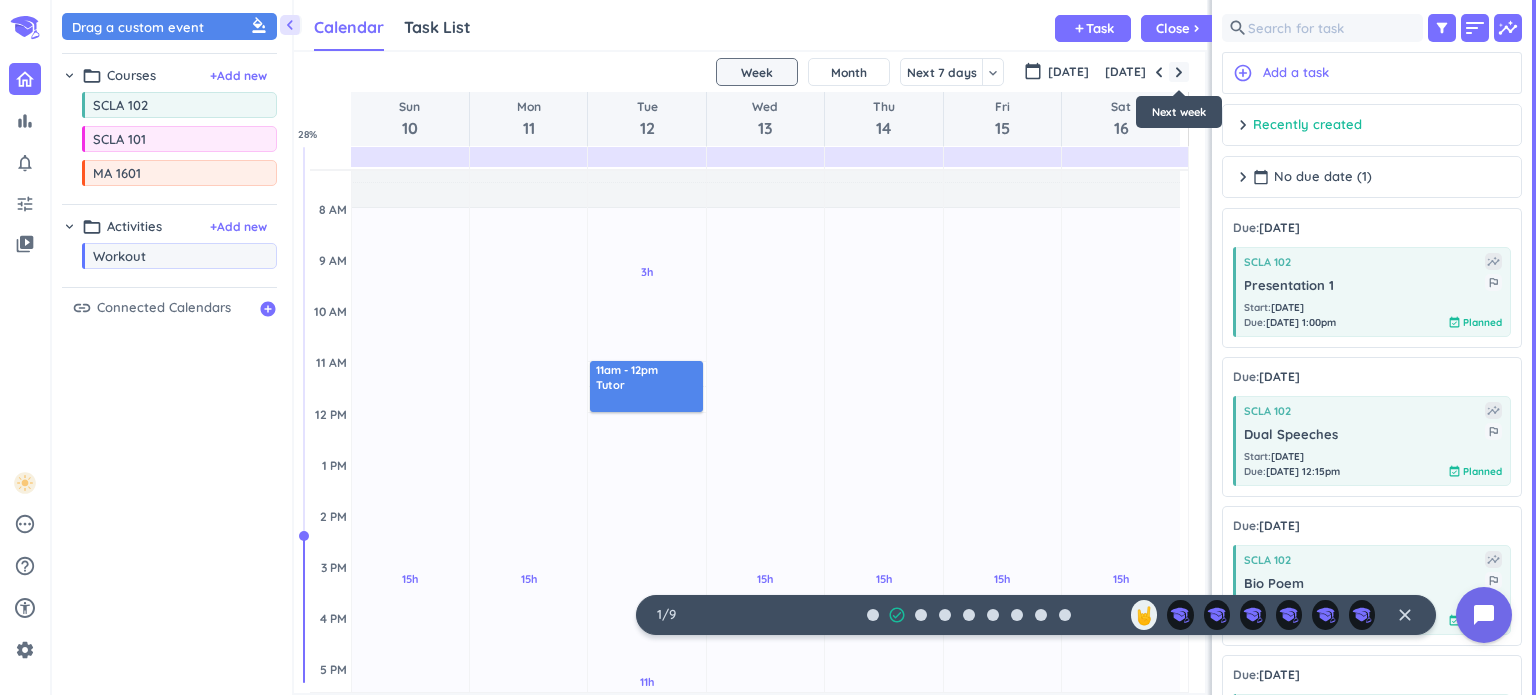 scroll, scrollTop: 104, scrollLeft: 0, axis: vertical 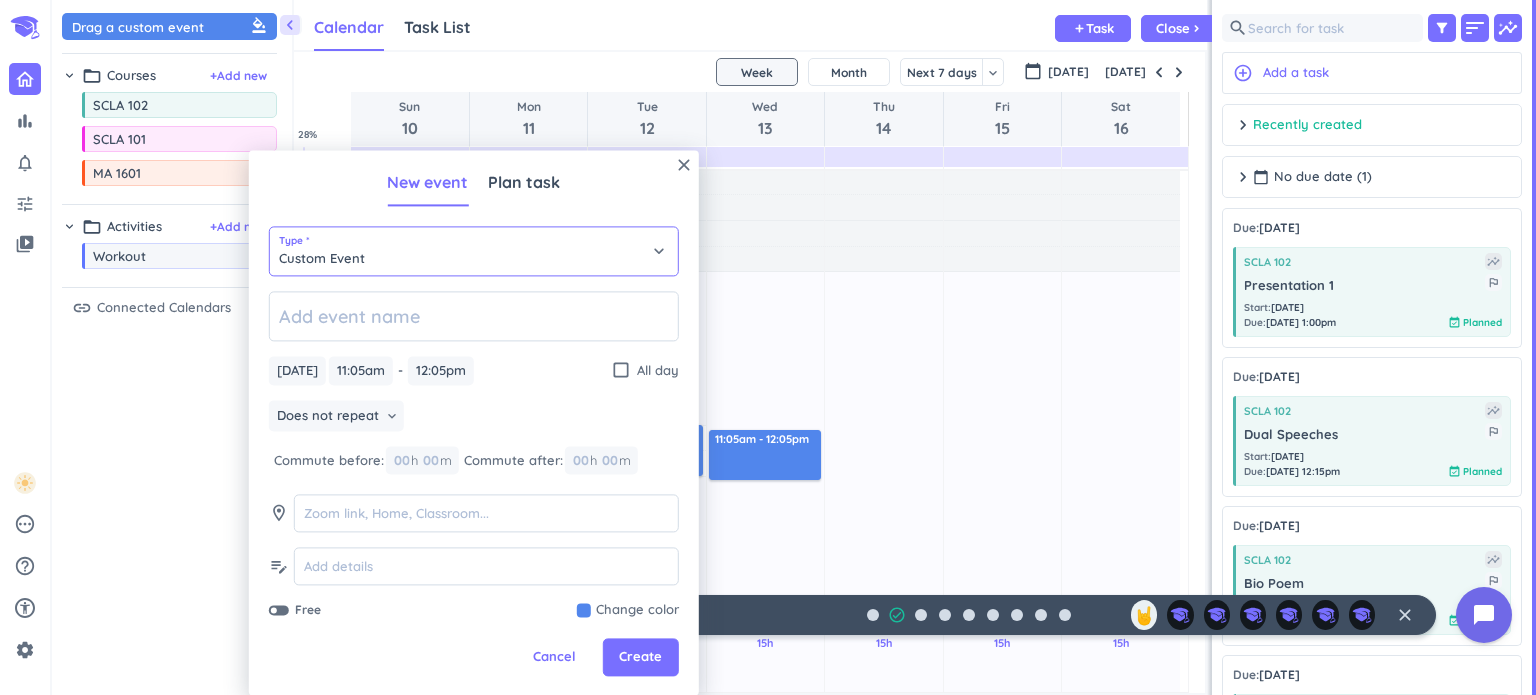 click on "Custom Event" at bounding box center (474, 251) 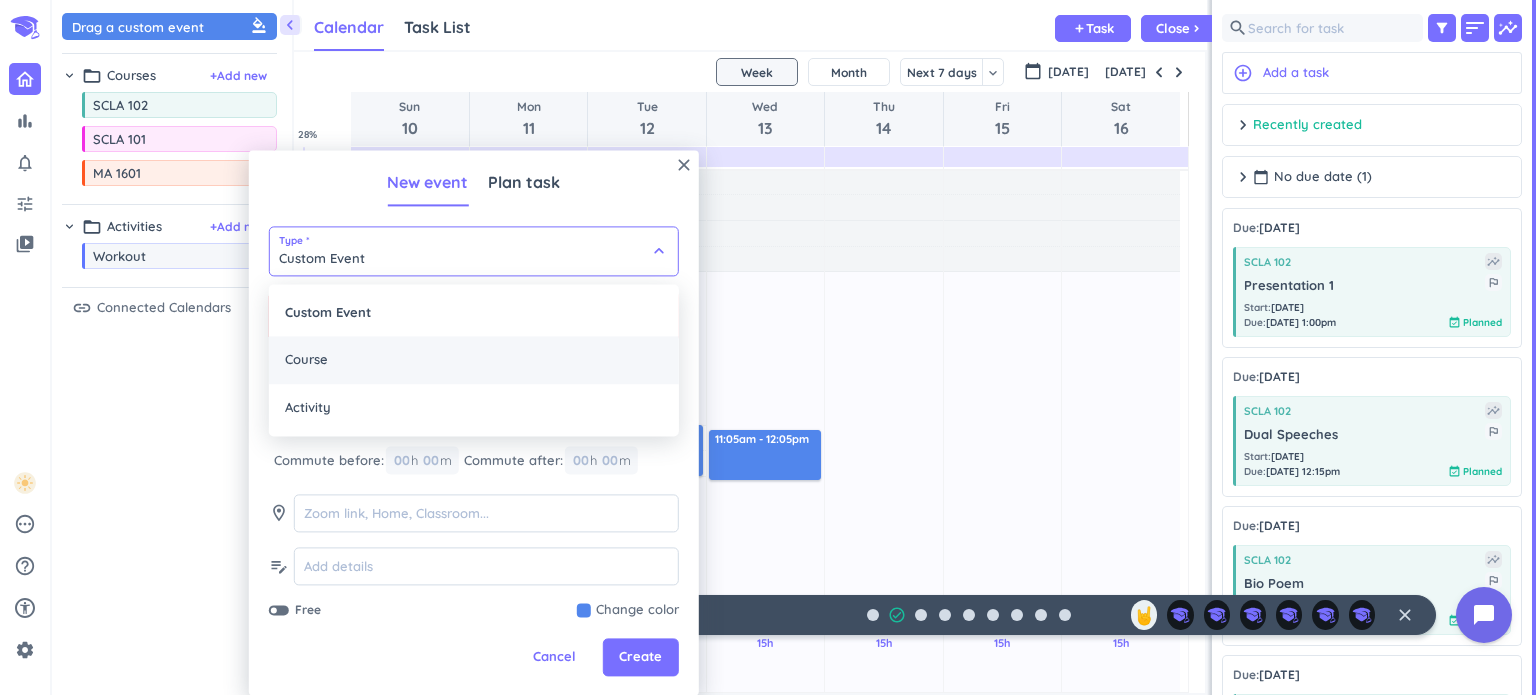 click on "Course" at bounding box center [474, 360] 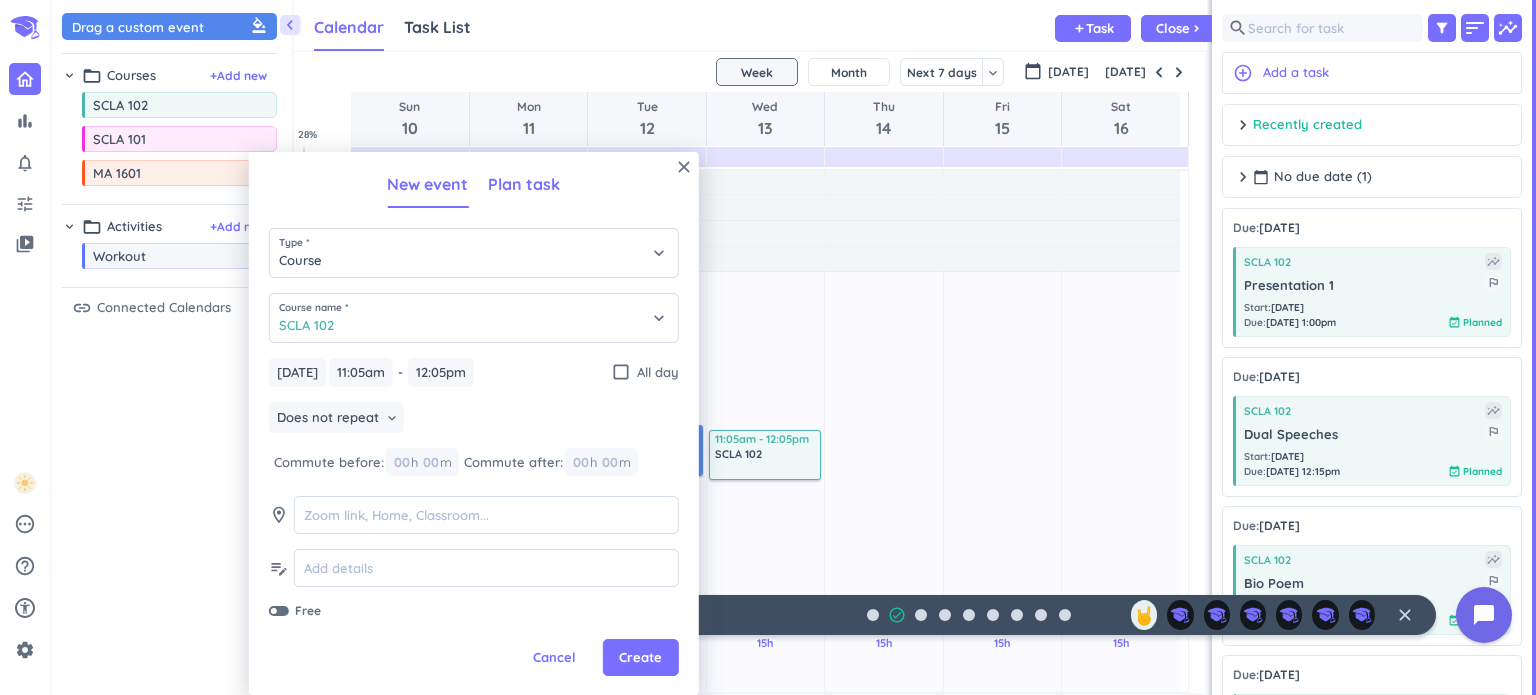 click on "Plan task" at bounding box center (524, 184) 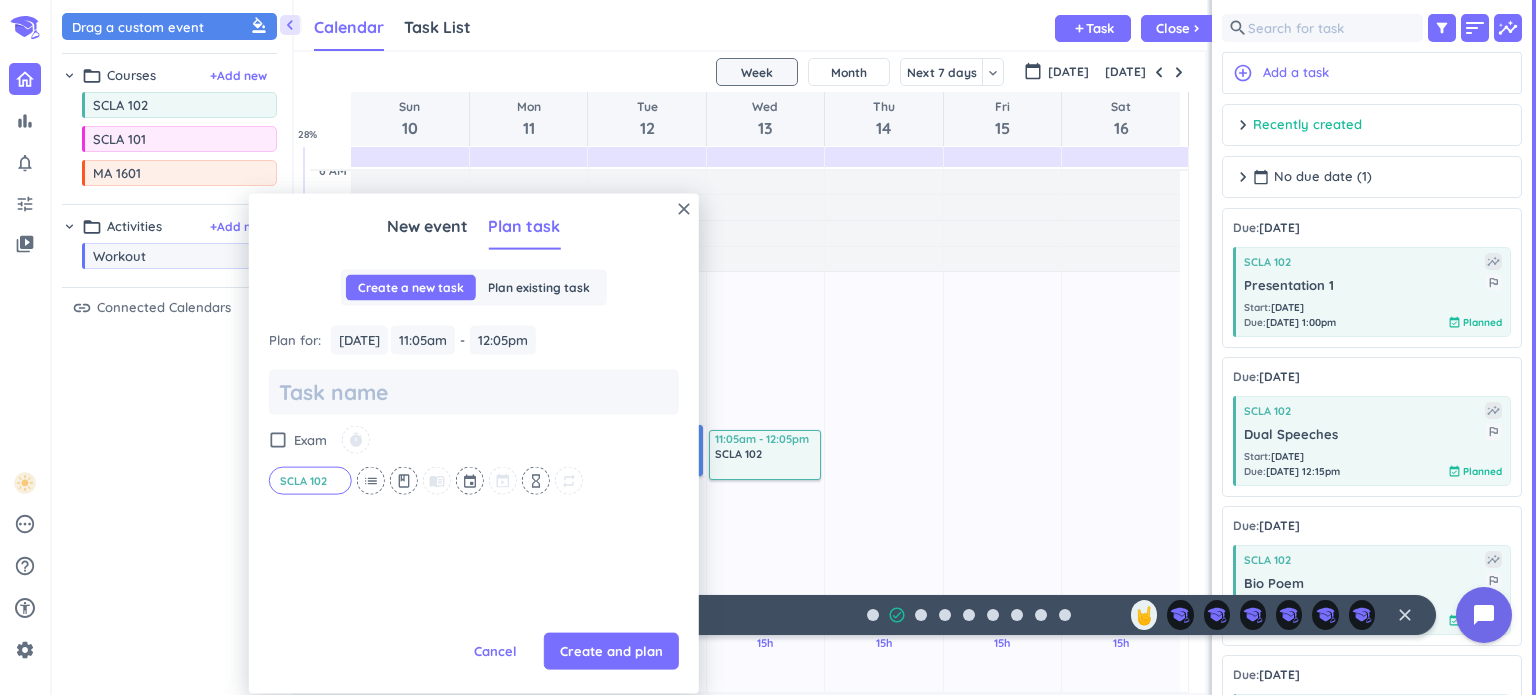 scroll, scrollTop: 0, scrollLeft: 0, axis: both 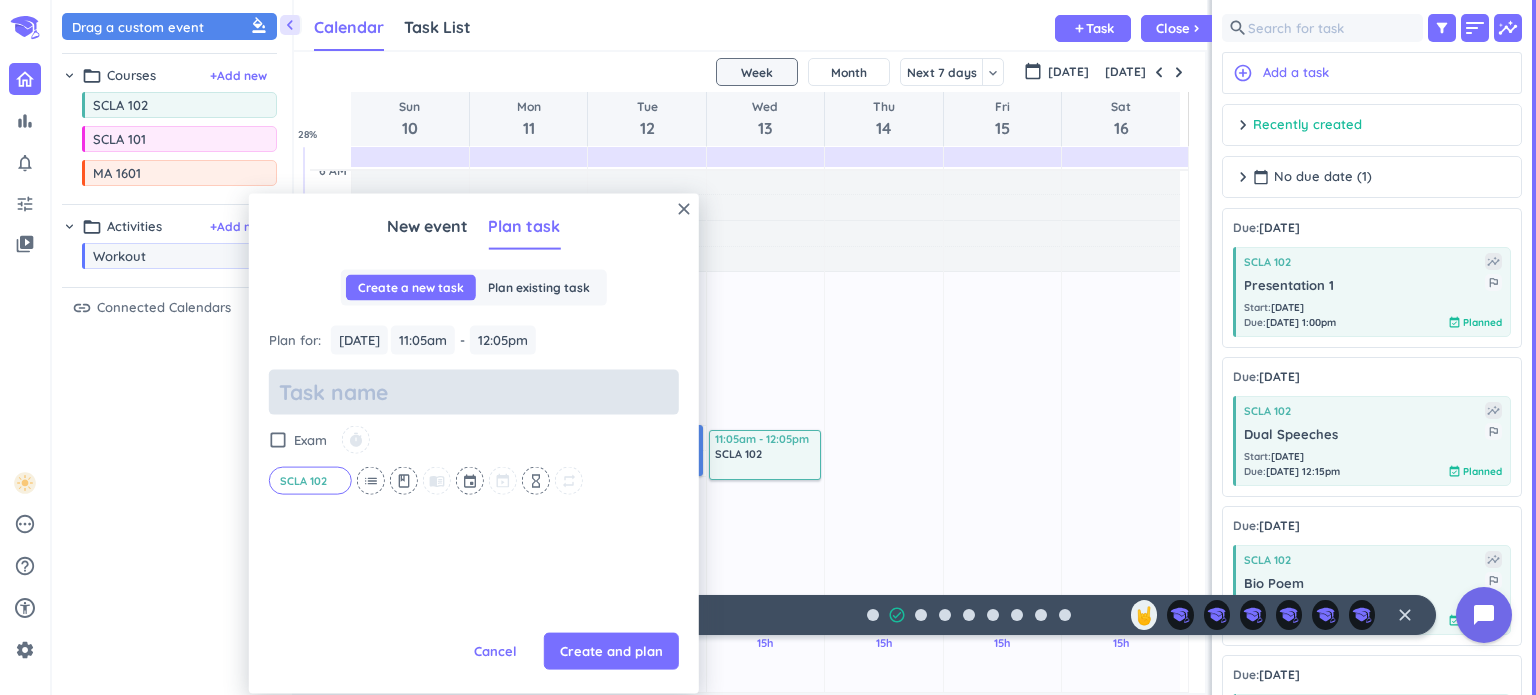 type on "x" 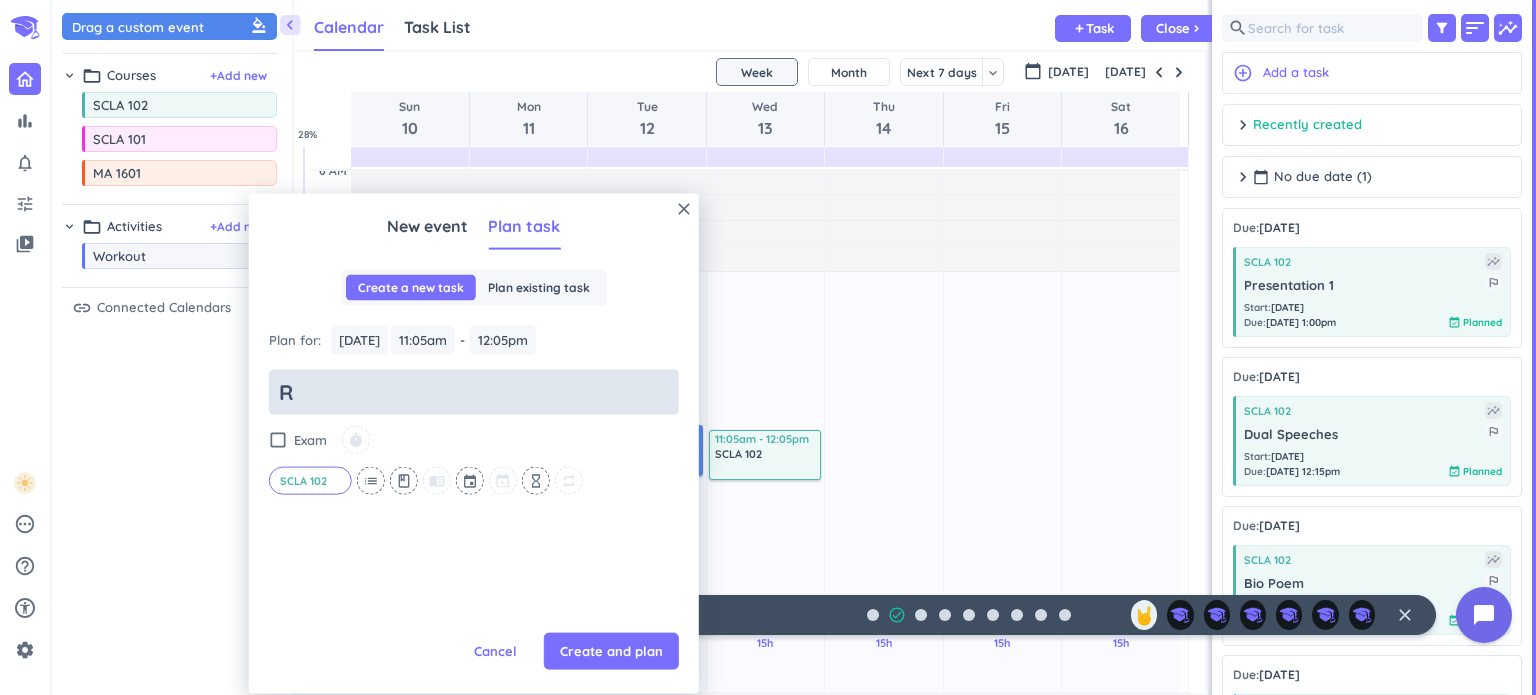 type on "x" 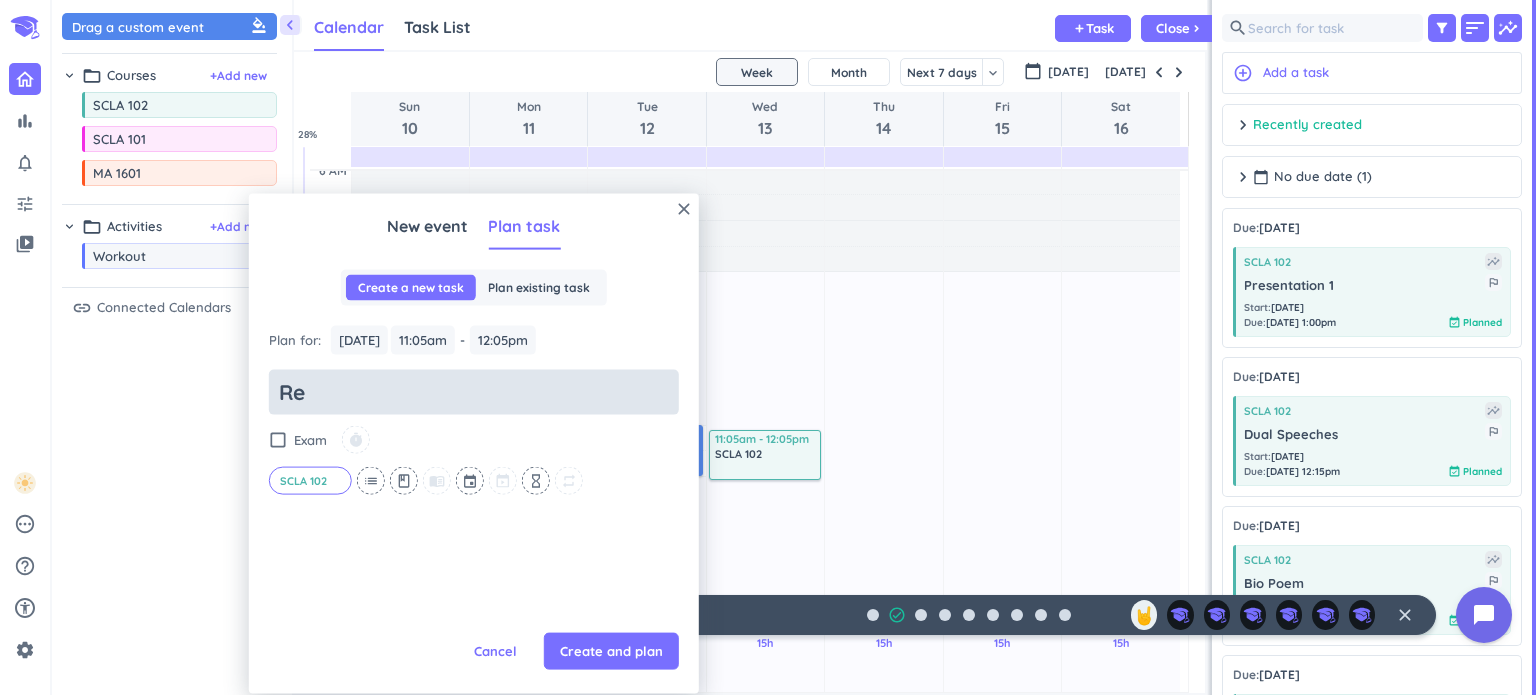 type on "x" 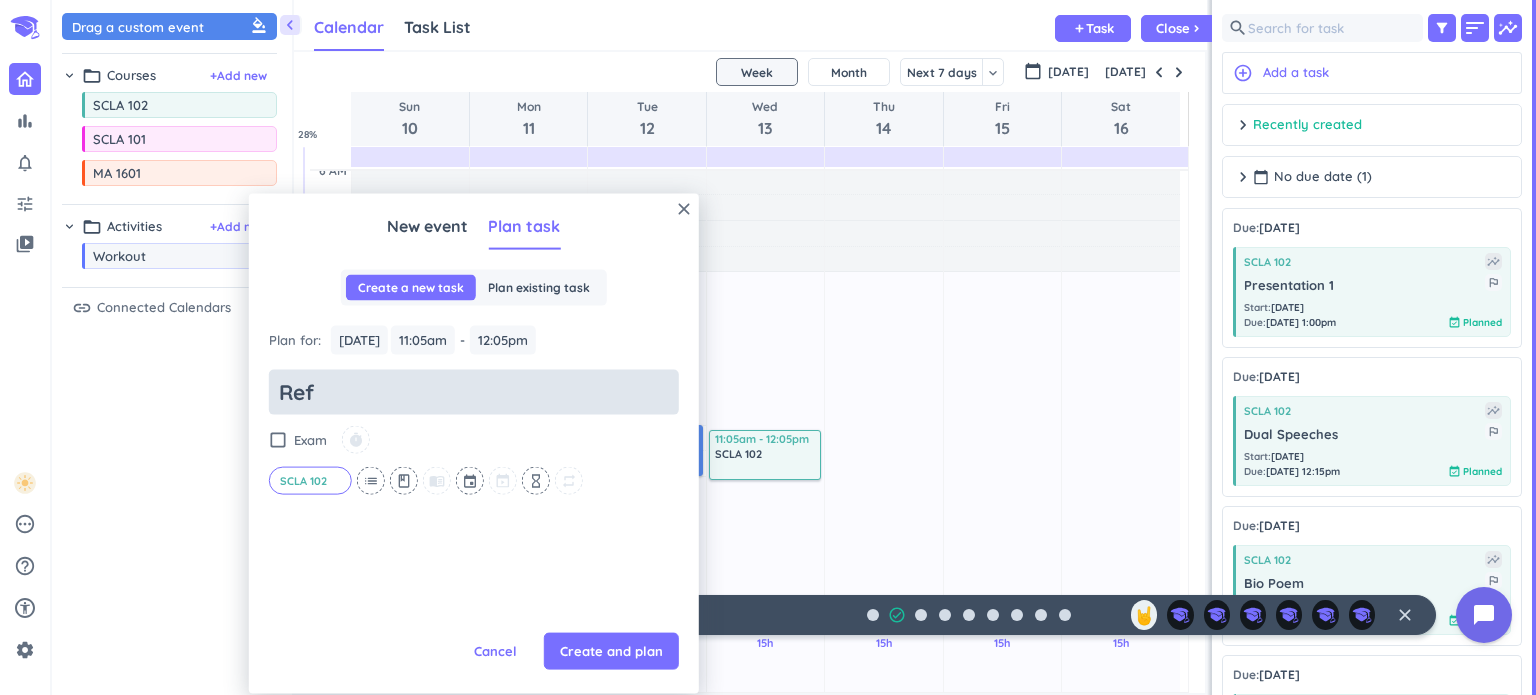 type on "x" 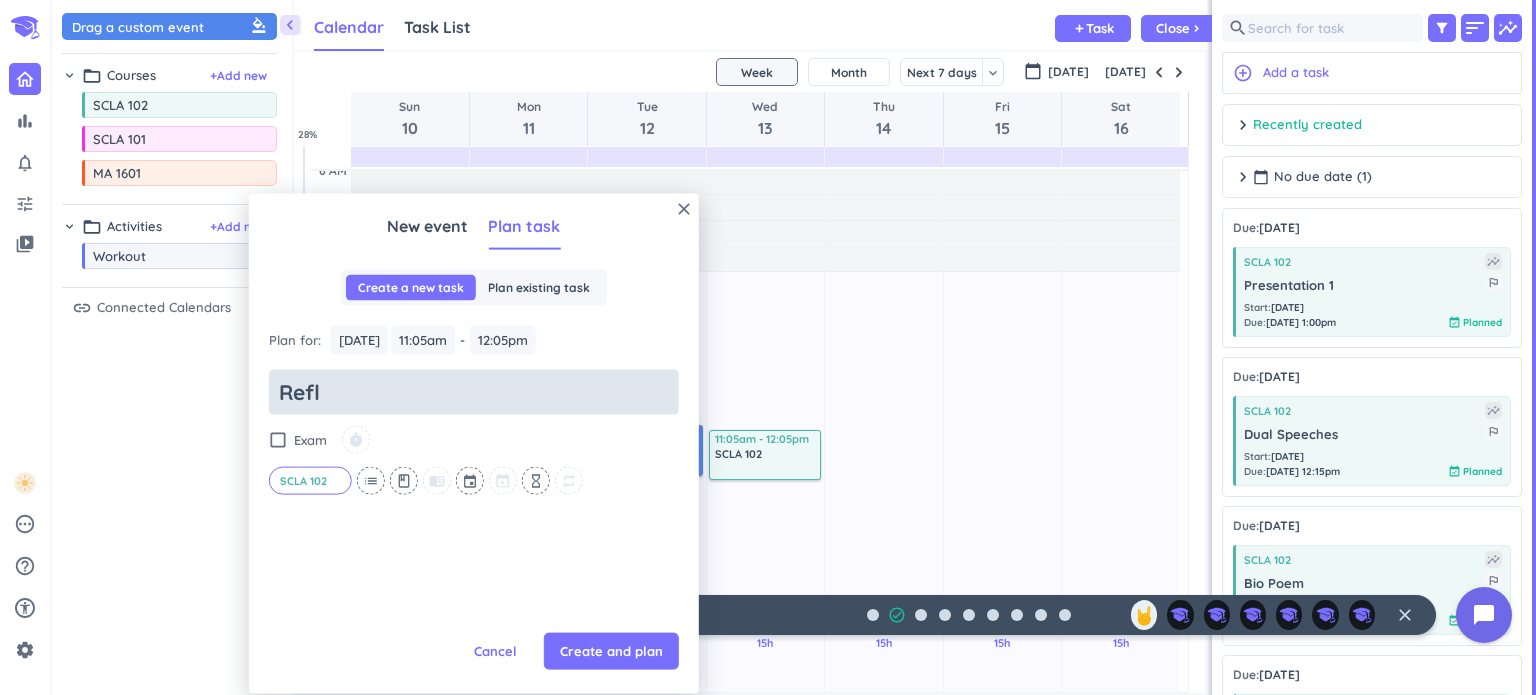 type on "x" 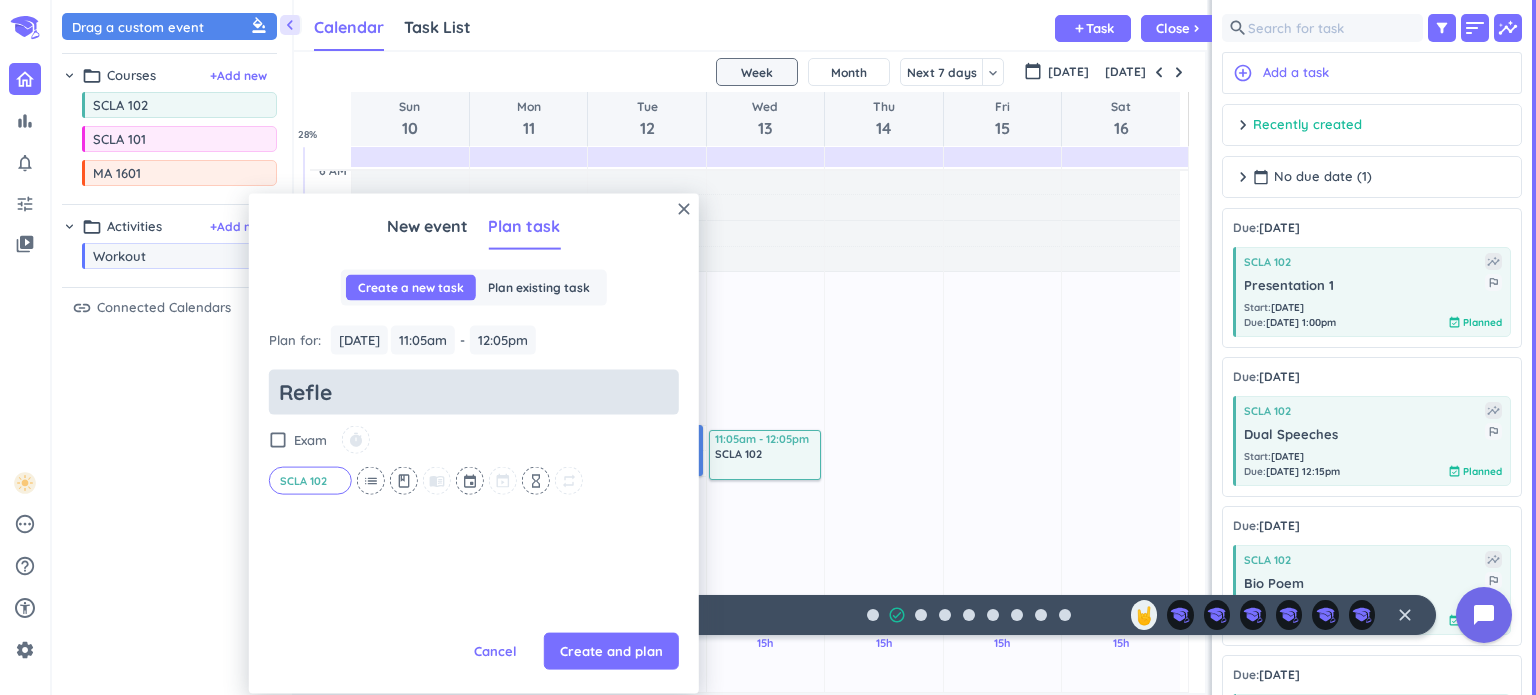 type on "x" 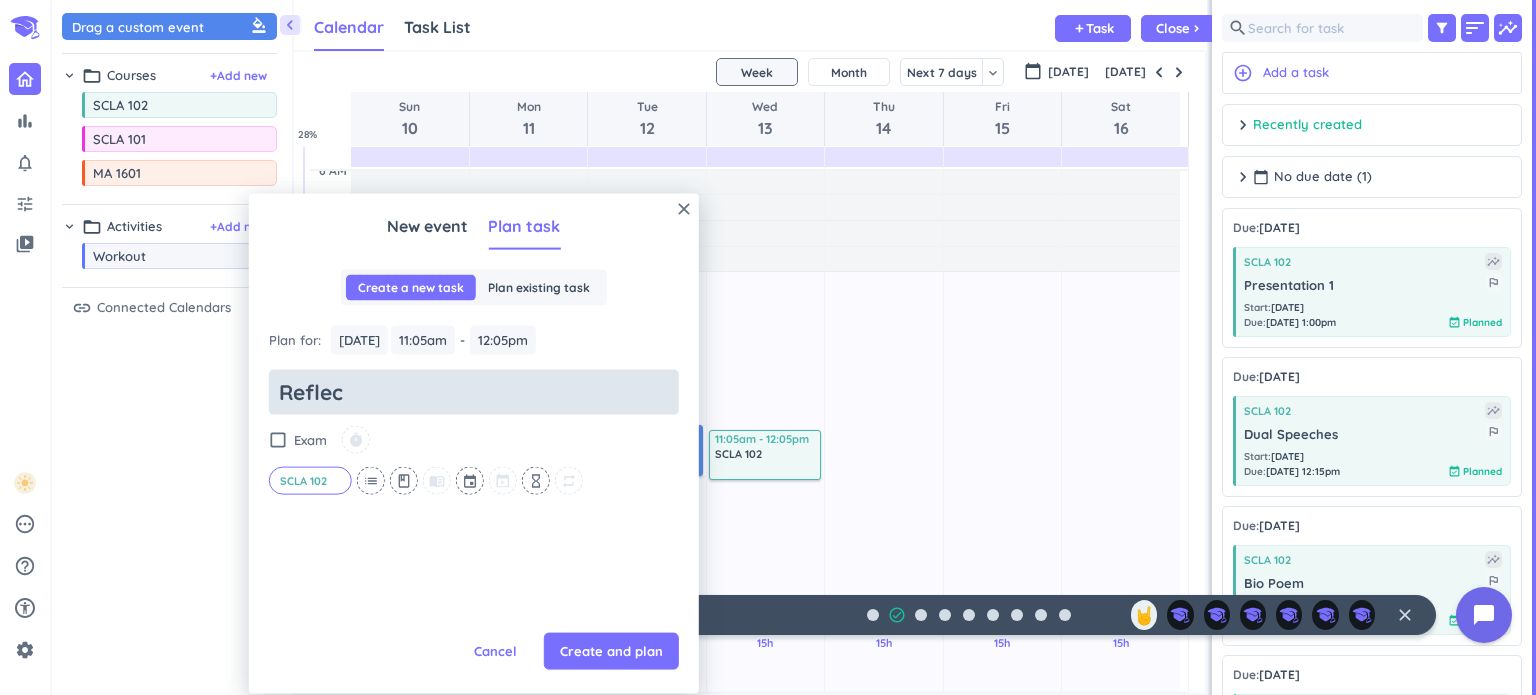 type on "x" 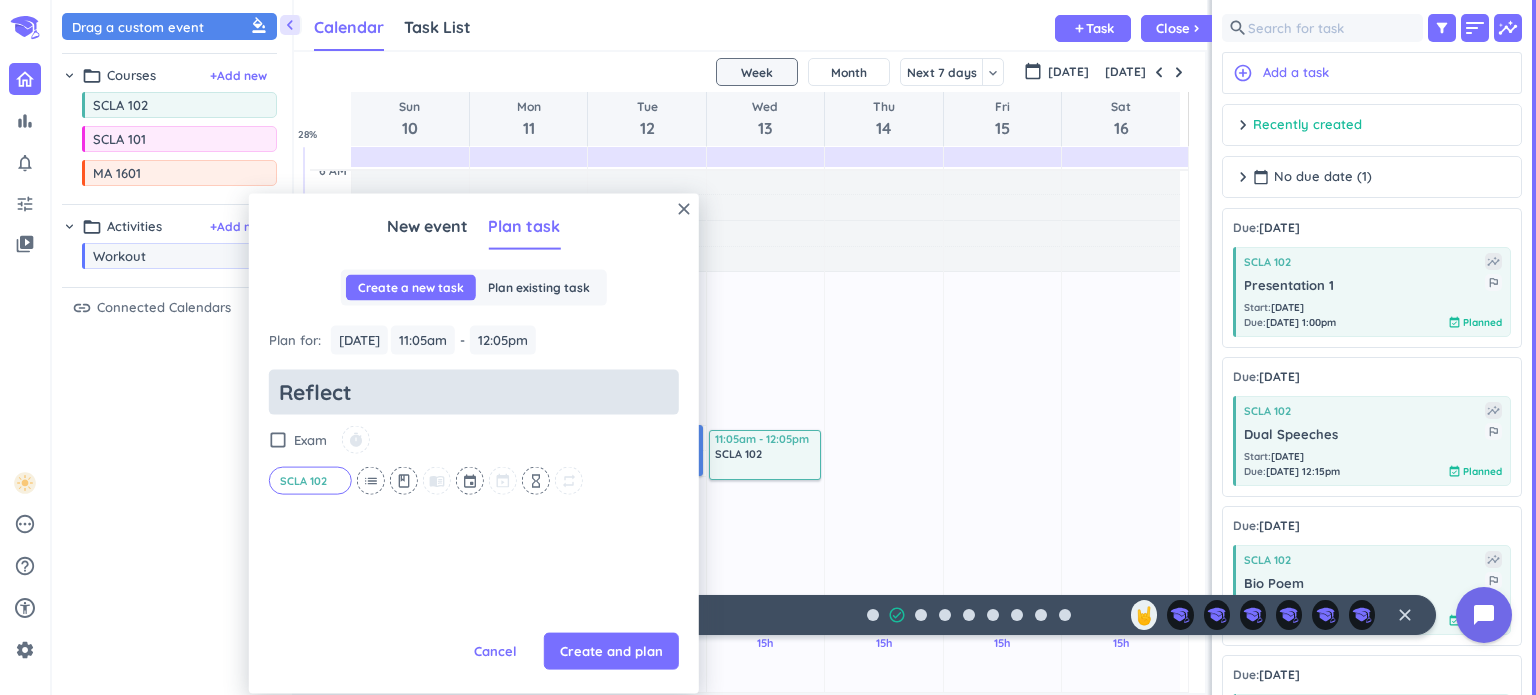 type on "x" 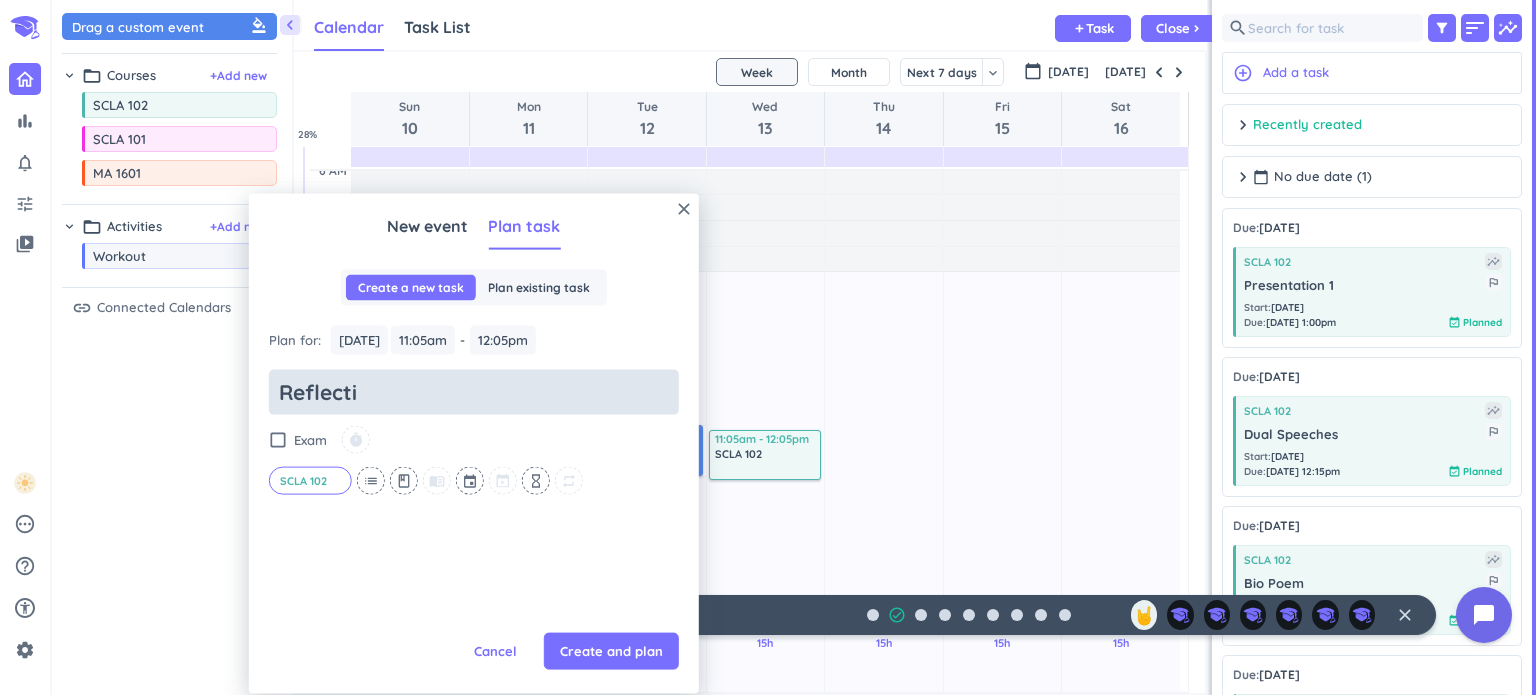 type on "x" 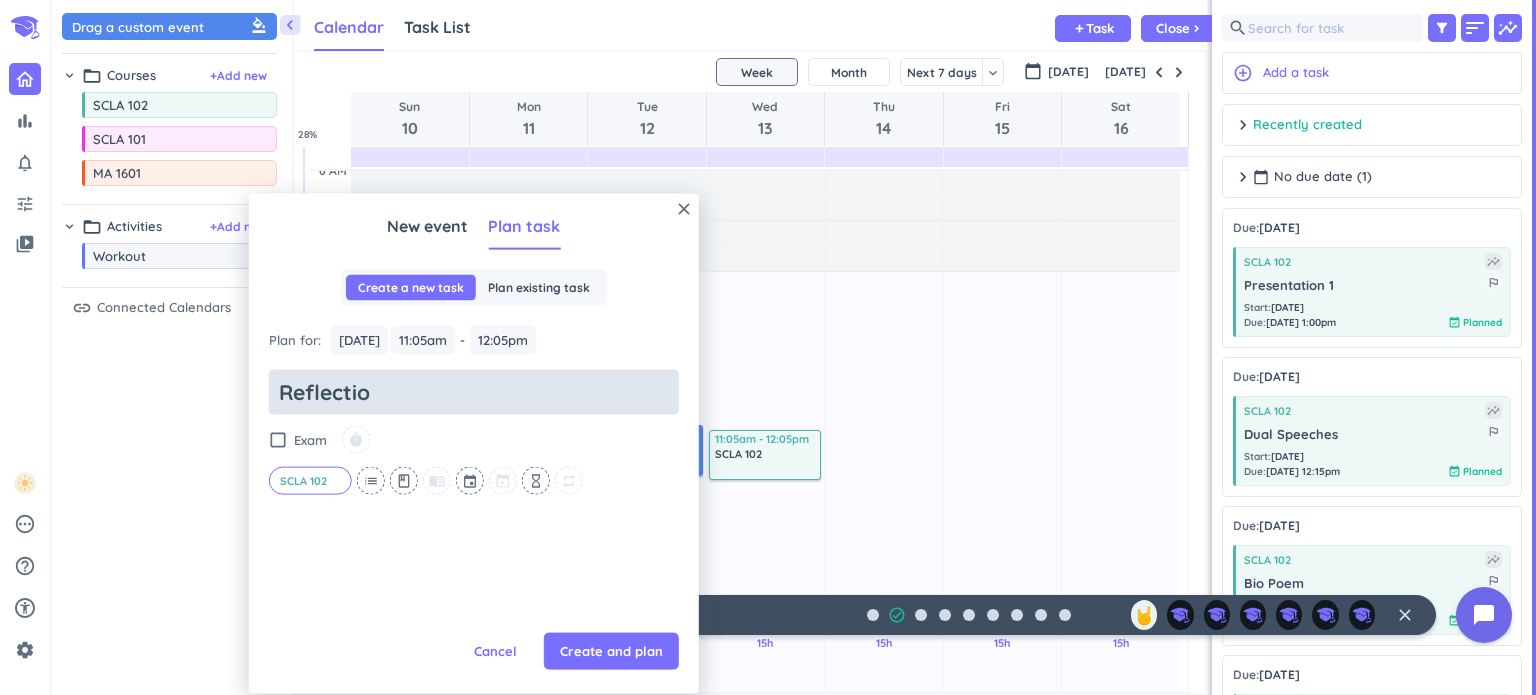 type on "x" 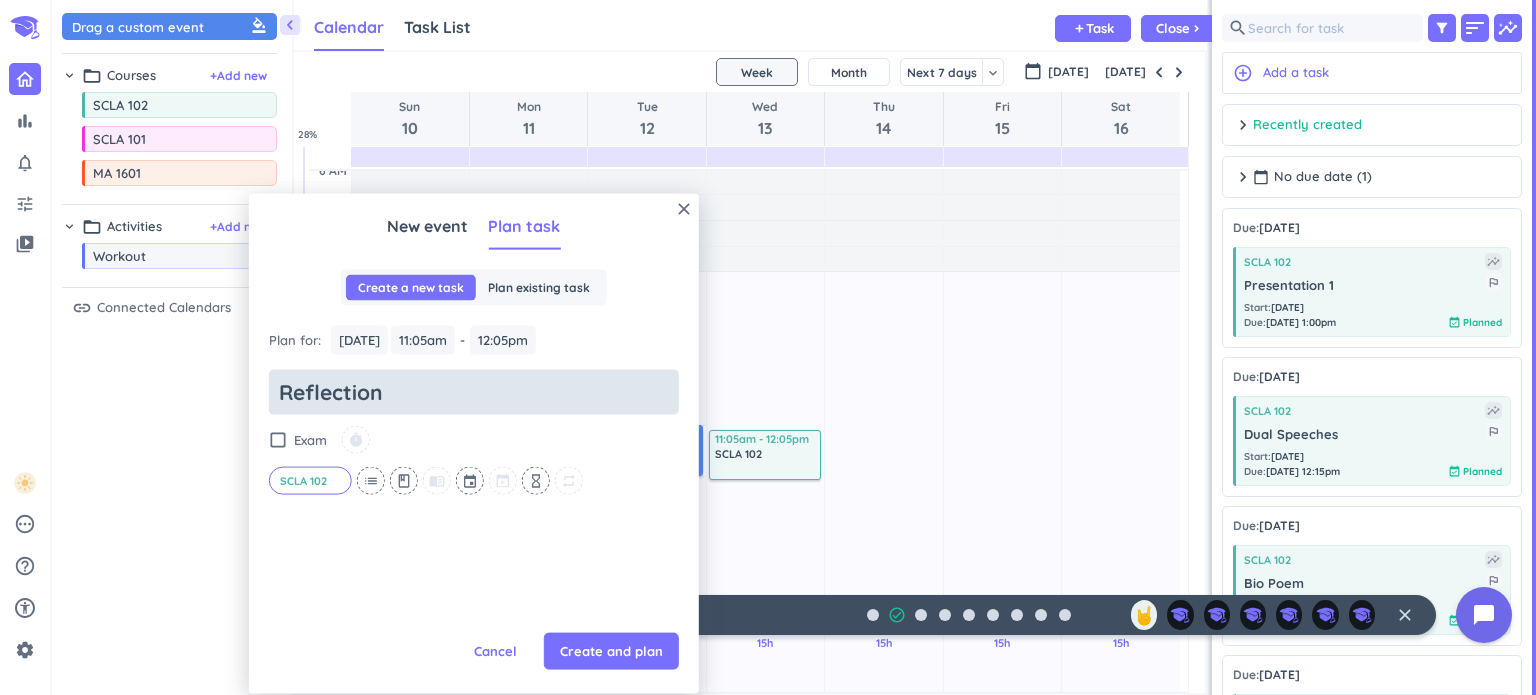 type on "x" 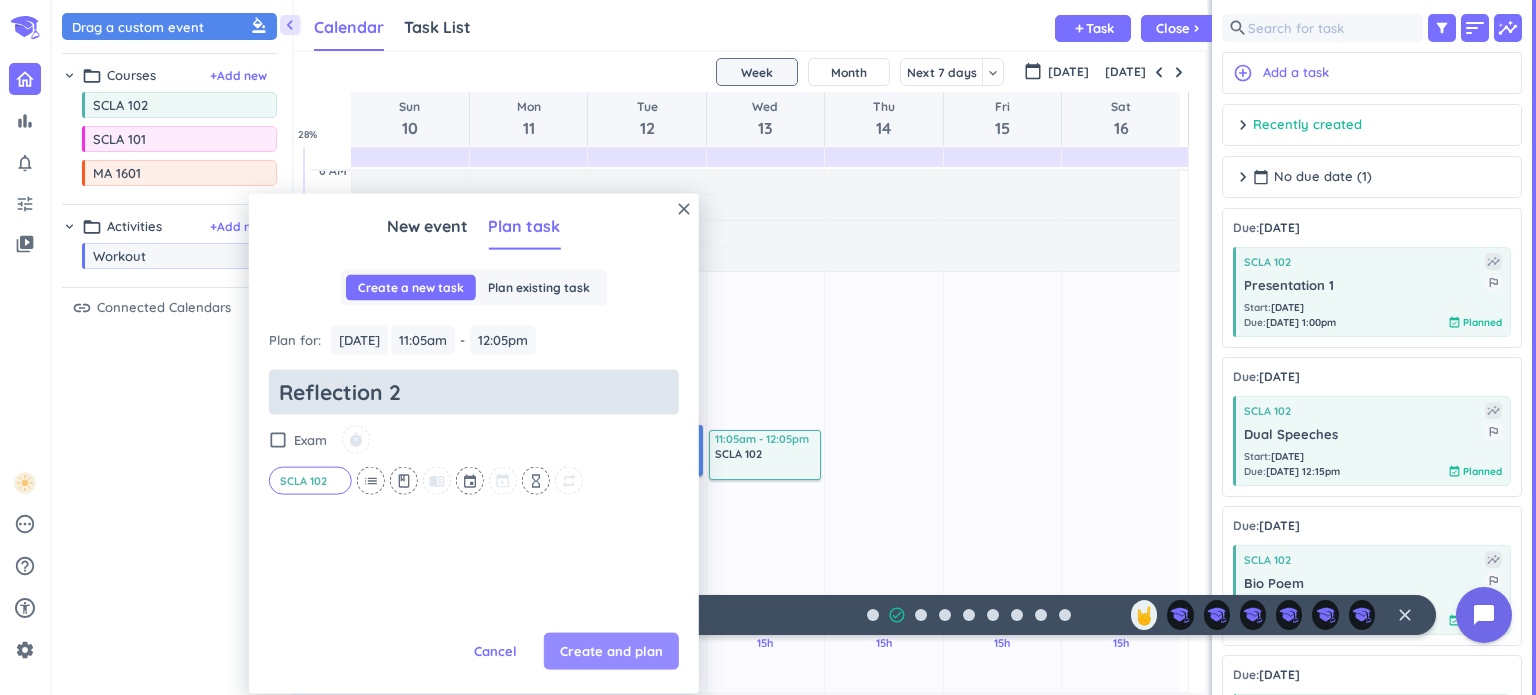 type on "Reflection 2" 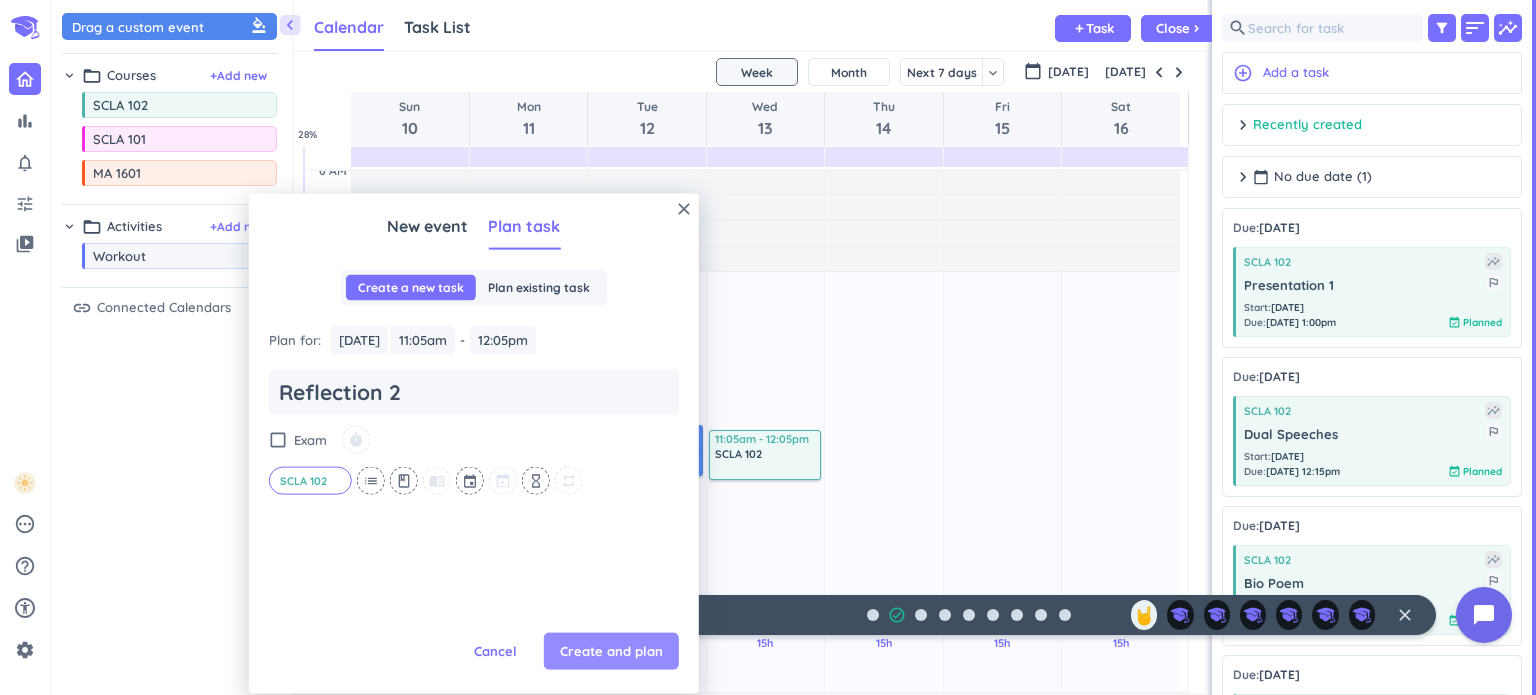 click on "Create and plan" at bounding box center (611, 651) 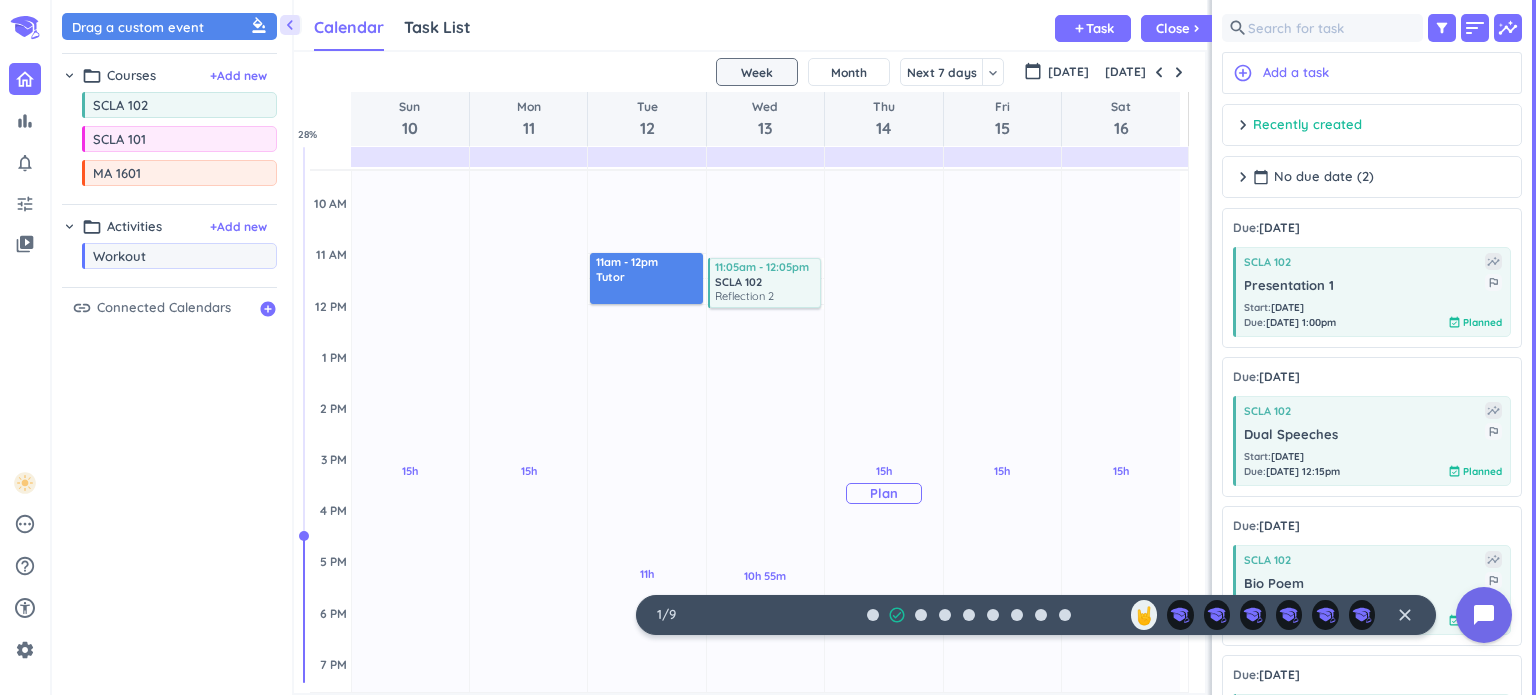 scroll, scrollTop: 270, scrollLeft: 0, axis: vertical 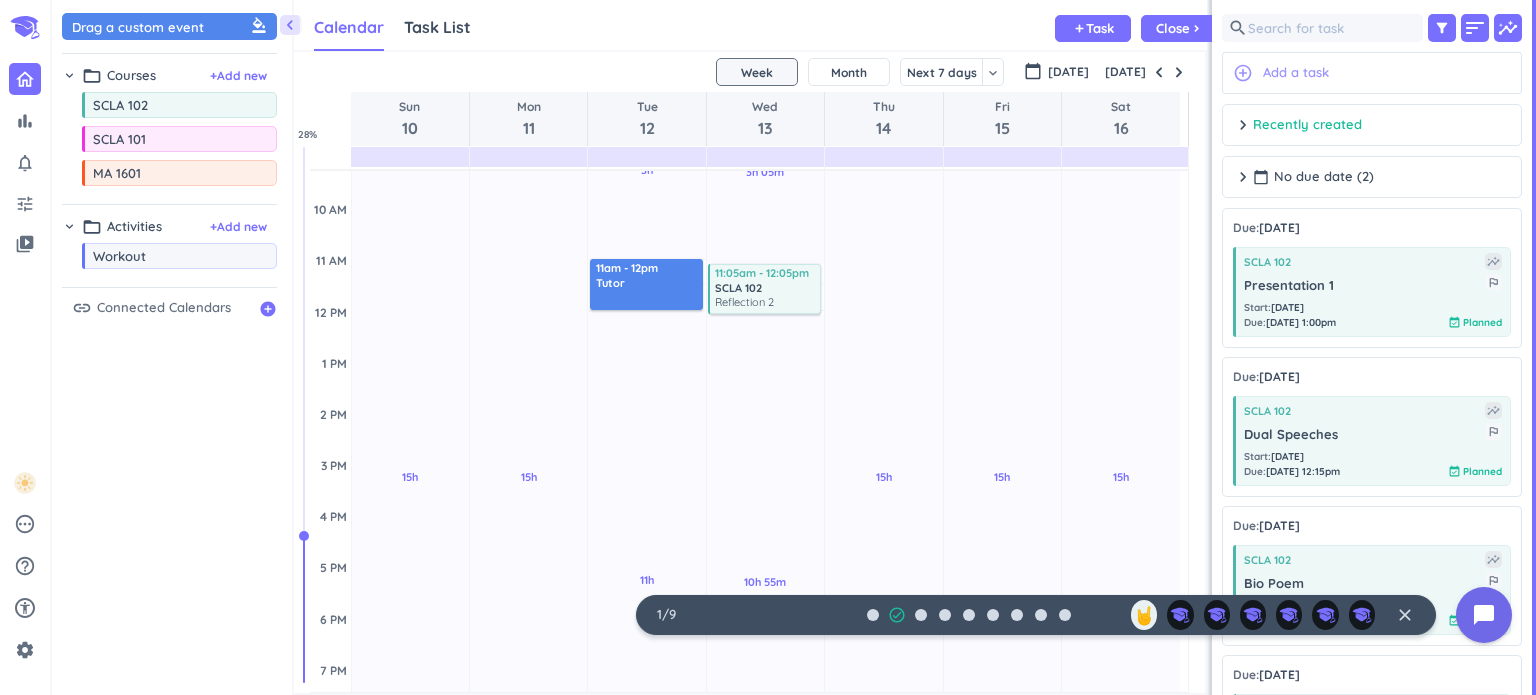 click on "add_circle_outline Add a task" at bounding box center [1372, 73] 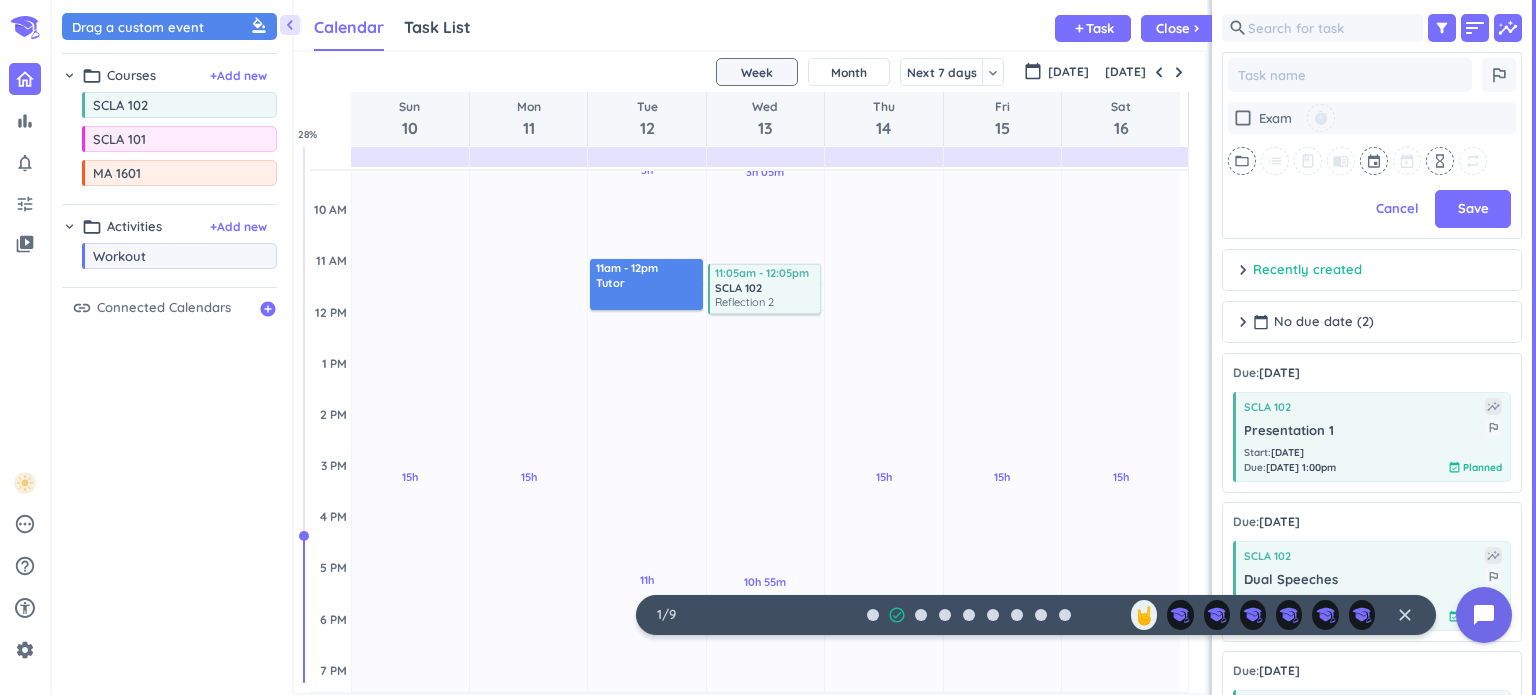 click on "Calendar Task List Calendar keyboard_arrow_down add Task Close chevron_right" at bounding box center (750, 25) 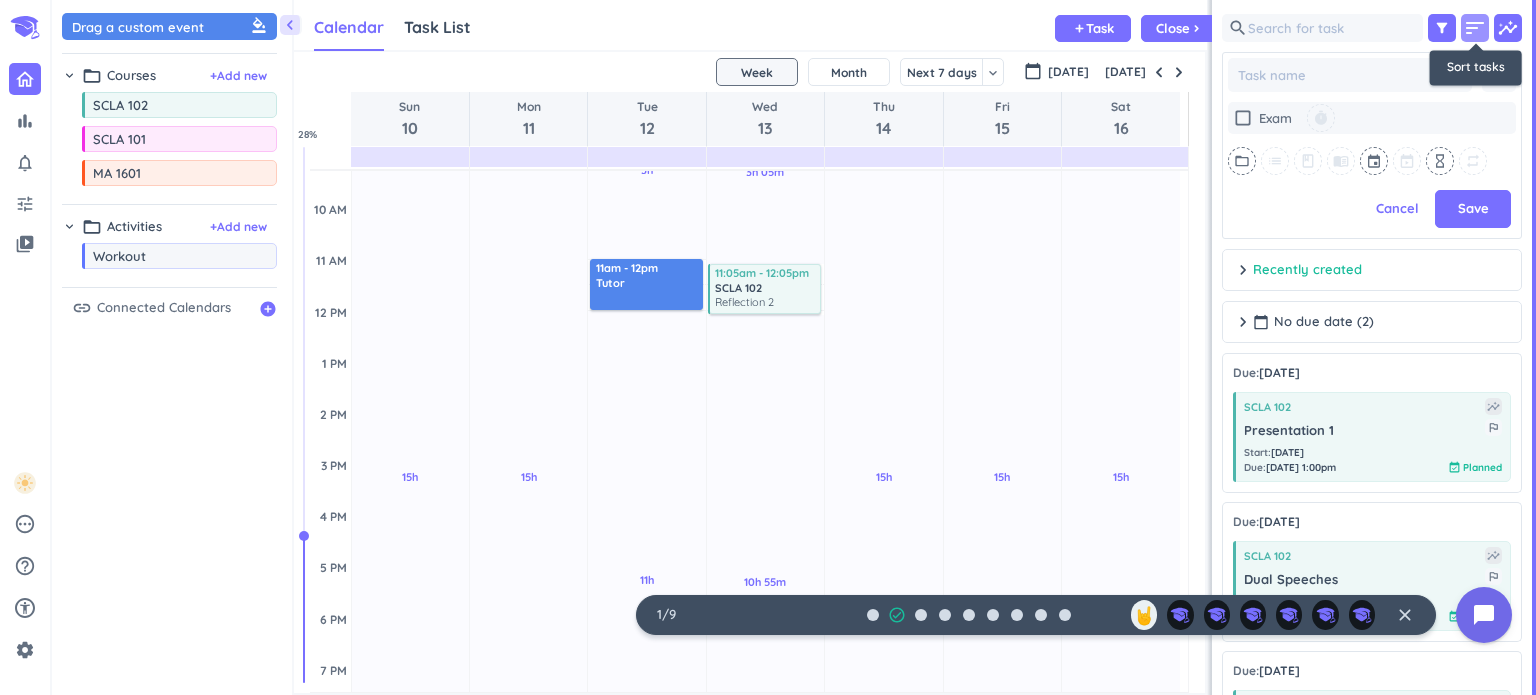 click on "sort" at bounding box center (1475, 28) 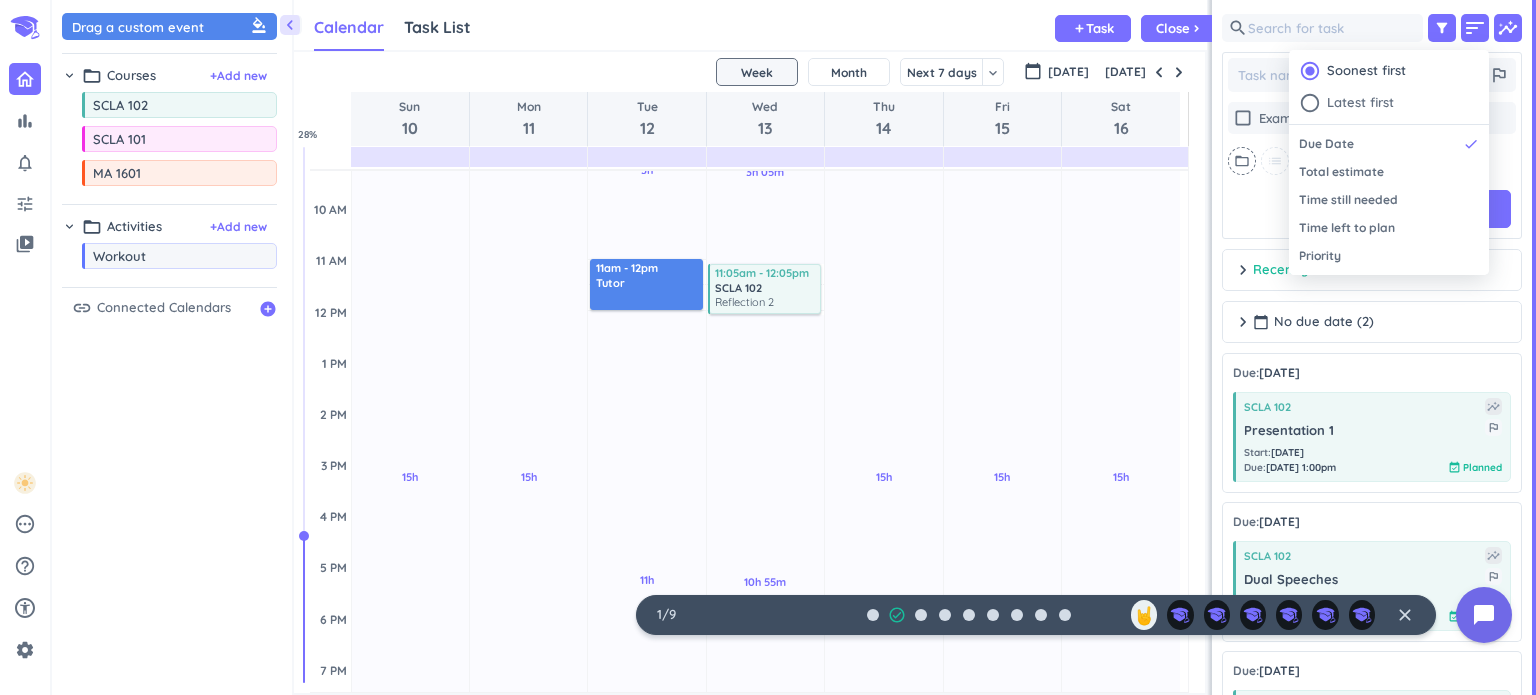 click at bounding box center (768, 347) 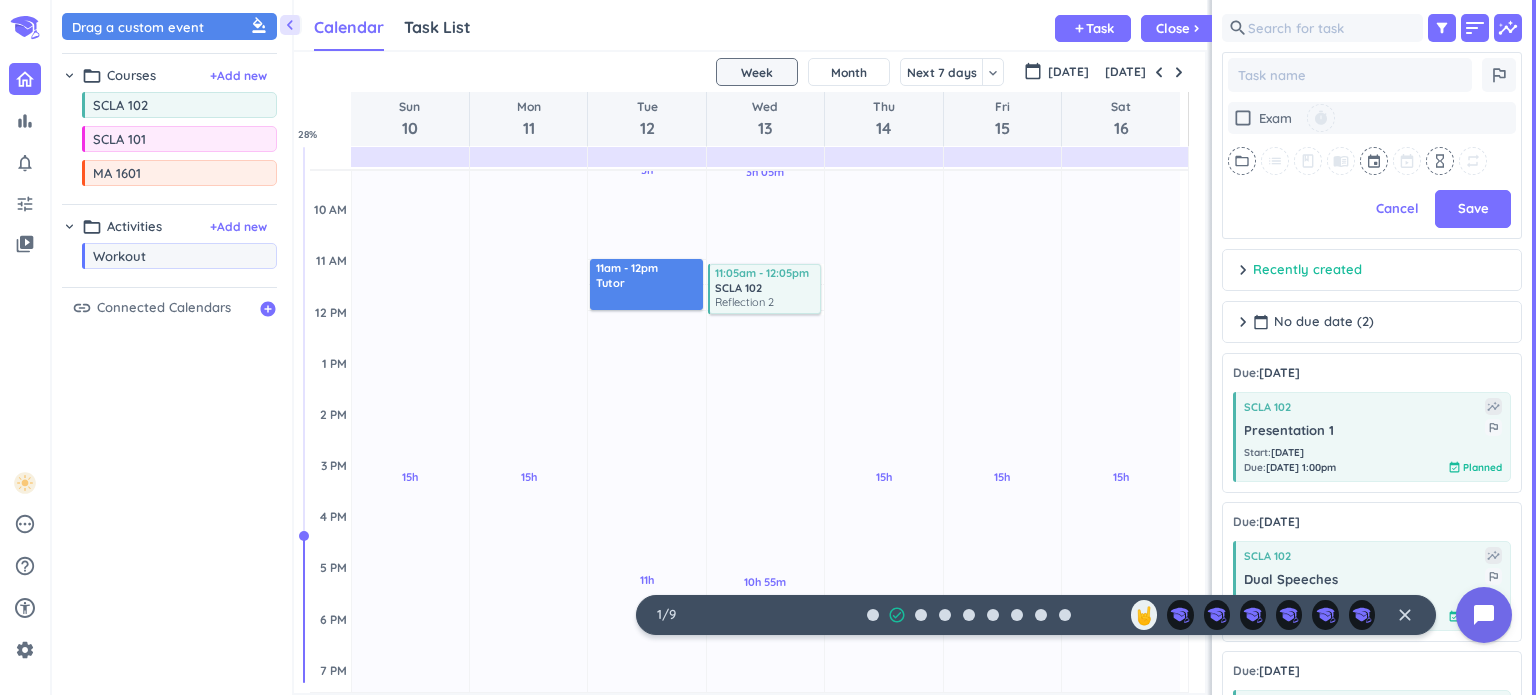 click on "Calendar Task List Calendar keyboard_arrow_down add Task Close chevron_right" at bounding box center (750, 25) 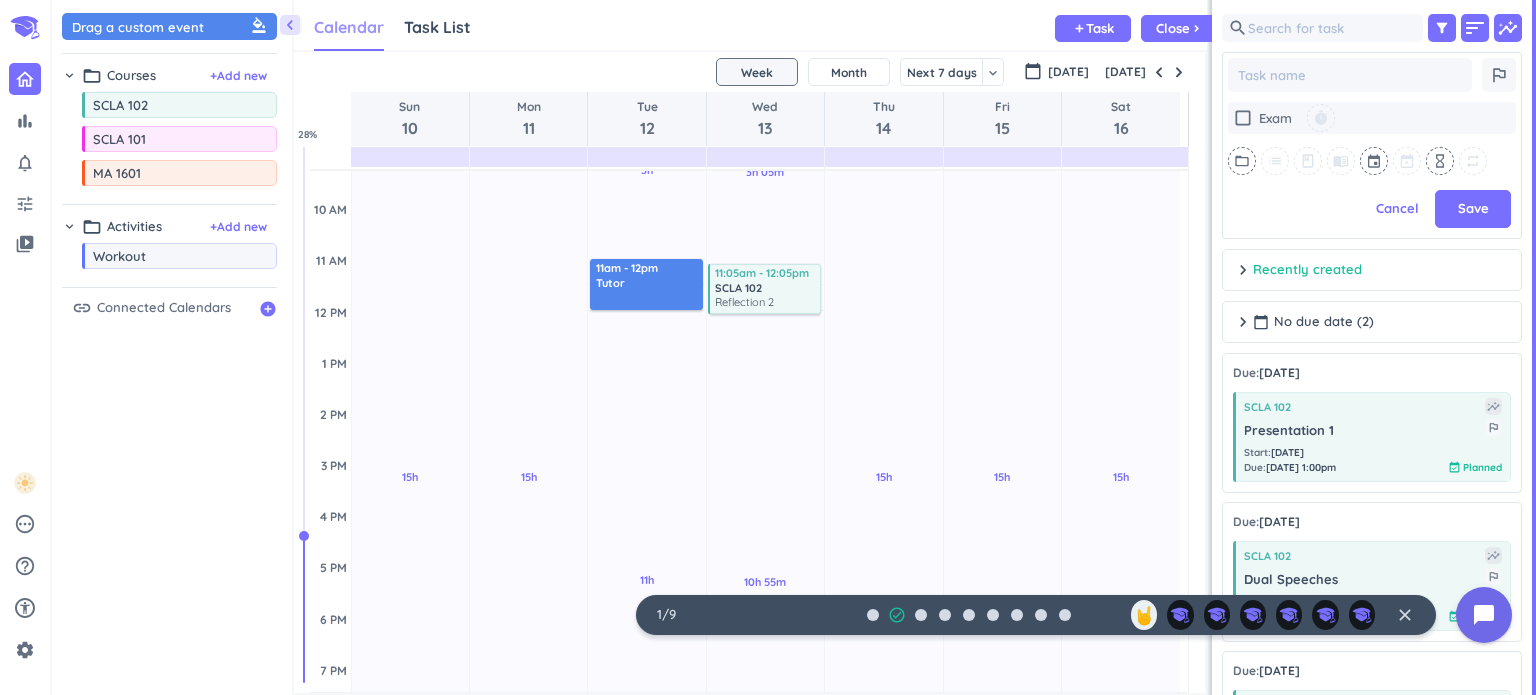 click on "Calendar" at bounding box center (349, 27) 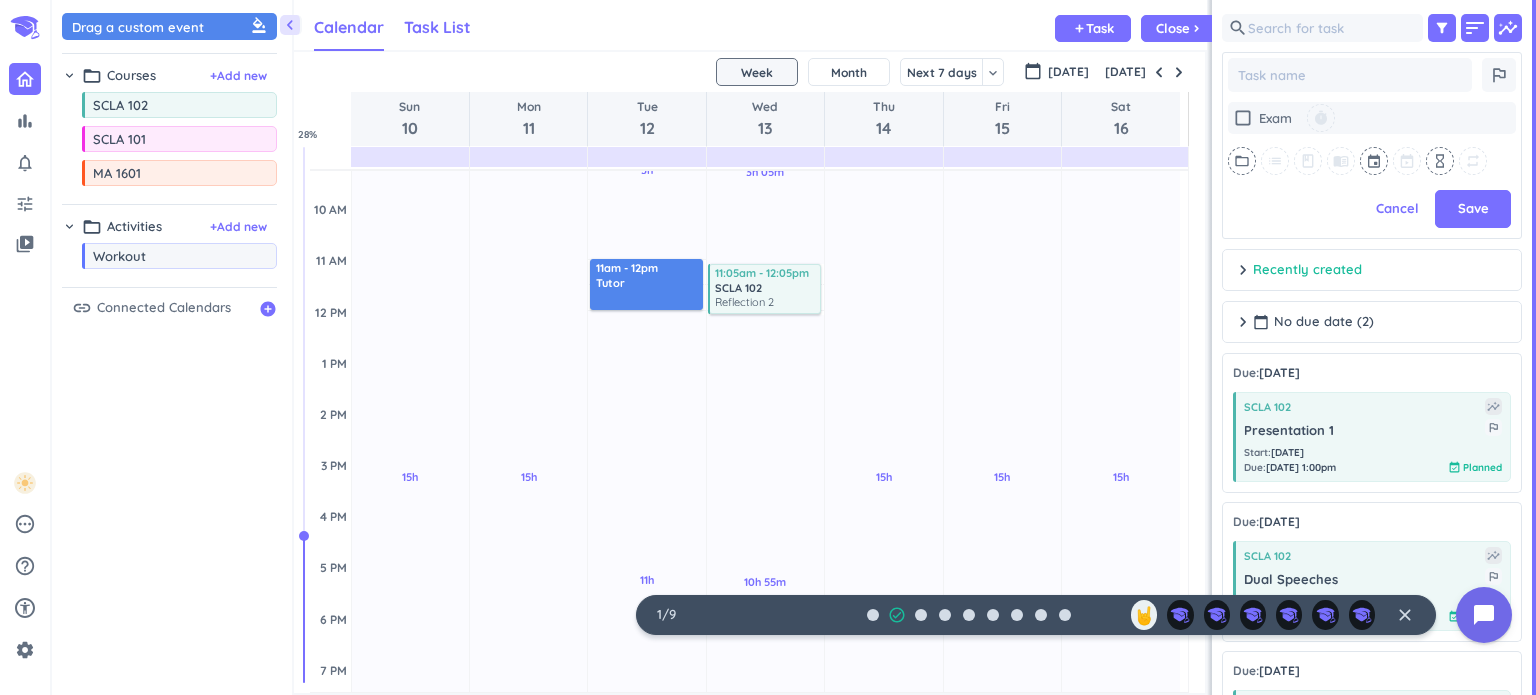 click on "Task List" at bounding box center [437, 27] 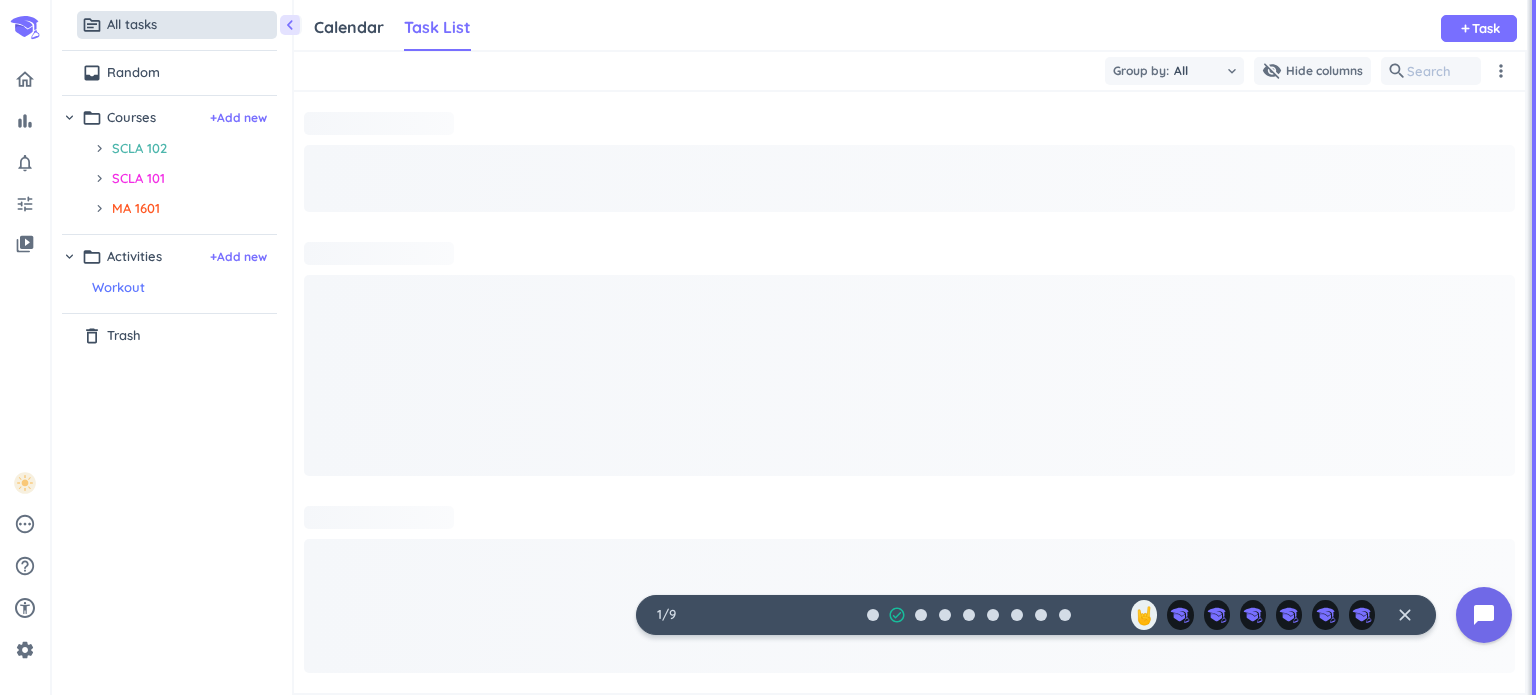 scroll, scrollTop: 8, scrollLeft: 9, axis: both 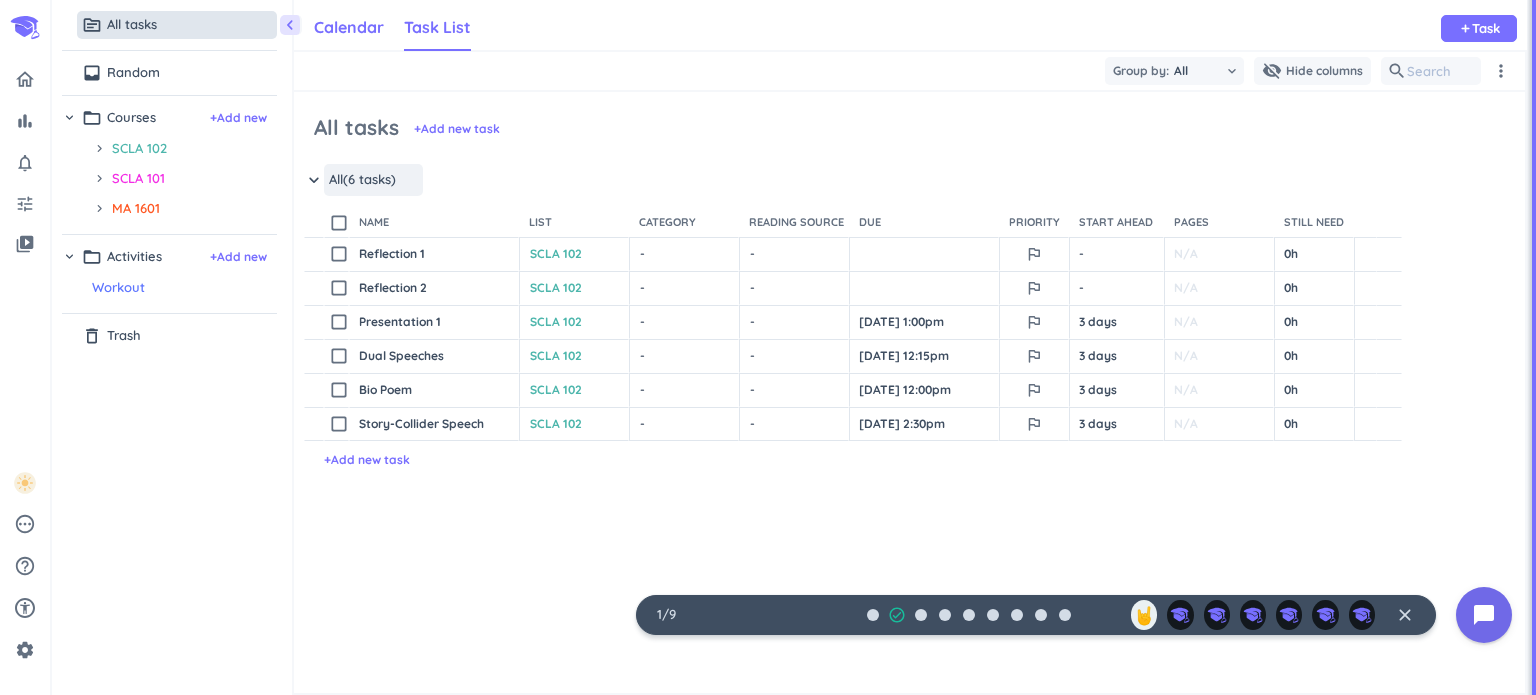 click on "Calendar" at bounding box center (349, 27) 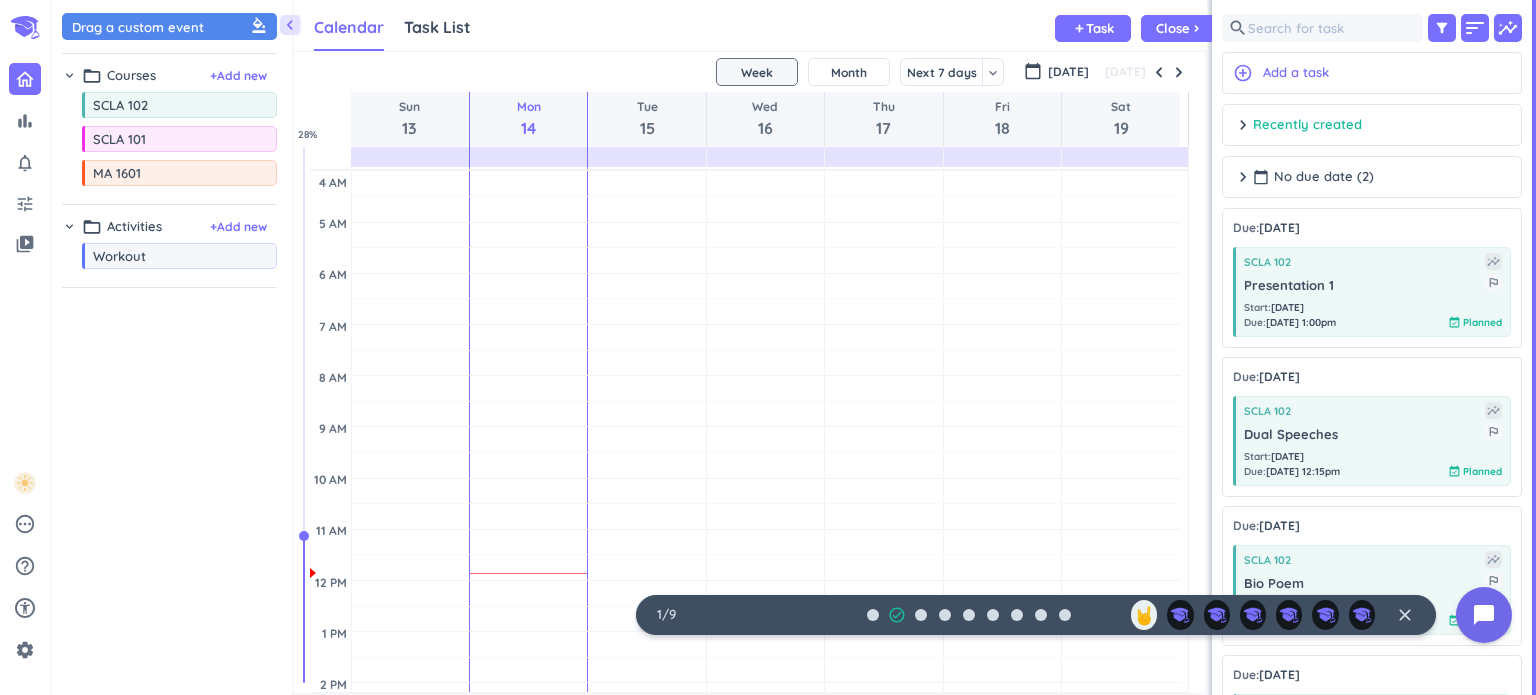 scroll, scrollTop: 8, scrollLeft: 9, axis: both 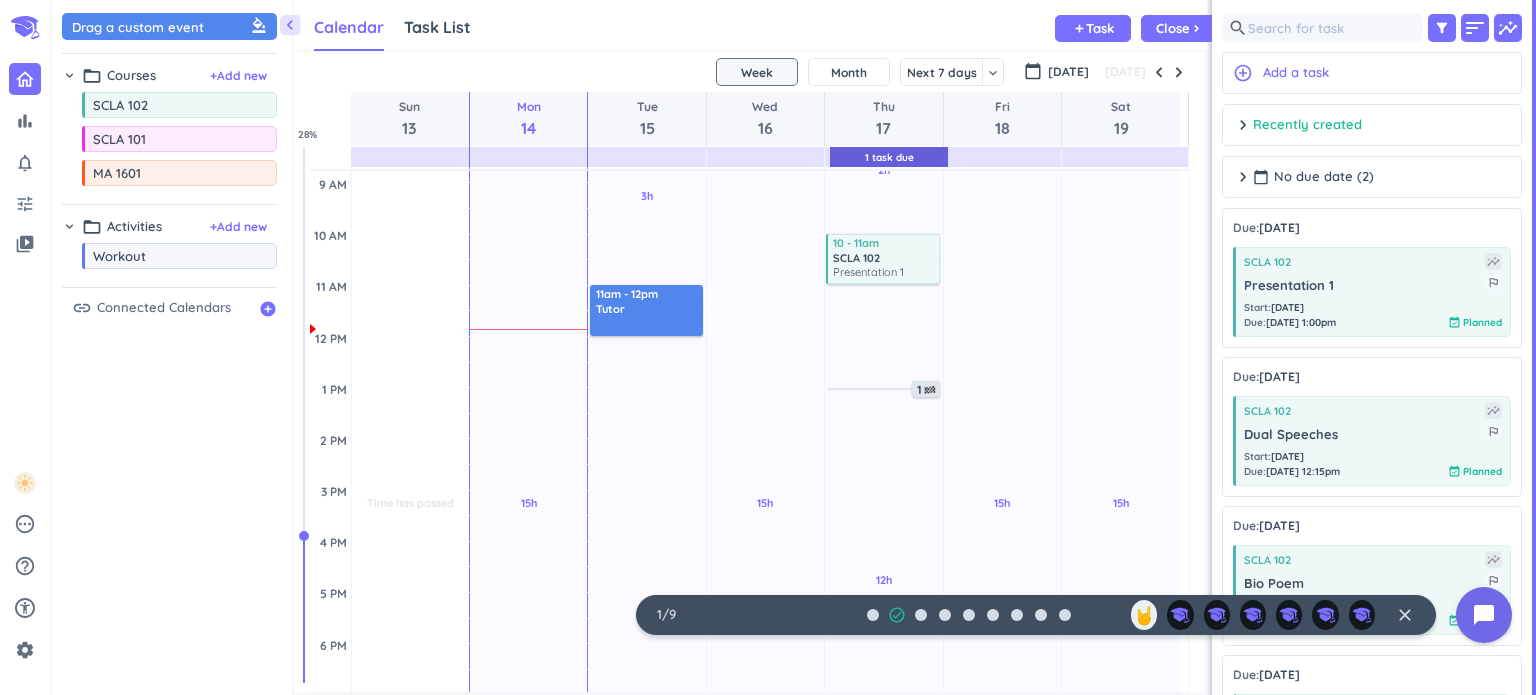 click on "close" at bounding box center (1405, 615) 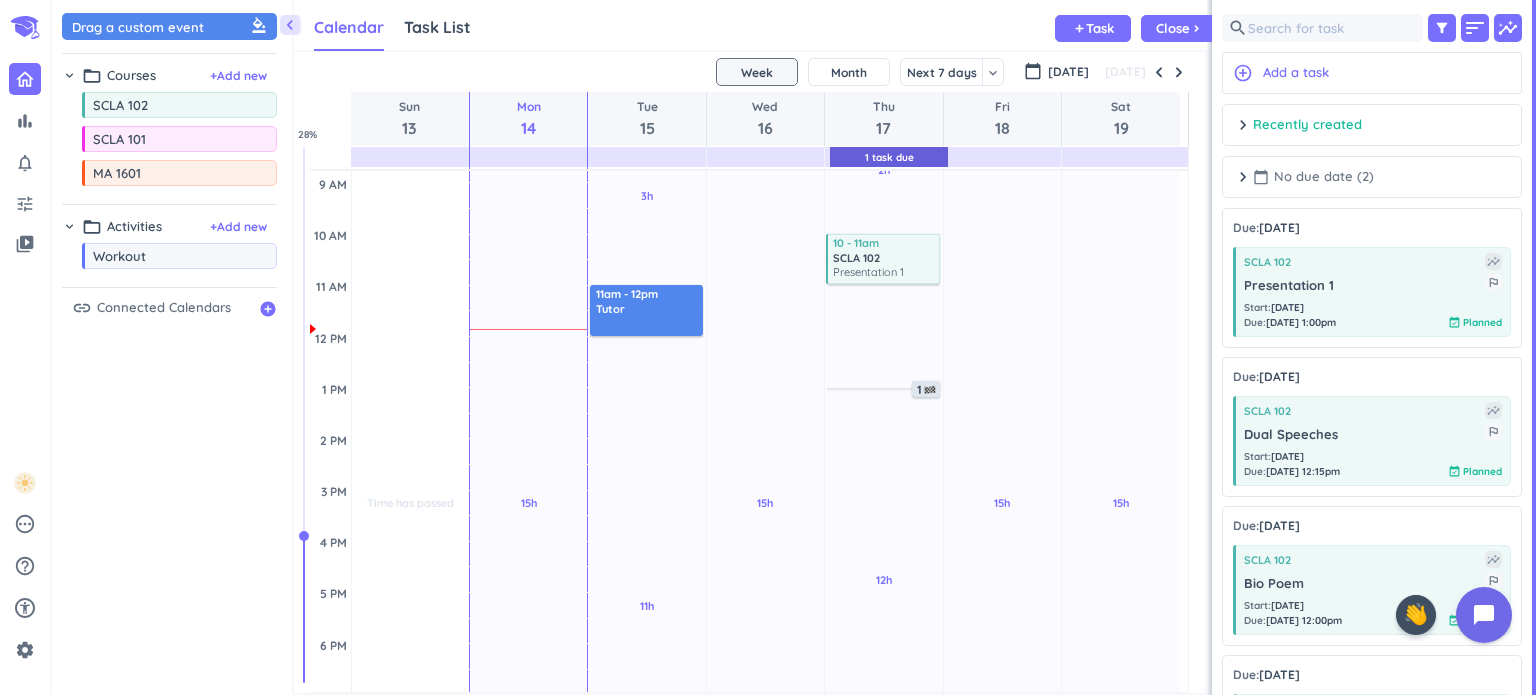 click on "chevron_right" at bounding box center [1243, 177] 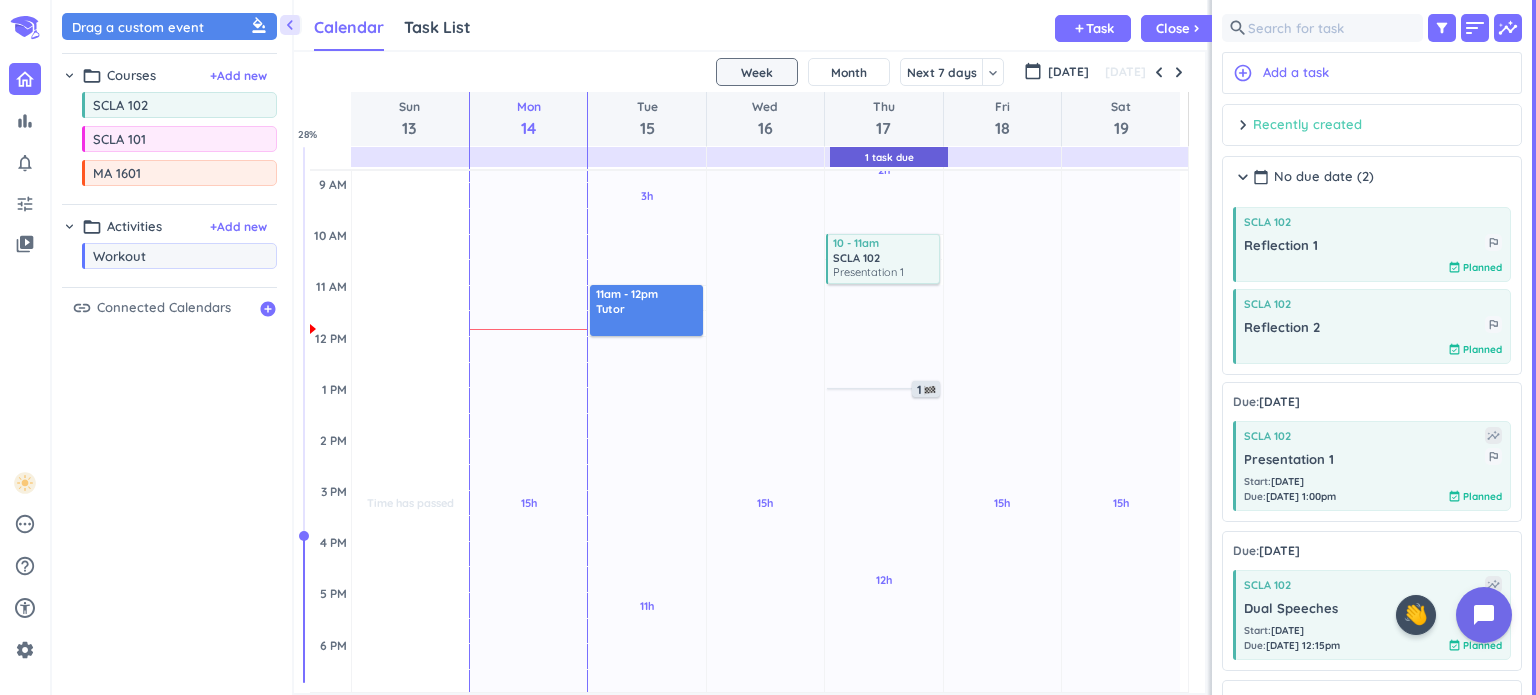 click on "chevron_right" at bounding box center (1243, 125) 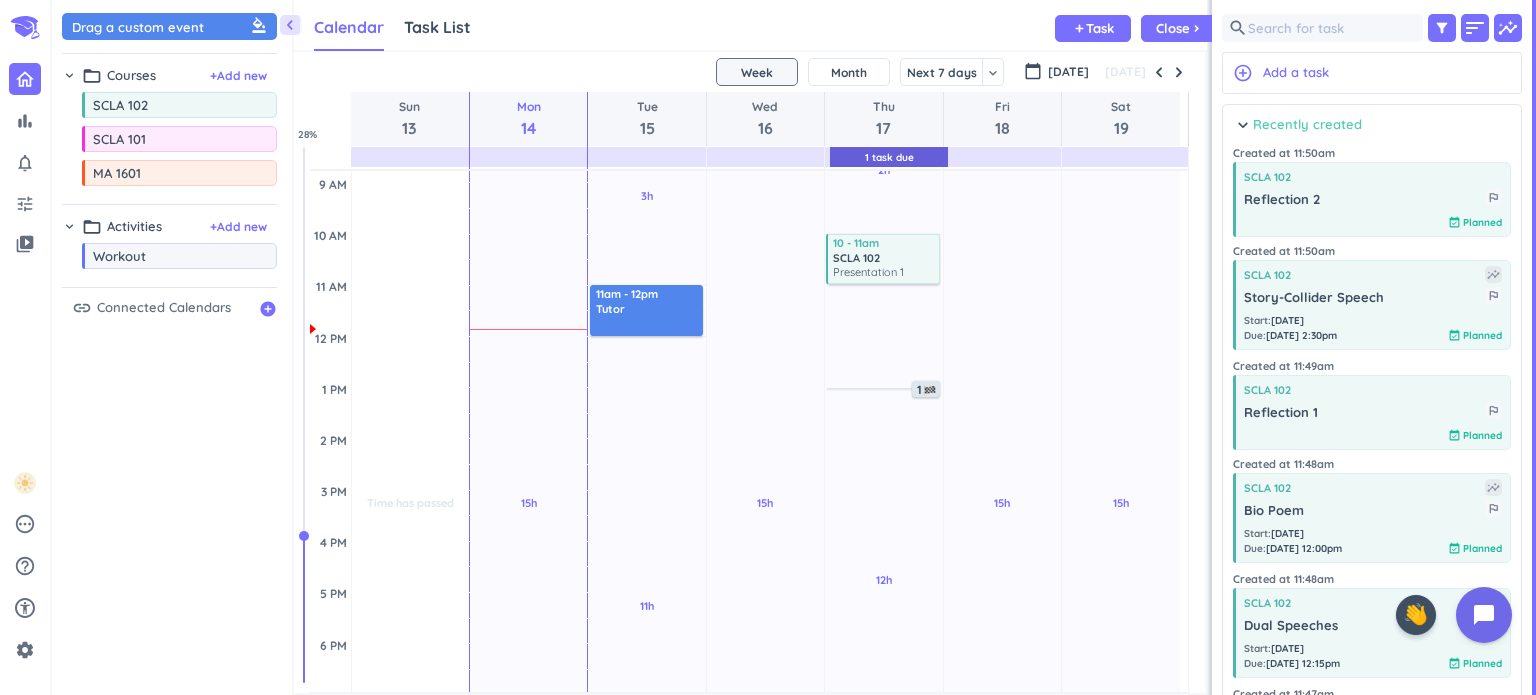 click on "chevron_right" at bounding box center (1243, 125) 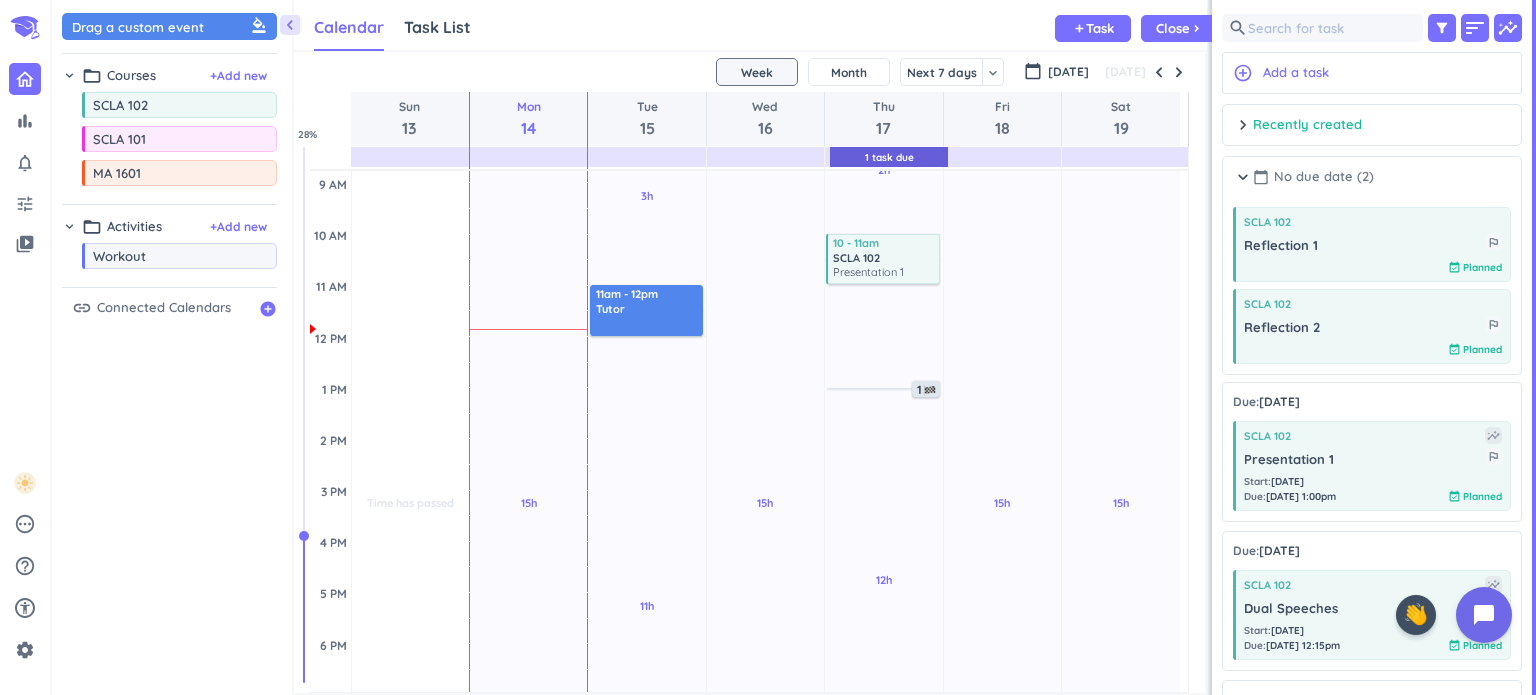 click on "chevron_right" at bounding box center [1243, 177] 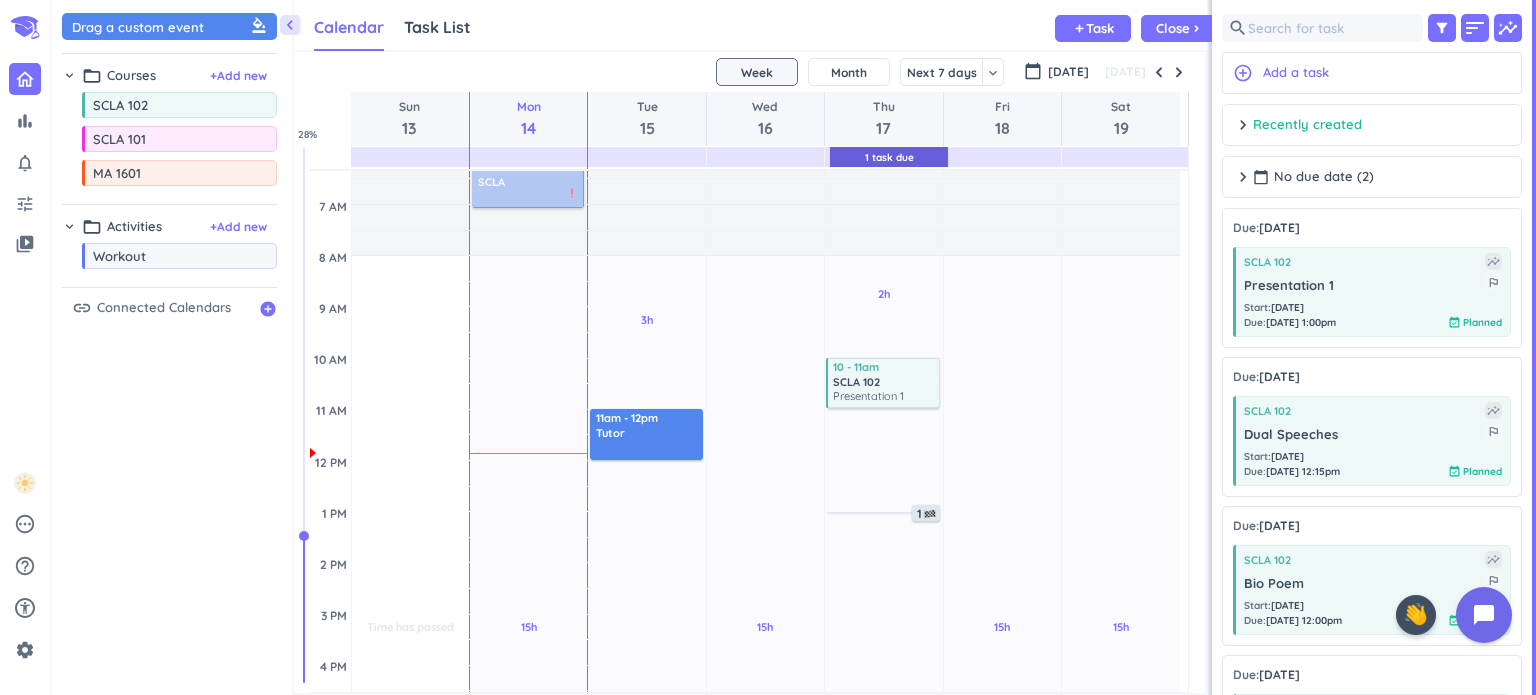 scroll, scrollTop: 99, scrollLeft: 0, axis: vertical 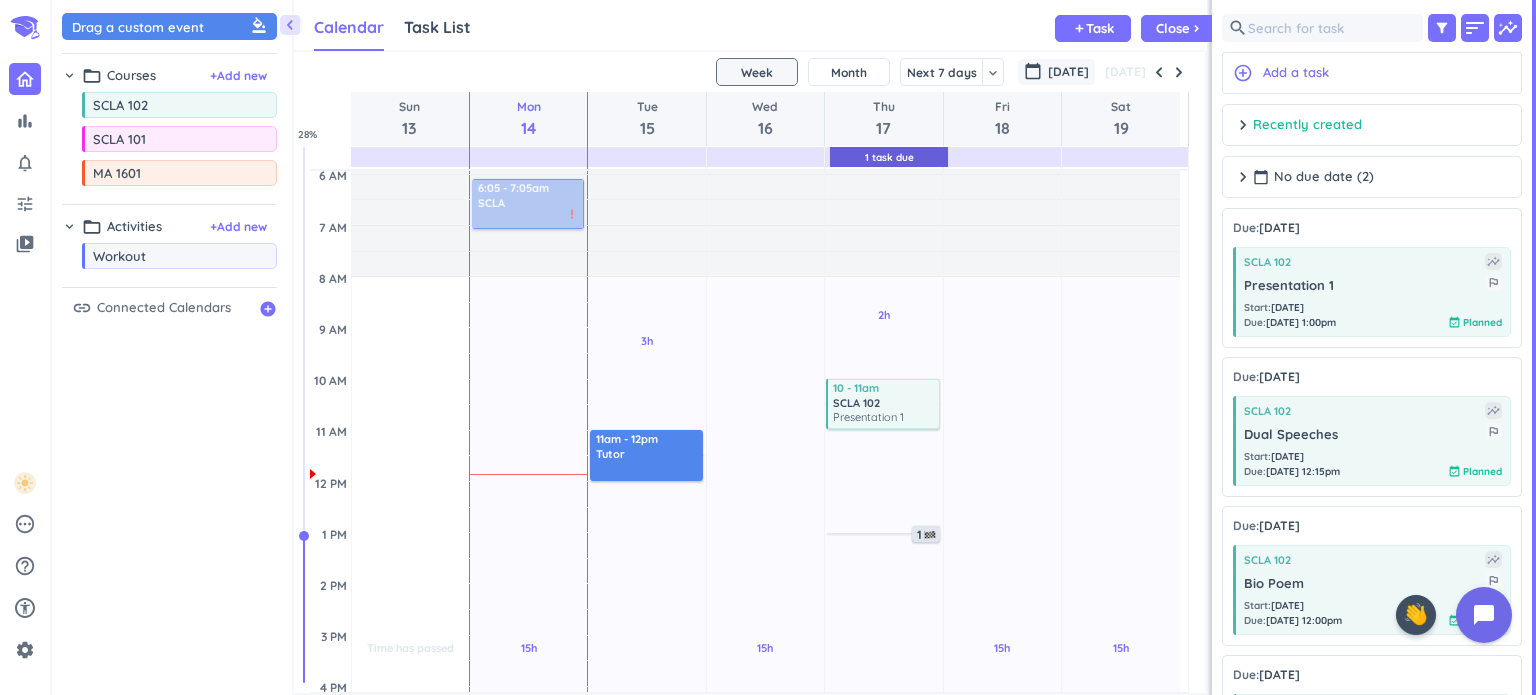 click on "[DATE]" at bounding box center (1068, 72) 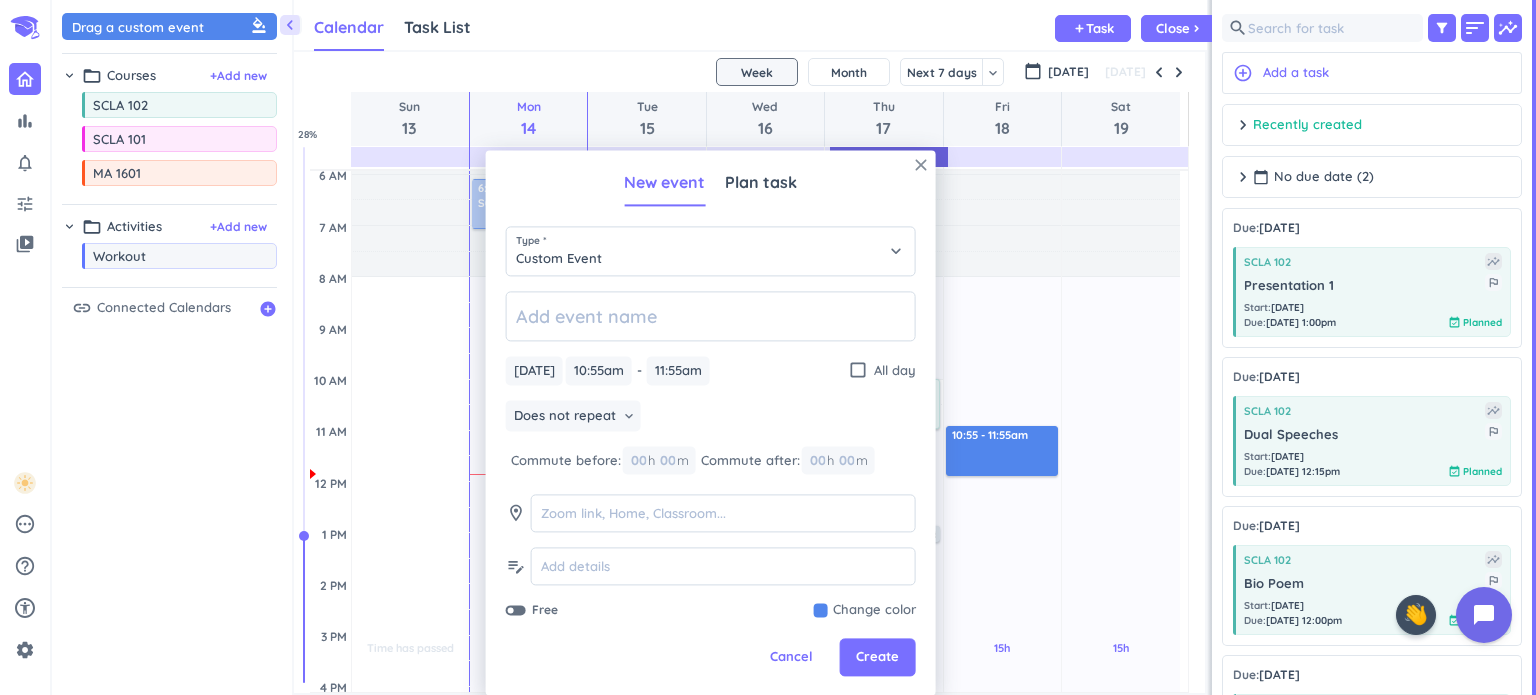 click on "close" at bounding box center (921, 165) 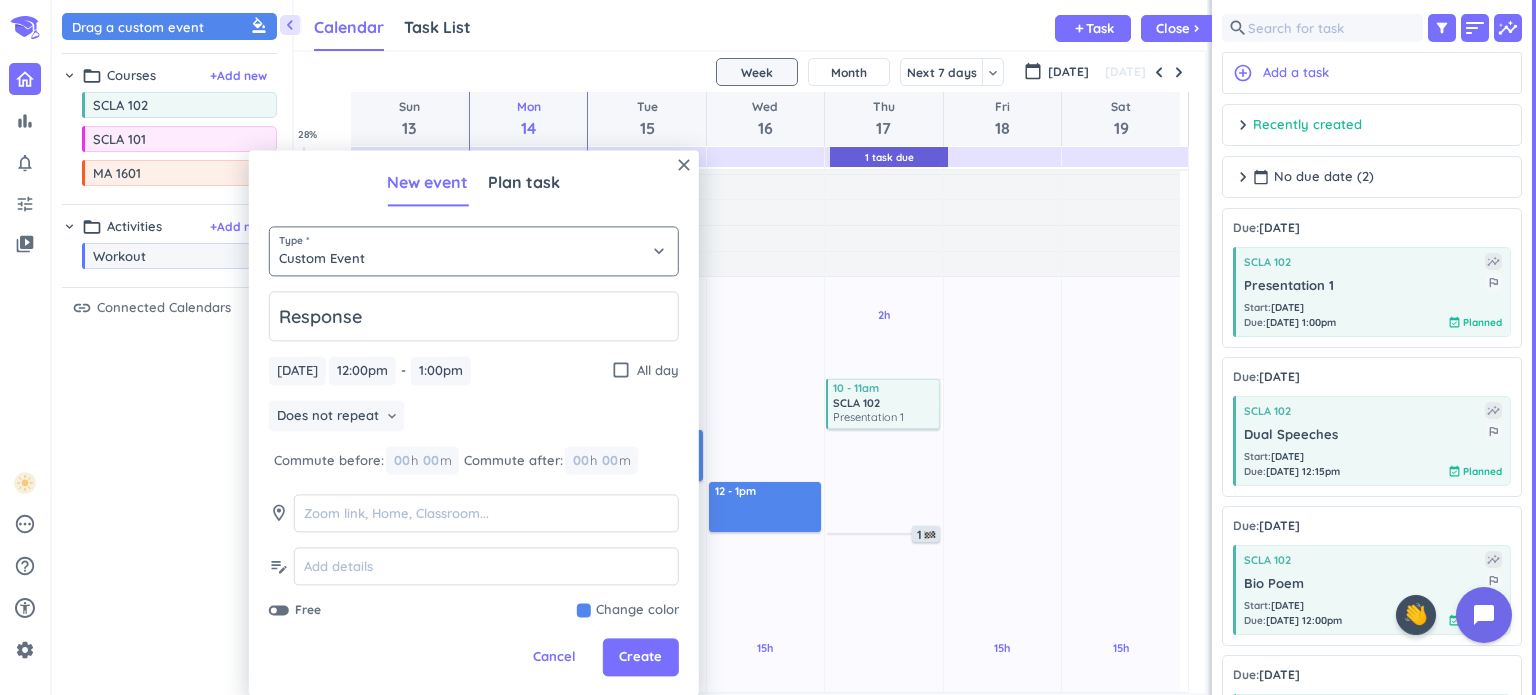 type on "Response" 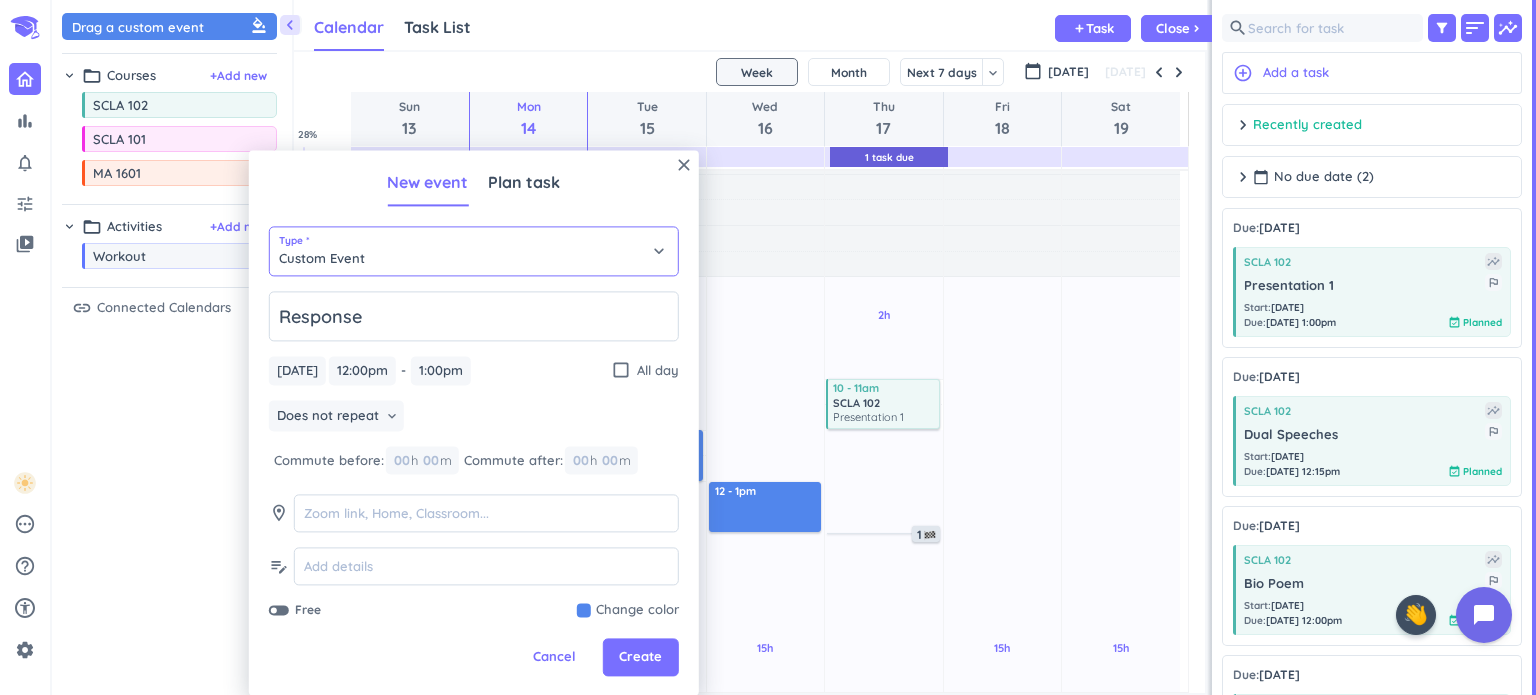 click on "Custom Event" at bounding box center (474, 251) 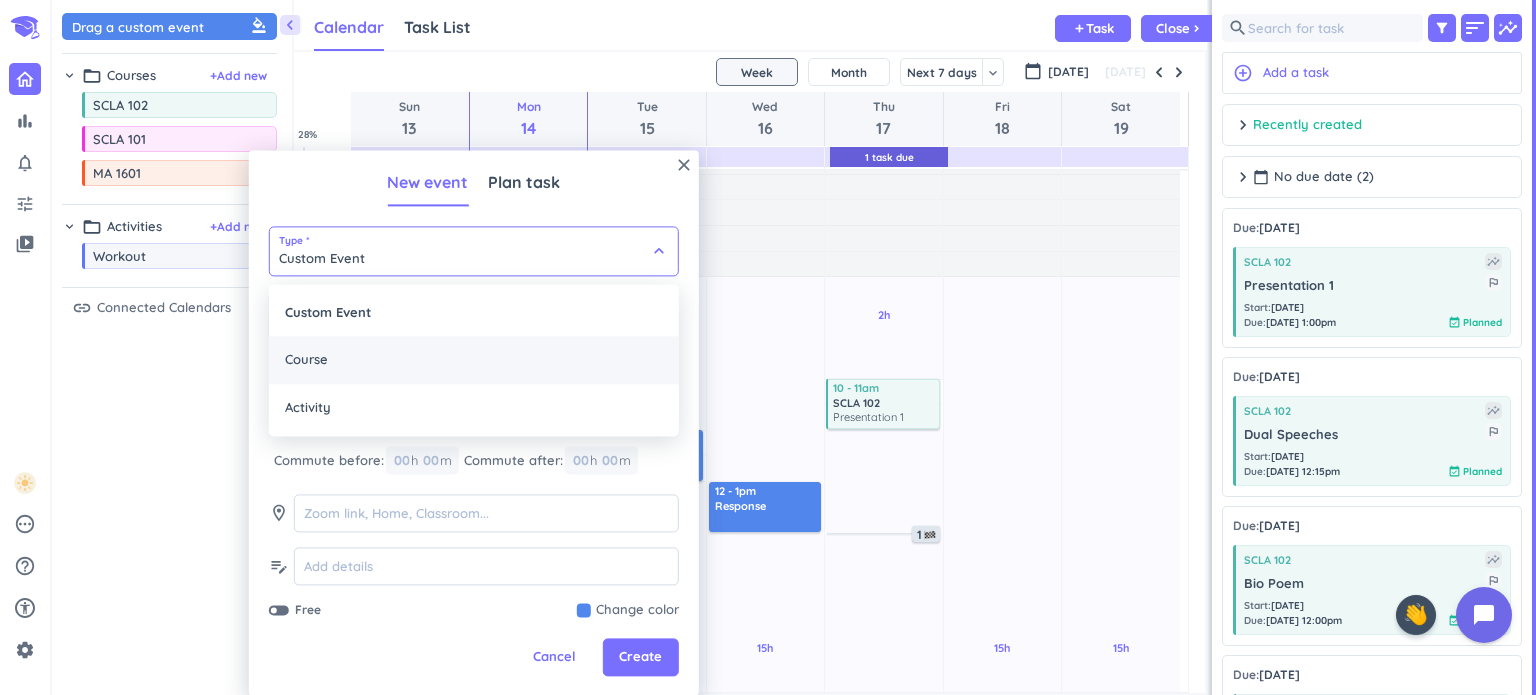 click on "Course" at bounding box center (474, 360) 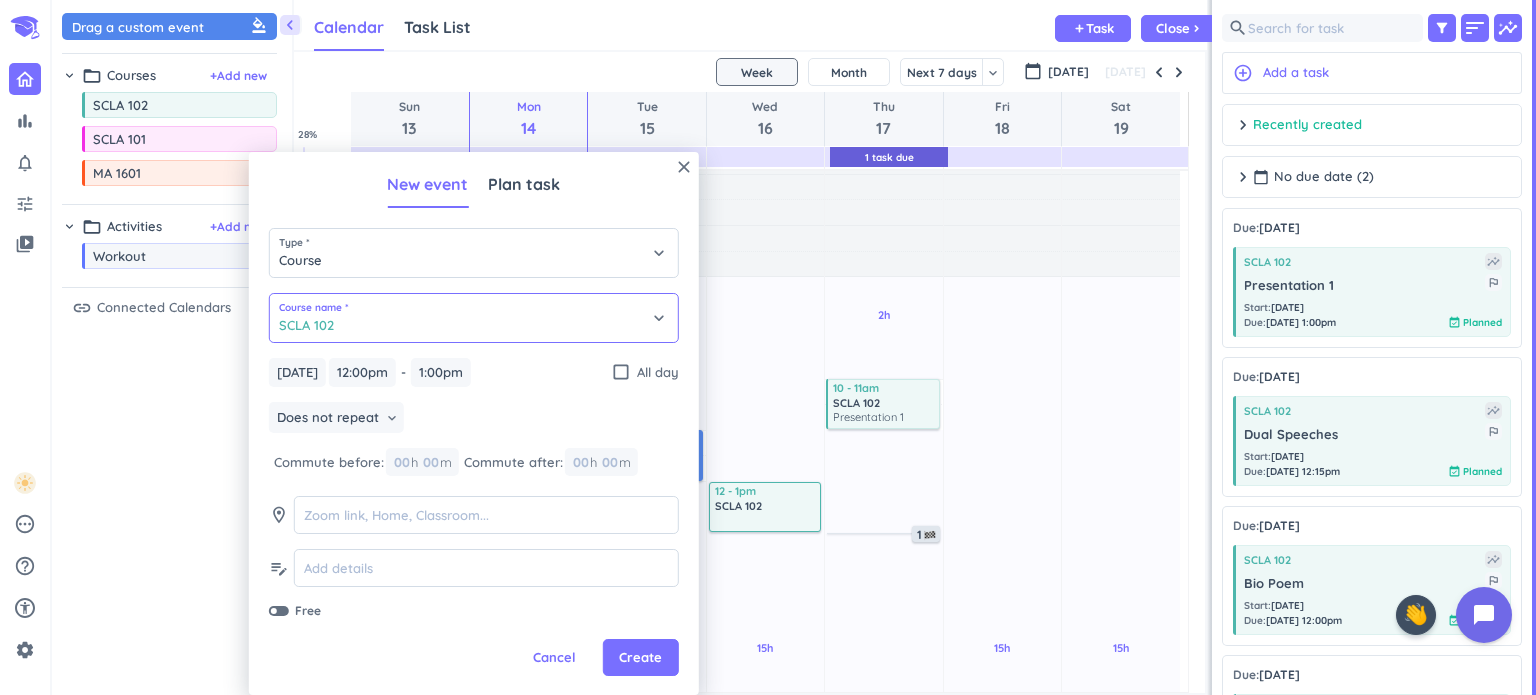 click on "SCLA 102" at bounding box center [474, 318] 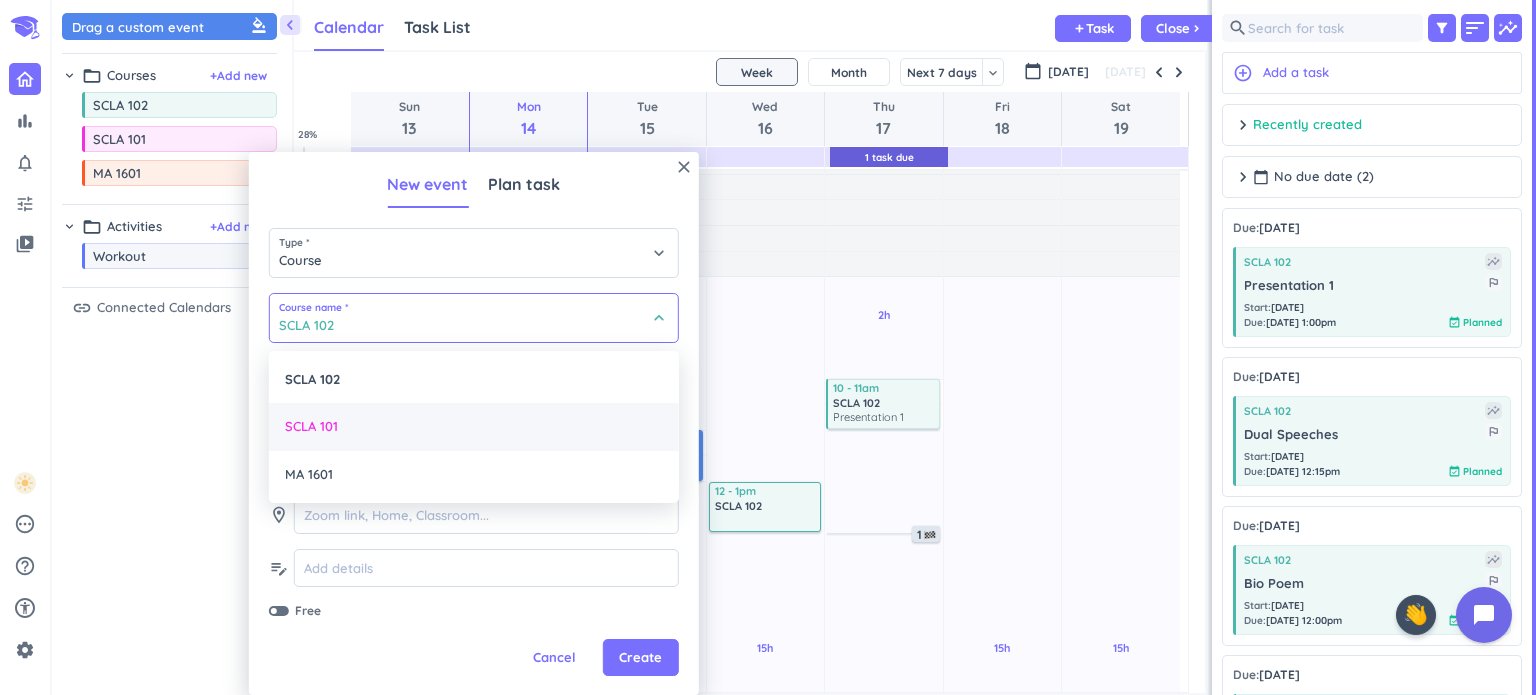 click on "SCLA 101" at bounding box center (474, 427) 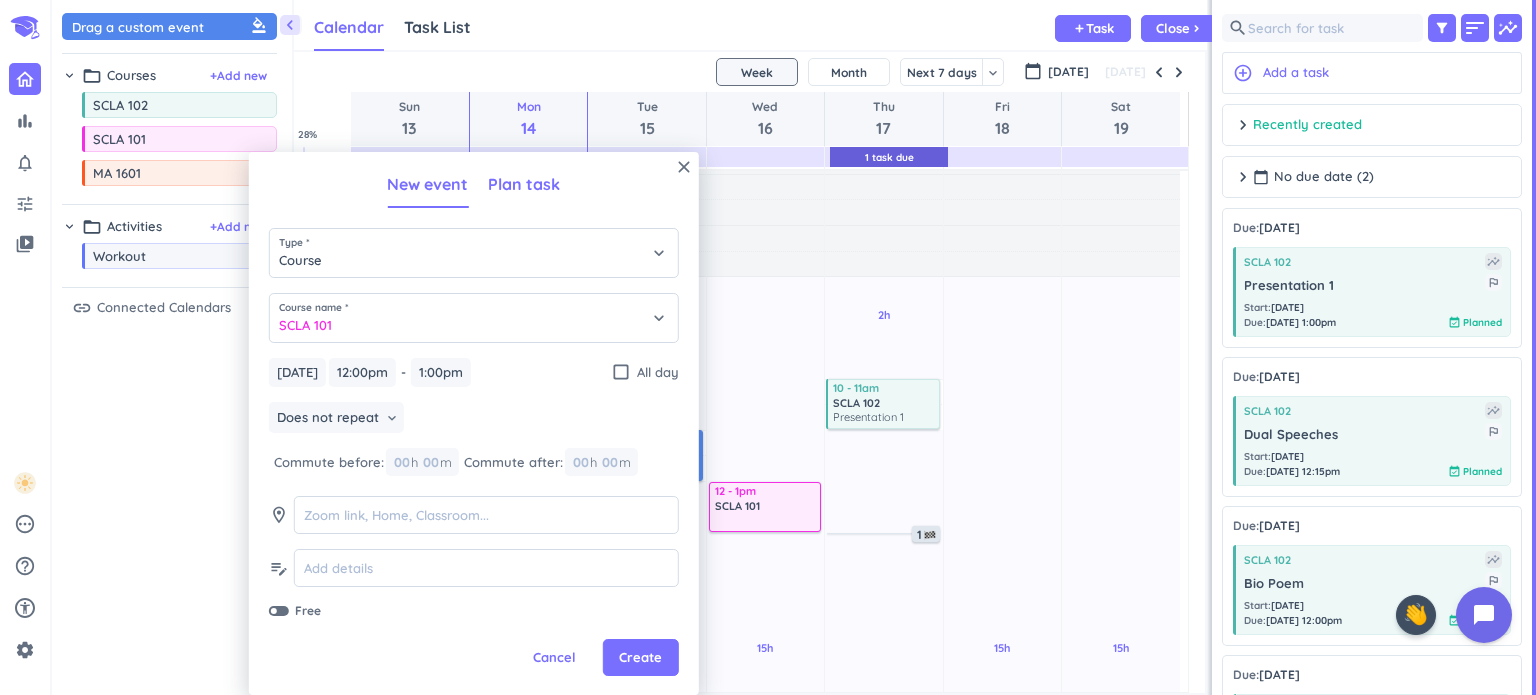 click on "Plan task" at bounding box center [524, 185] 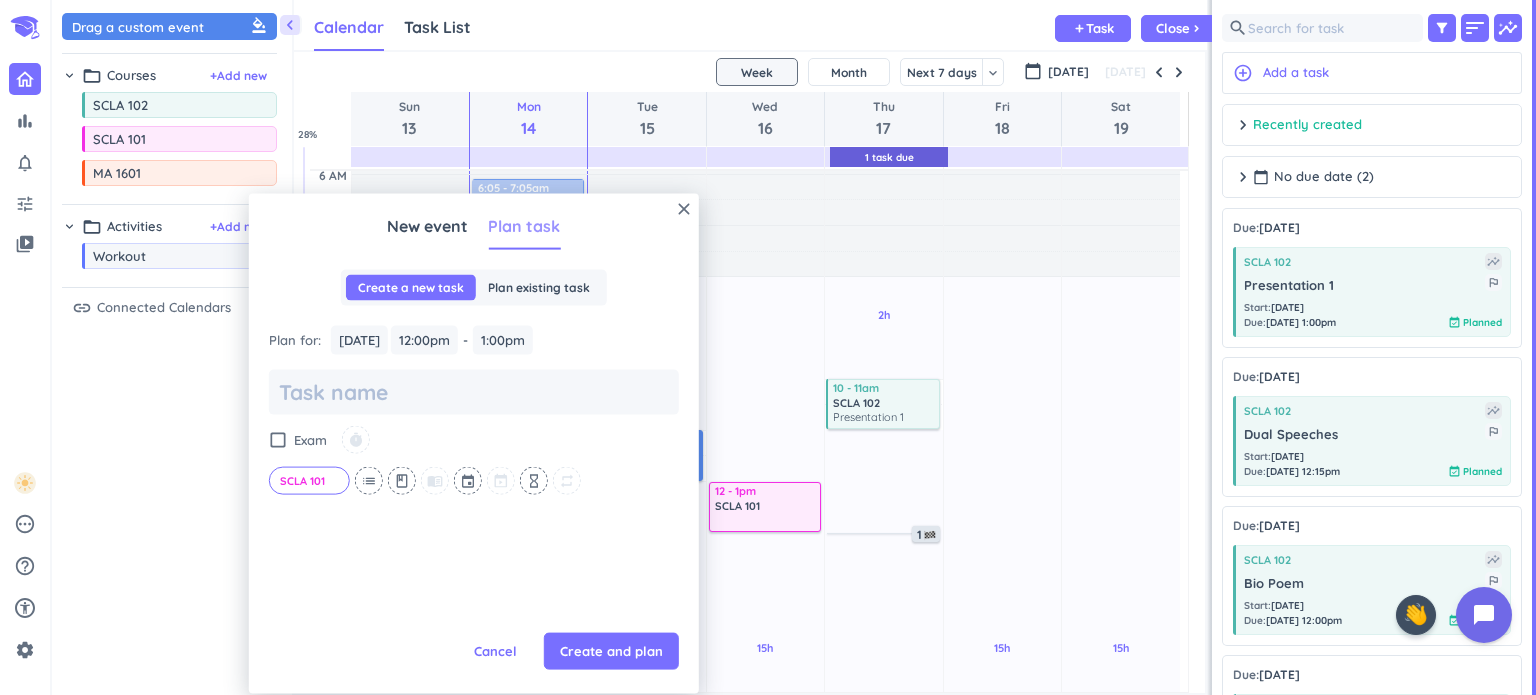 scroll, scrollTop: 0, scrollLeft: 0, axis: both 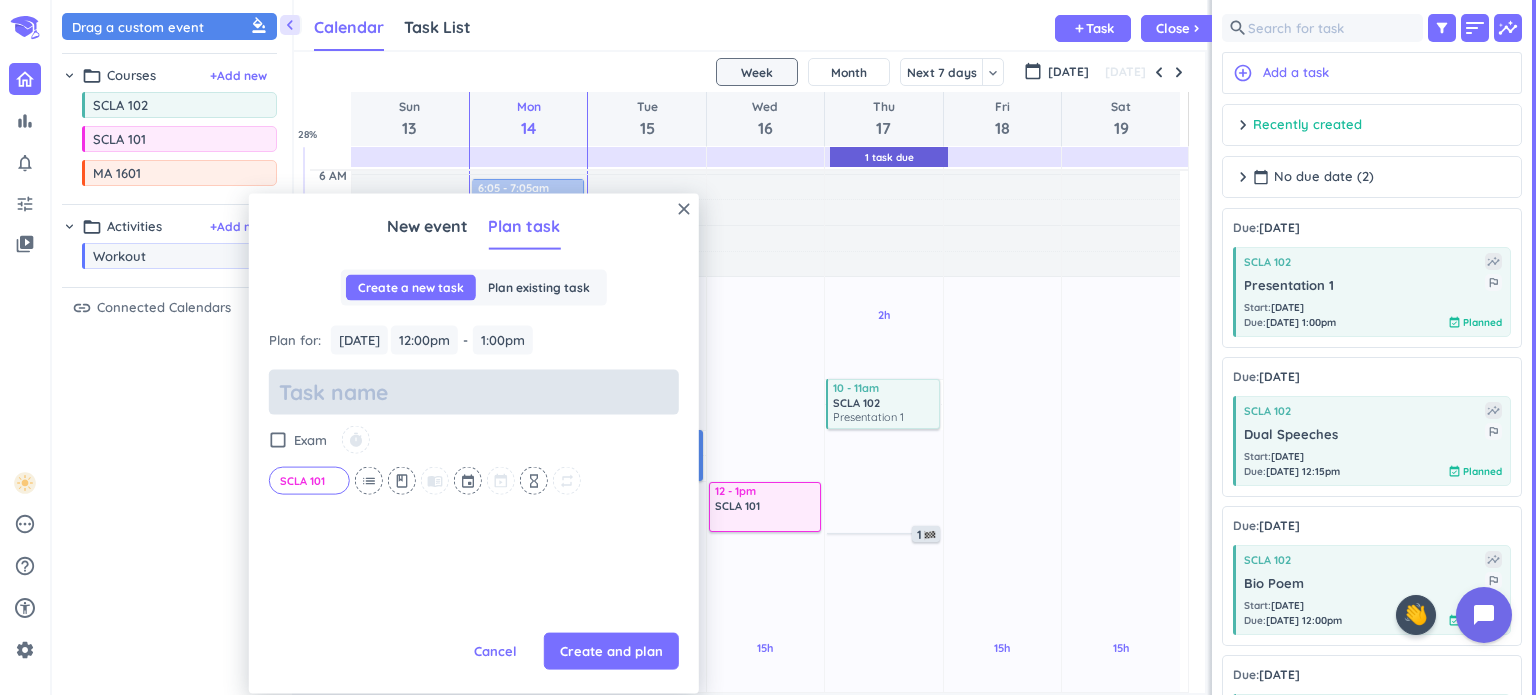 type on "x" 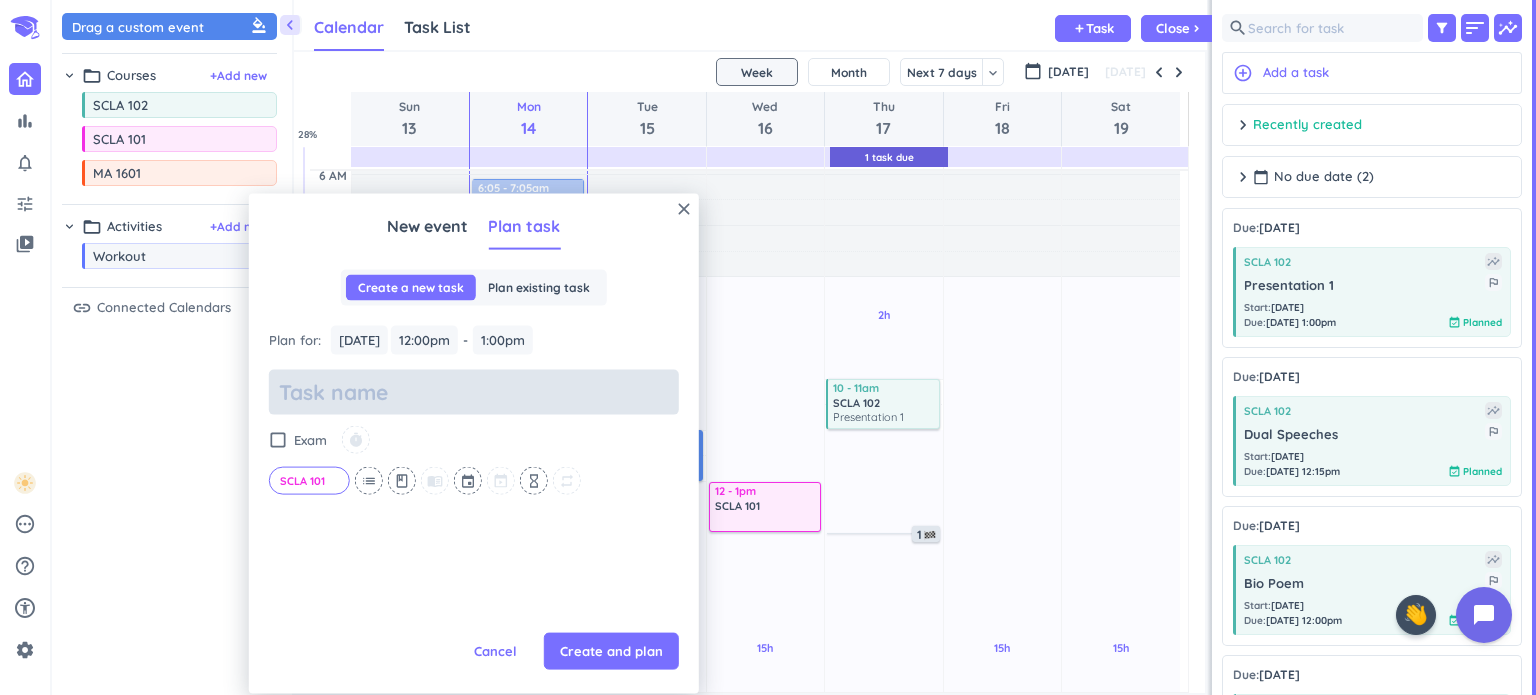 type on "R" 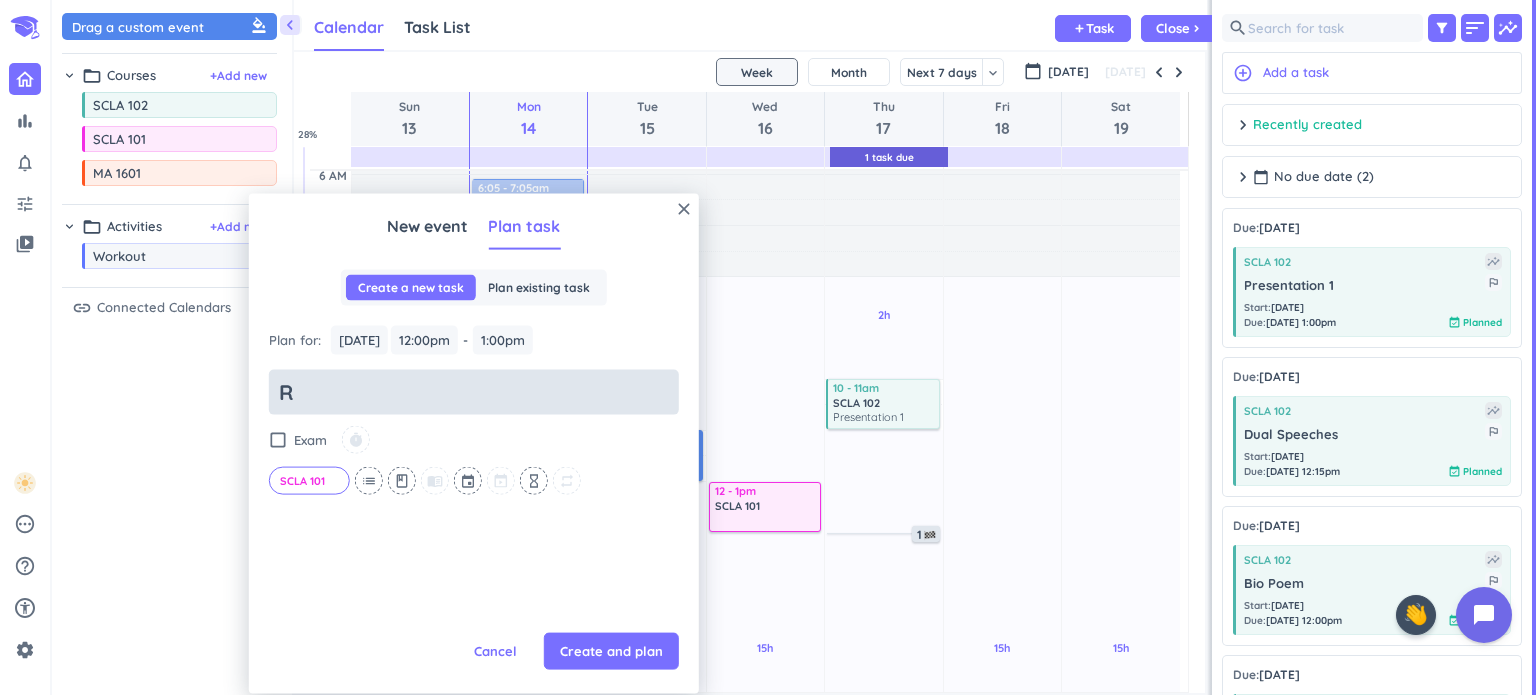 type on "x" 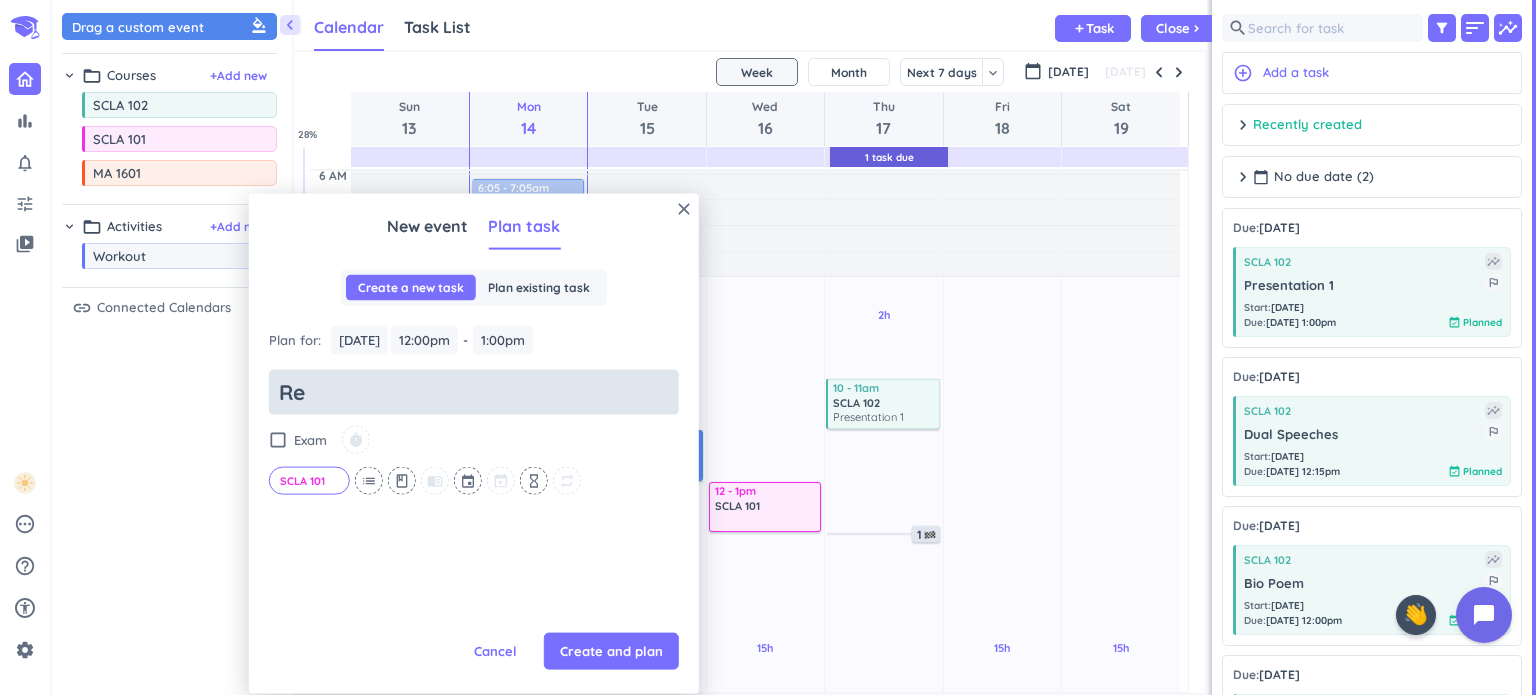 type on "x" 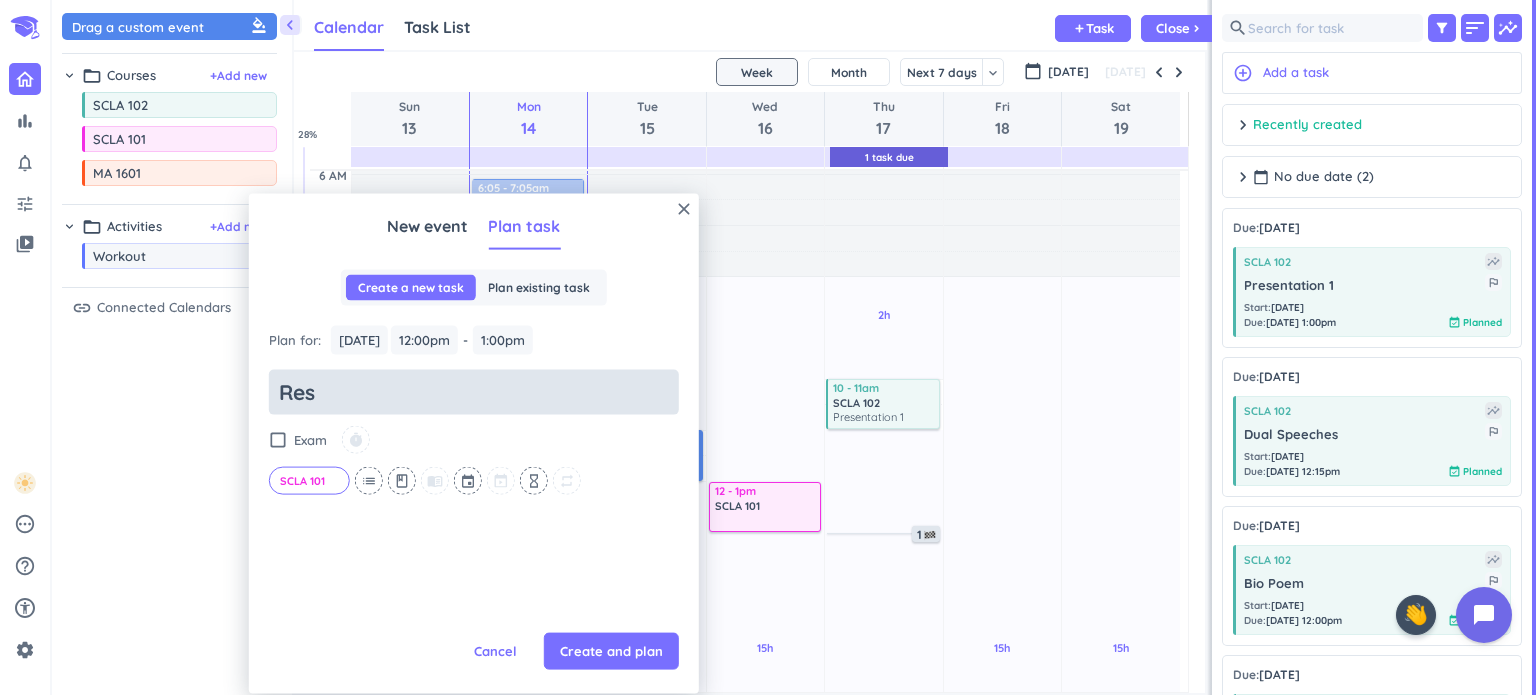 type on "x" 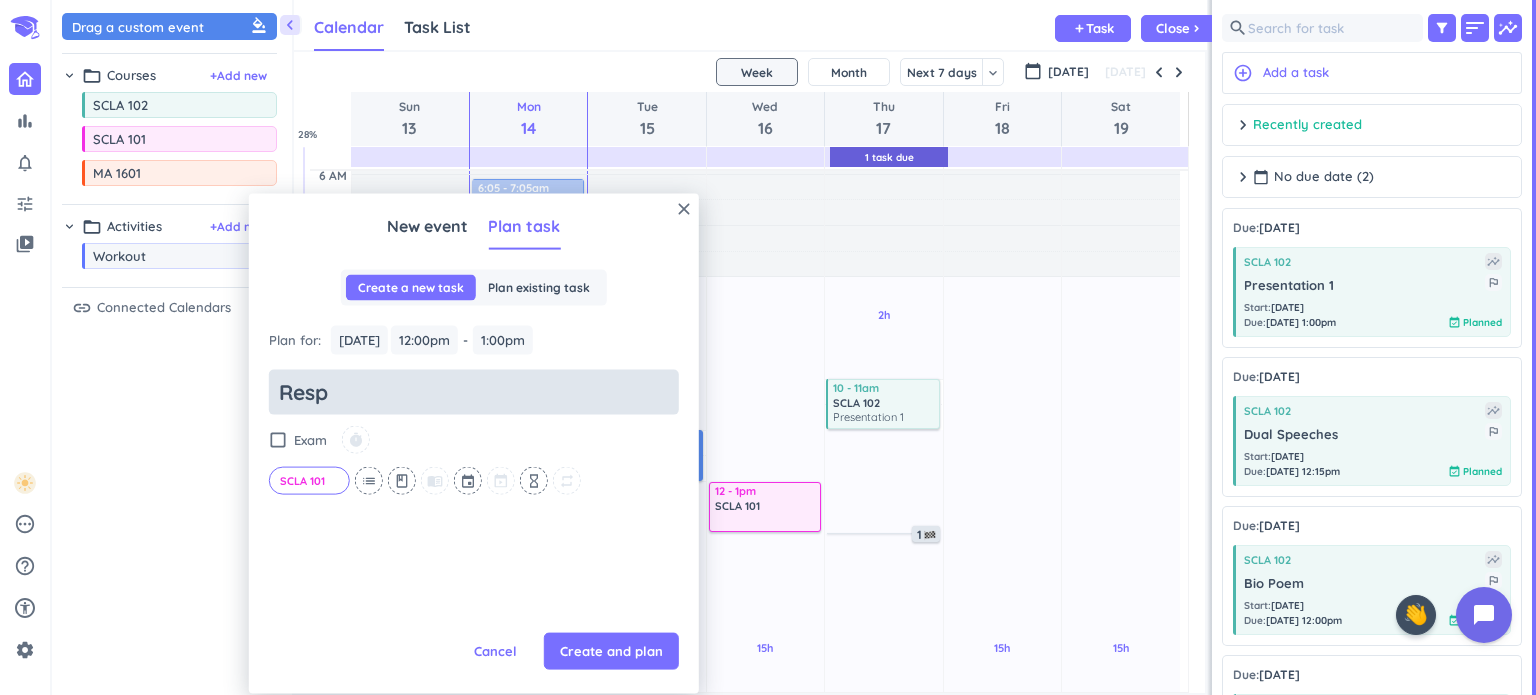 type on "x" 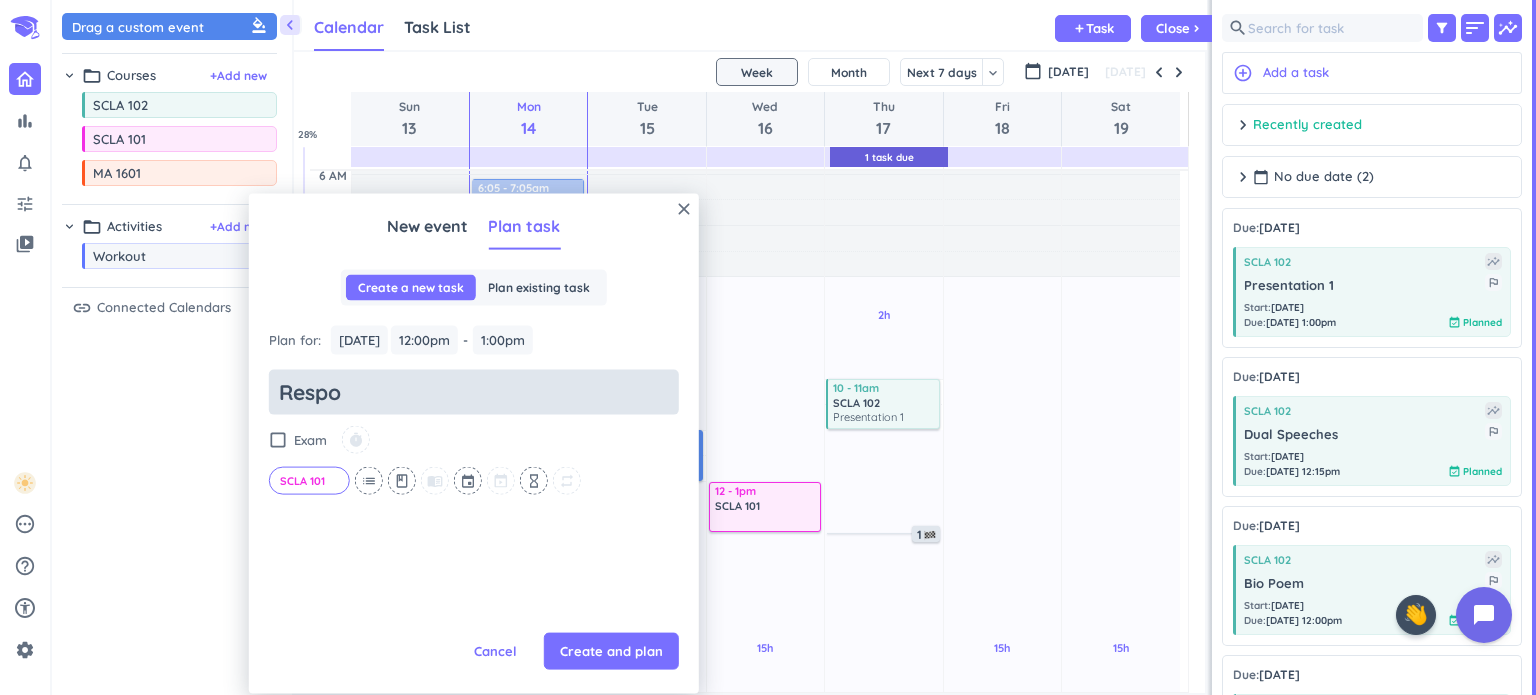 type on "x" 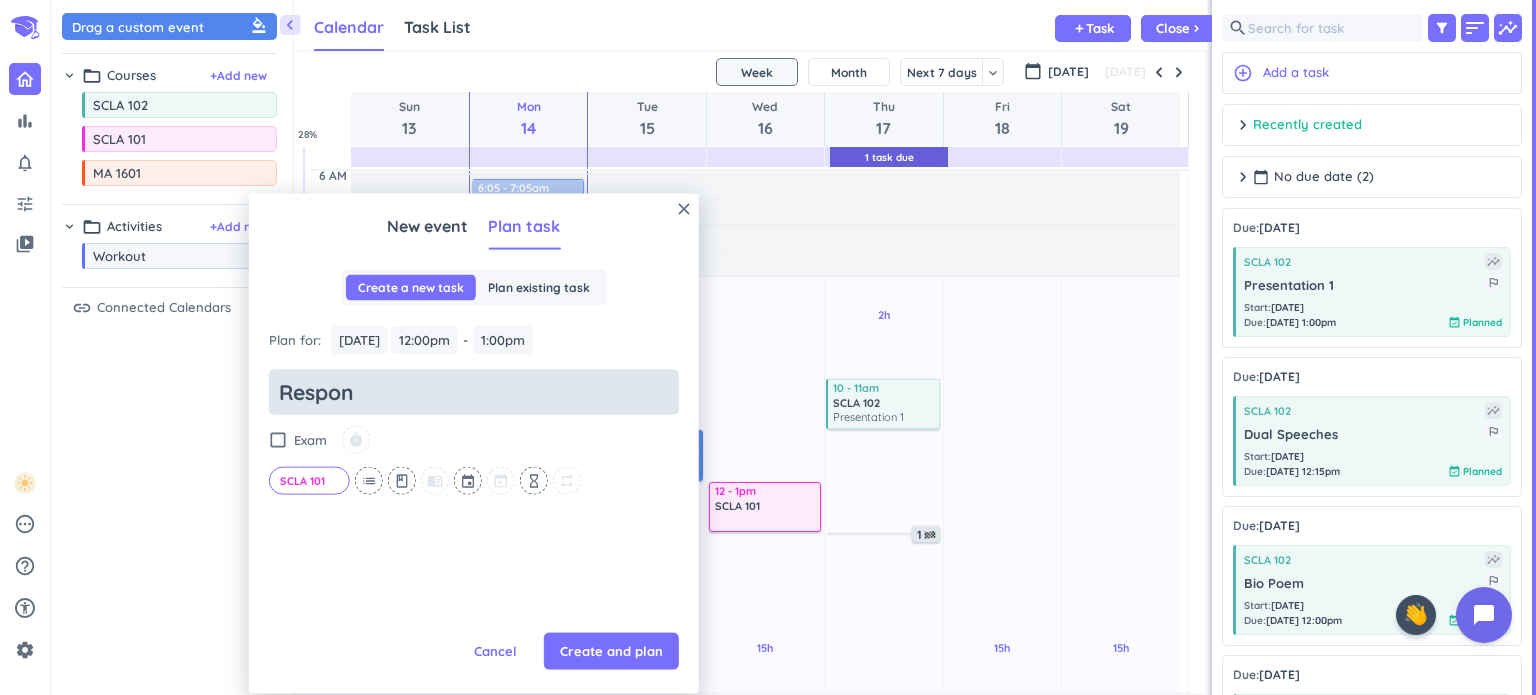 type on "x" 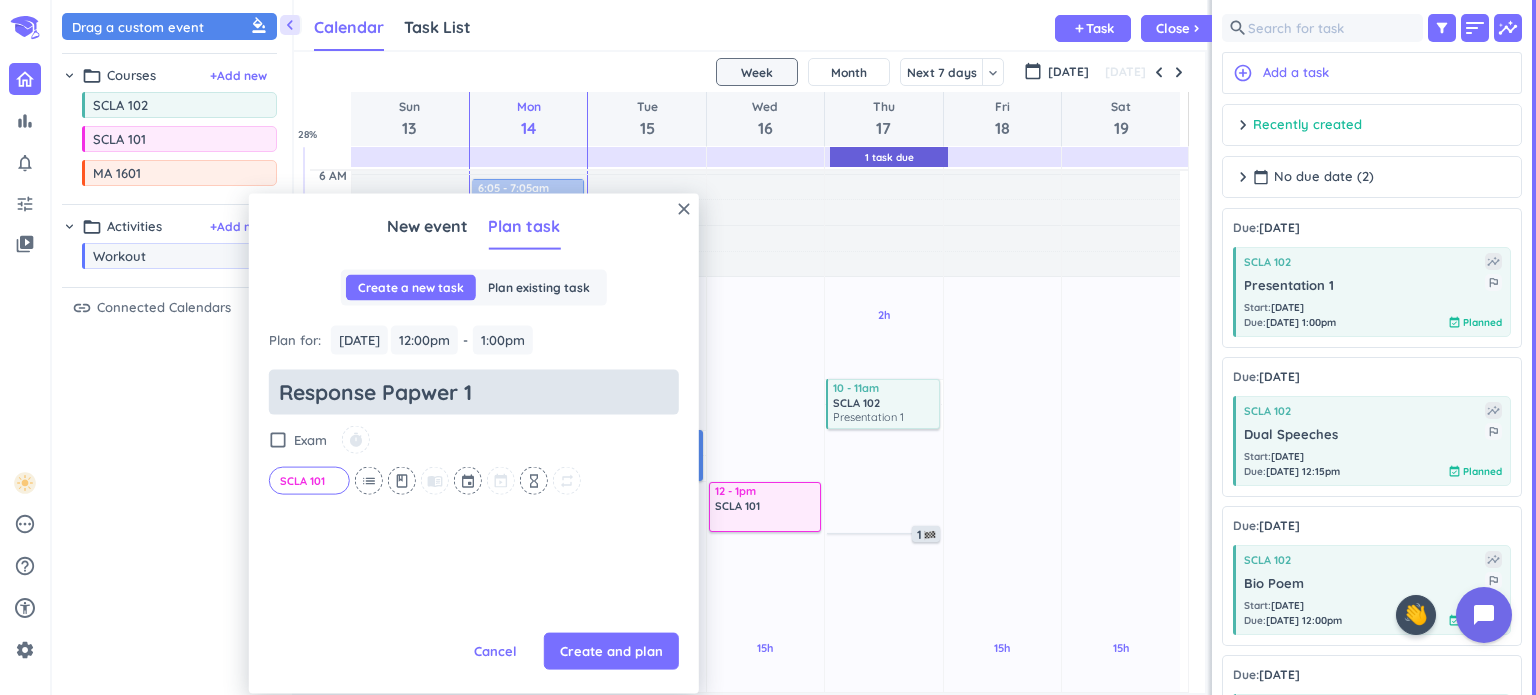 click on "Response Papwer 1" at bounding box center (474, 391) 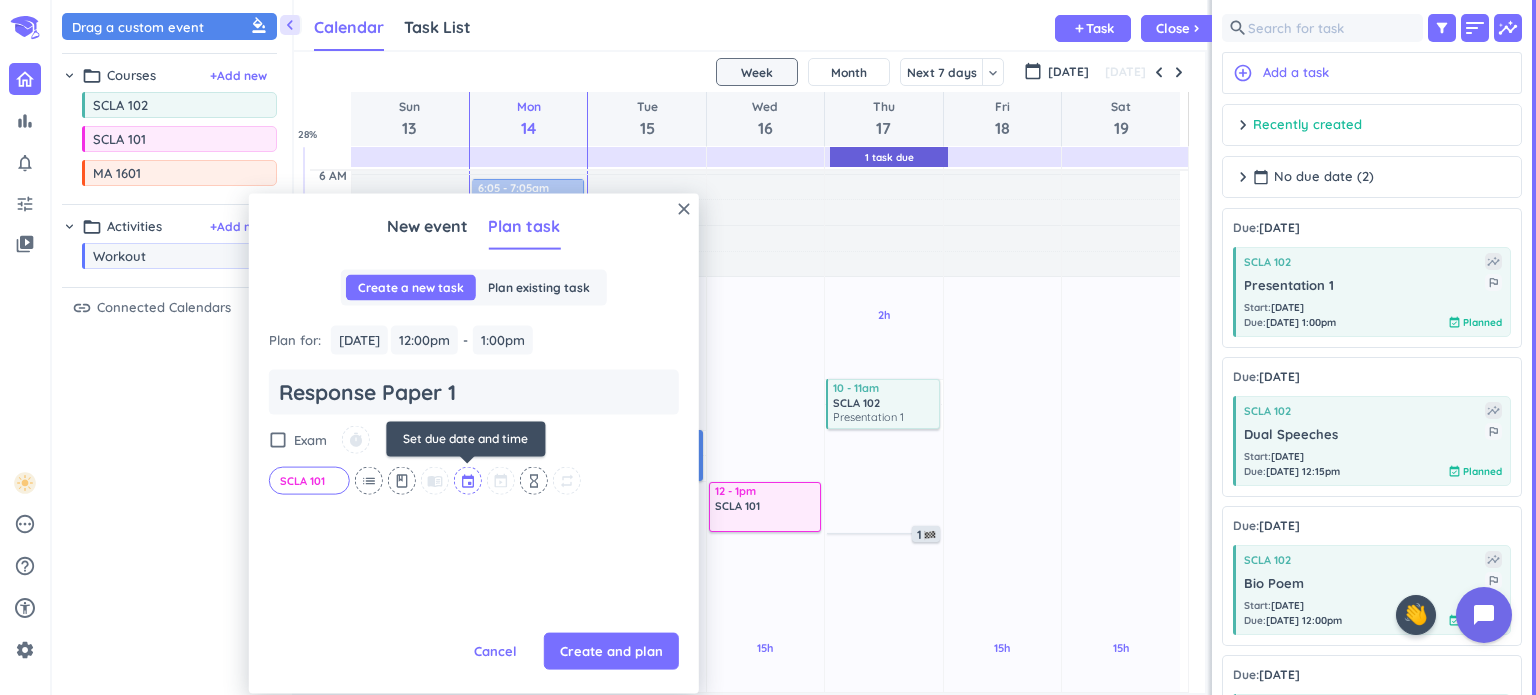 click at bounding box center [469, 480] 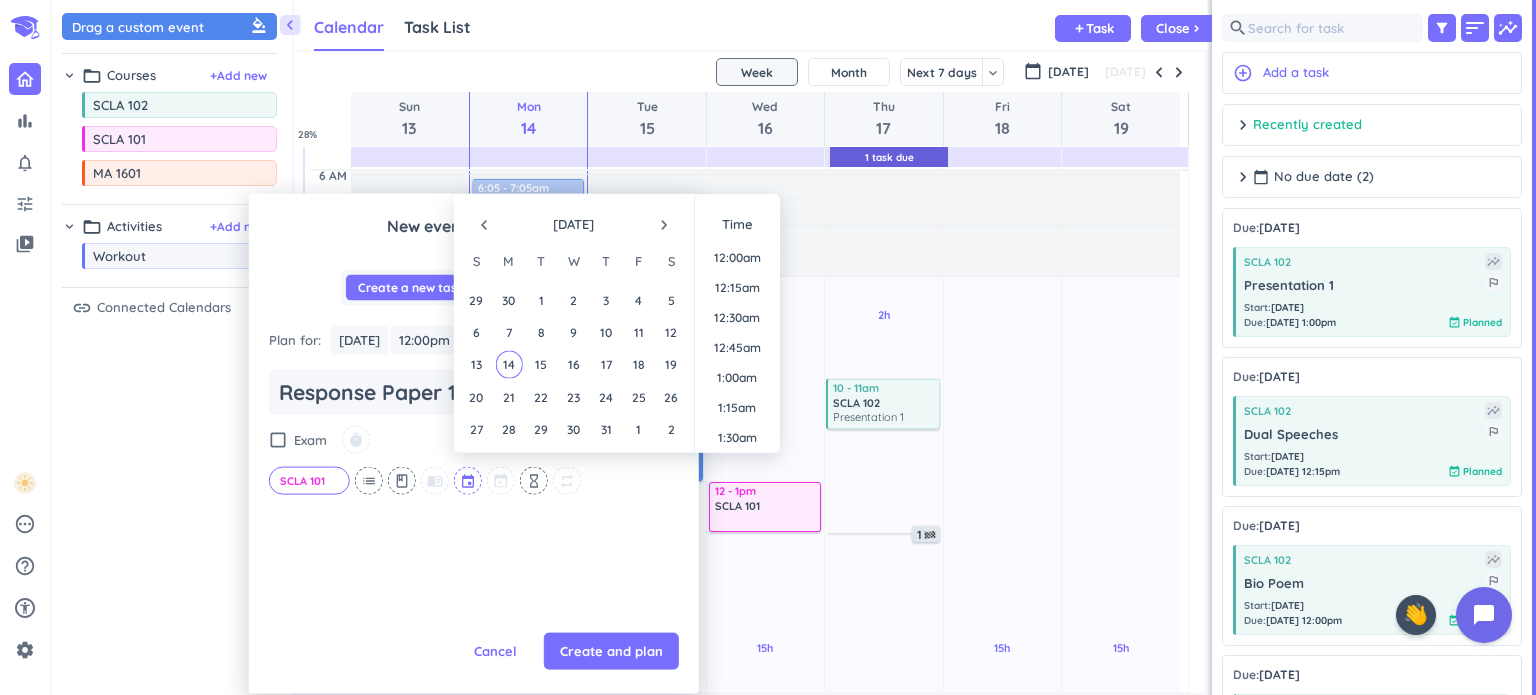 scroll, scrollTop: 0, scrollLeft: 0, axis: both 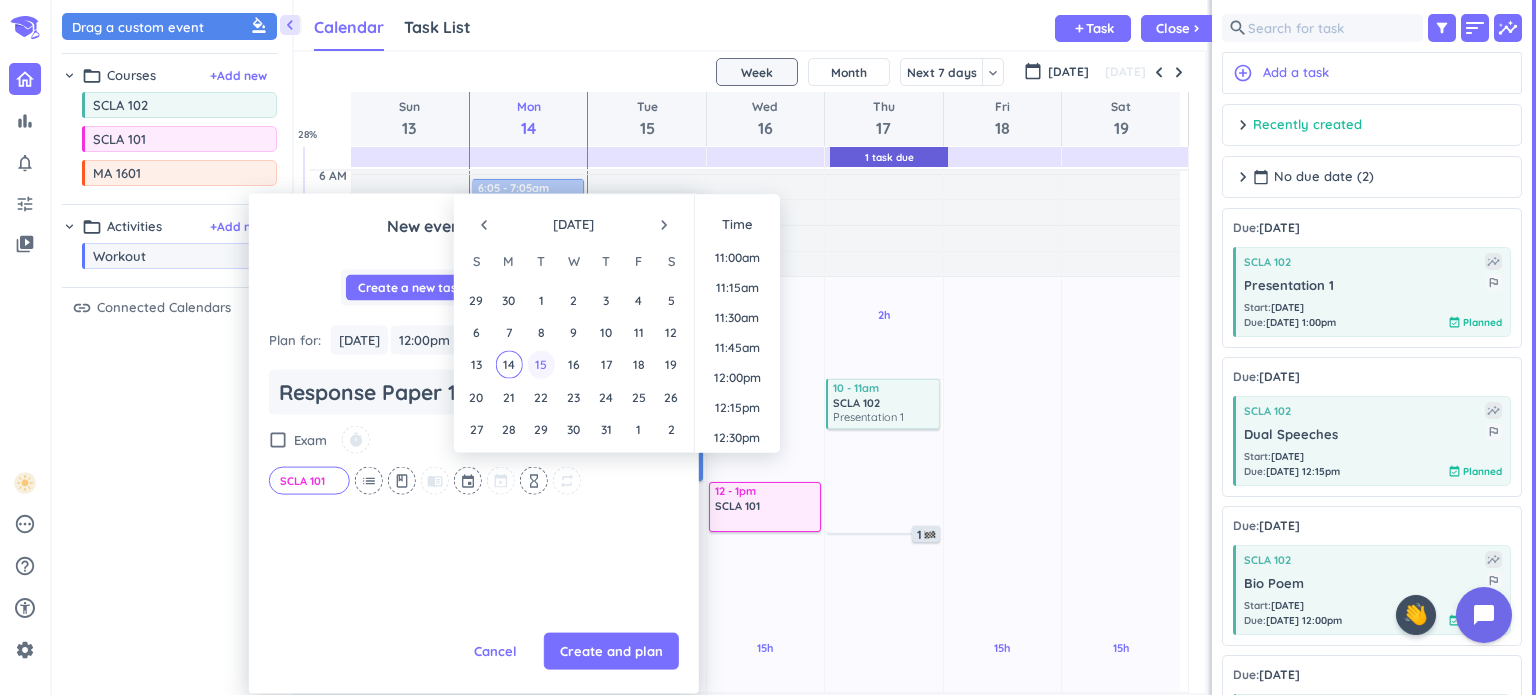 click on "15" at bounding box center (541, 364) 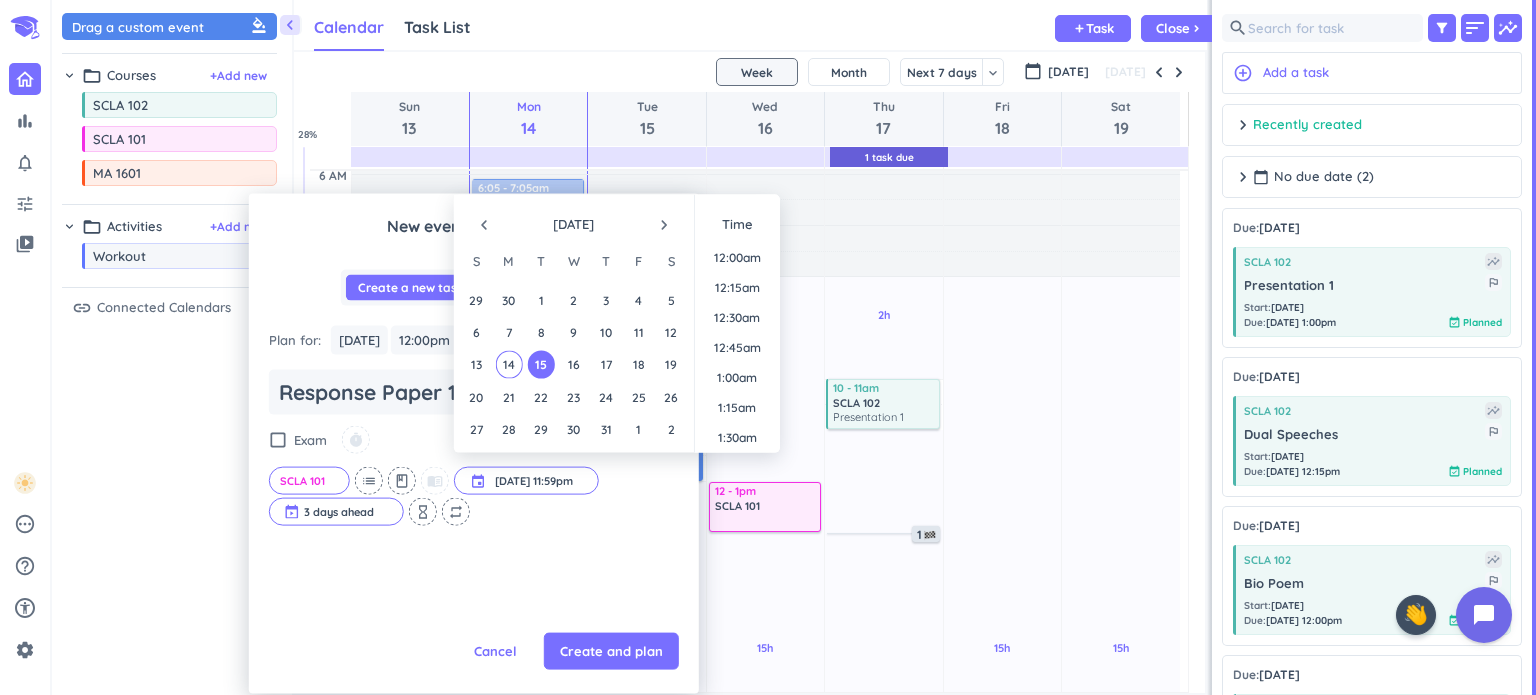 scroll, scrollTop: 2700, scrollLeft: 0, axis: vertical 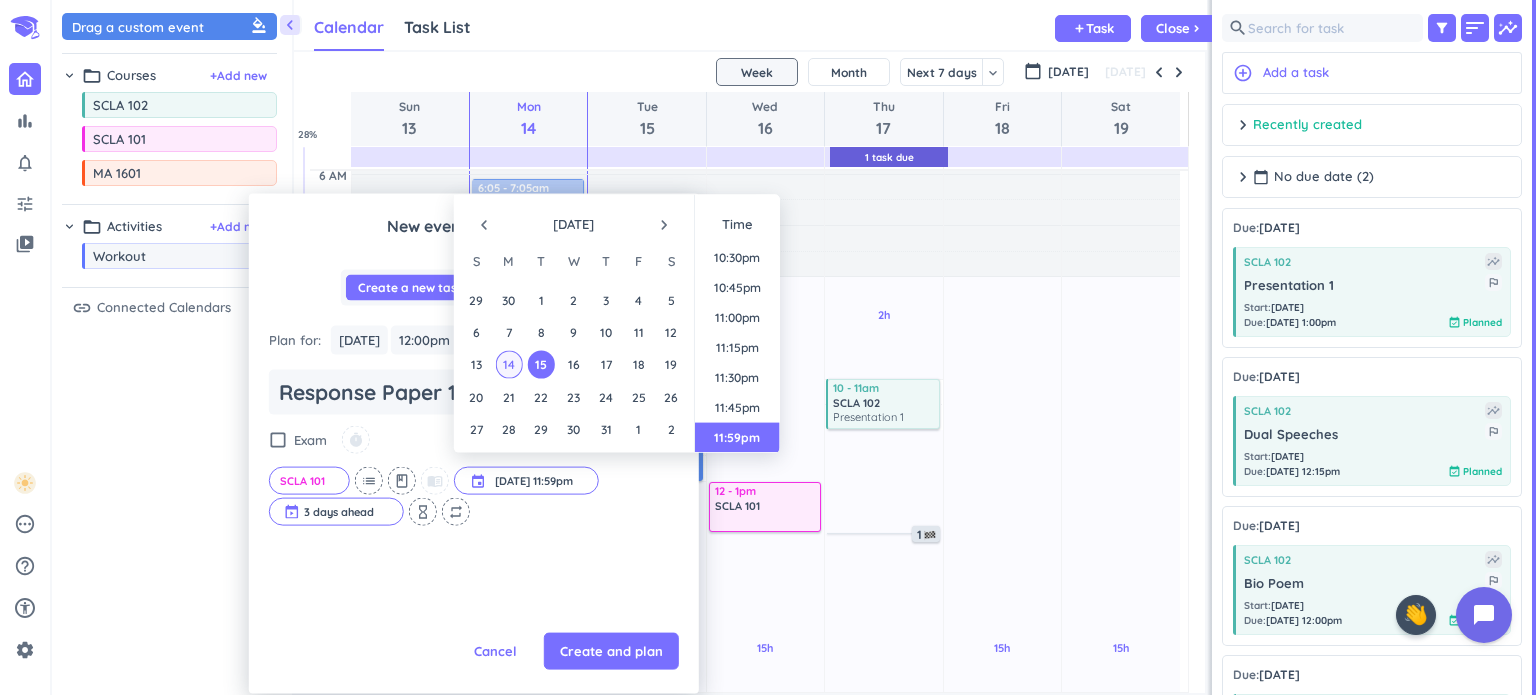 click on "14" at bounding box center (508, 364) 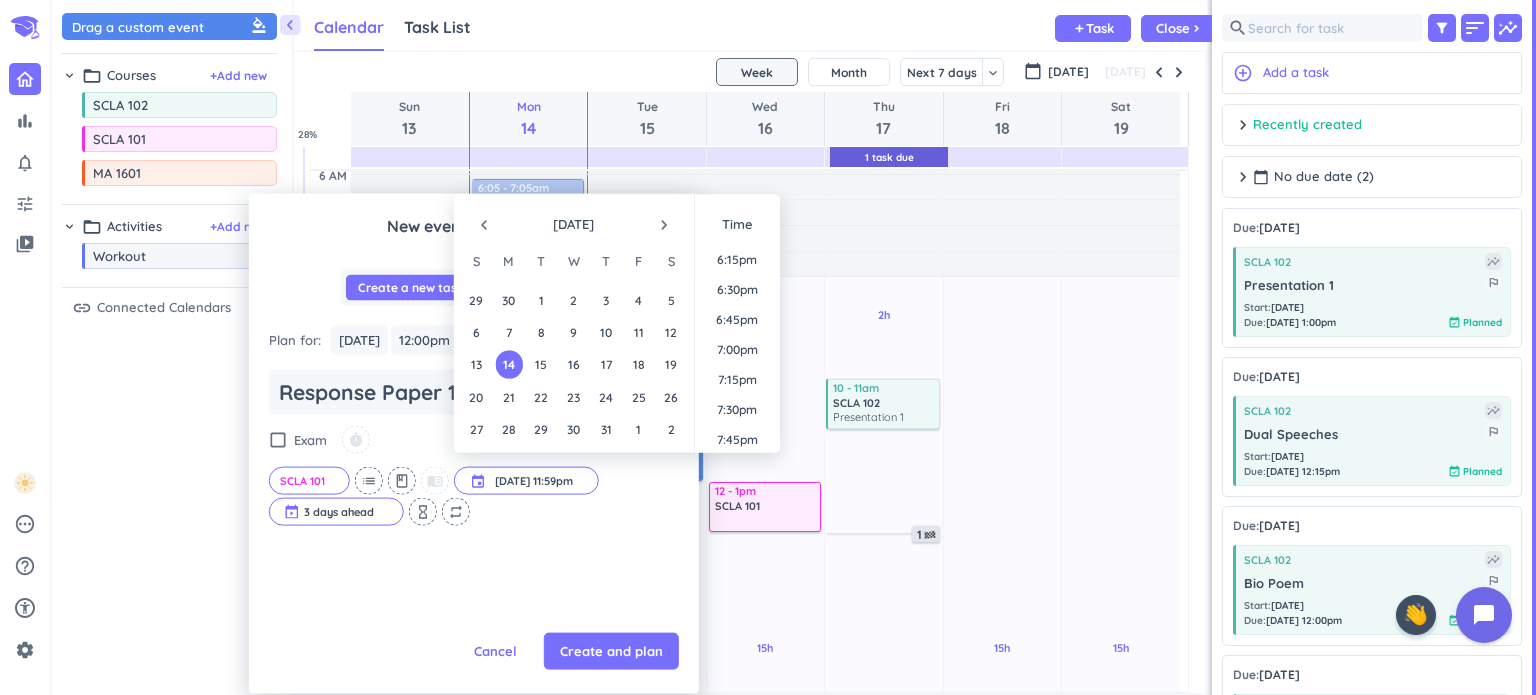 scroll, scrollTop: 2048, scrollLeft: 0, axis: vertical 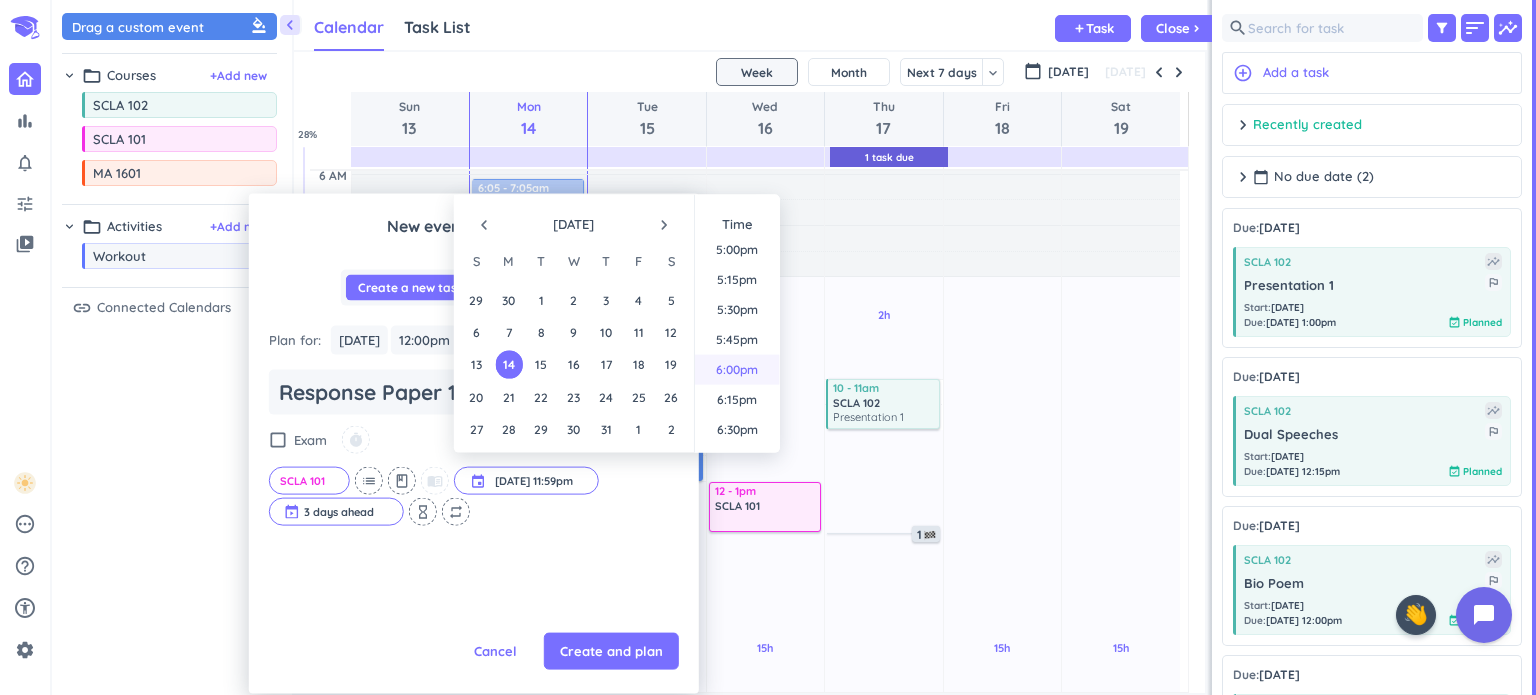click on "6:00pm" at bounding box center (737, 370) 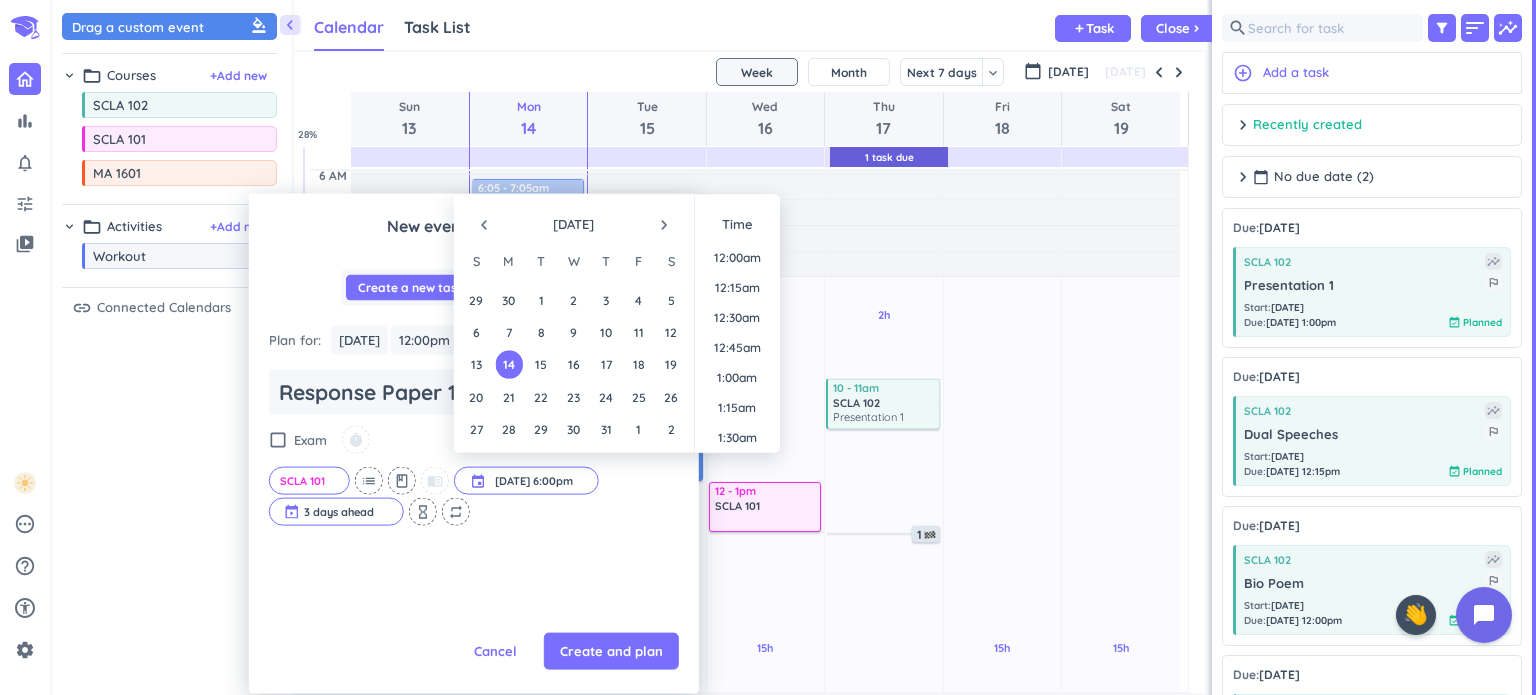 scroll, scrollTop: 2070, scrollLeft: 0, axis: vertical 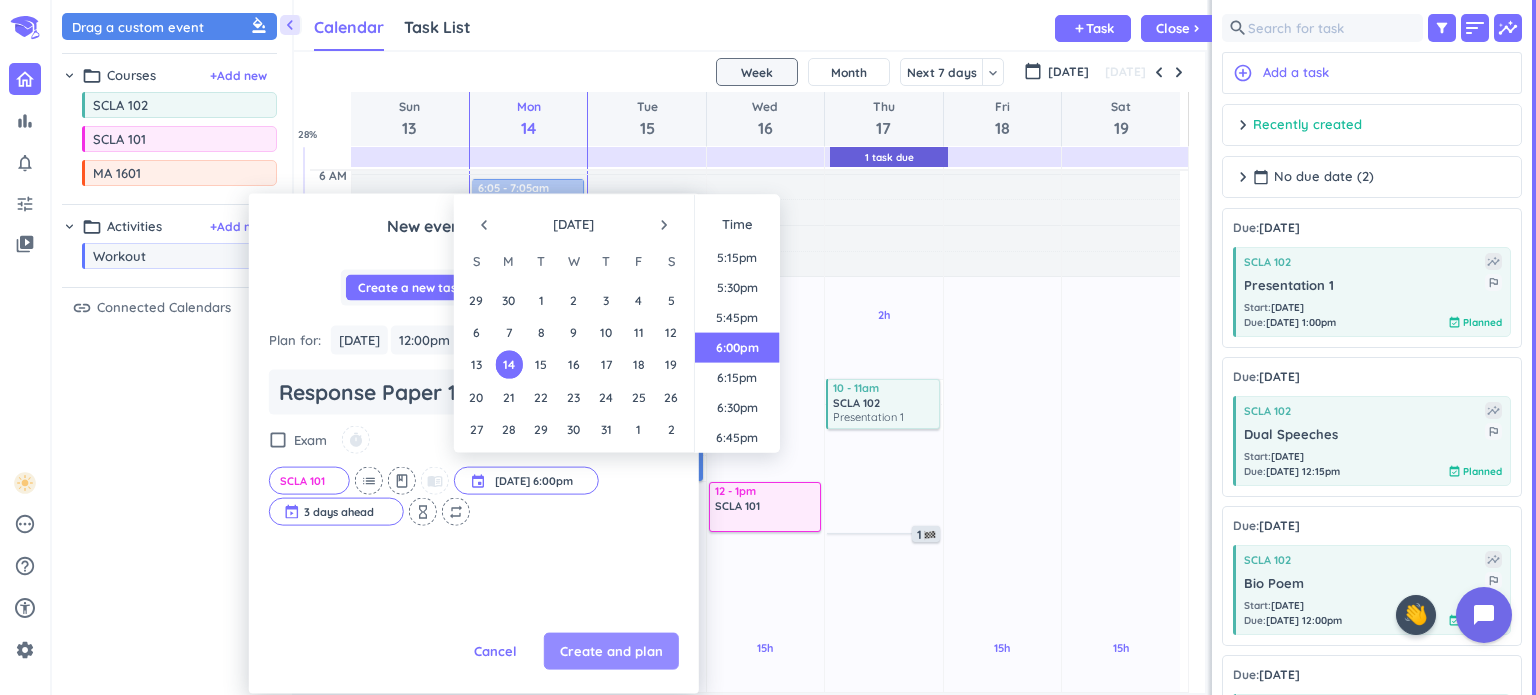 click on "Create and plan" at bounding box center [611, 651] 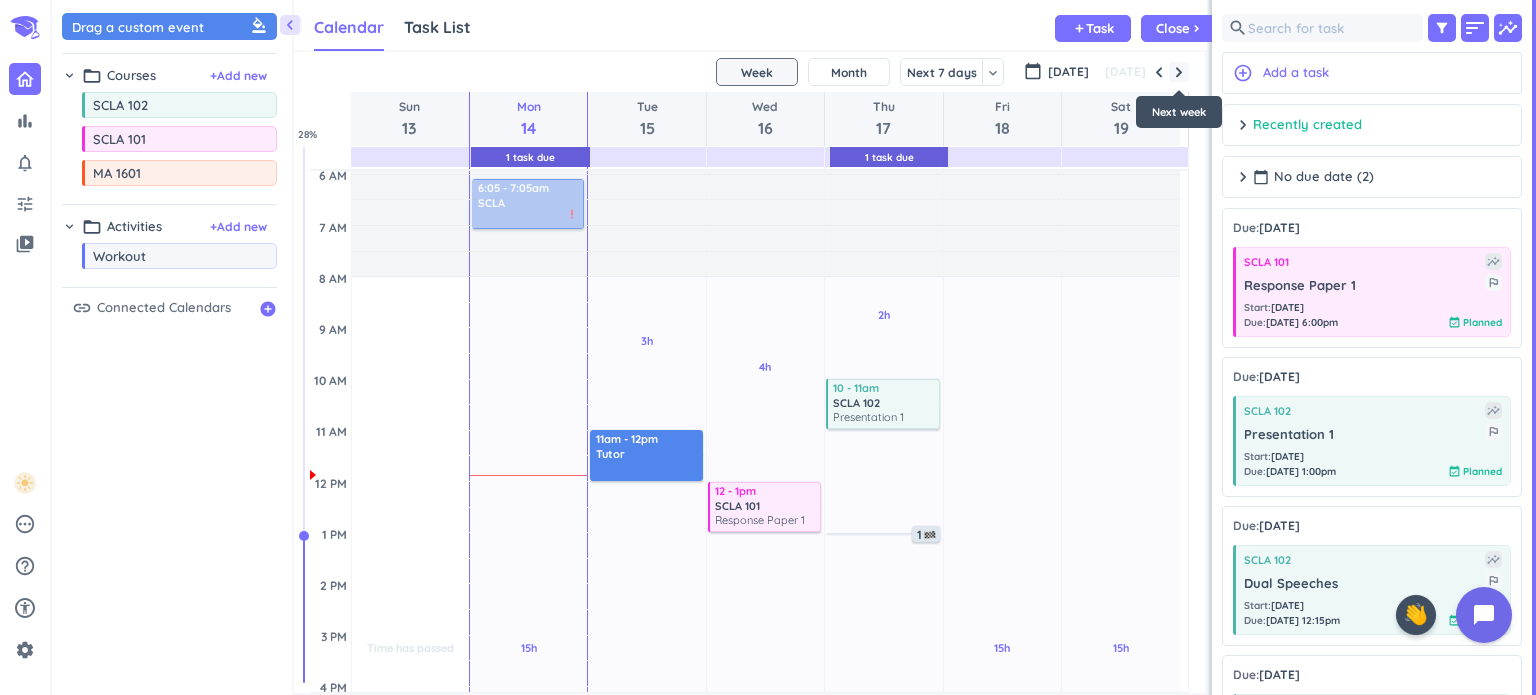 click at bounding box center [1179, 72] 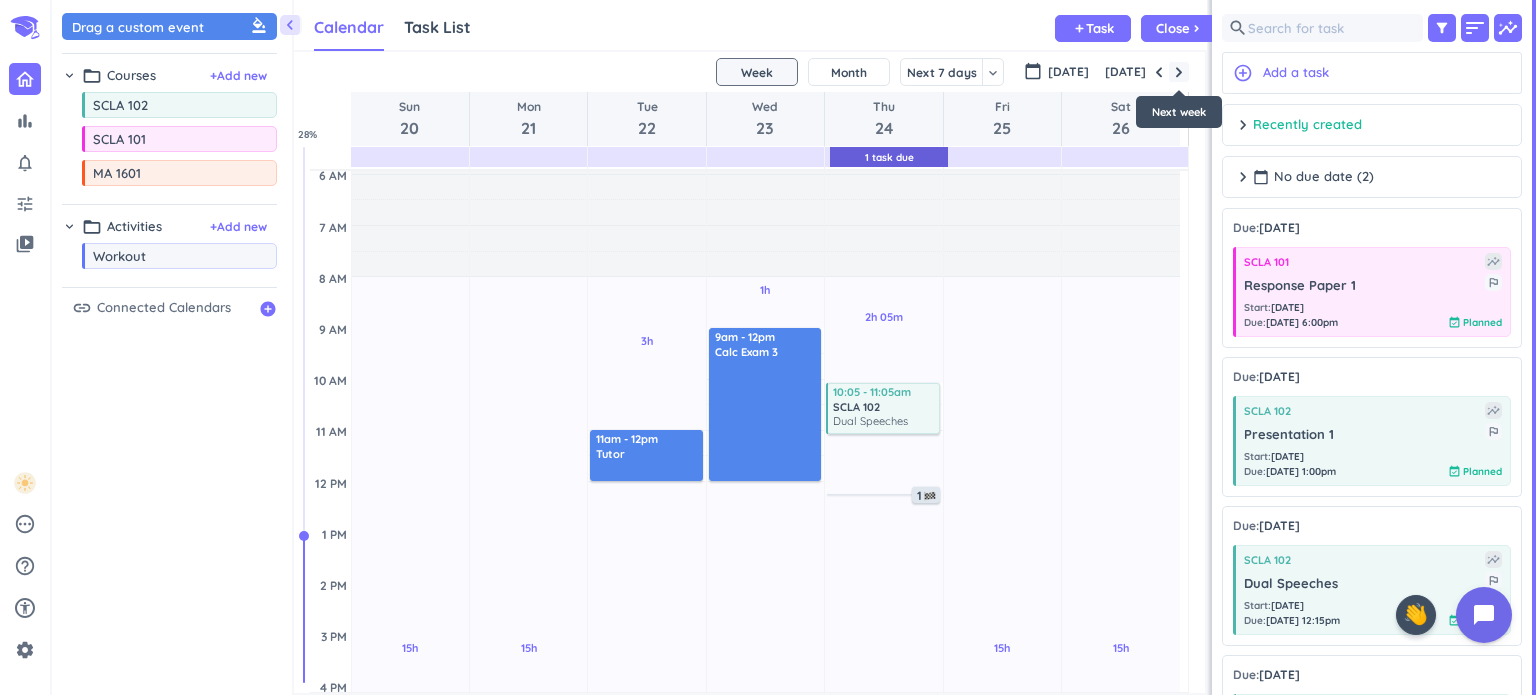 scroll, scrollTop: 104, scrollLeft: 0, axis: vertical 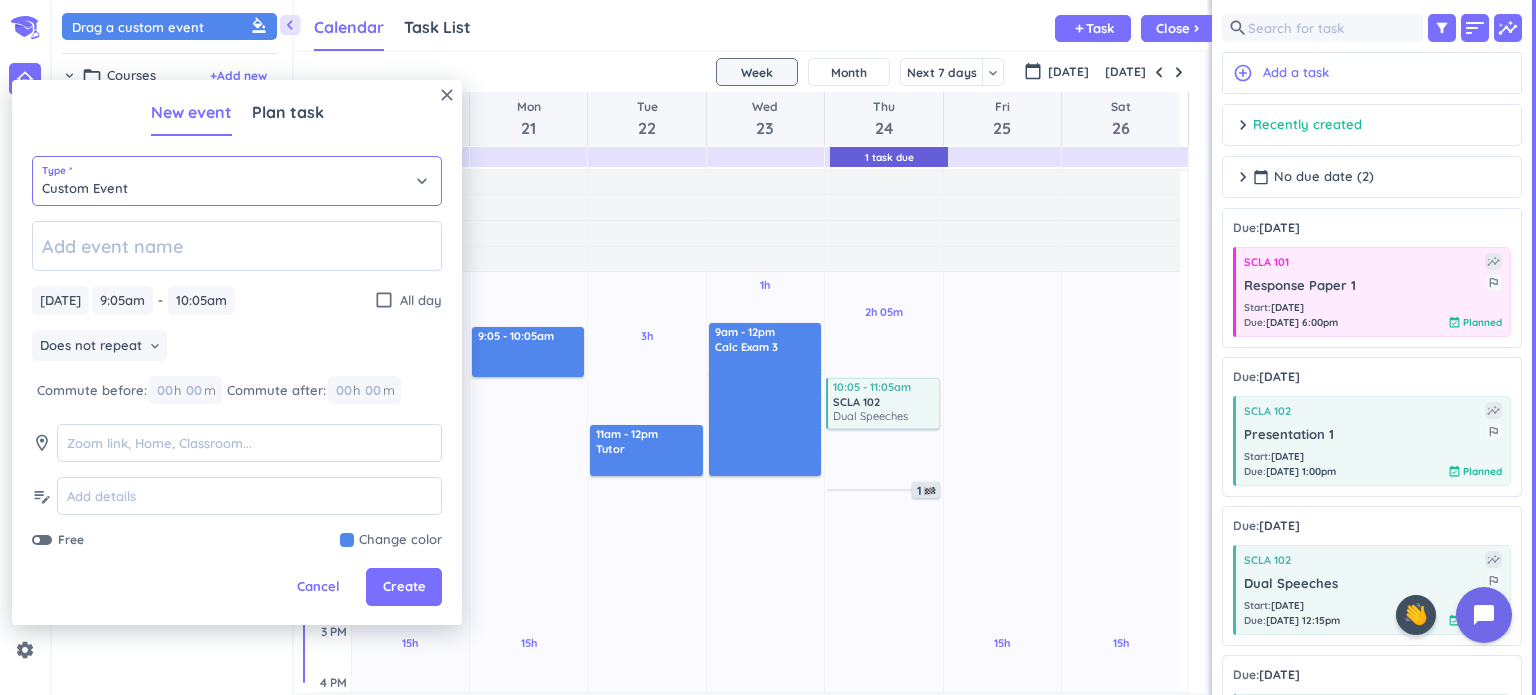 click on "Custom Event" at bounding box center [237, 181] 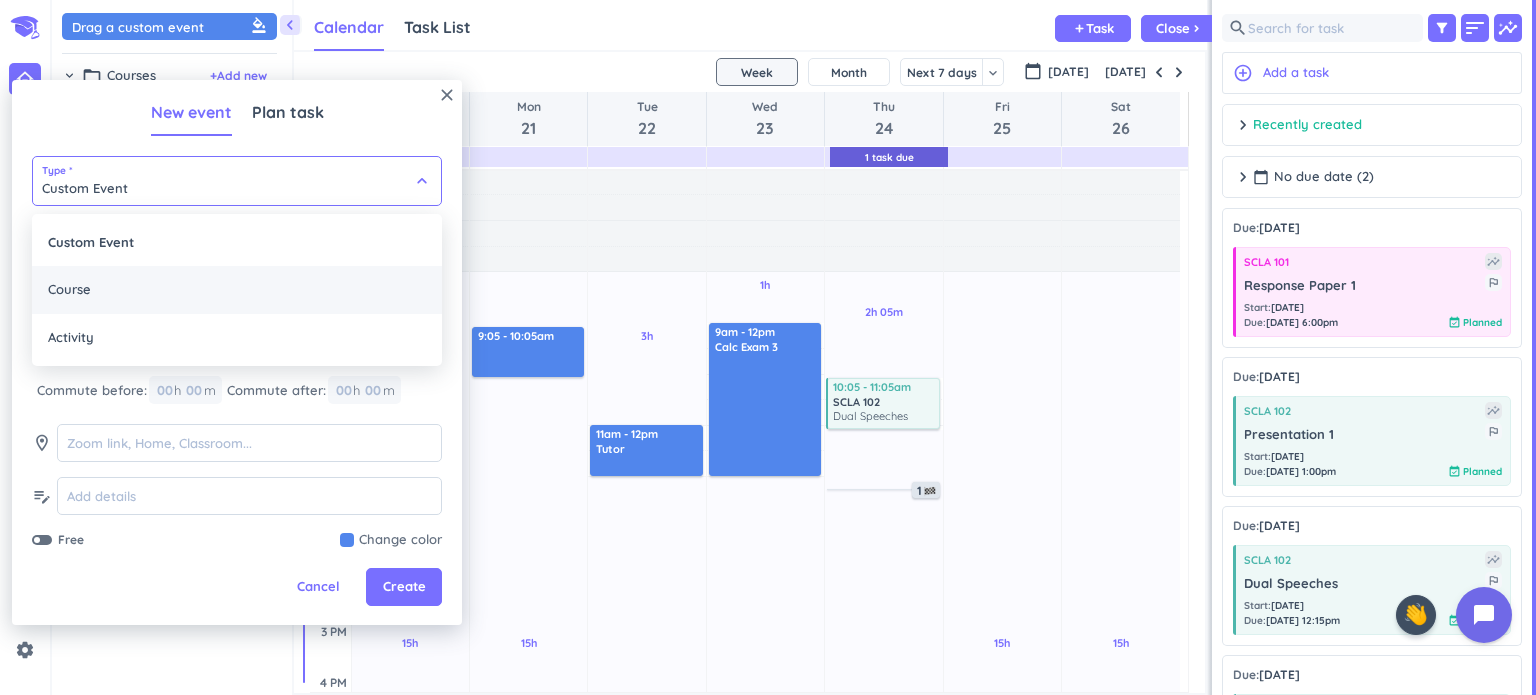 click on "Course" at bounding box center [237, 290] 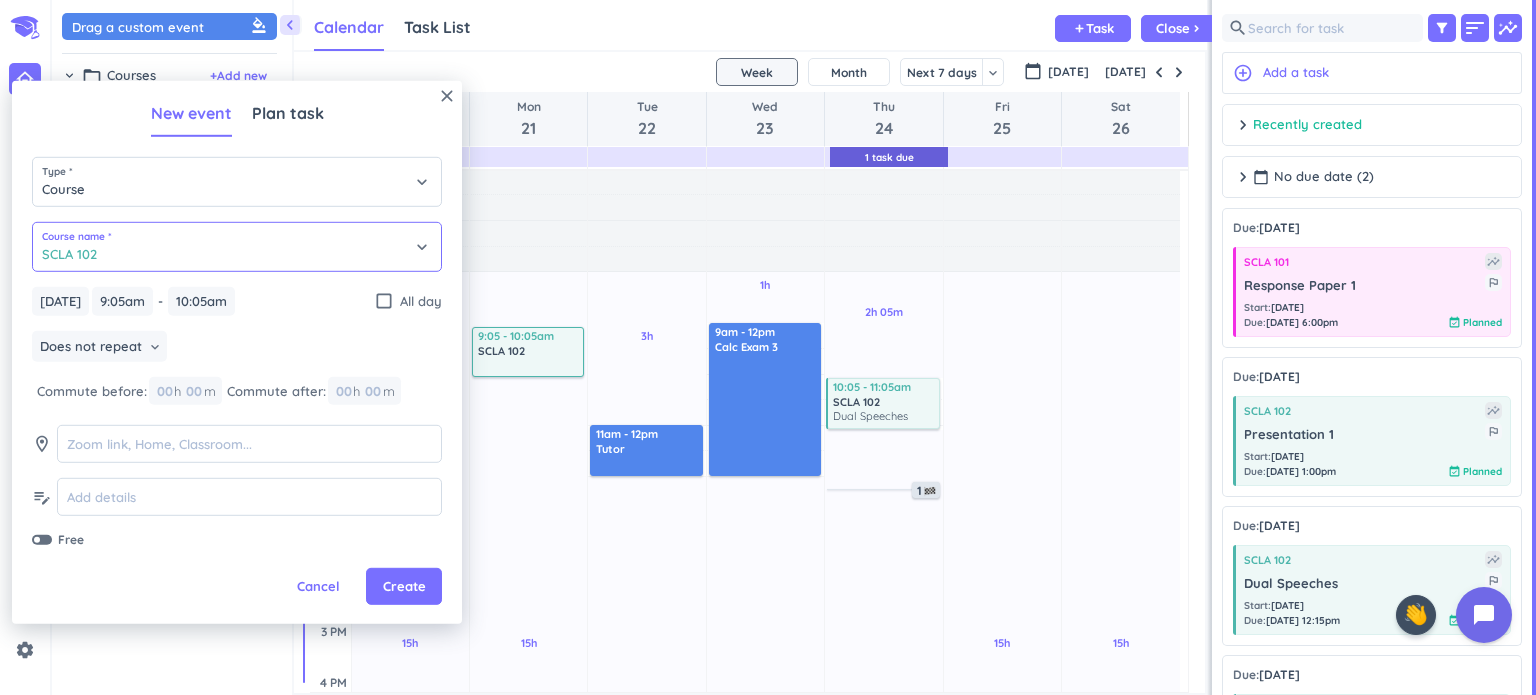 click on "SCLA 102" at bounding box center [237, 247] 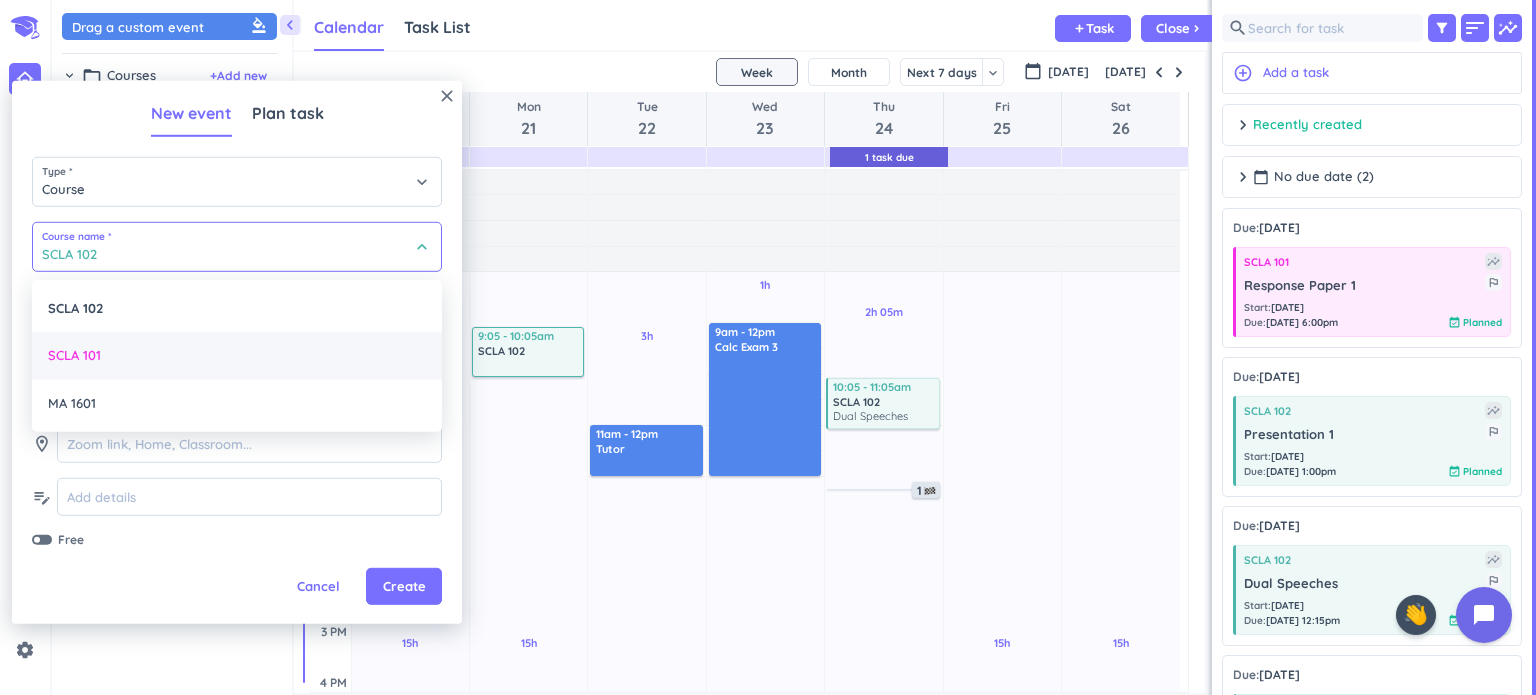 click on "SCLA 101" at bounding box center (237, 356) 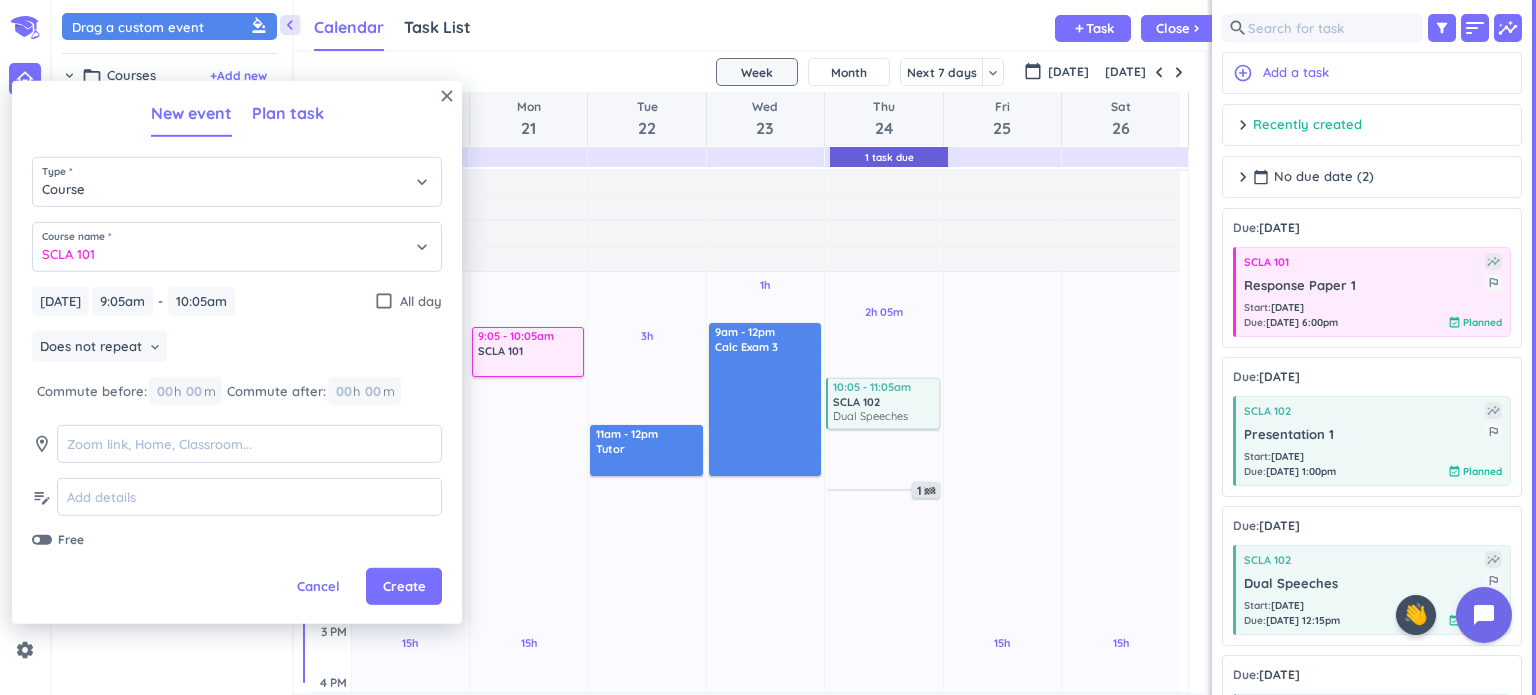 click on "Plan task" at bounding box center [288, 113] 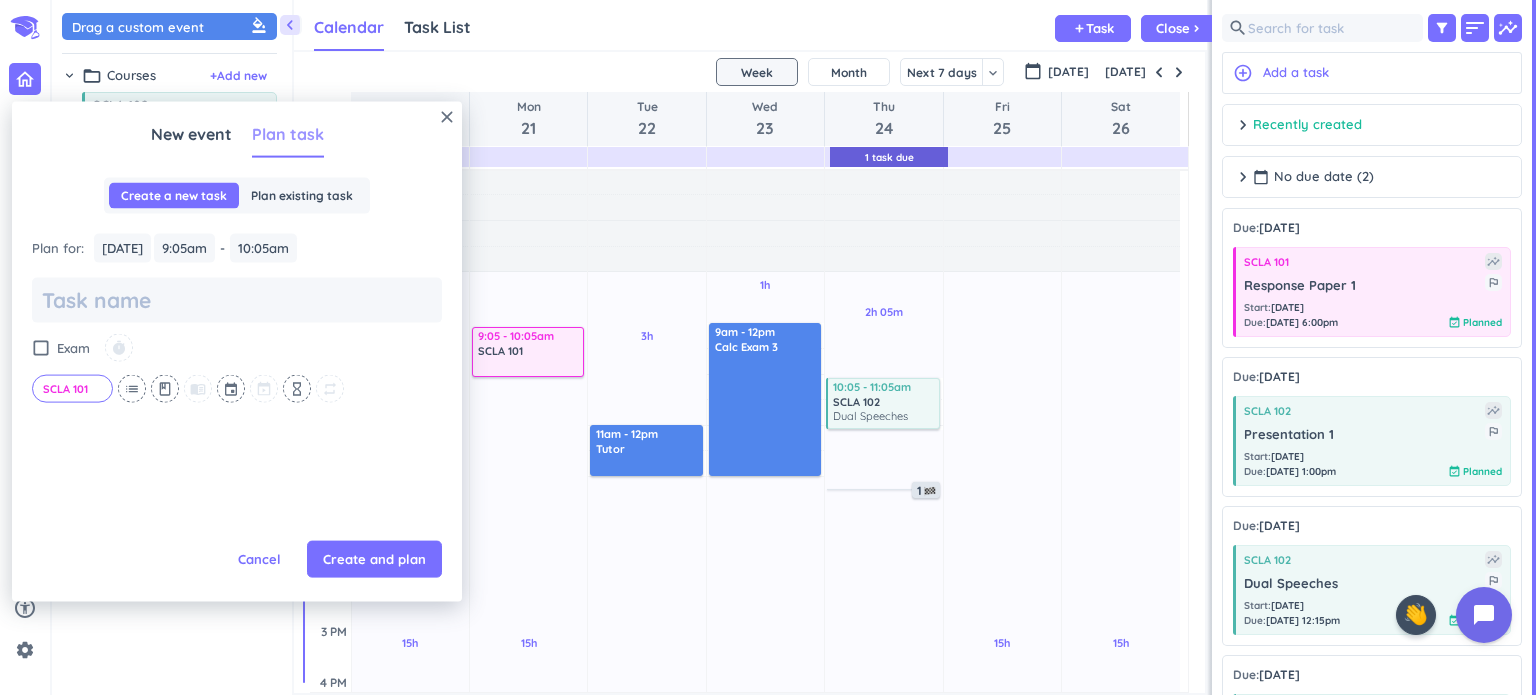 scroll, scrollTop: 0, scrollLeft: 0, axis: both 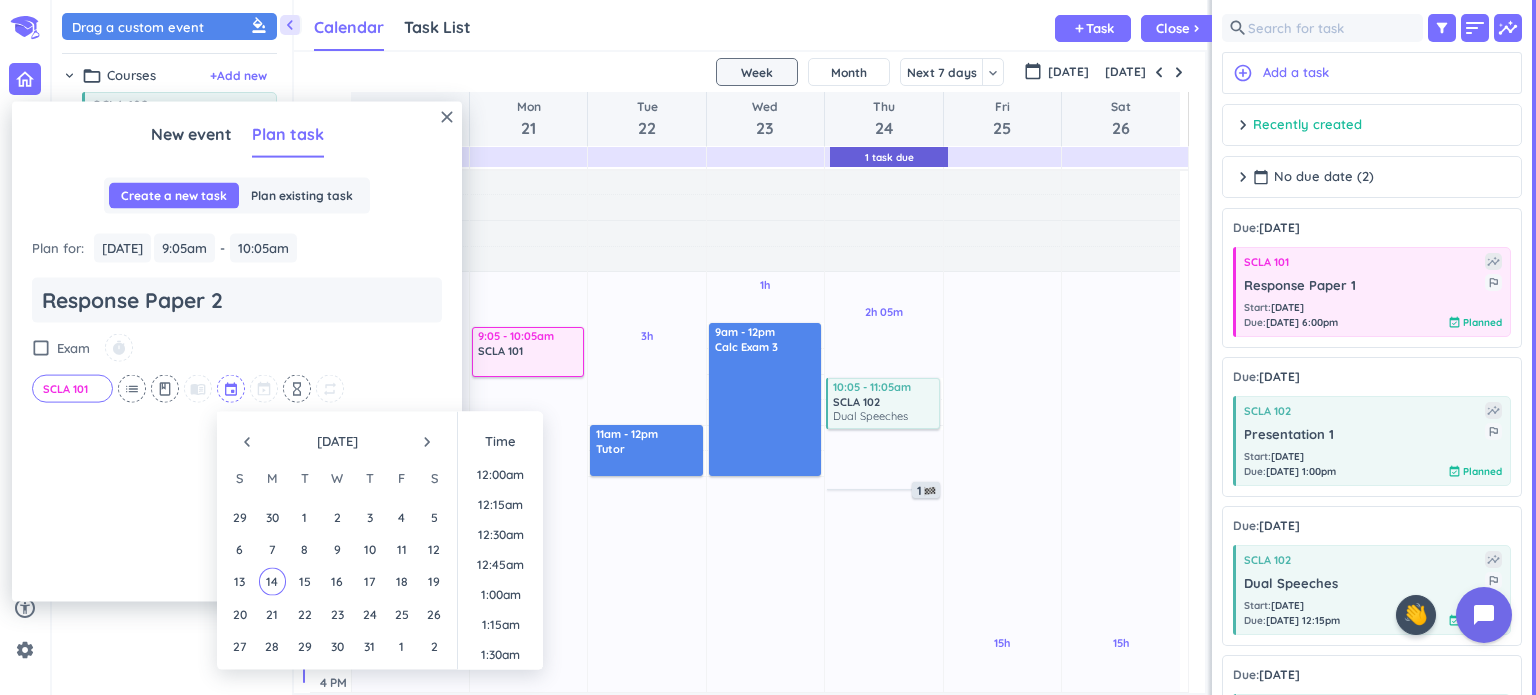 click at bounding box center (232, 388) 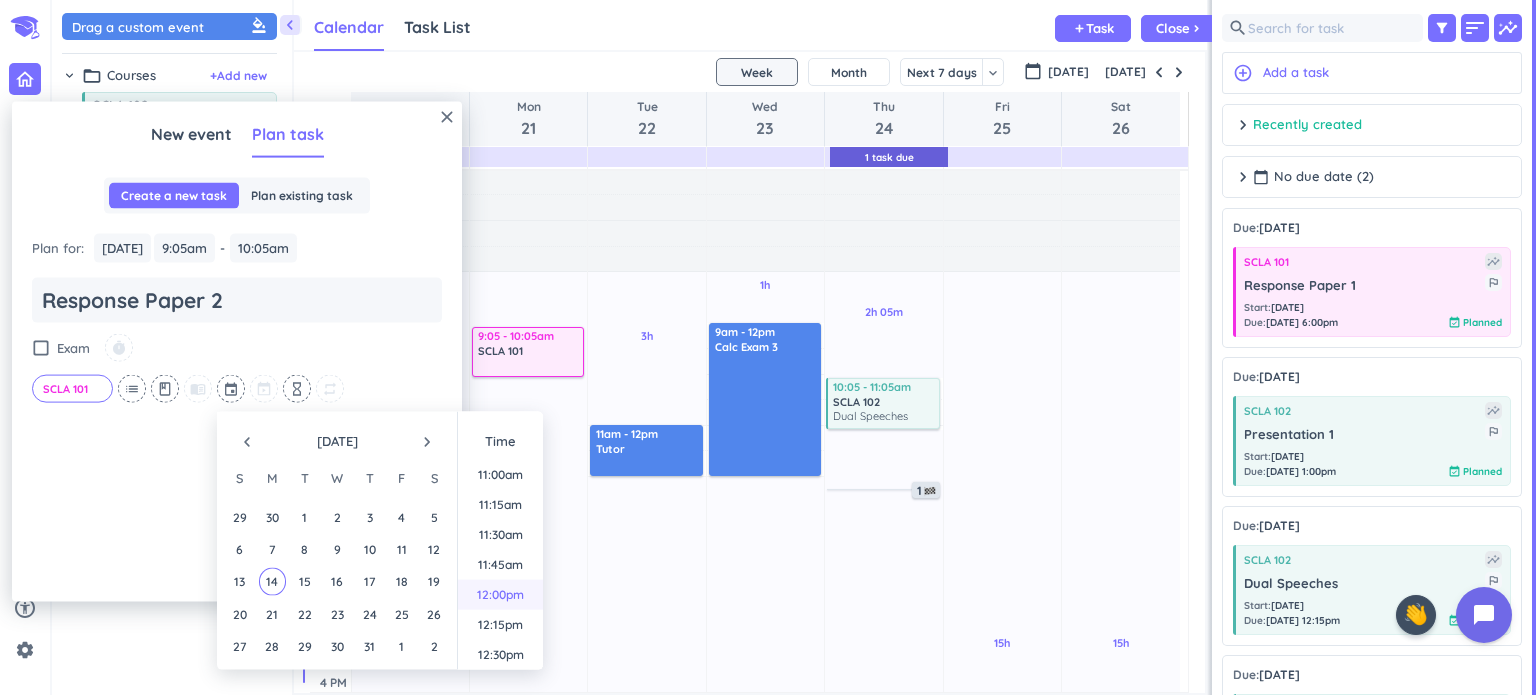 click on "12:00pm" at bounding box center (500, 595) 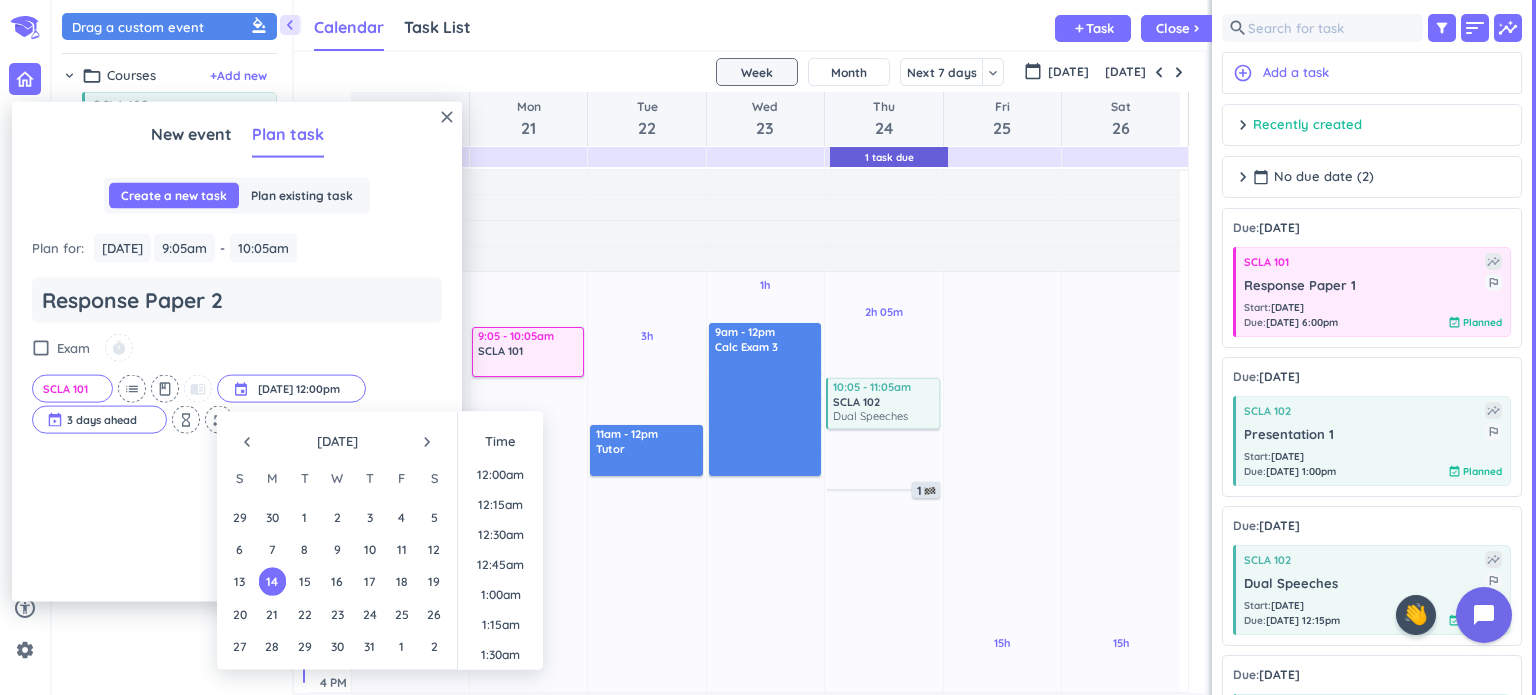 scroll, scrollTop: 1350, scrollLeft: 0, axis: vertical 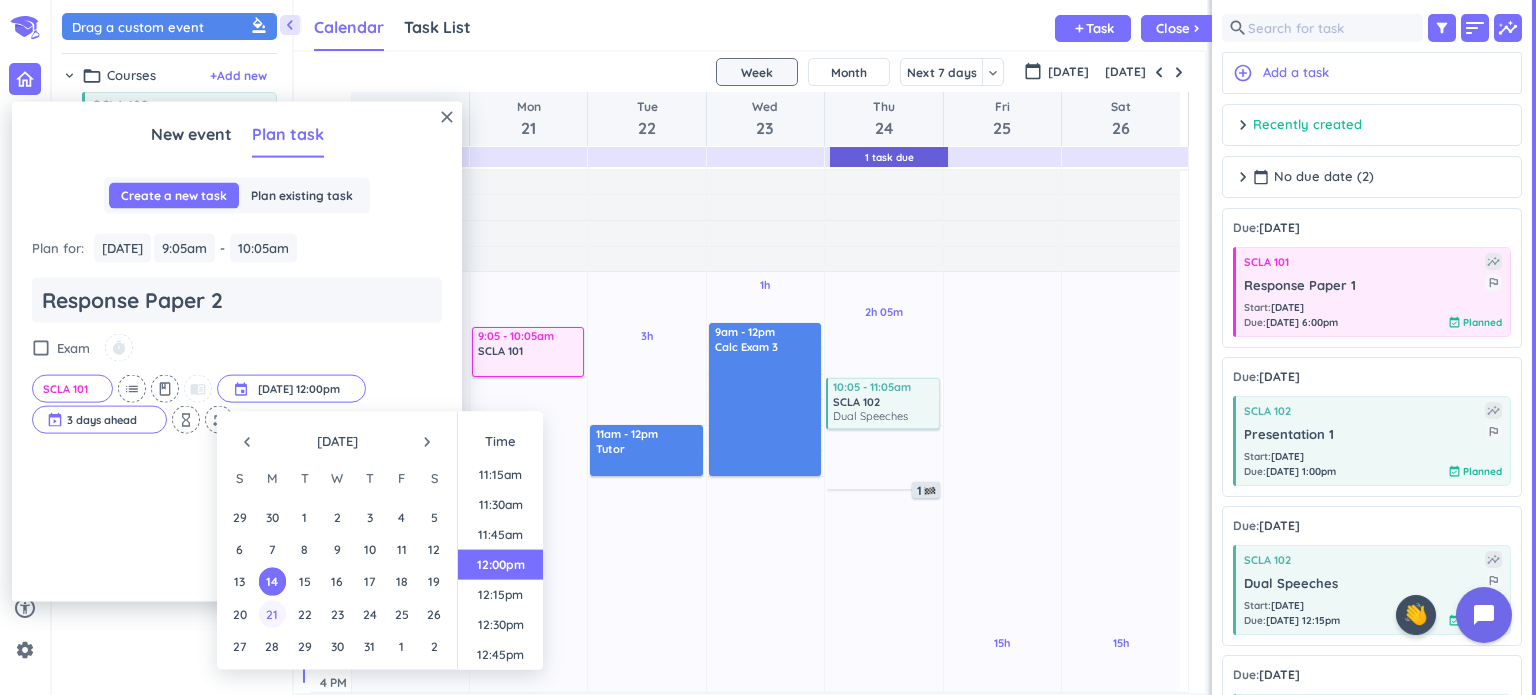 click on "21" at bounding box center (272, 614) 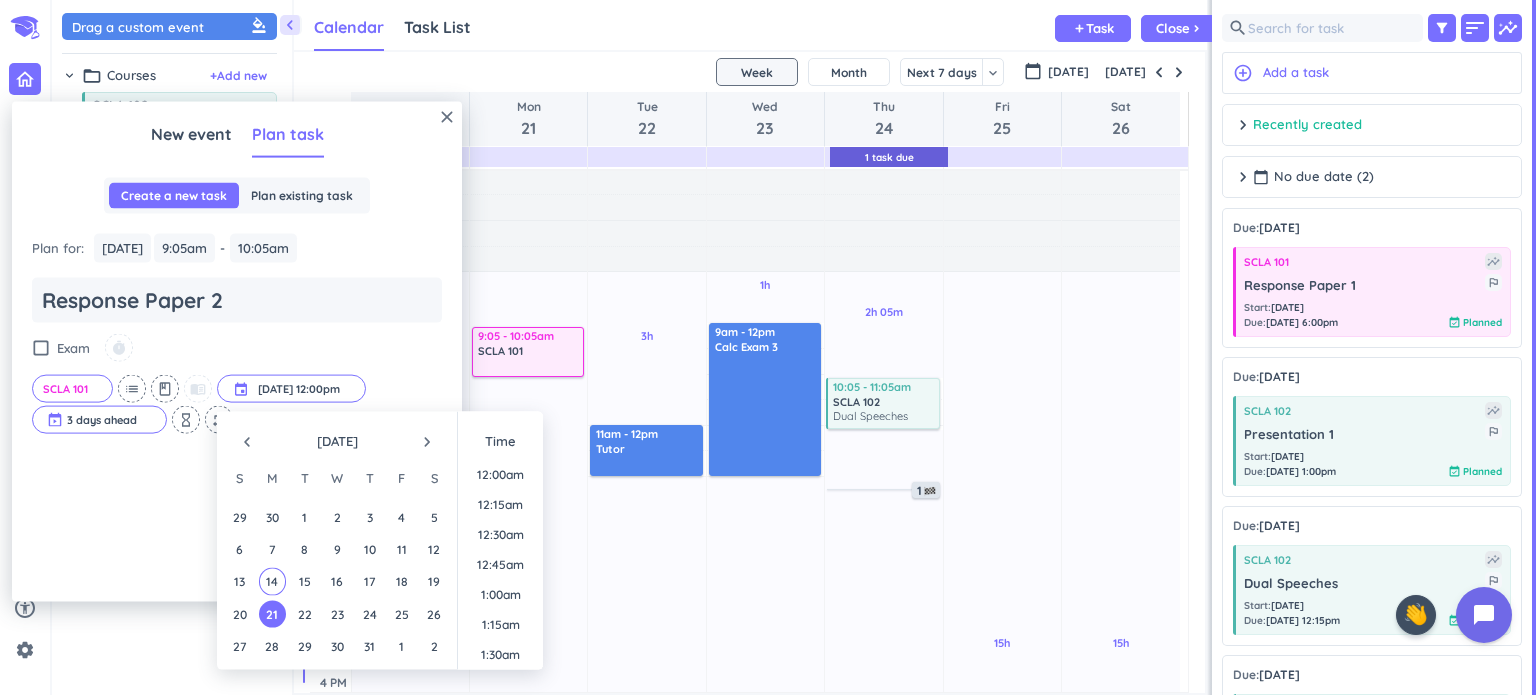 scroll, scrollTop: 1350, scrollLeft: 0, axis: vertical 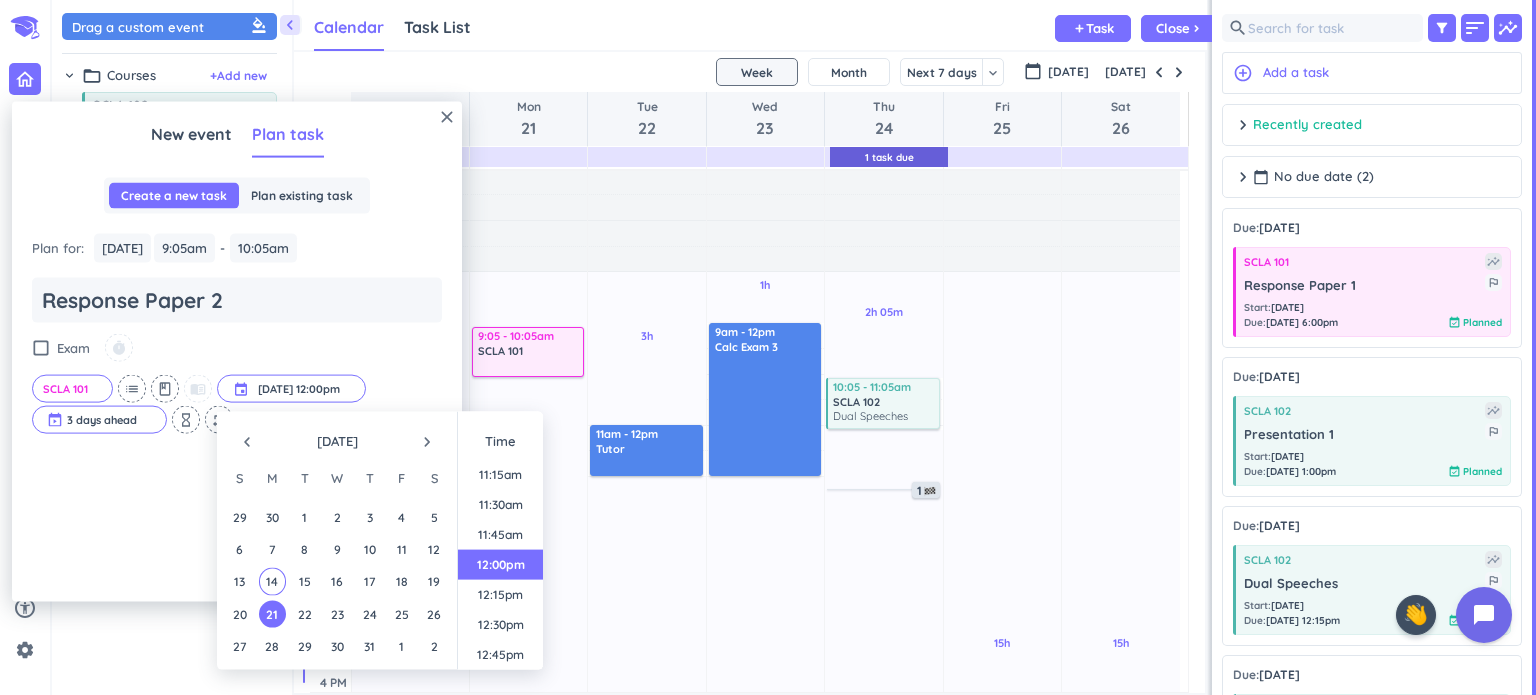 click on "check_box_outline_blank Exam timer SCLA 101 cancel list class menu_book event [DATE] 12:00pm [DATE] 12:00pm cancel 3 days ahead cancel hourglass_empty repeat" at bounding box center [237, 383] 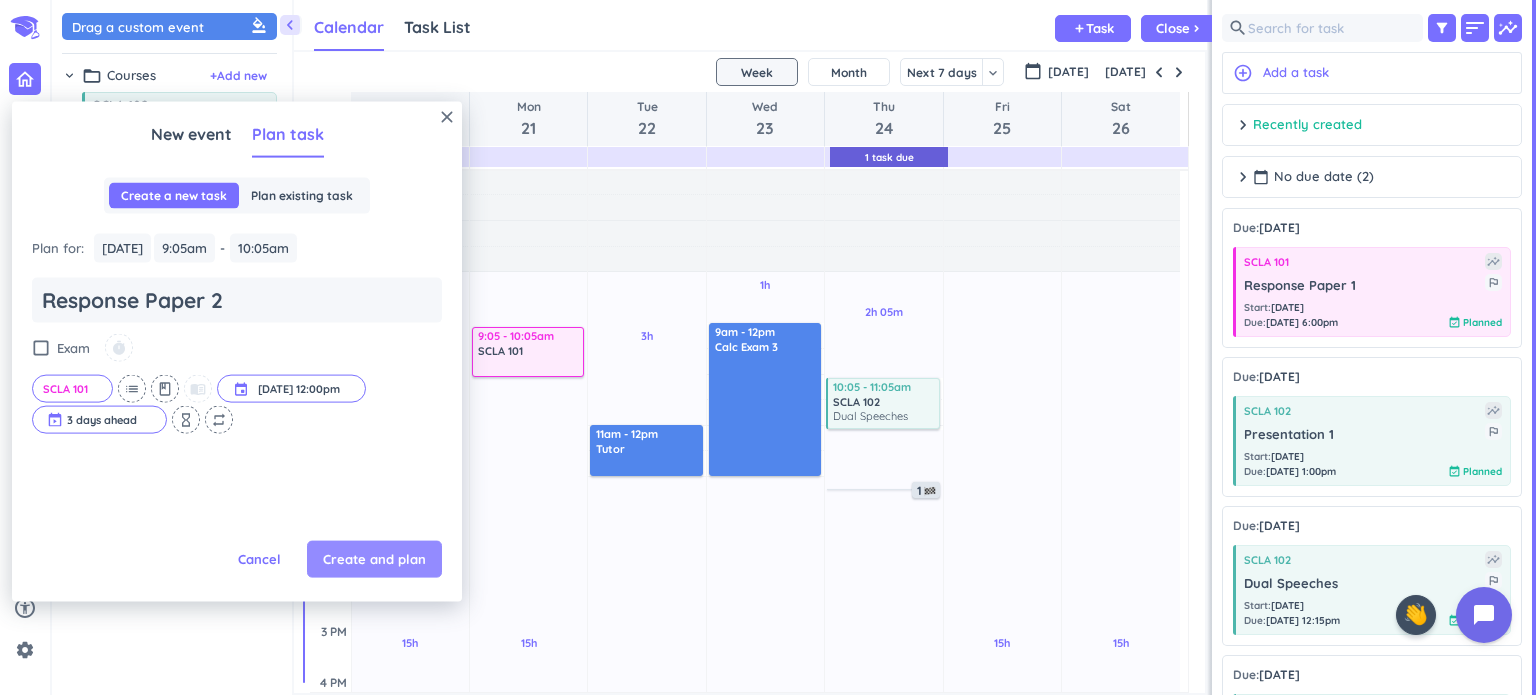 click on "Create and plan" at bounding box center (374, 559) 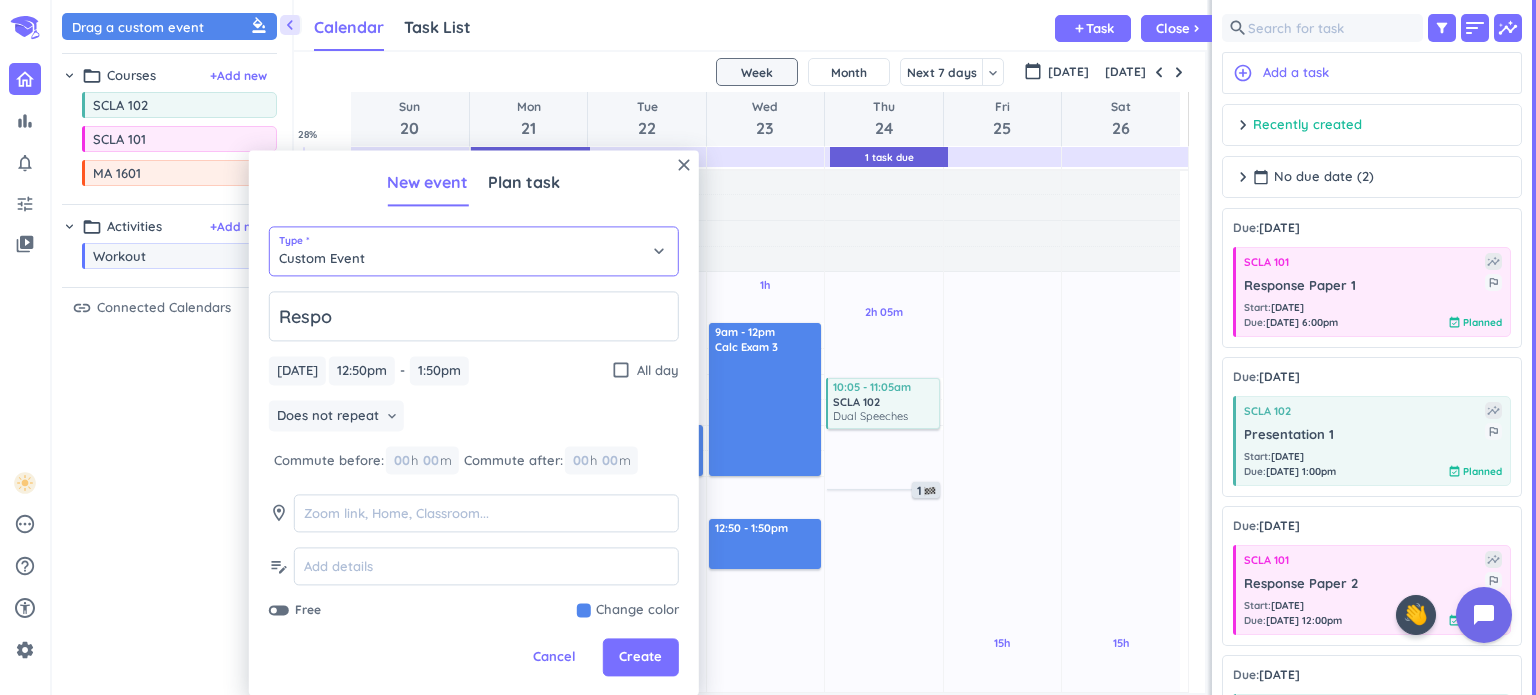 click on "Custom Event" at bounding box center [474, 251] 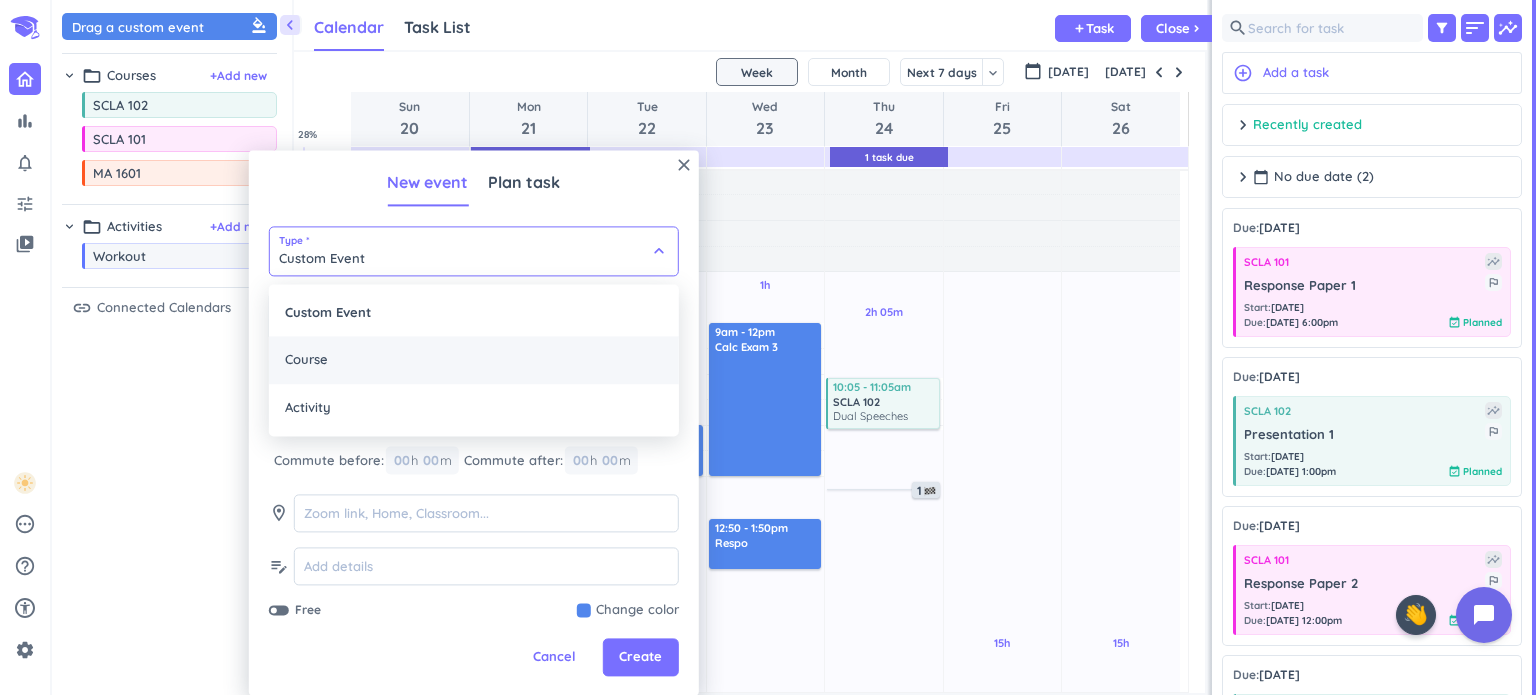 click on "Course" at bounding box center [474, 360] 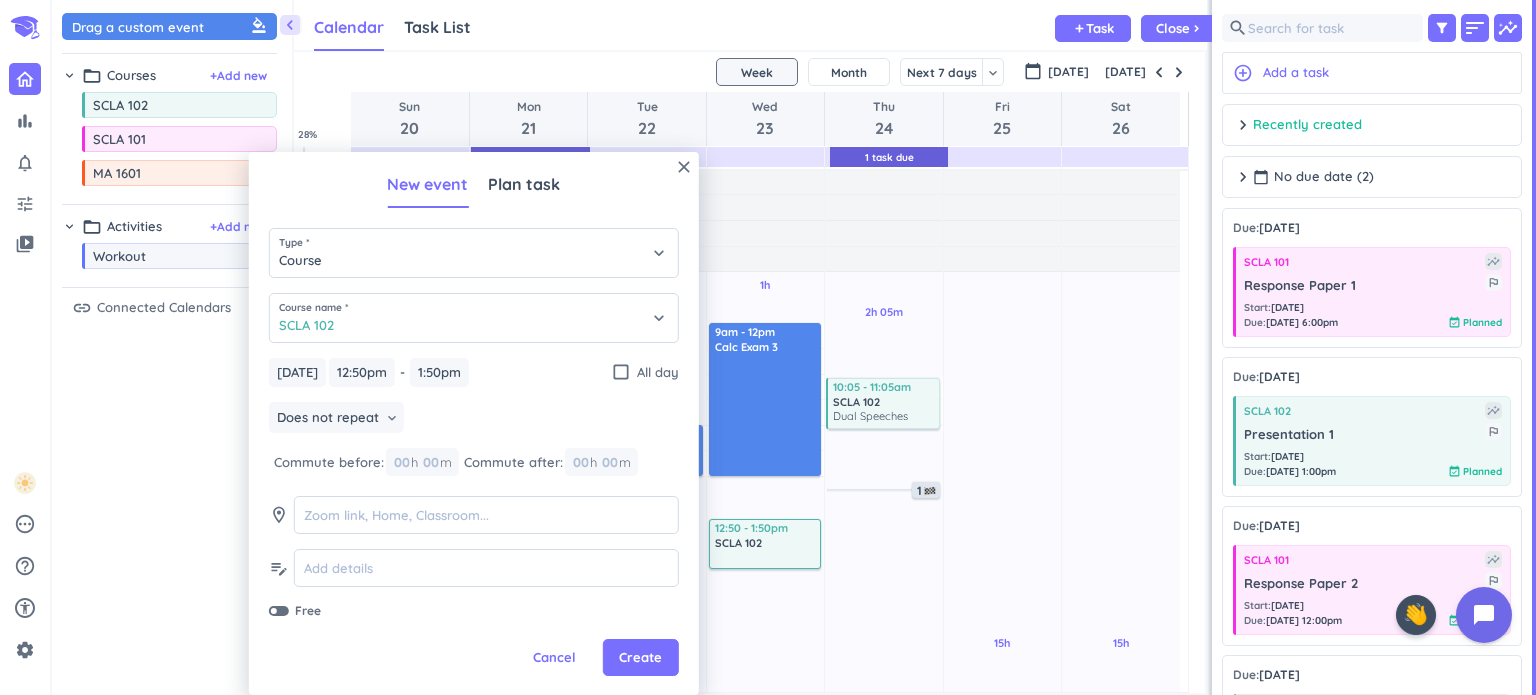 click on "Course name * SCLA 102 keyboard_arrow_down" at bounding box center (474, 325) 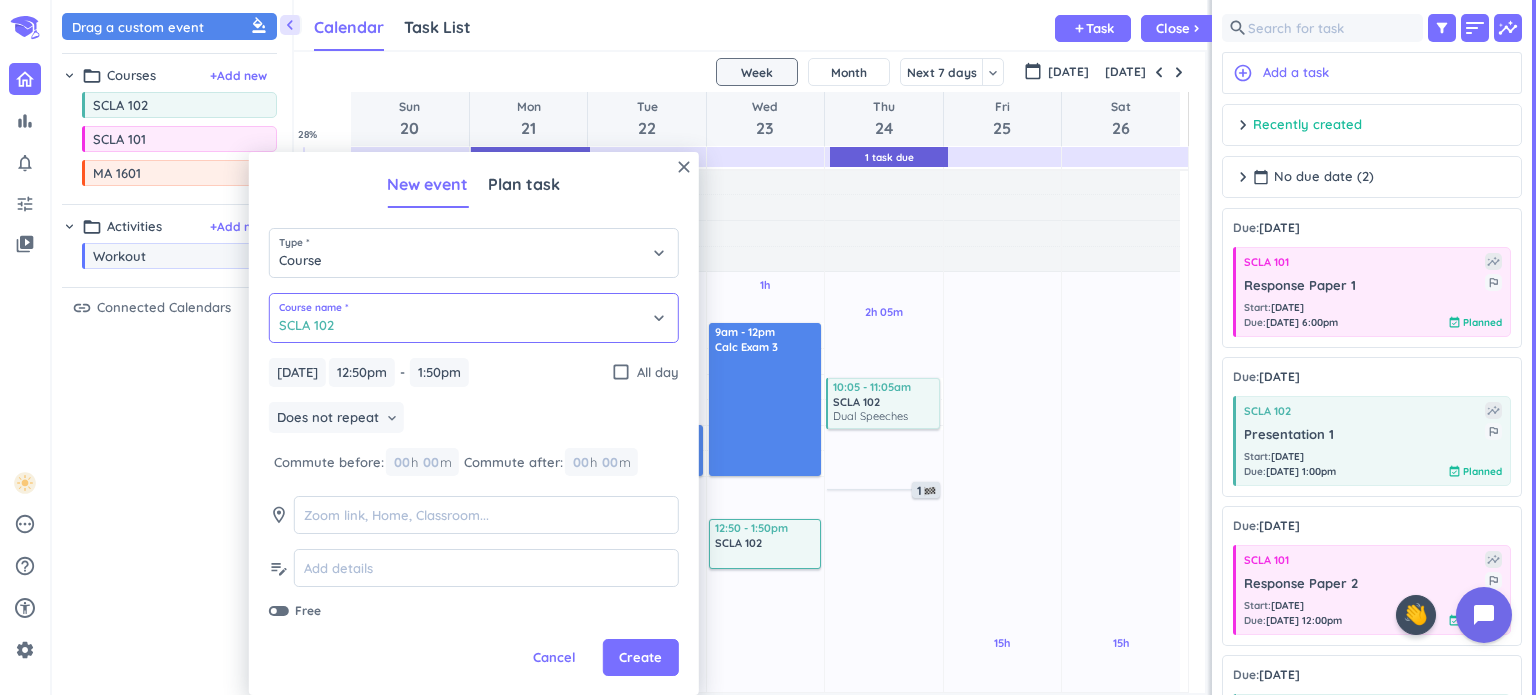 click on "SCLA 102" at bounding box center [474, 318] 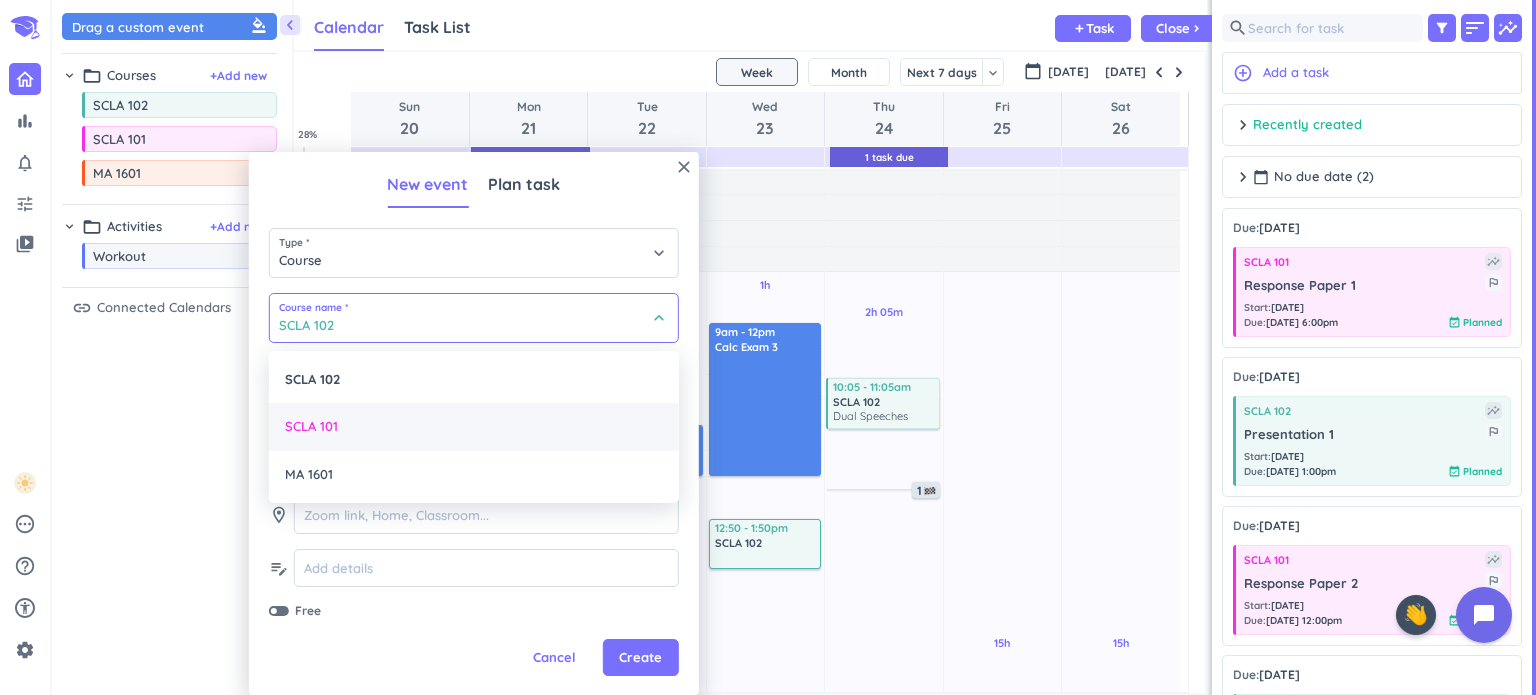 click on "SCLA 101" at bounding box center (474, 427) 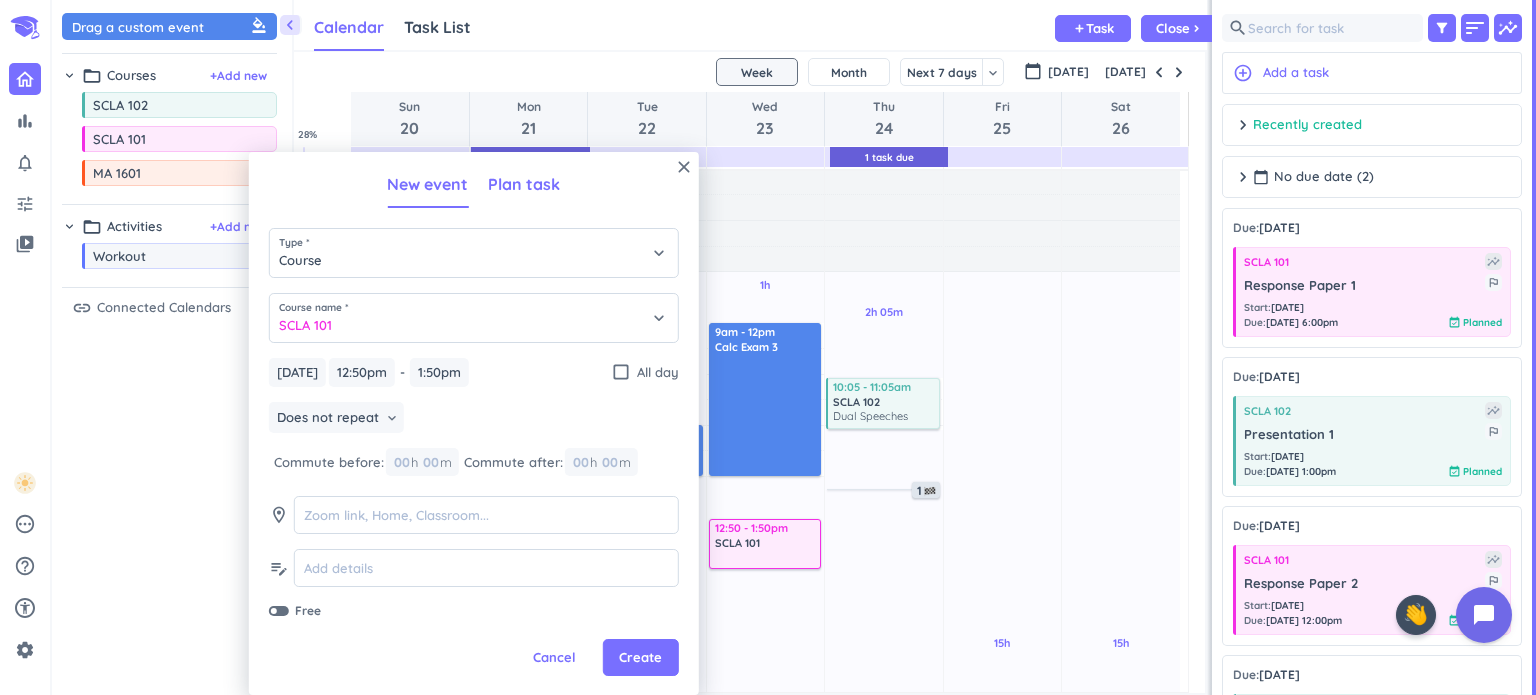 click on "Plan task" at bounding box center [524, 184] 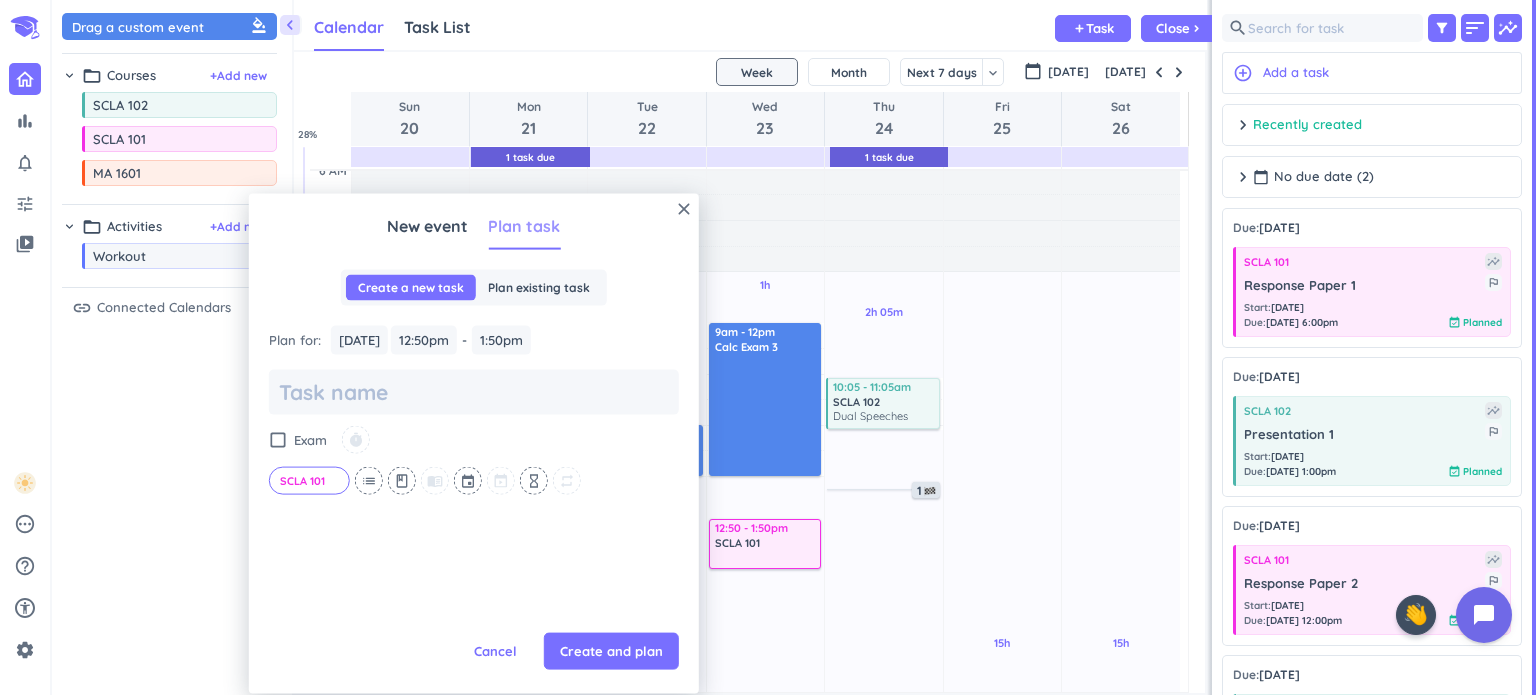 scroll, scrollTop: 0, scrollLeft: 0, axis: both 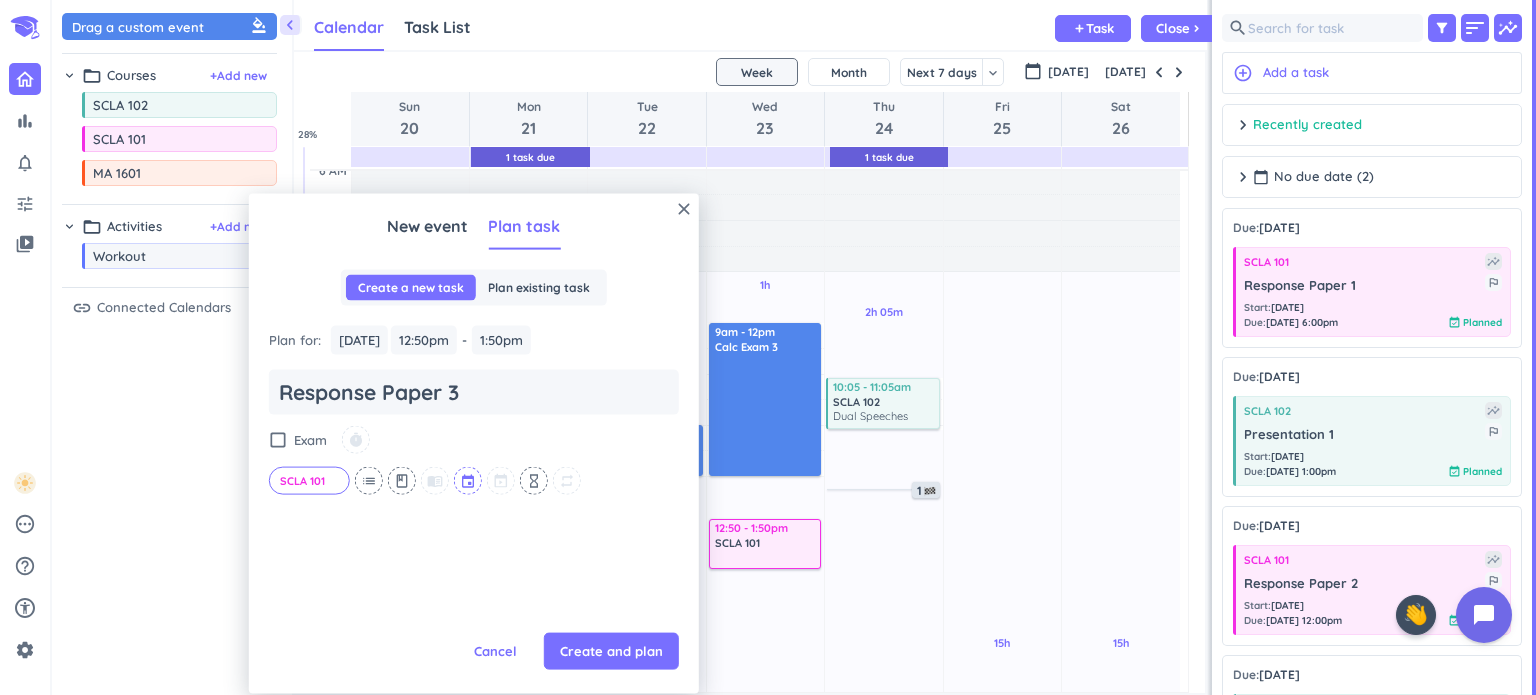 click at bounding box center [469, 480] 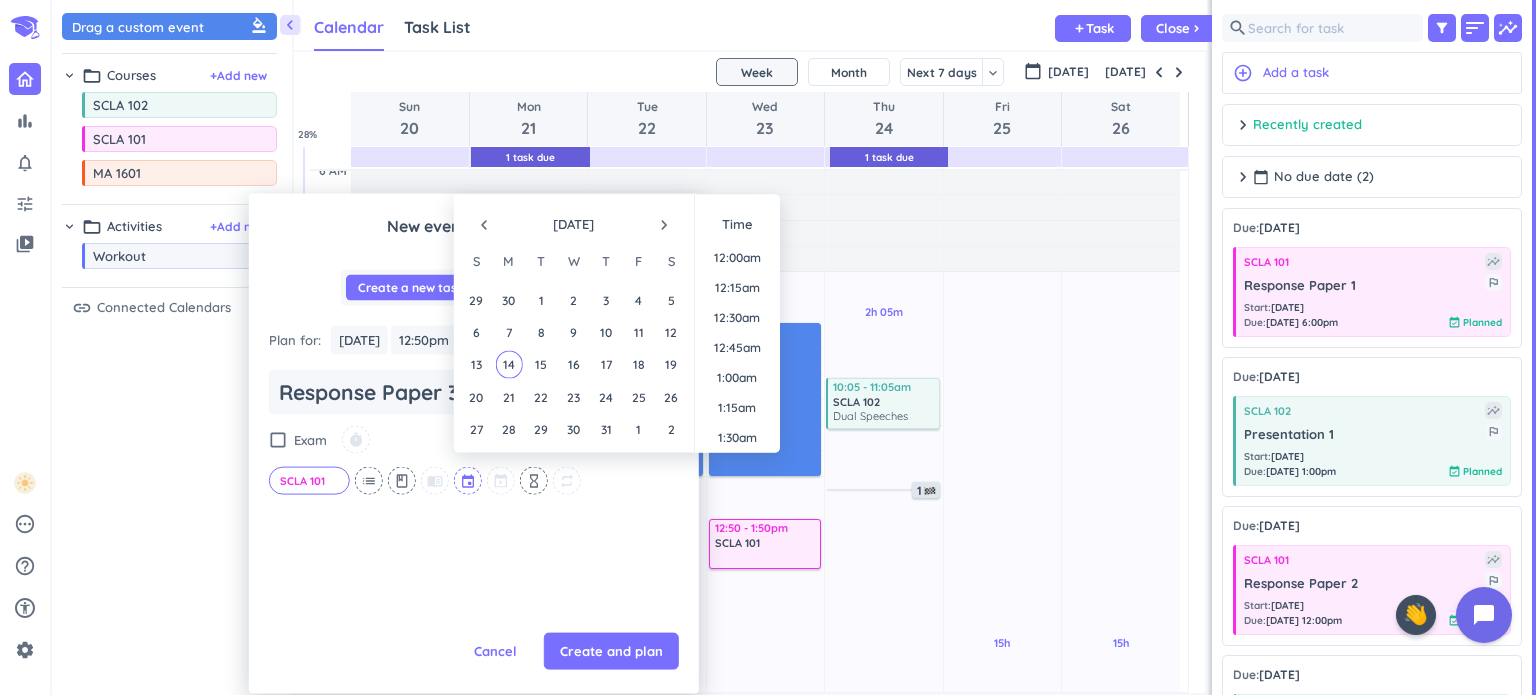 scroll, scrollTop: 1320, scrollLeft: 0, axis: vertical 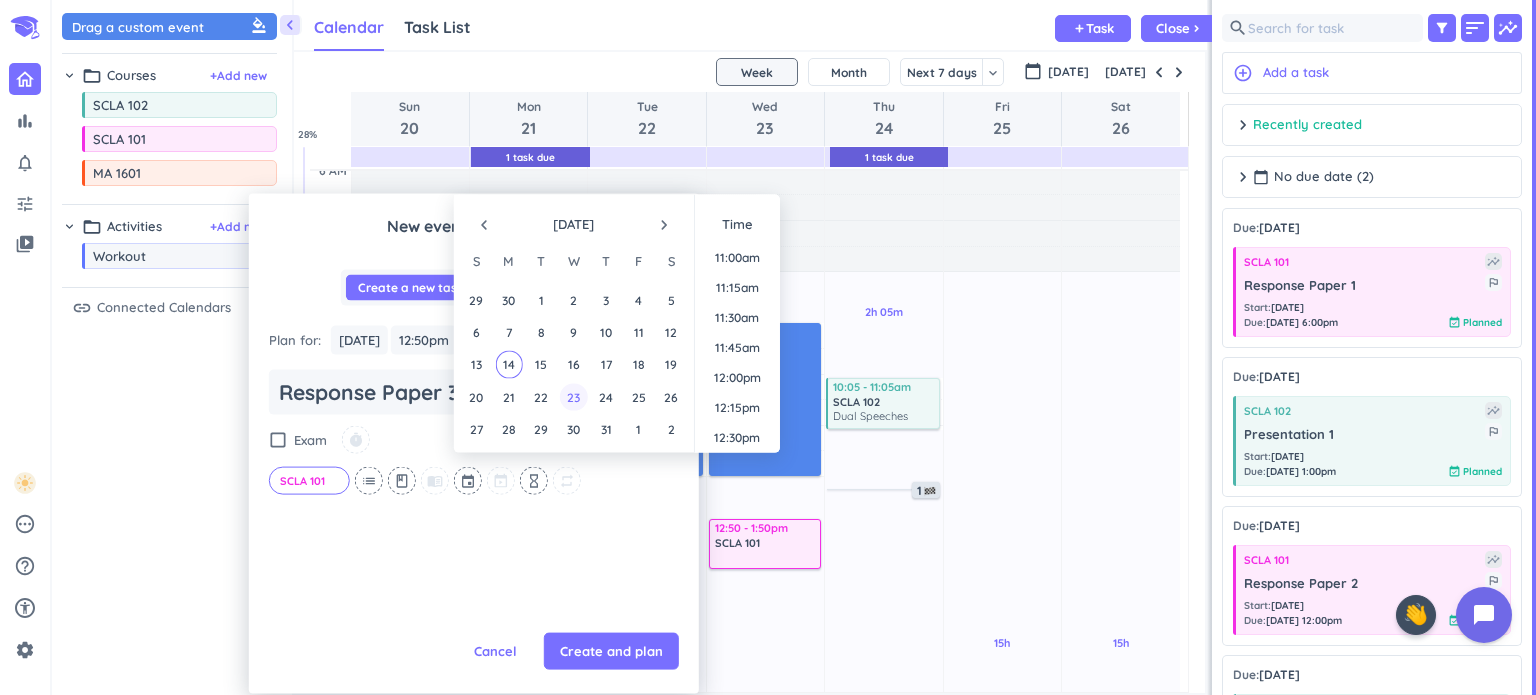 click on "23" at bounding box center (573, 397) 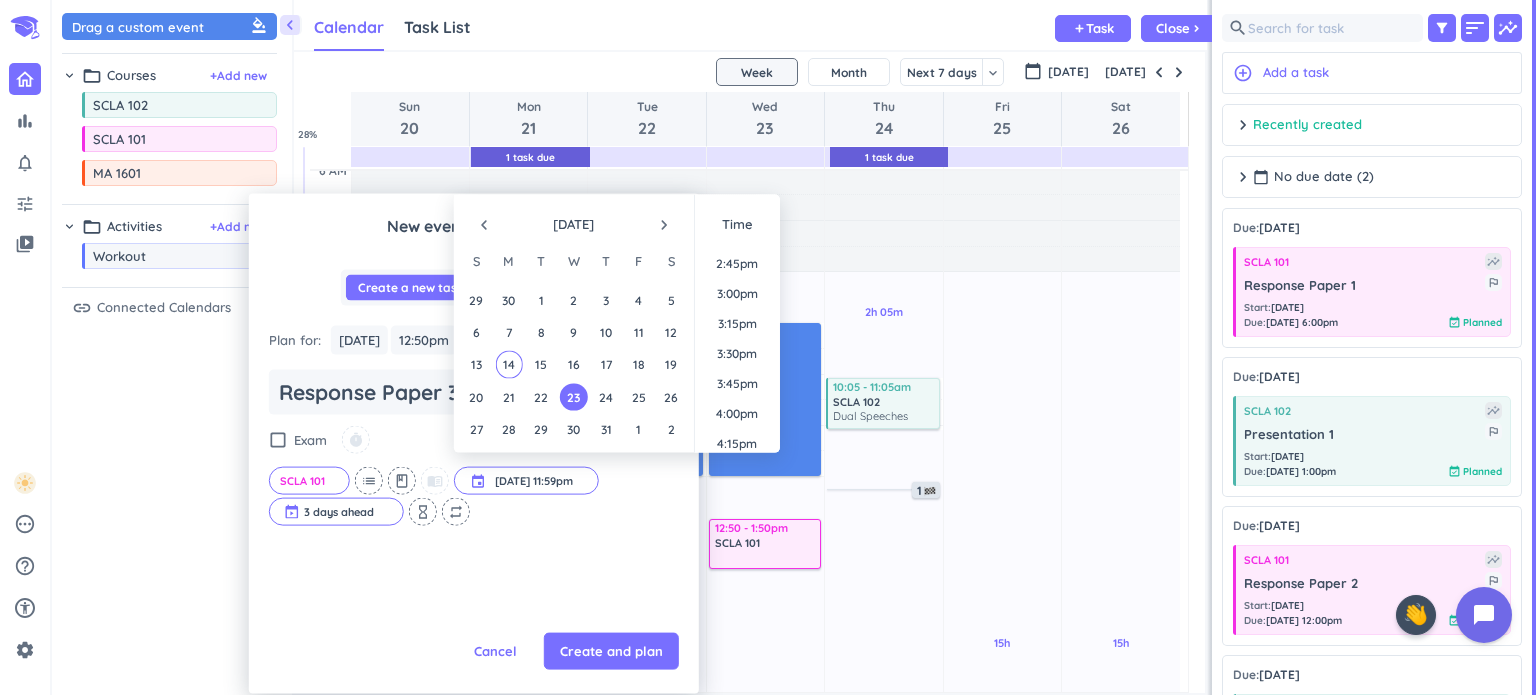 scroll, scrollTop: 1763, scrollLeft: 0, axis: vertical 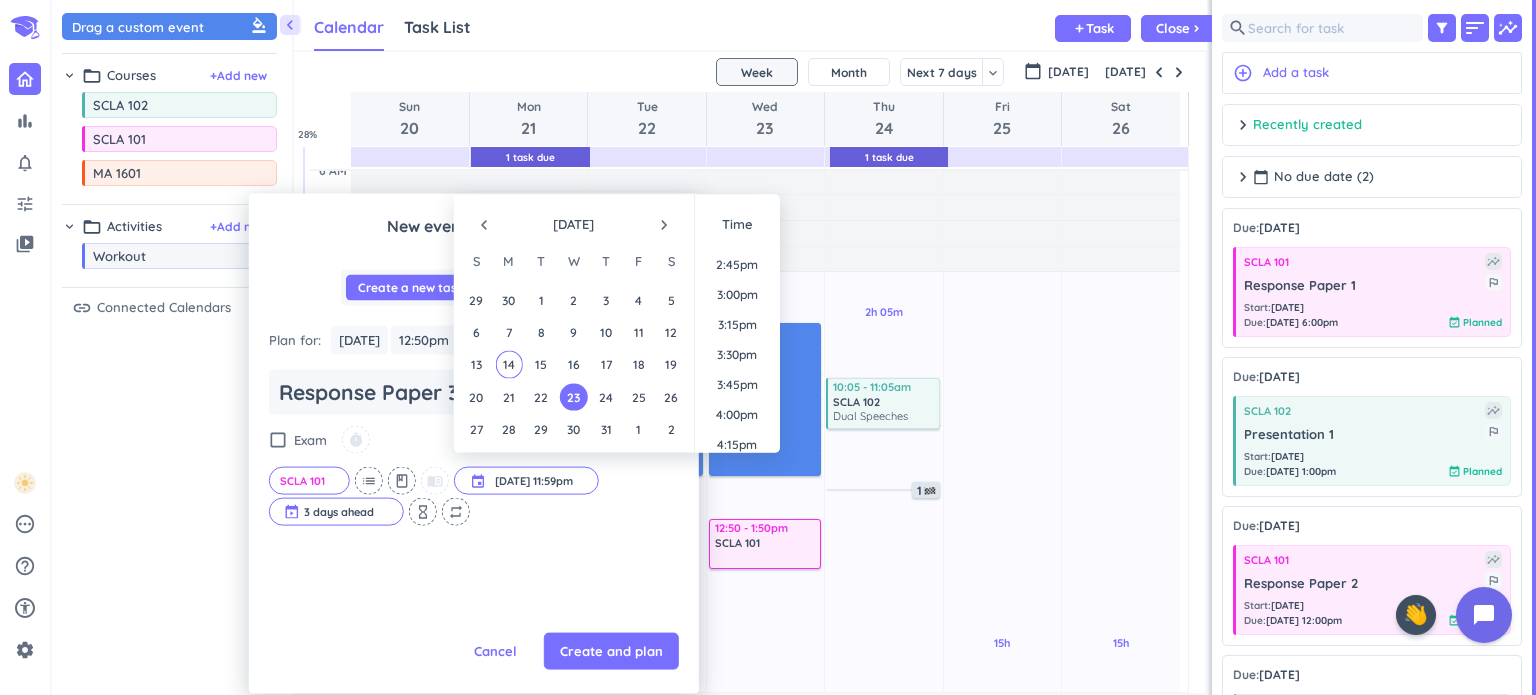 click on "3:00pm" at bounding box center (737, 295) 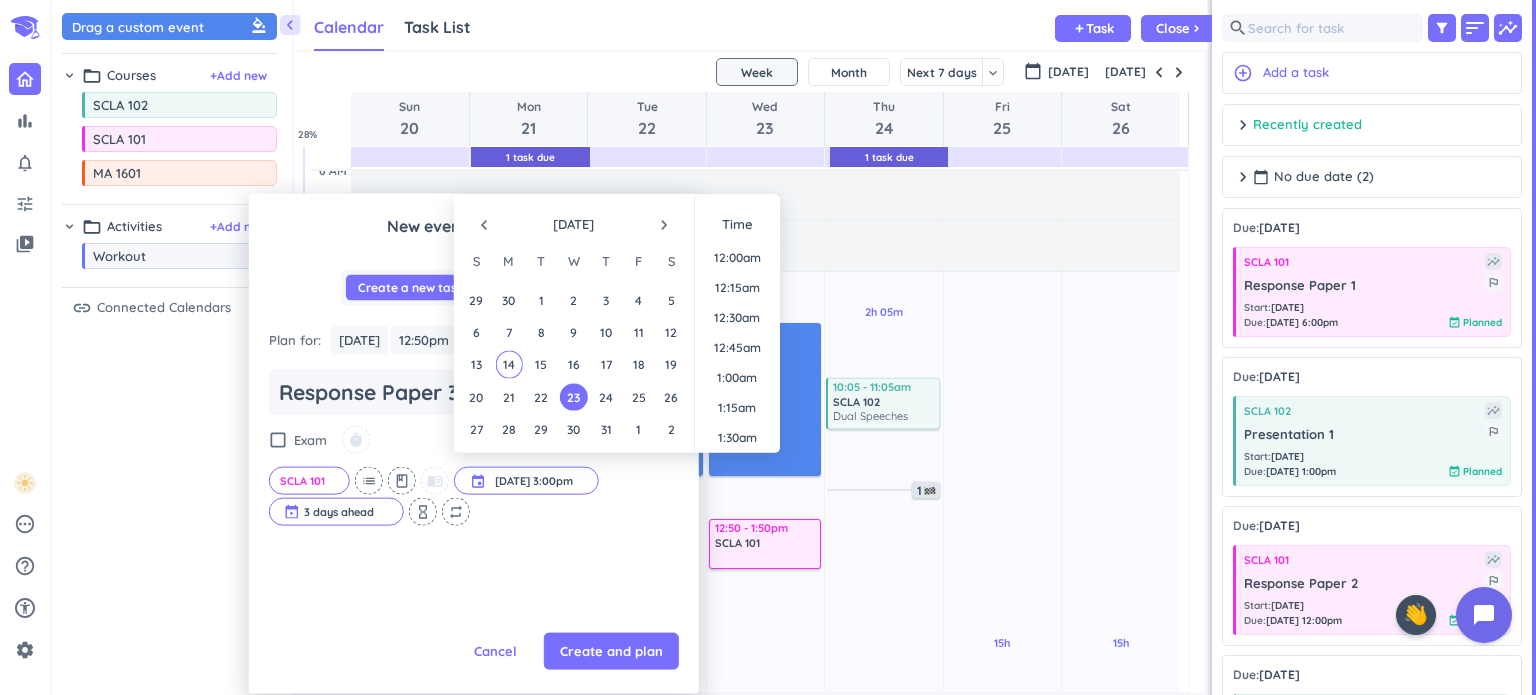 scroll, scrollTop: 1710, scrollLeft: 0, axis: vertical 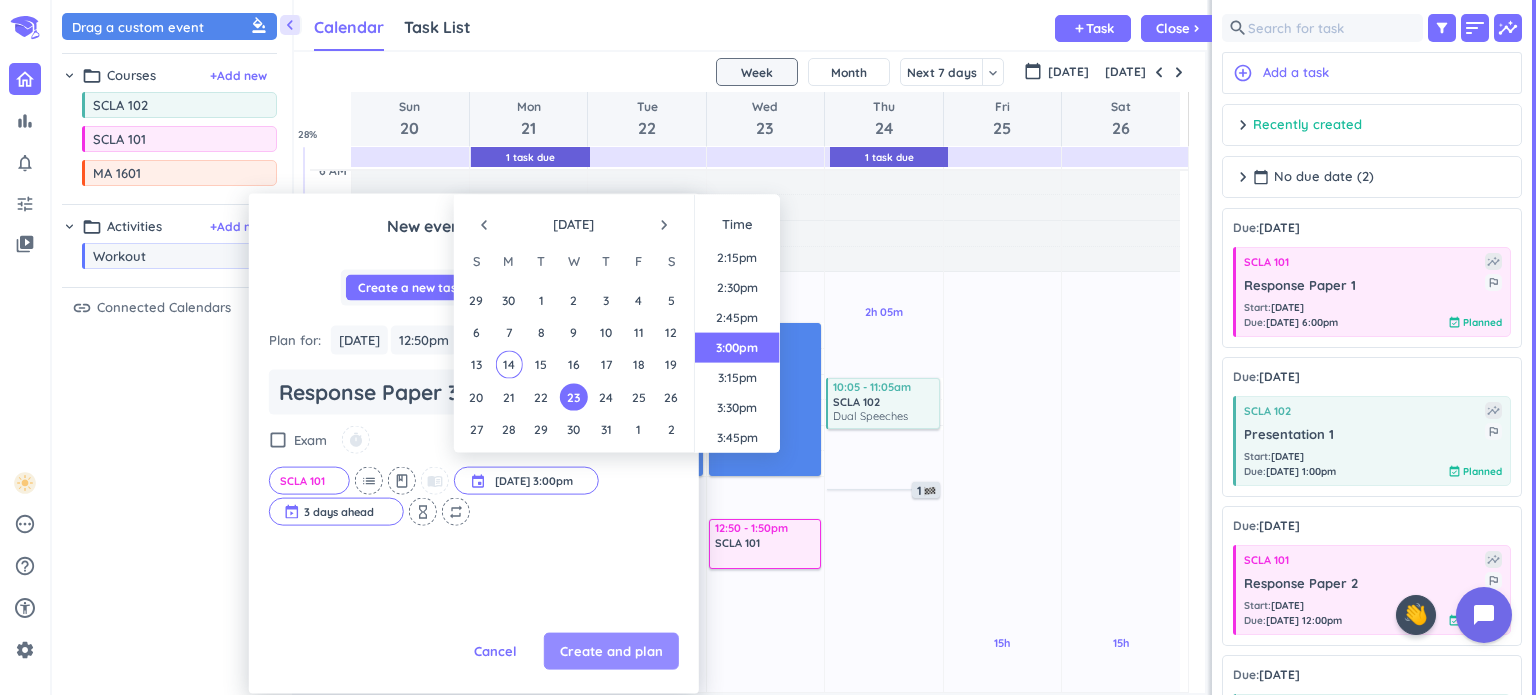 click on "Create and plan" at bounding box center (611, 651) 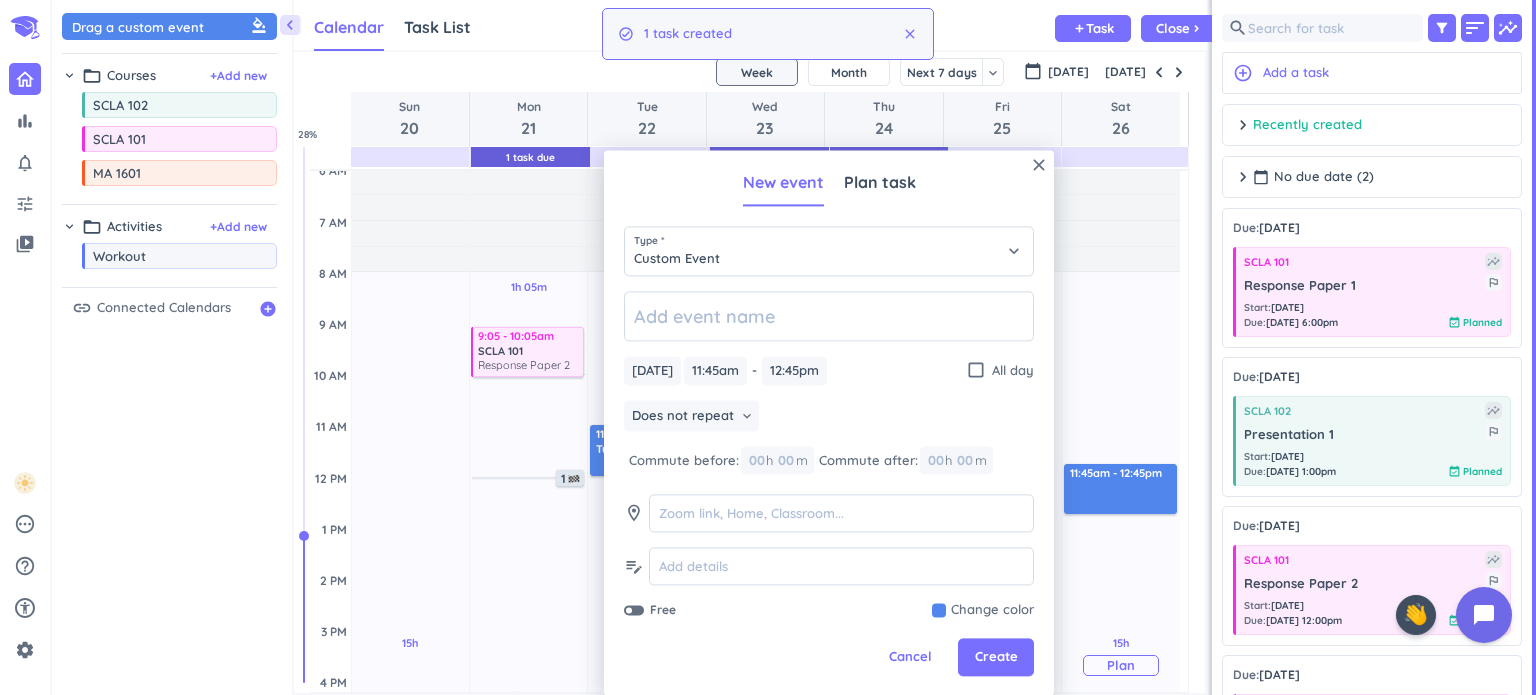 scroll, scrollTop: 160, scrollLeft: 0, axis: vertical 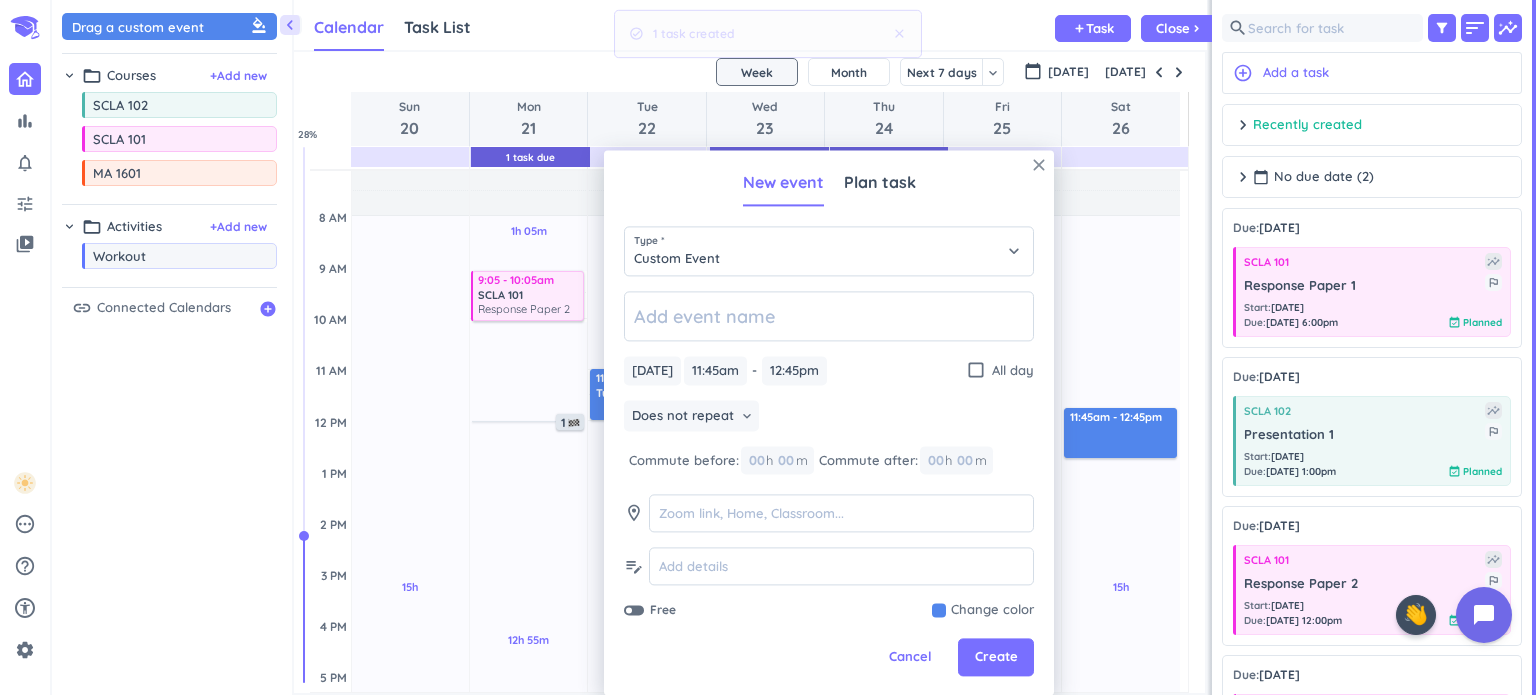 click on "close" at bounding box center [1039, 165] 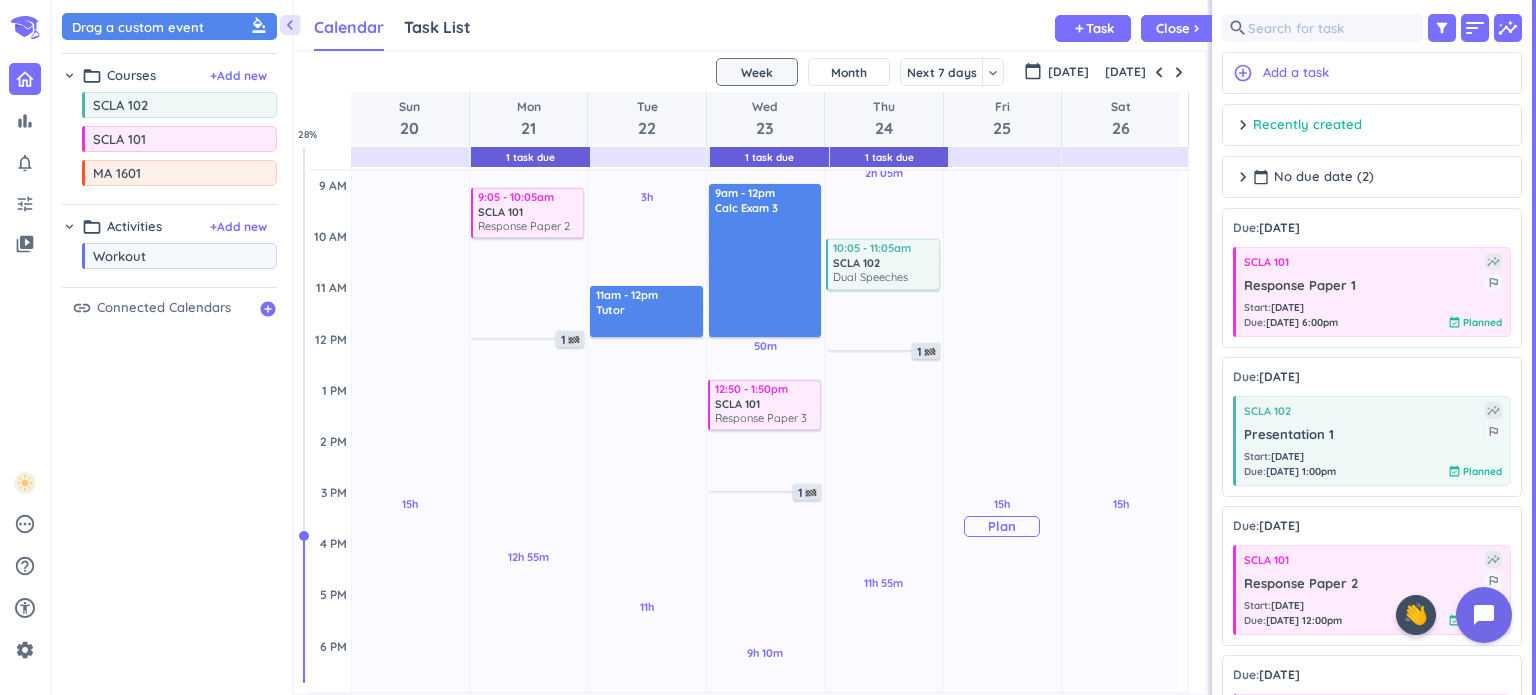 scroll, scrollTop: 244, scrollLeft: 0, axis: vertical 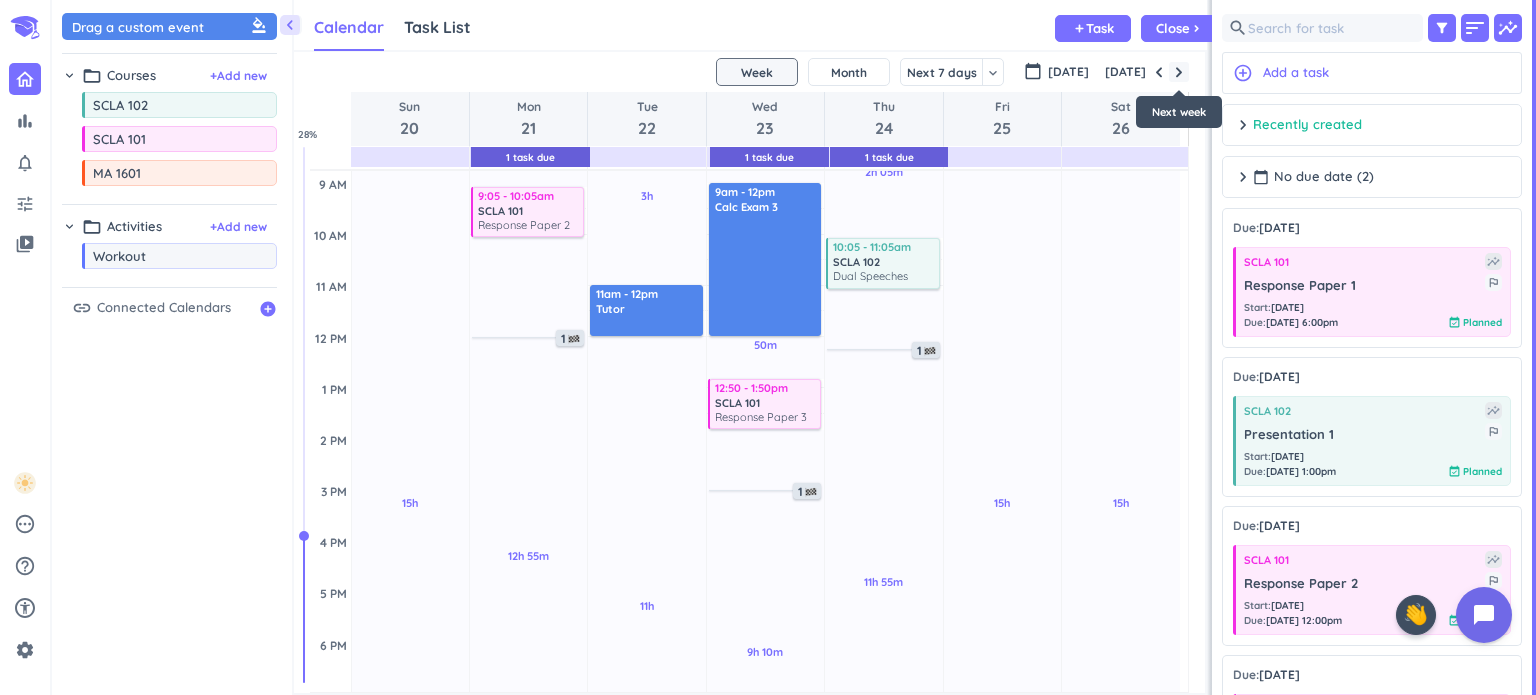 click at bounding box center (1179, 72) 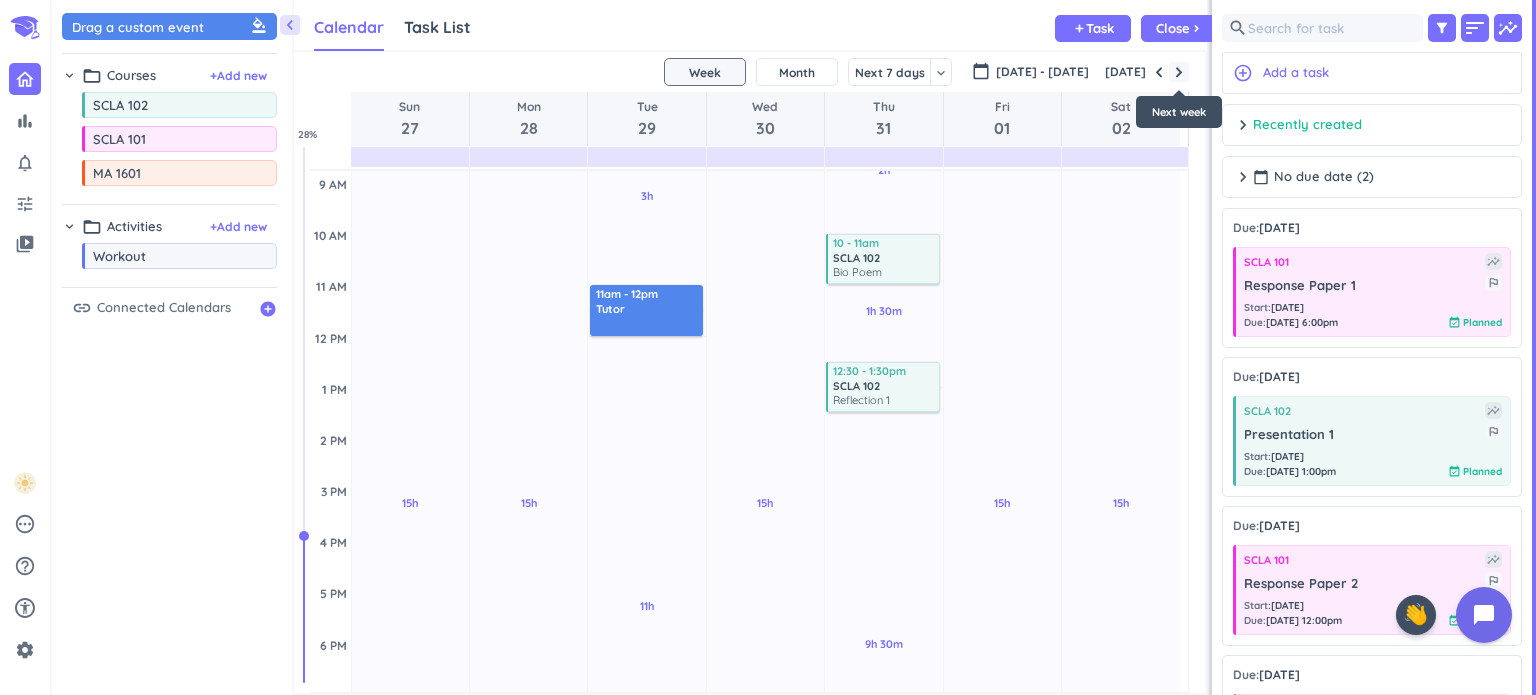 scroll, scrollTop: 104, scrollLeft: 0, axis: vertical 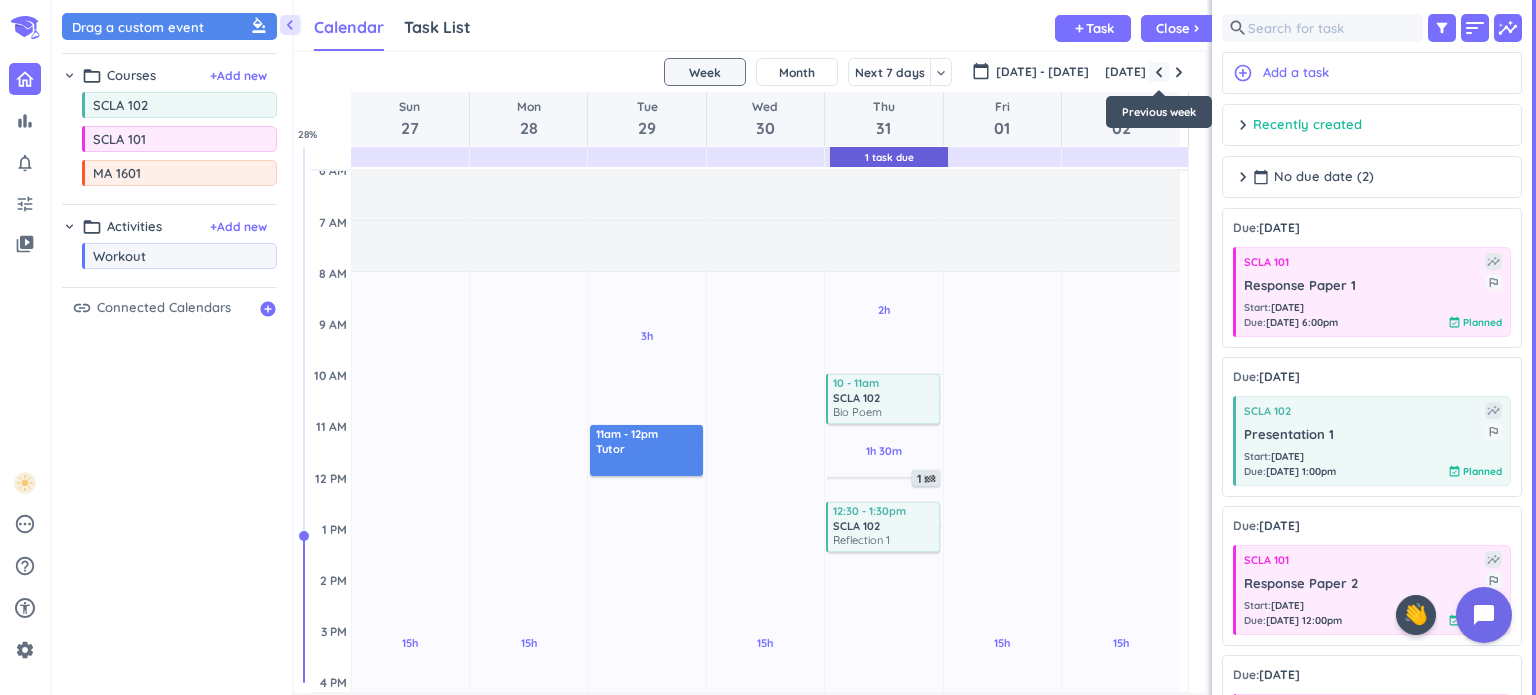click at bounding box center [1159, 72] 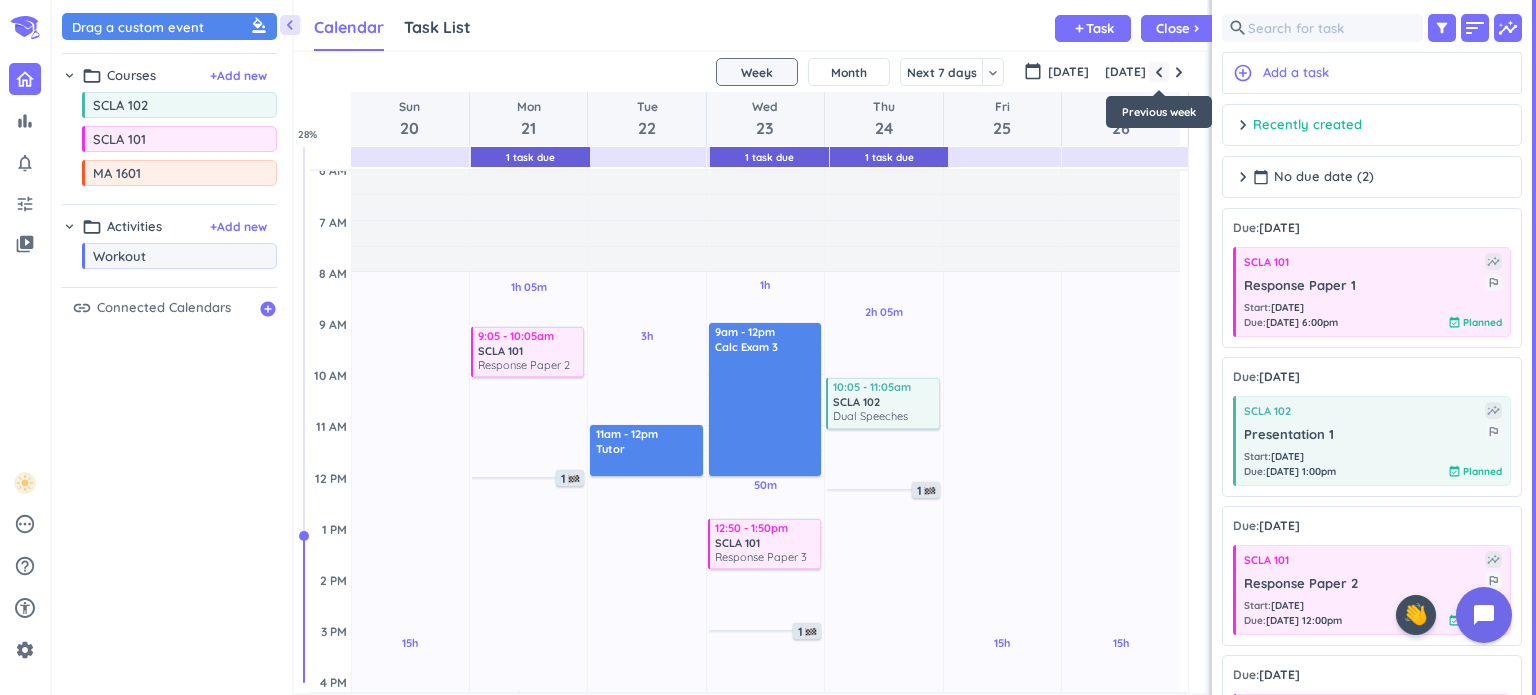click at bounding box center [1159, 72] 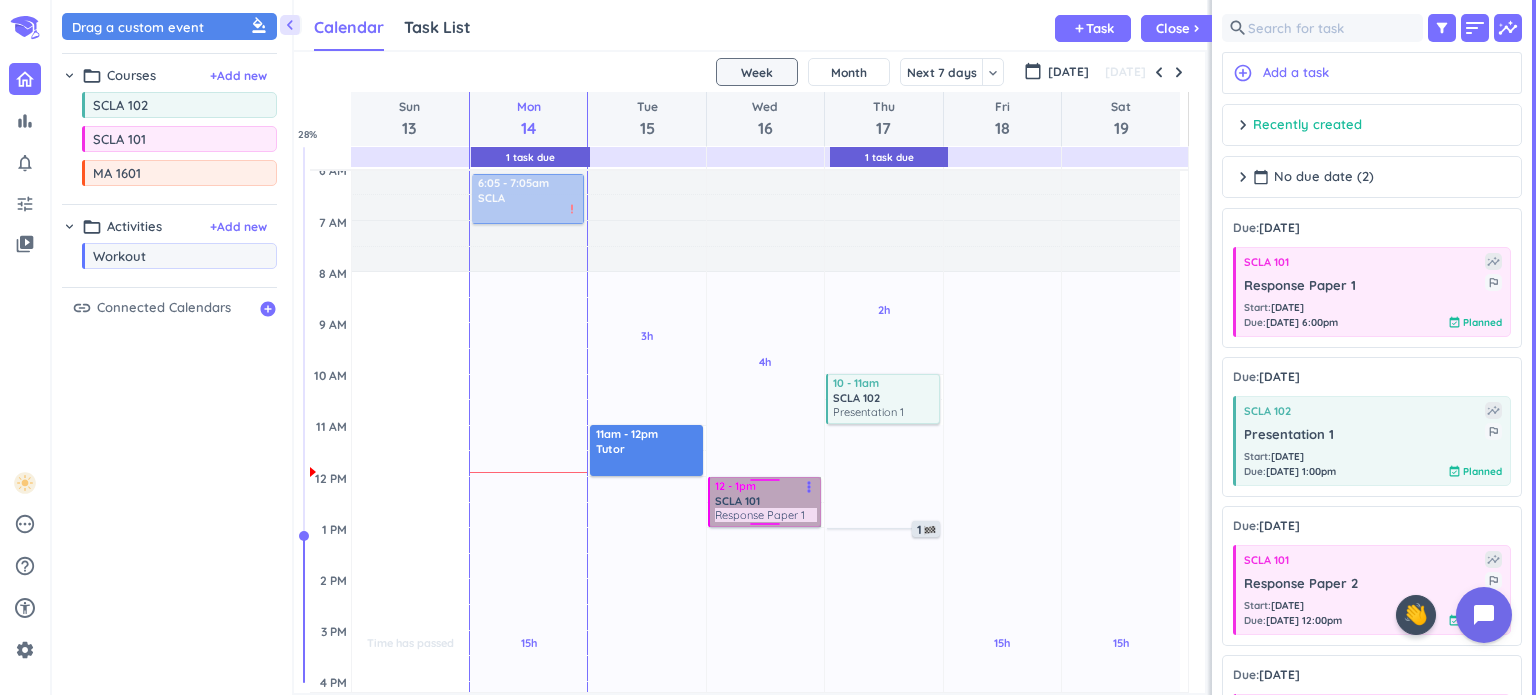 drag, startPoint x: 752, startPoint y: 498, endPoint x: 812, endPoint y: 515, distance: 62.361847 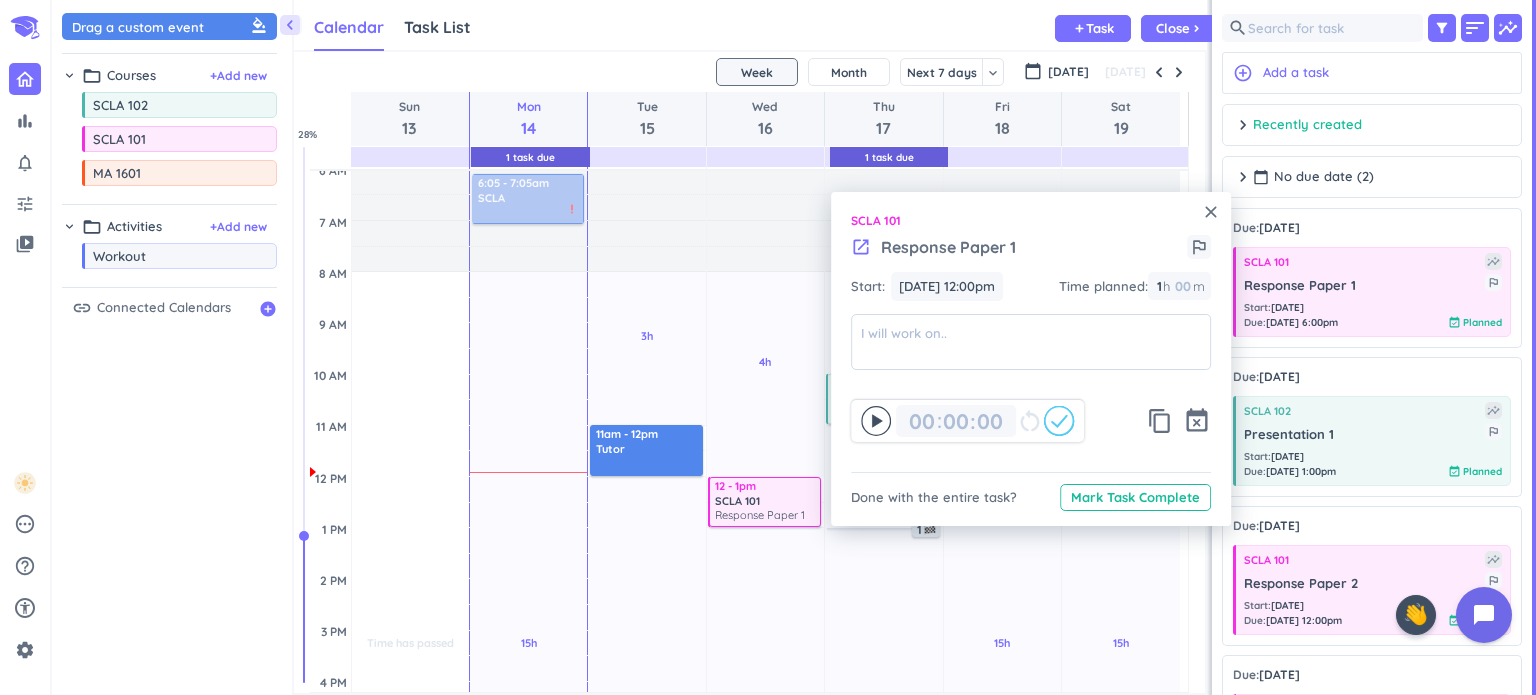 click on "Response Paper 1" at bounding box center (948, 247) 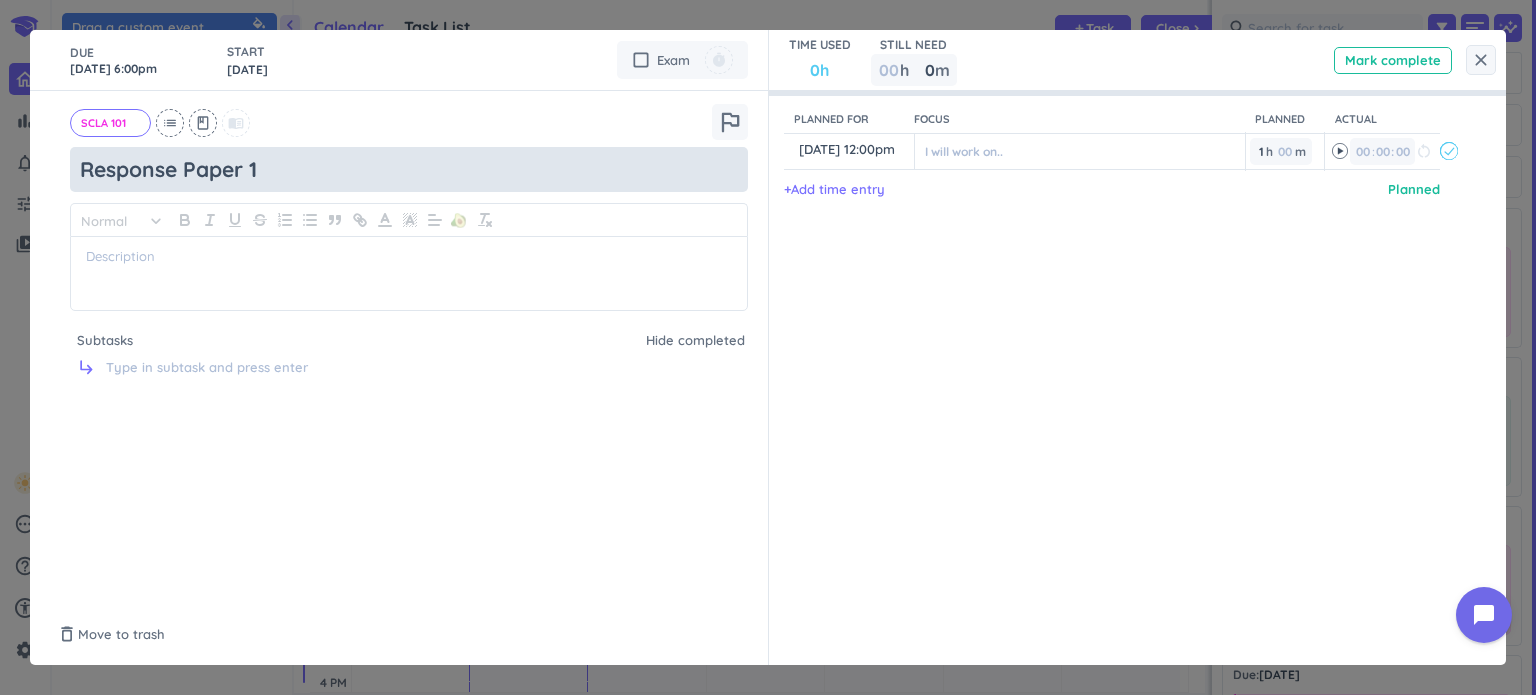 click on "Response Paper 1" at bounding box center (409, 169) 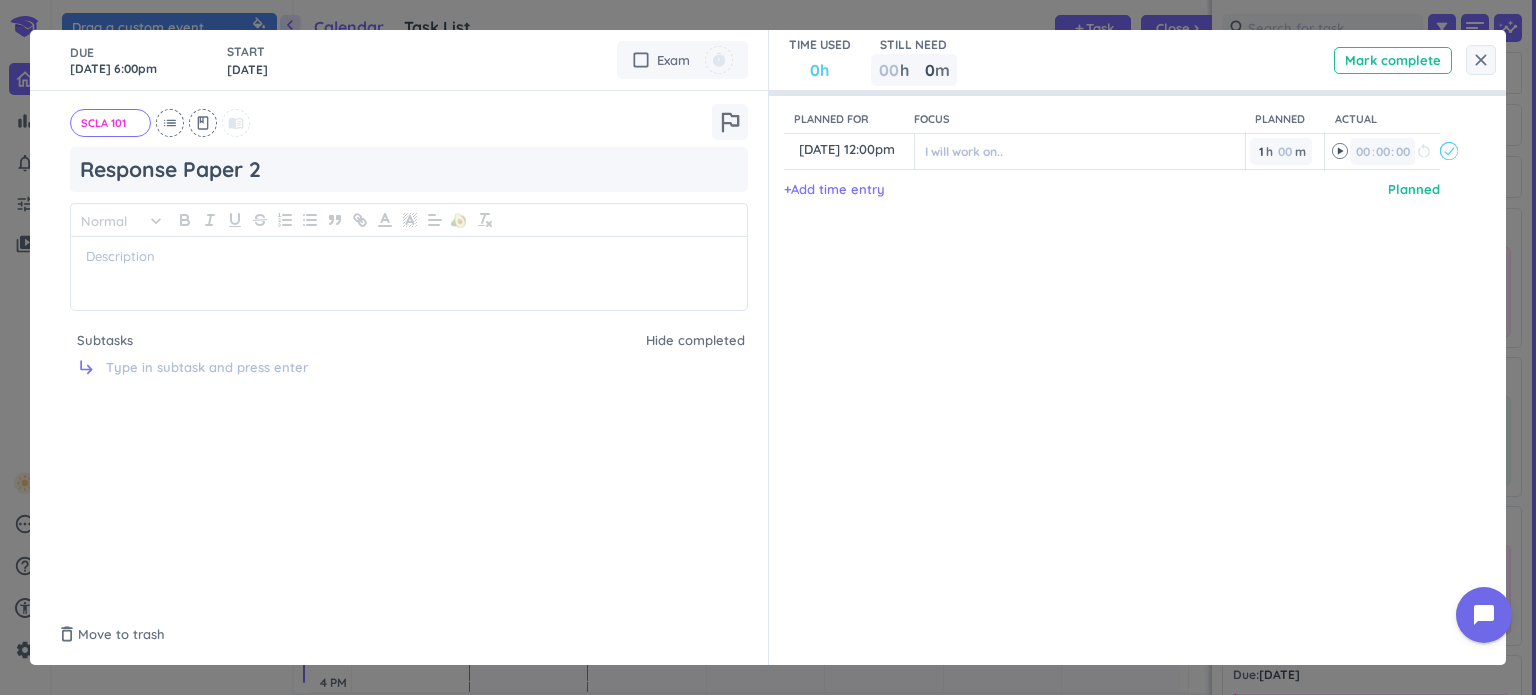 click on "close DUE [DATE] 6:00pm START [DATE] cancel check_box_outline_blank Exam timer SCLA 101 cancel list class menu_book outlined_flag Response Paper 2 Normal keyboard_arrow_down                                                                             🥑             Subtasks Hide completed subdirectory_arrow_right TIME USED 0h STILL NEED 00 h 0 0 00 m Mark complete Planned for Focus Planned Actual content_copy [DATE] 12:00pm ️ I will work on.. 1 1 00 h 00 m 00 00 : 00 restart_alt event_busy +  Add time entry Planned delete_outline Move to trash Saved done" at bounding box center [768, 347] 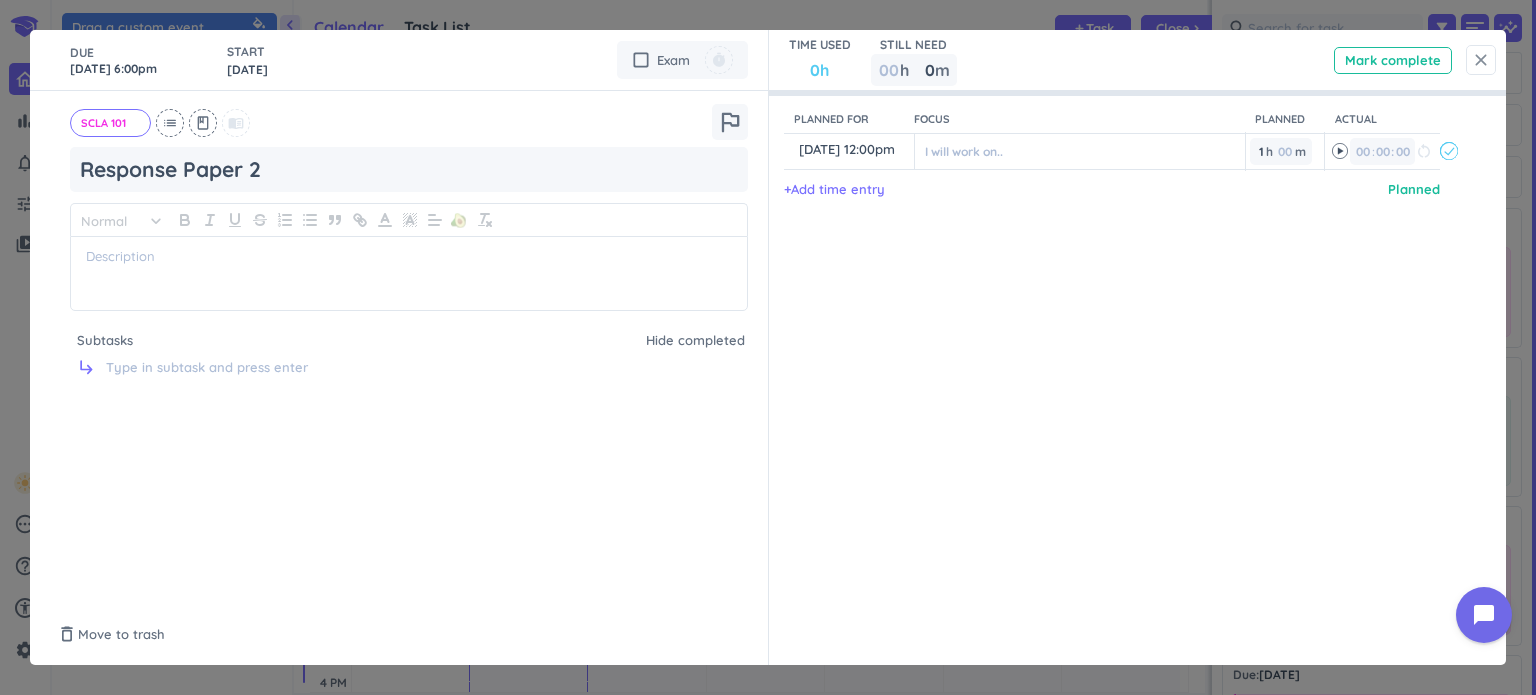click on "close" at bounding box center [1481, 60] 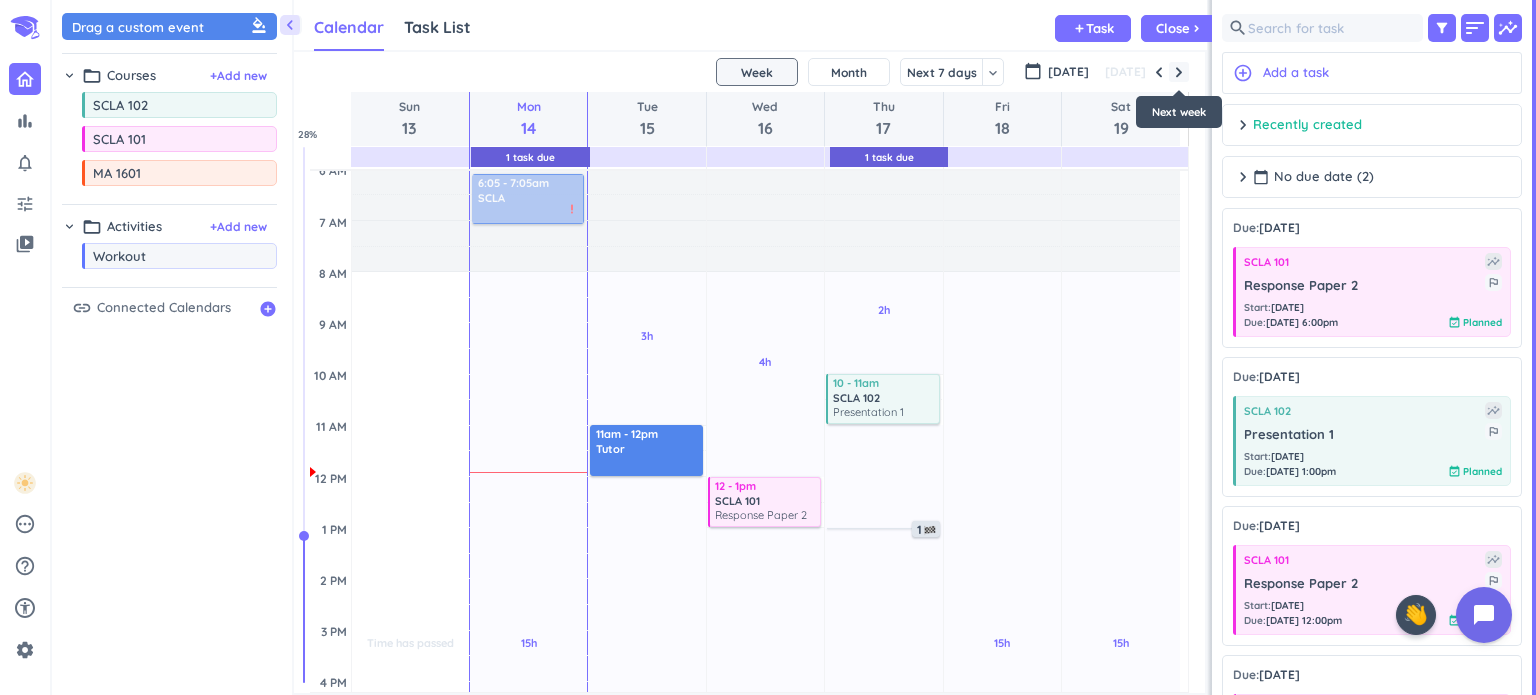 click at bounding box center (1179, 72) 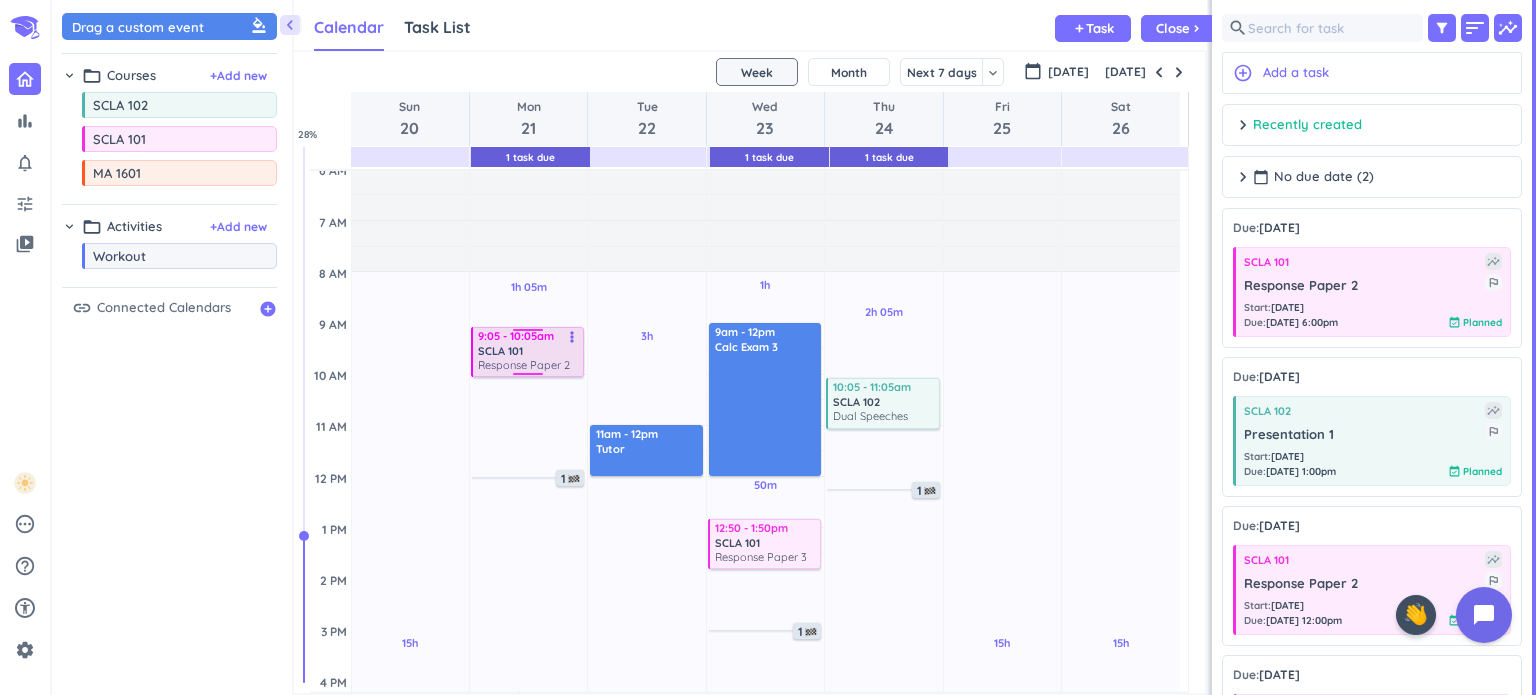 click on "more_vert" at bounding box center [572, 337] 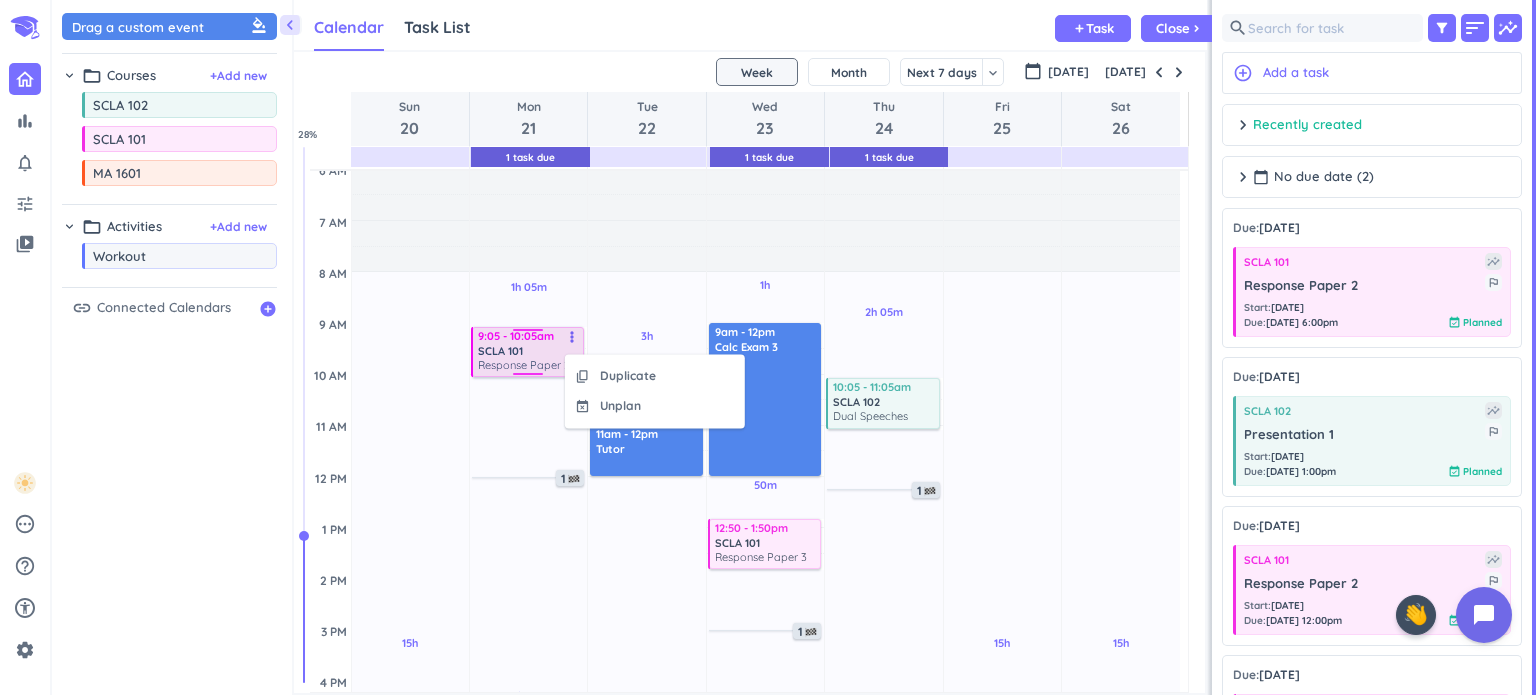 click at bounding box center (528, 333) 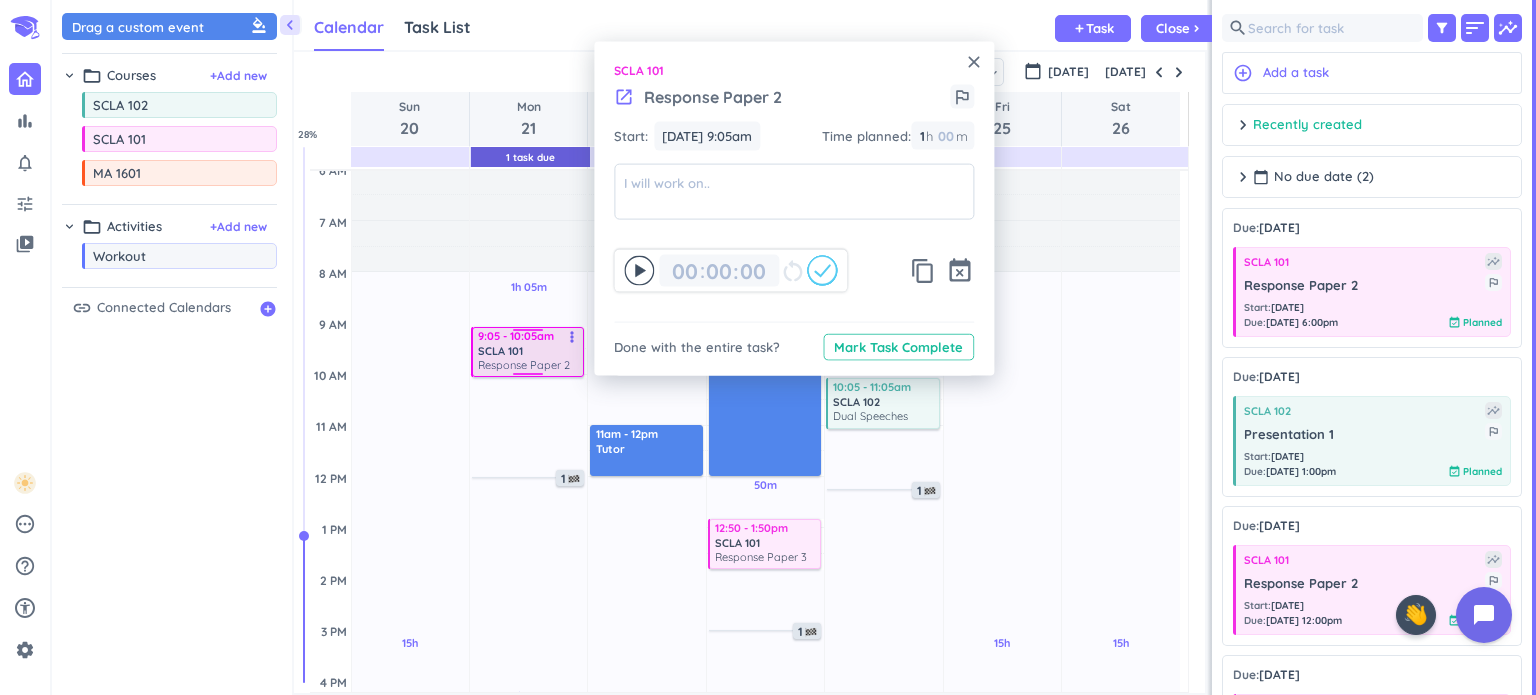 click on "Response Paper 2" at bounding box center (524, 365) 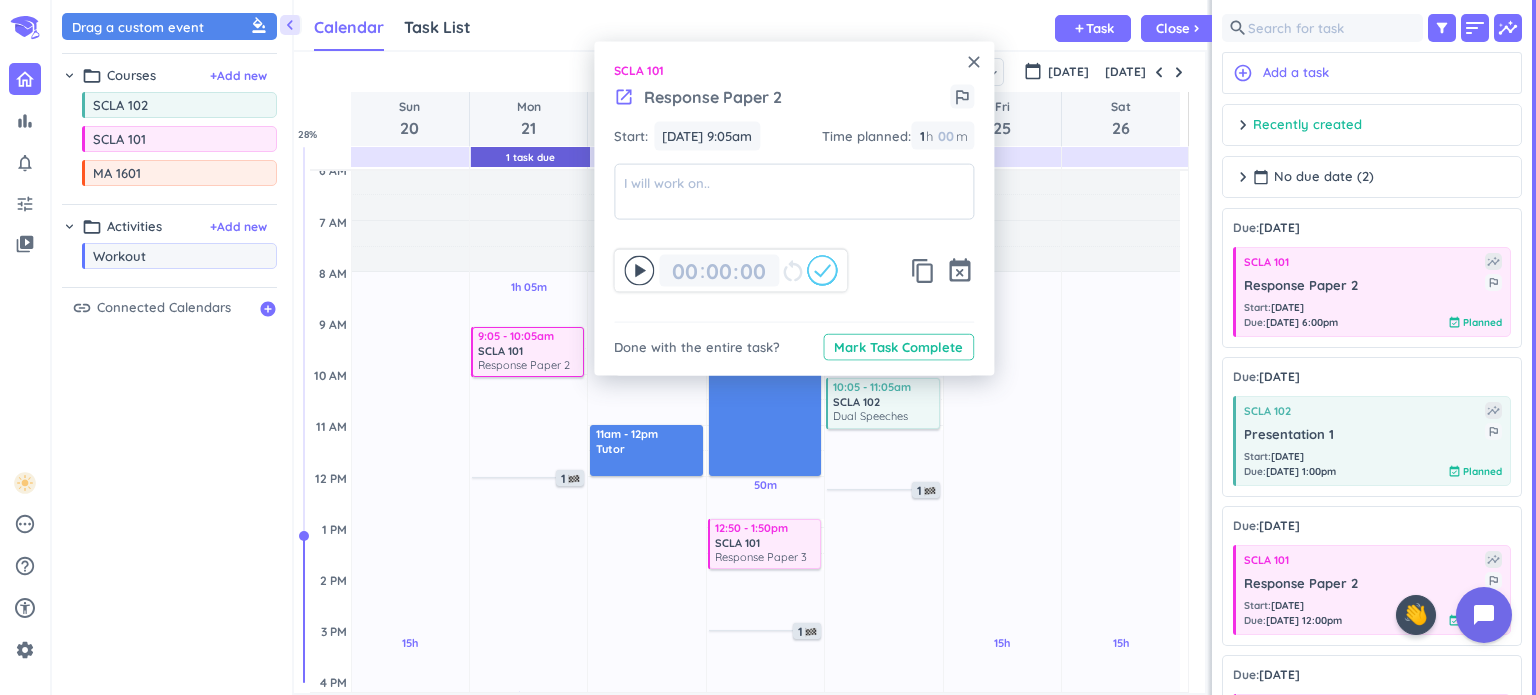 click on "Response Paper 2" at bounding box center [713, 97] 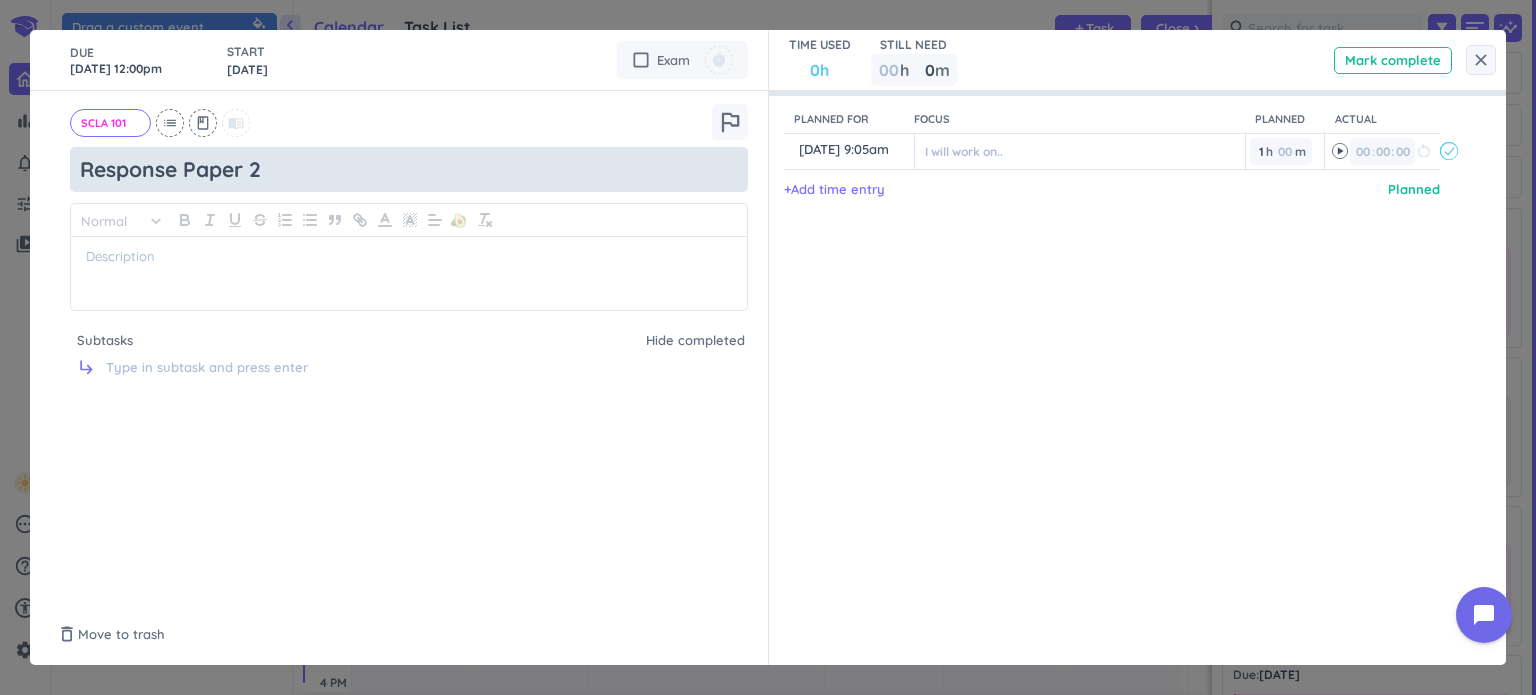 click on "Response Paper 2" at bounding box center (409, 169) 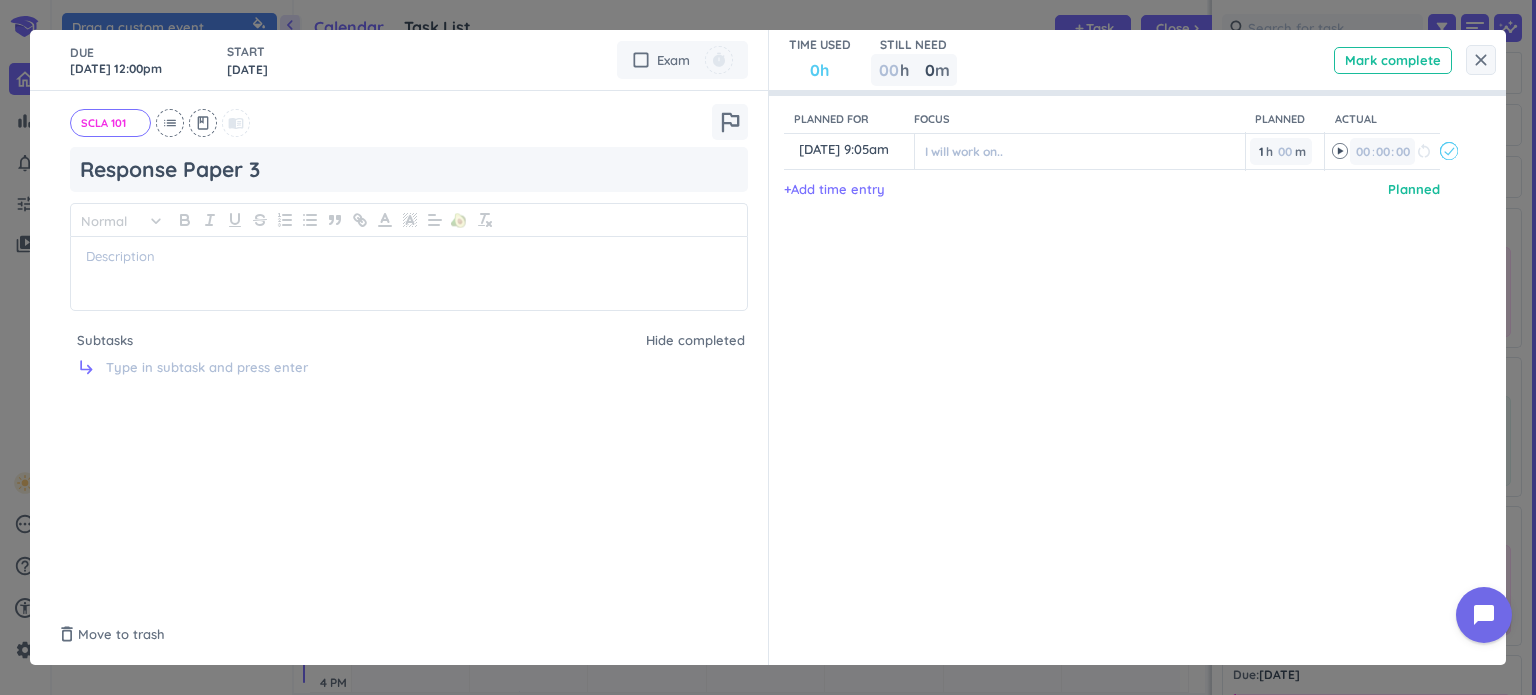 click on "close" at bounding box center [1481, 60] 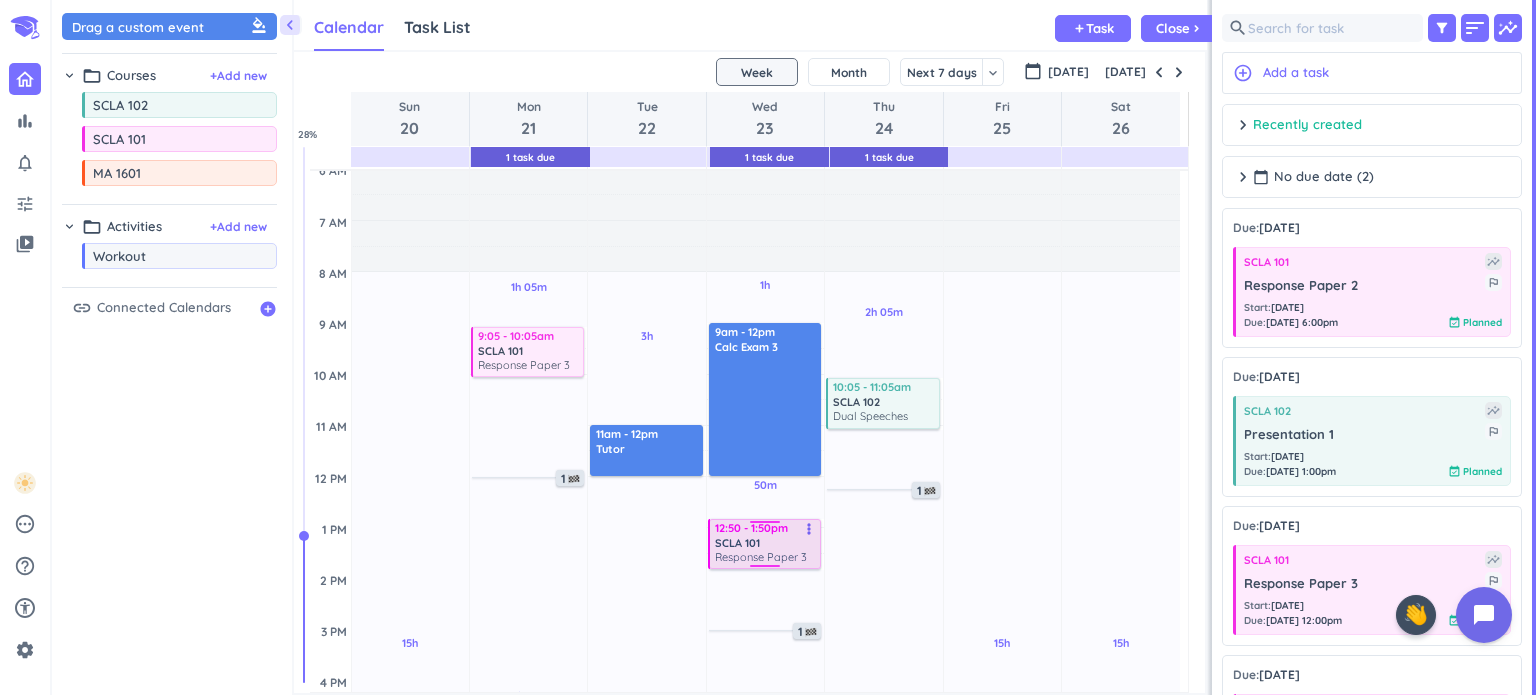 click on "12:50 - 1:50pm" at bounding box center [766, 528] 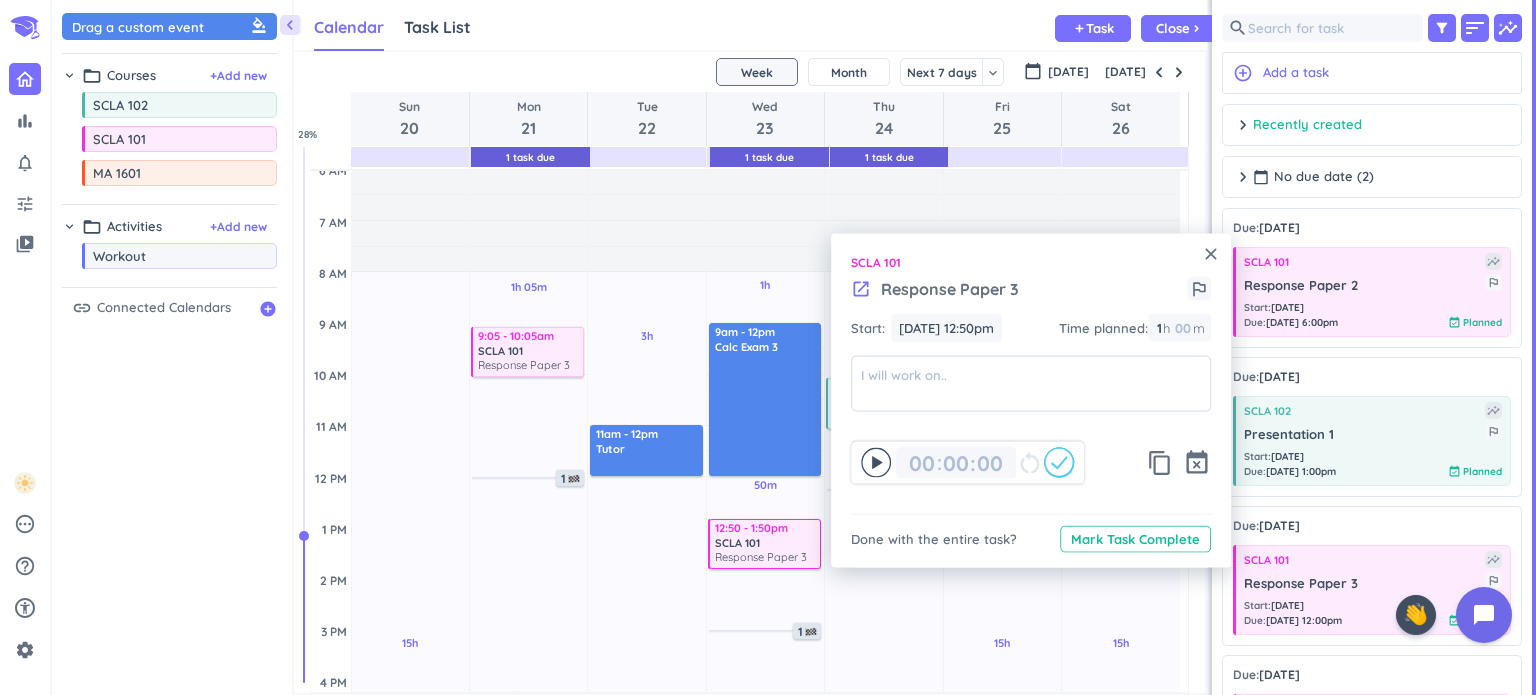 click on "Response Paper 3" at bounding box center [950, 289] 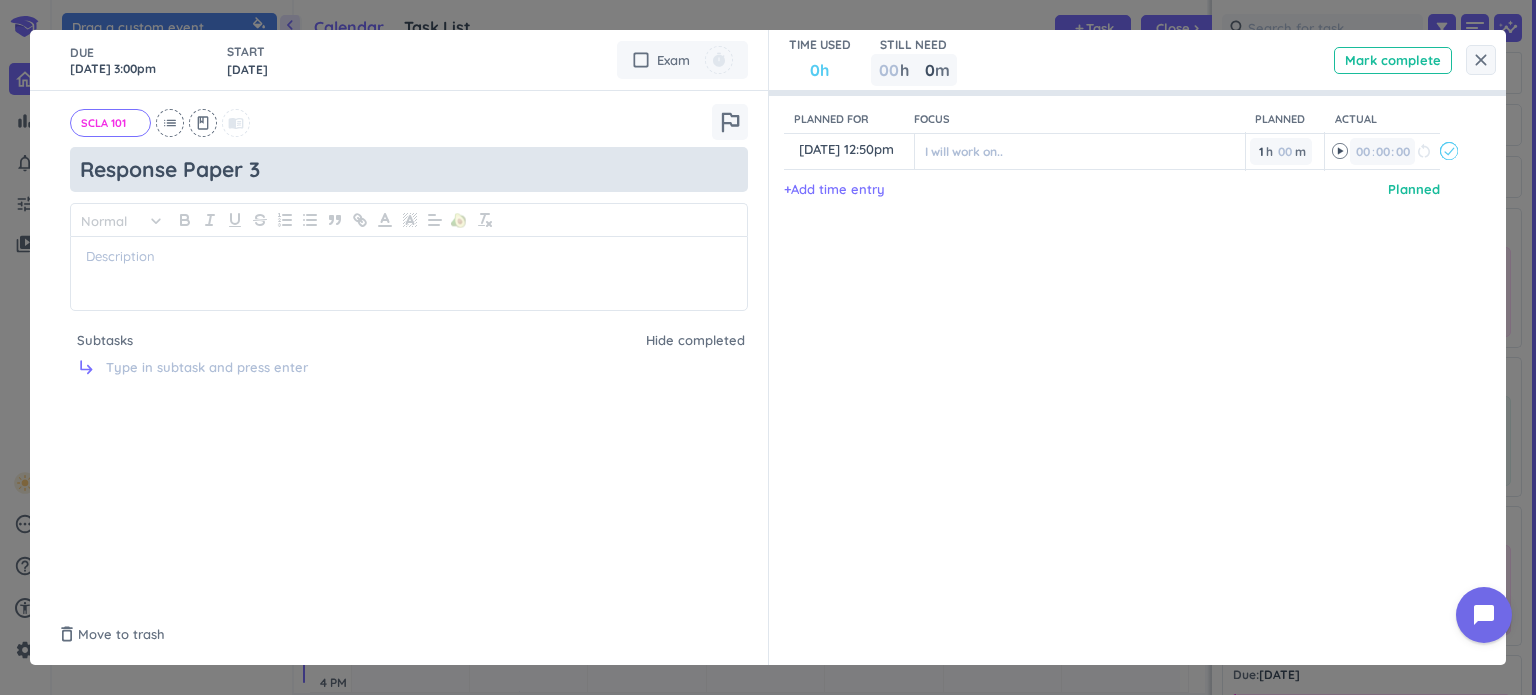 click on "Response Paper 3" at bounding box center [409, 169] 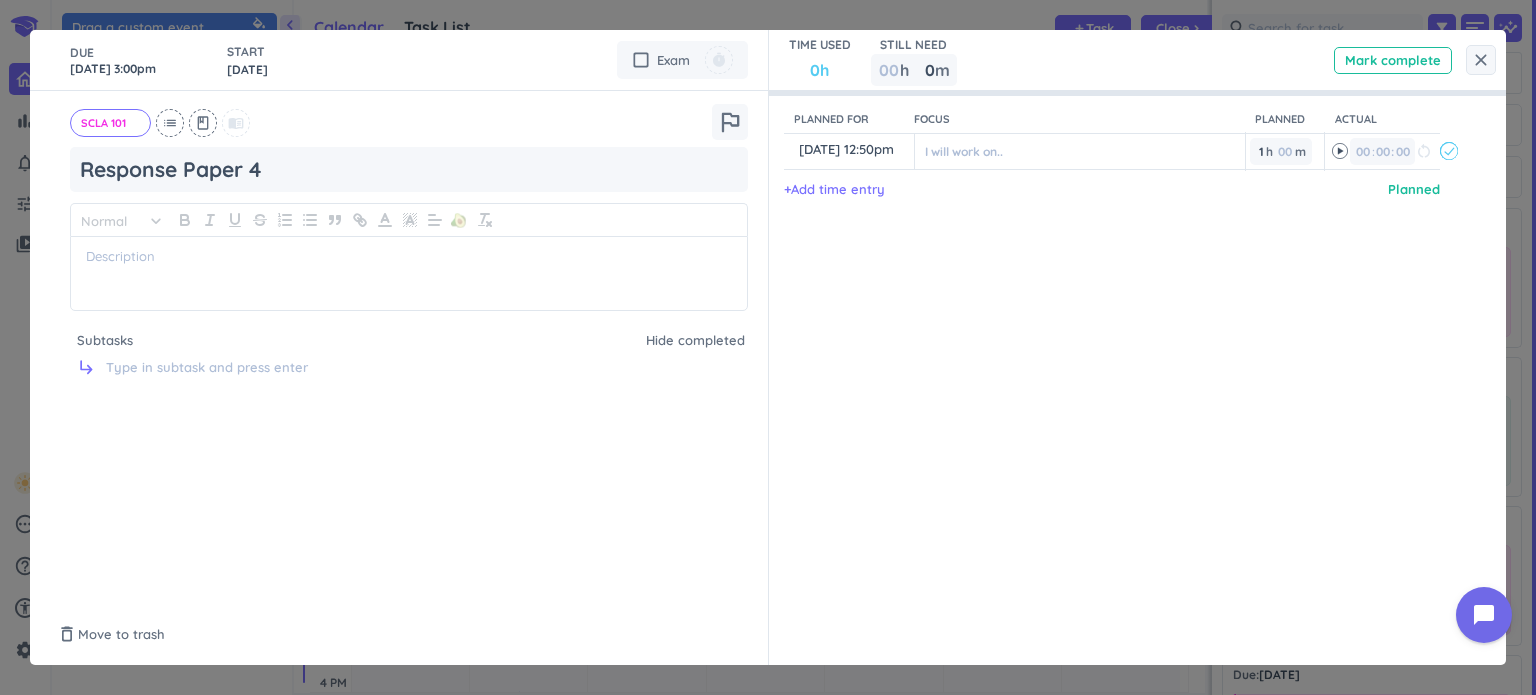 click on "close" at bounding box center (1481, 60) 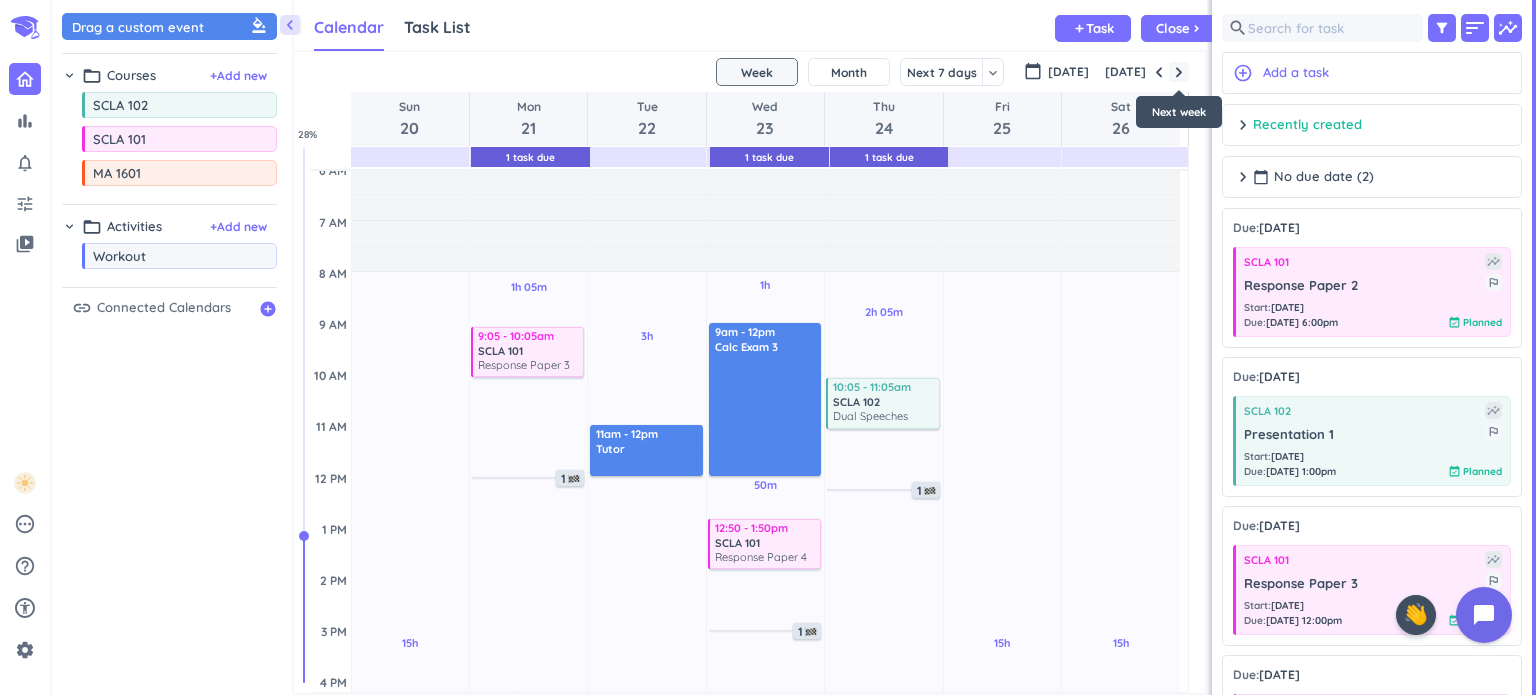 click at bounding box center (1179, 72) 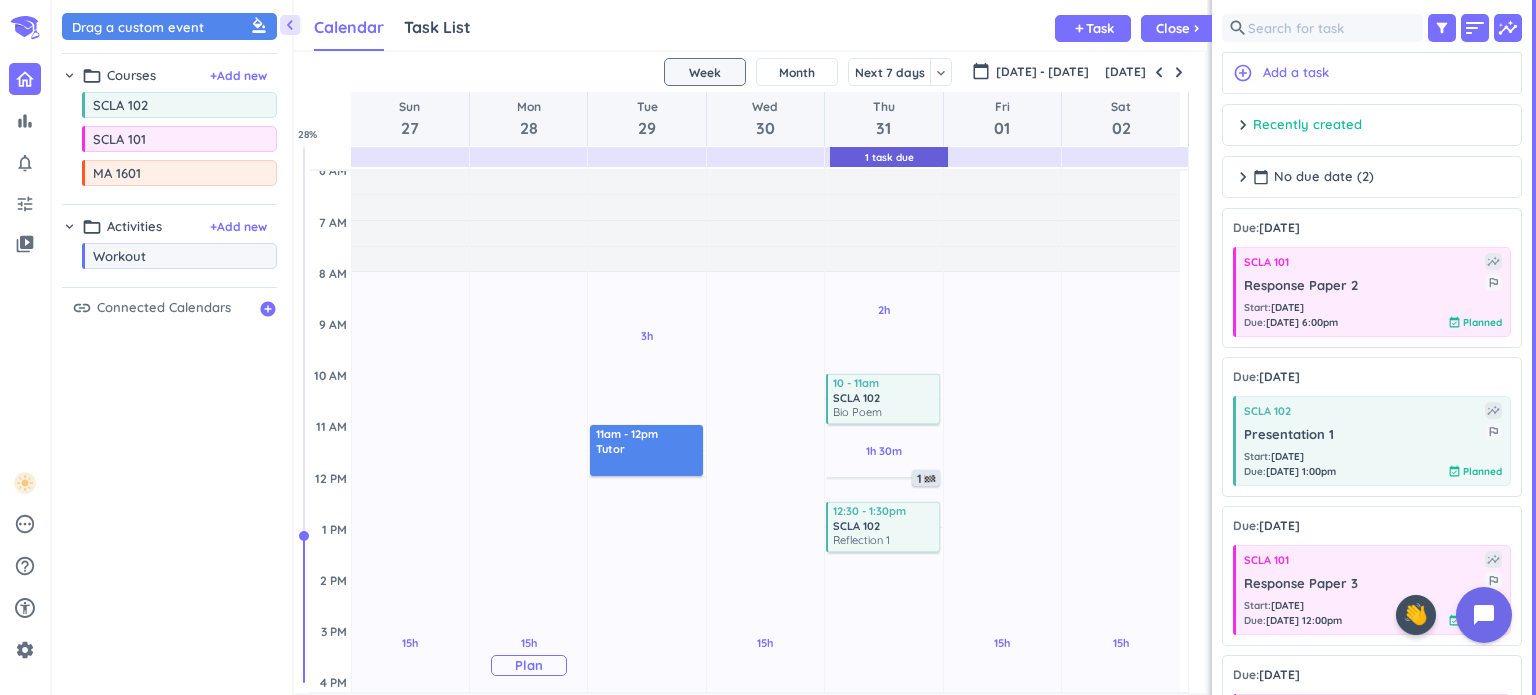 click on "15h  Past due Plan" at bounding box center [528, 656] 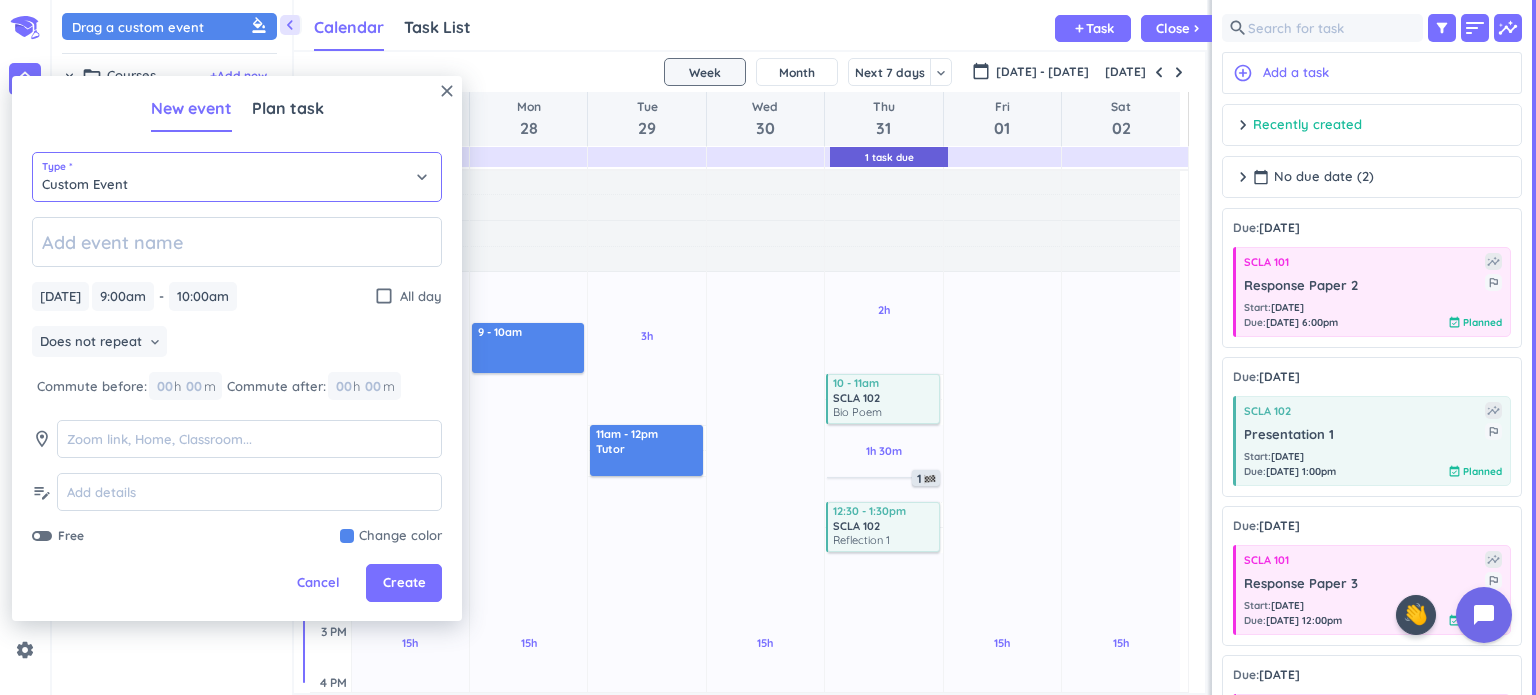 click on "Custom Event" at bounding box center (237, 177) 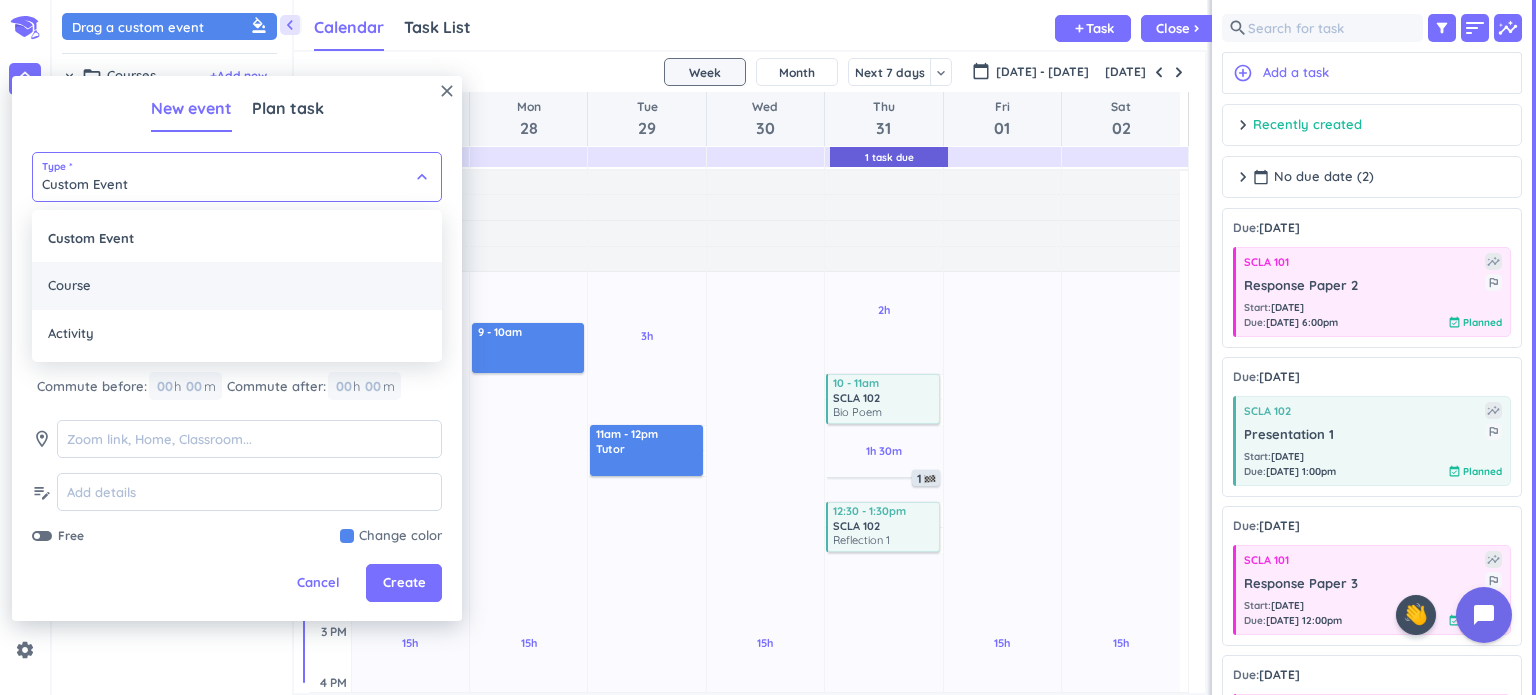click on "Course" at bounding box center (237, 286) 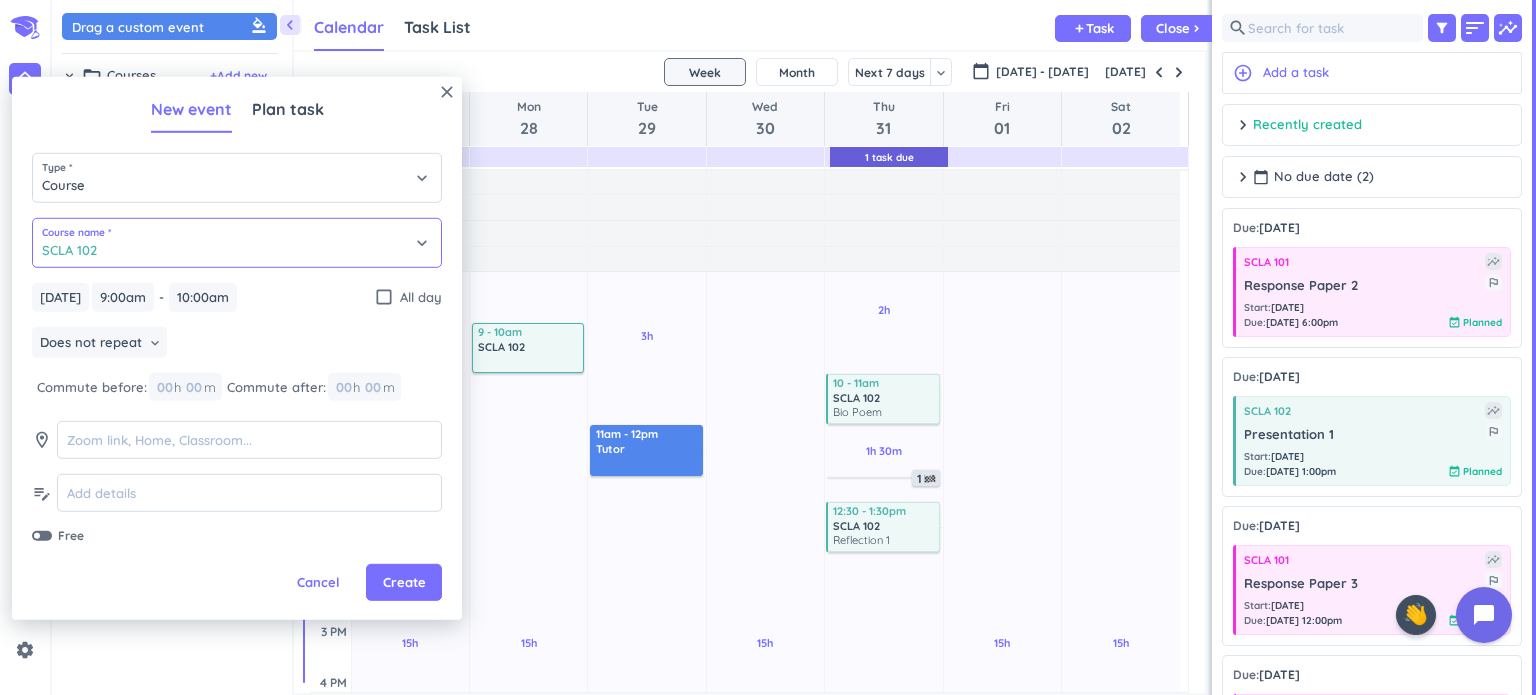click on "SCLA 102" at bounding box center (237, 243) 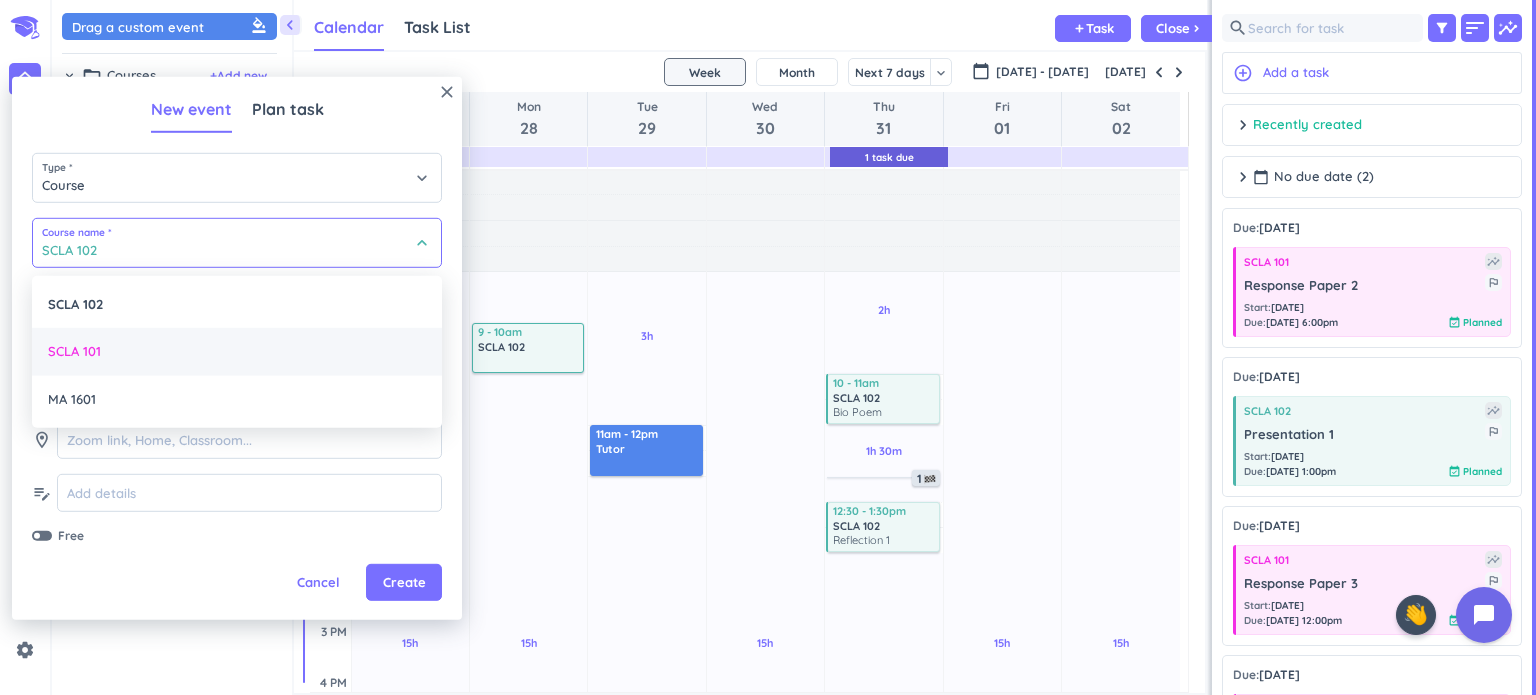 click on "SCLA 101" at bounding box center (237, 352) 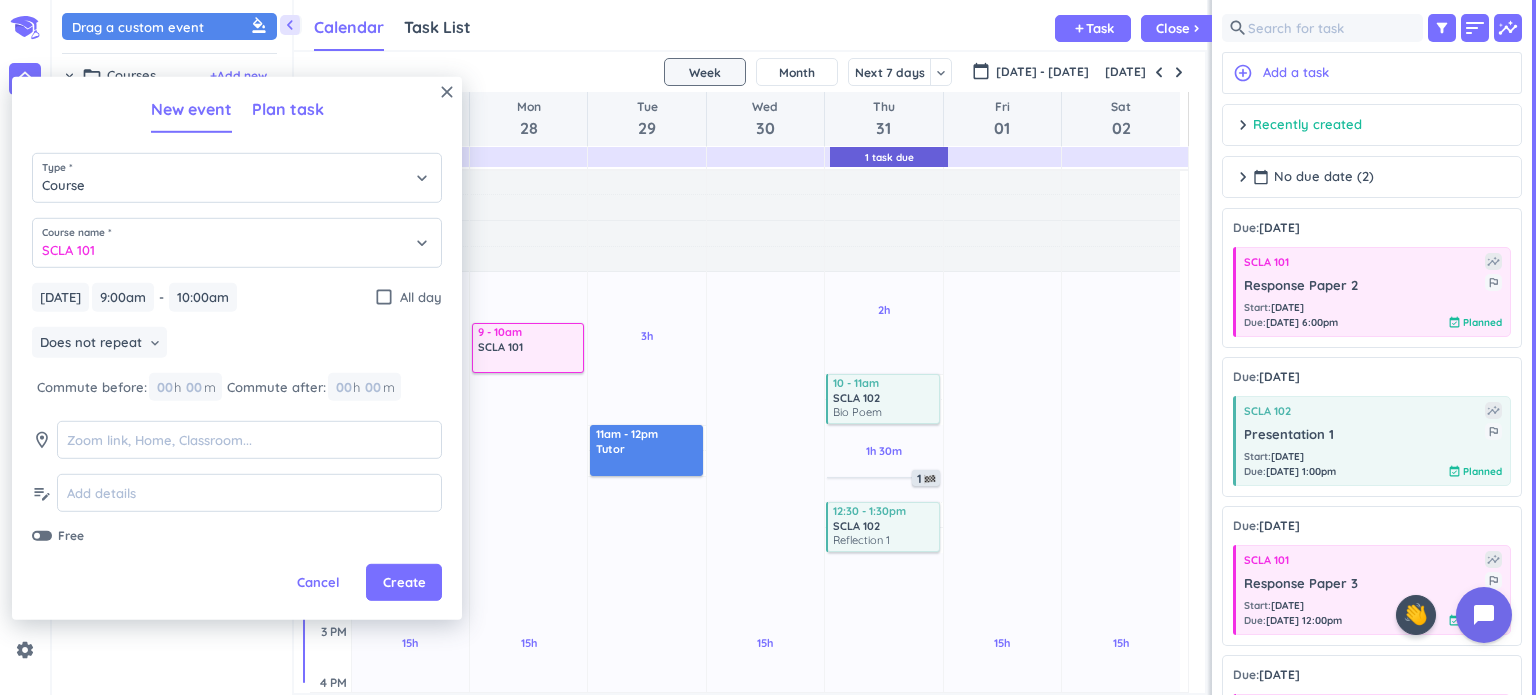 click on "Plan task" at bounding box center [288, 110] 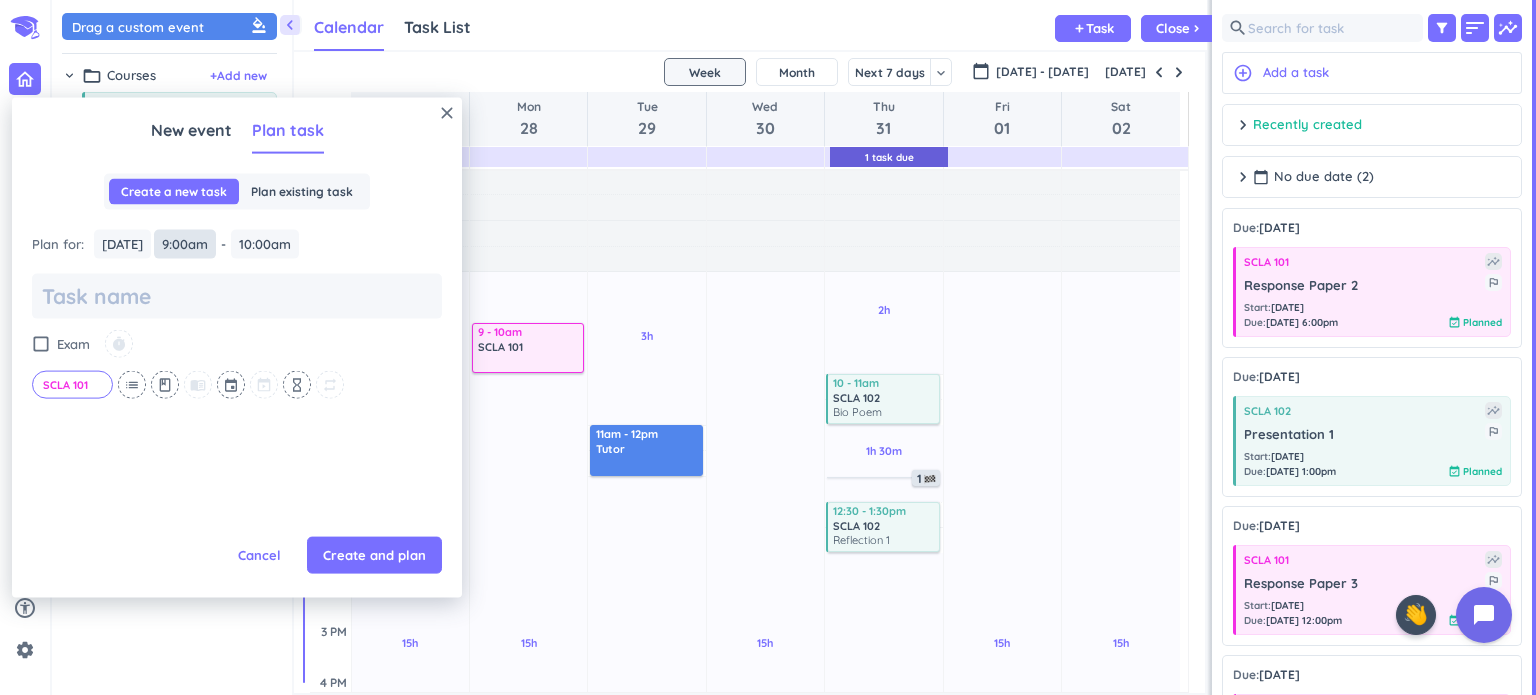 scroll, scrollTop: 0, scrollLeft: 0, axis: both 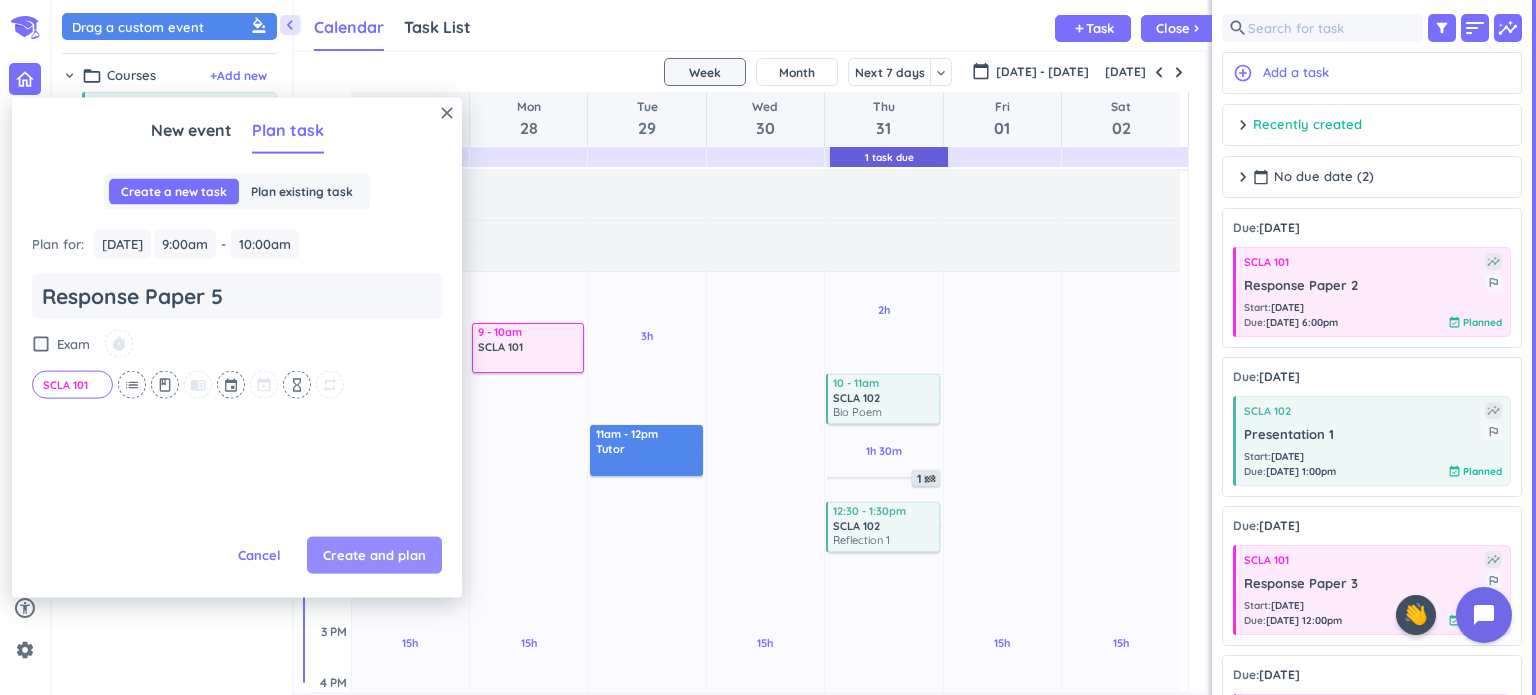 click on "Create and plan" at bounding box center (374, 555) 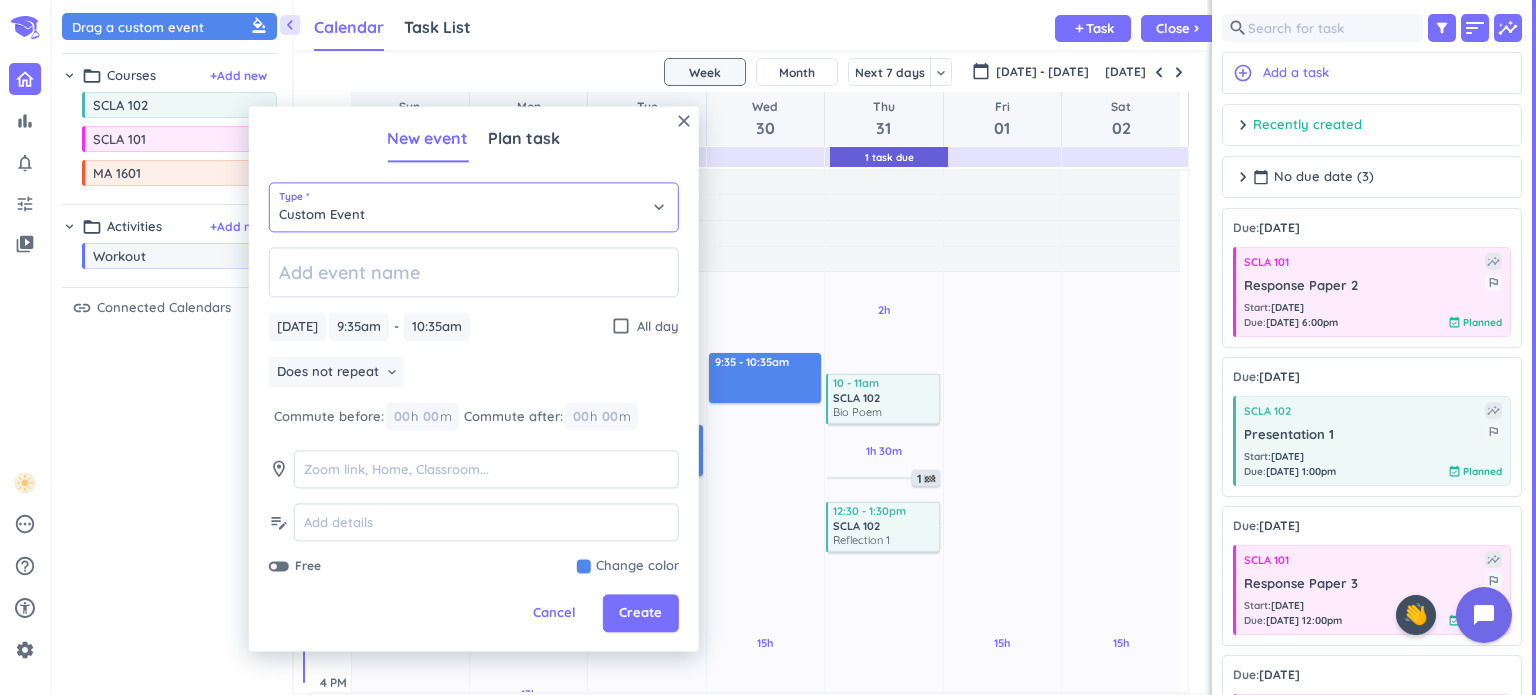 click on "Custom Event" at bounding box center (474, 207) 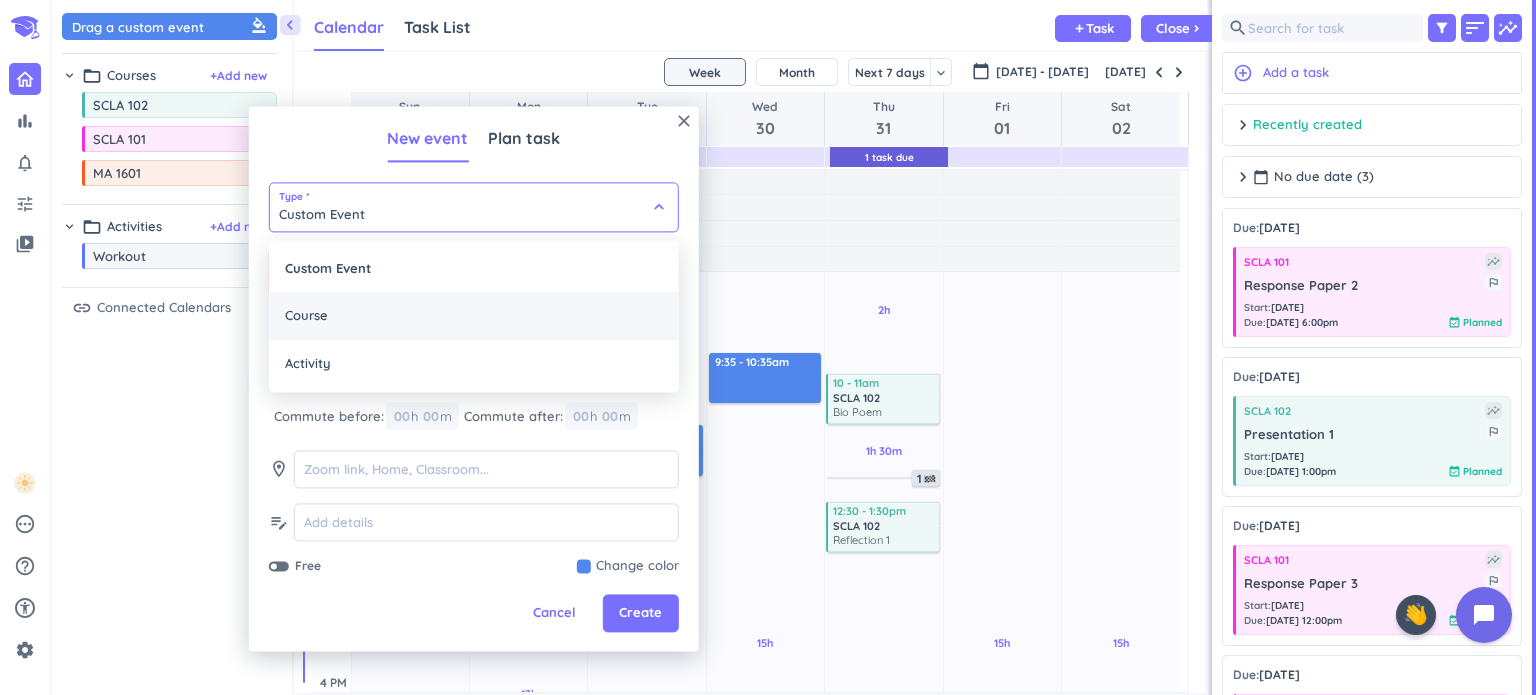 click on "Course" at bounding box center (474, 316) 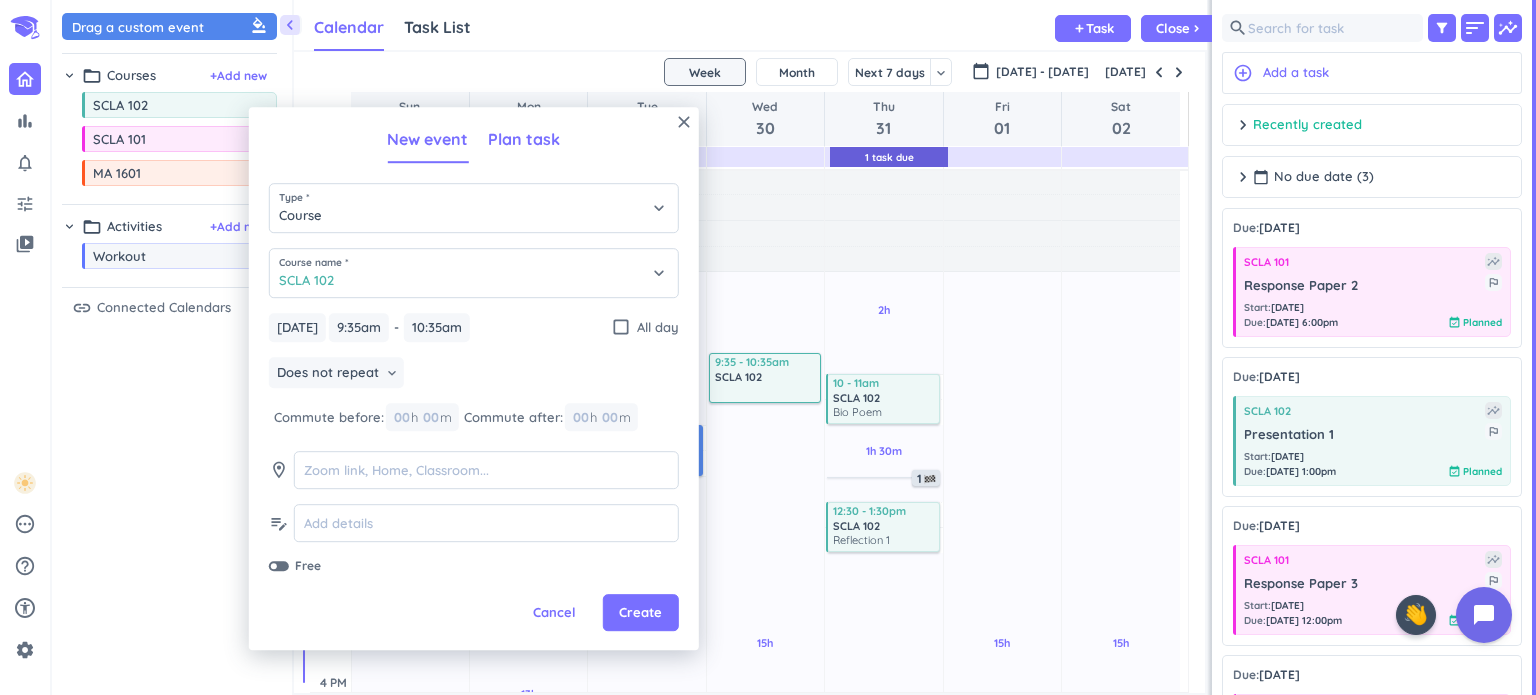 click on "Plan task" at bounding box center (524, 140) 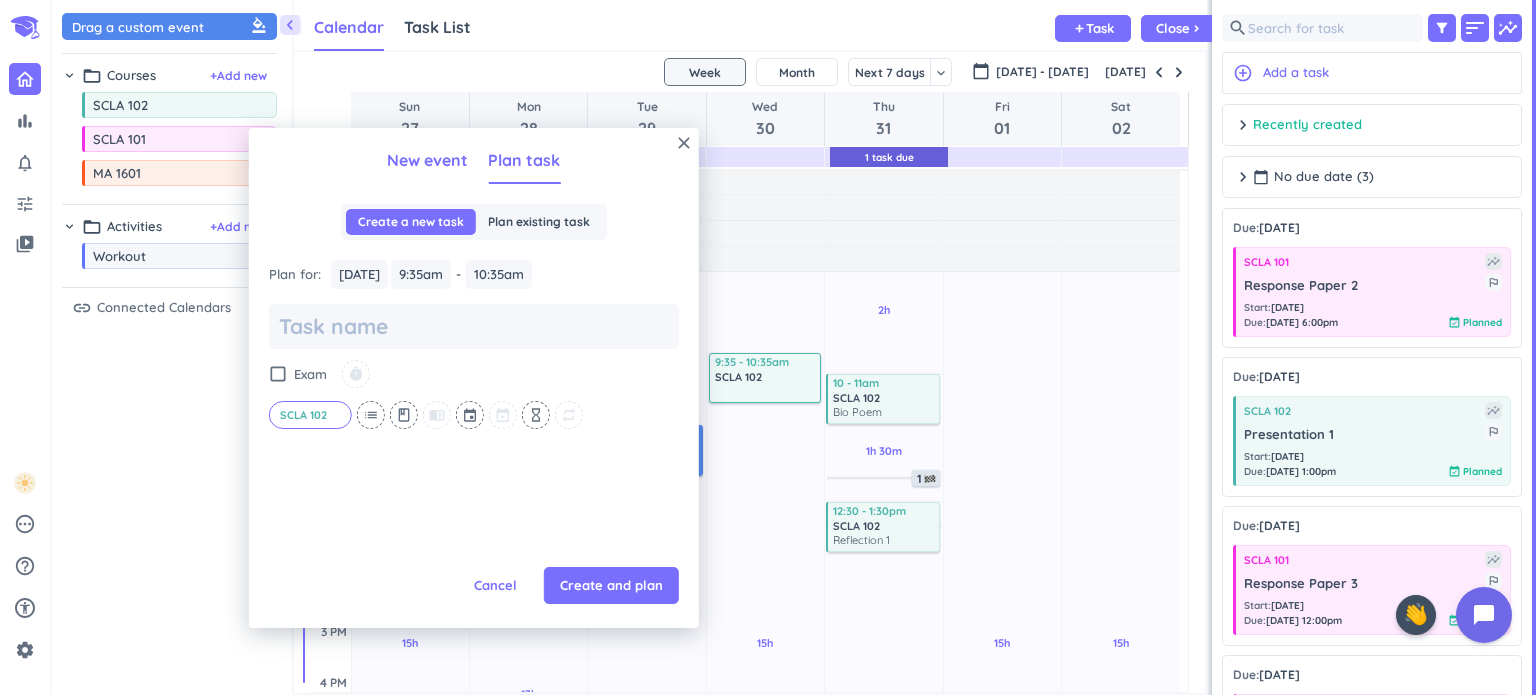 click on "New event" at bounding box center [427, 160] 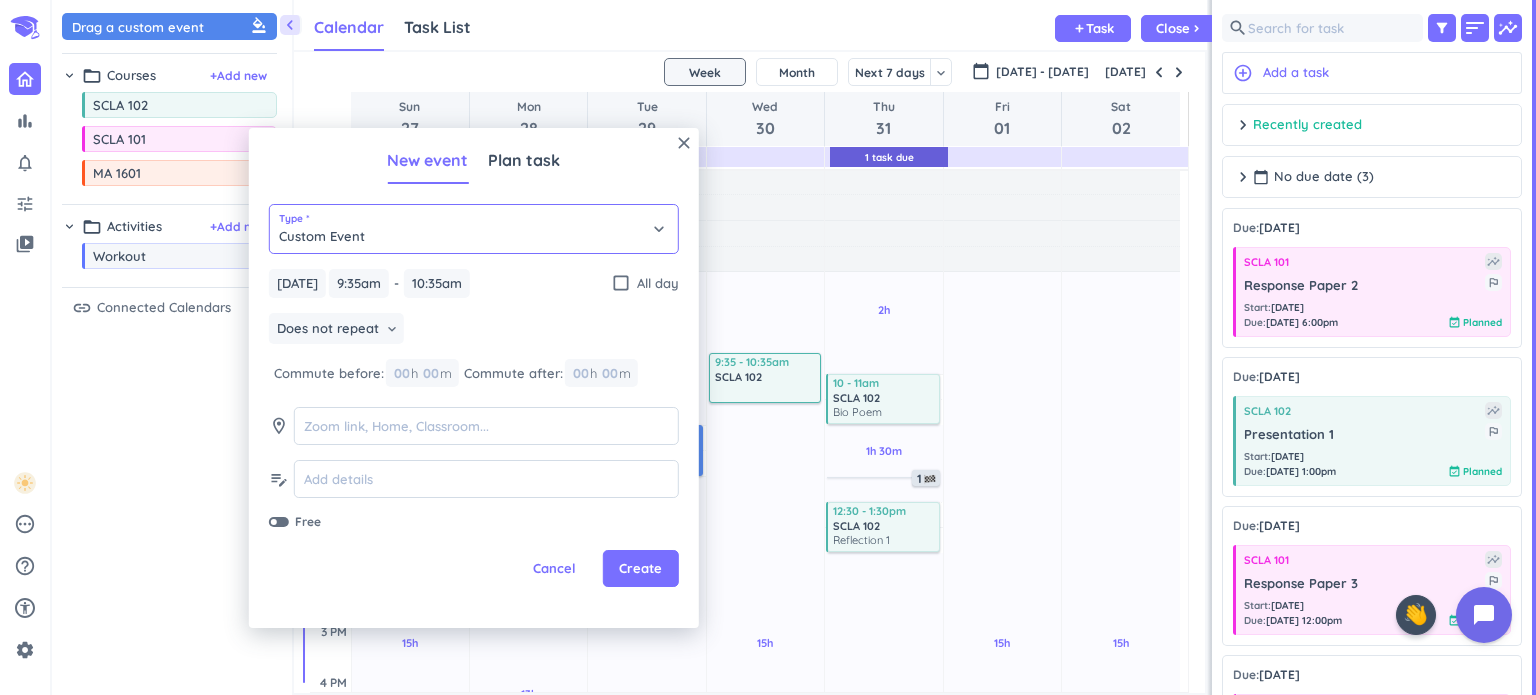 click on "Custom Event" at bounding box center [474, 229] 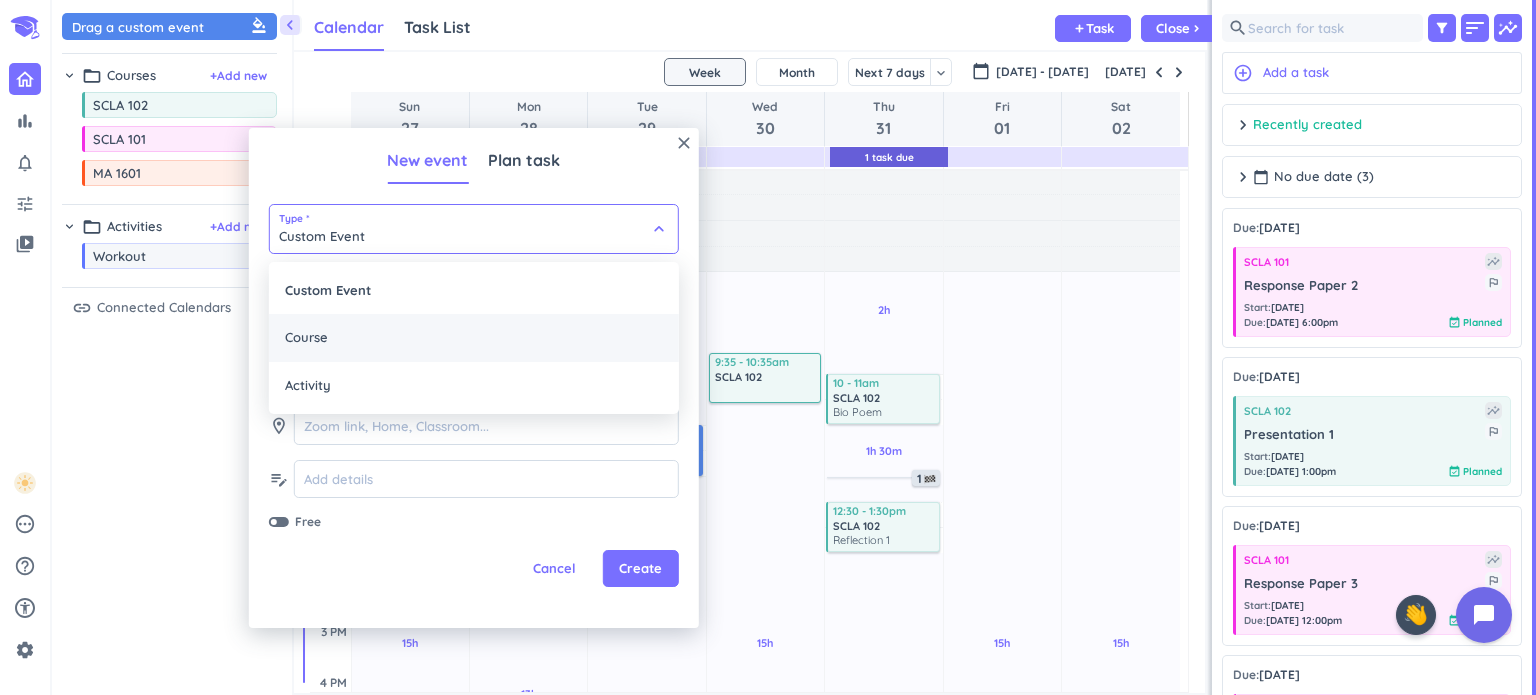 click on "Course" at bounding box center [474, 338] 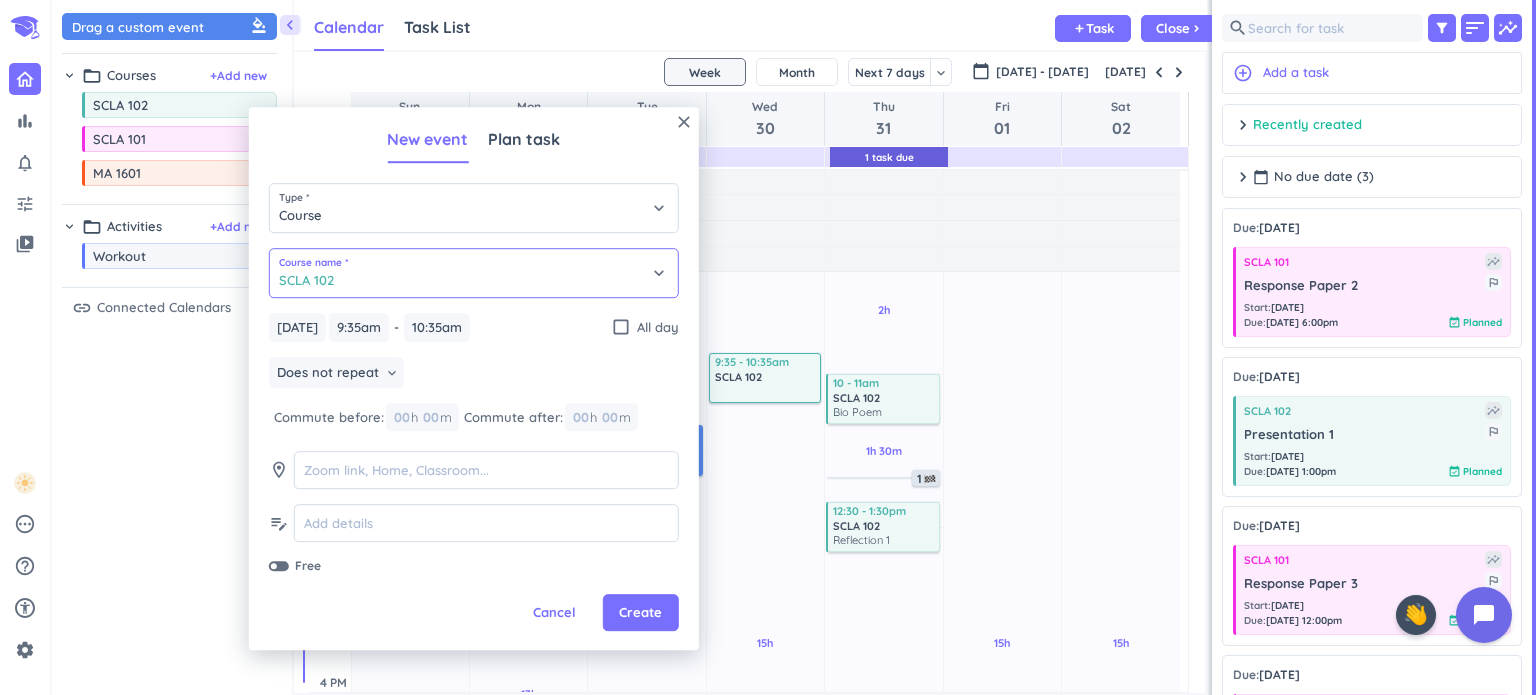 click on "SCLA 102" at bounding box center (474, 273) 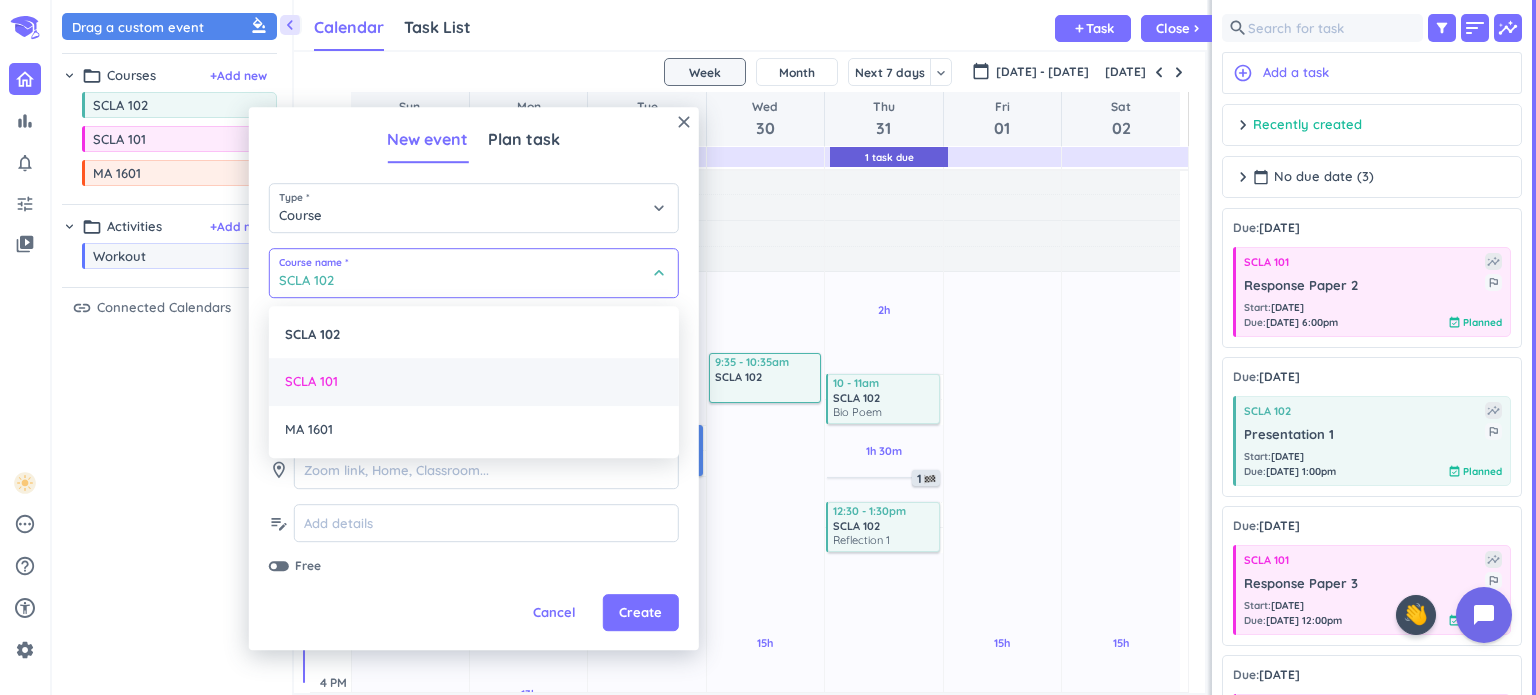 click on "SCLA 101" at bounding box center (474, 382) 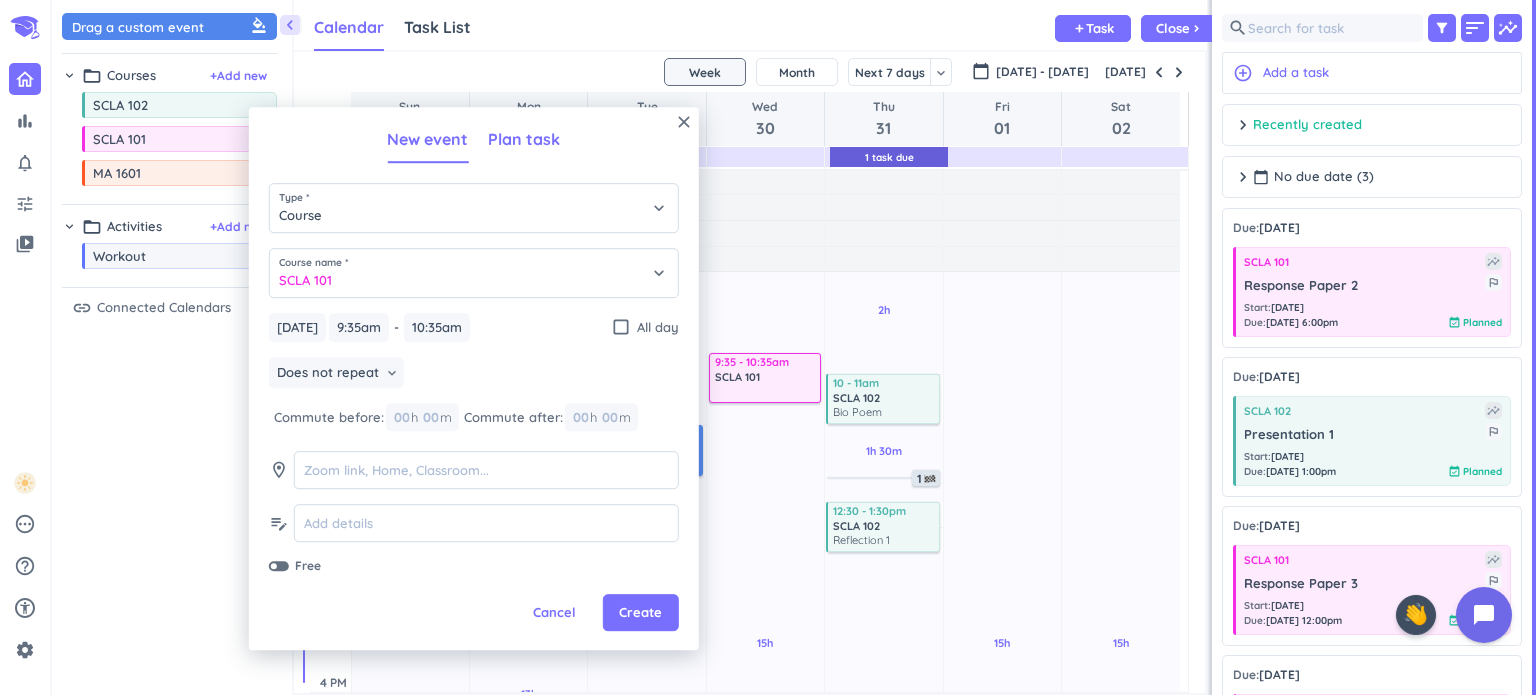 click on "Plan task" at bounding box center (524, 139) 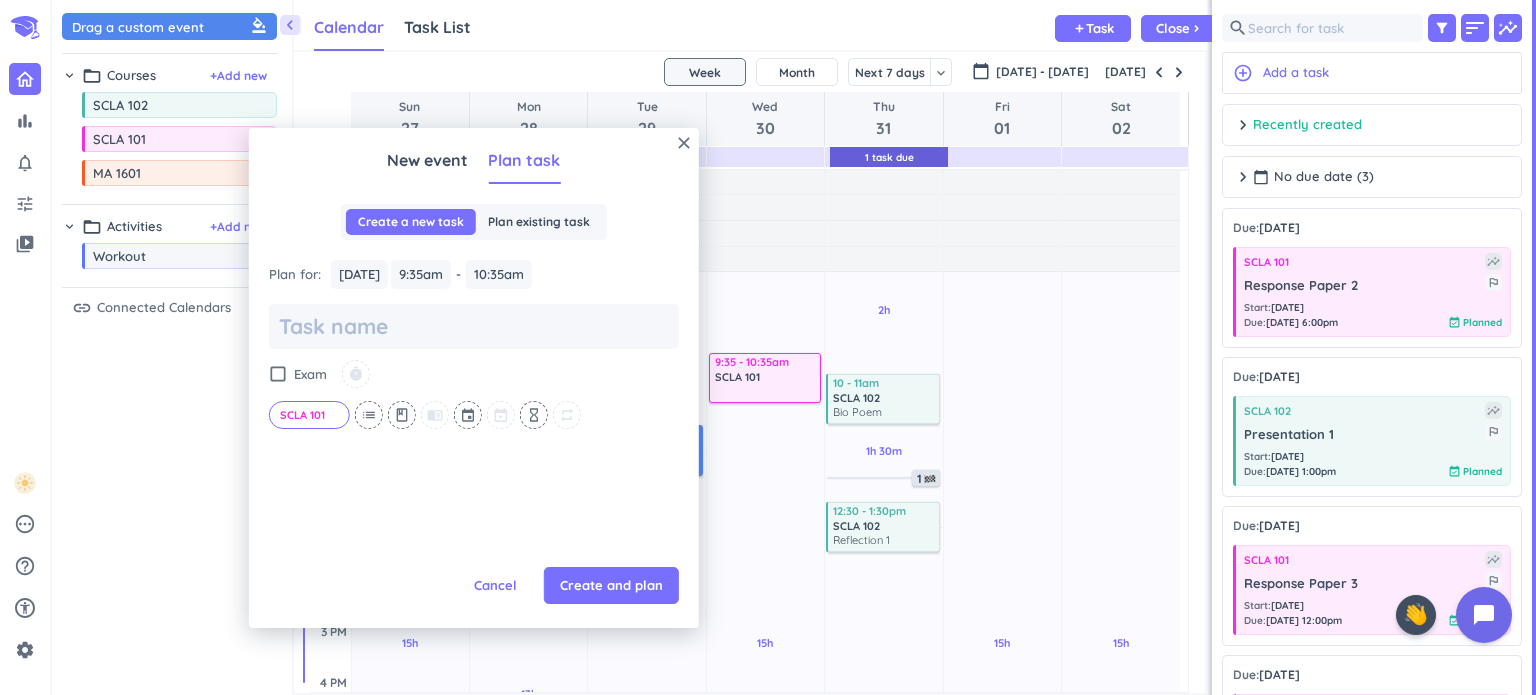 scroll, scrollTop: 0, scrollLeft: 0, axis: both 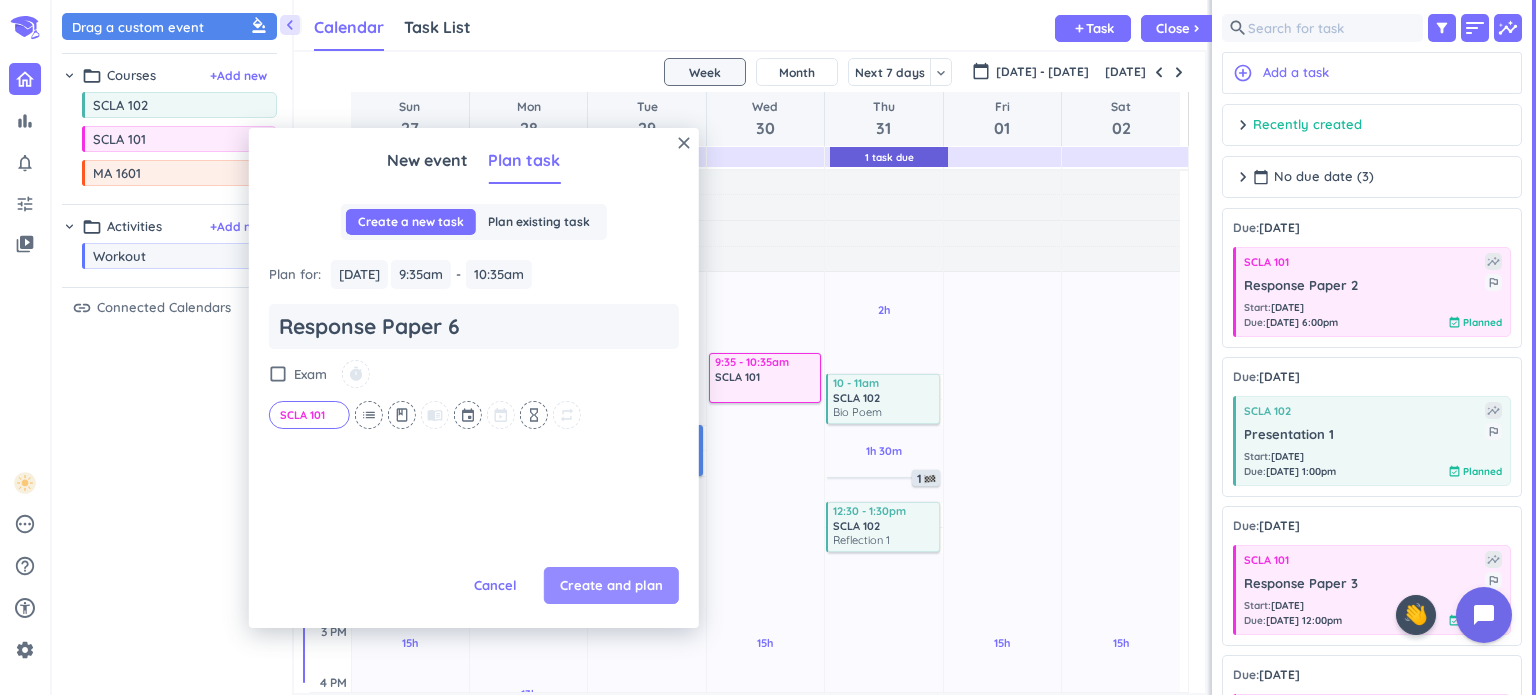 click on "Create and plan" at bounding box center [611, 586] 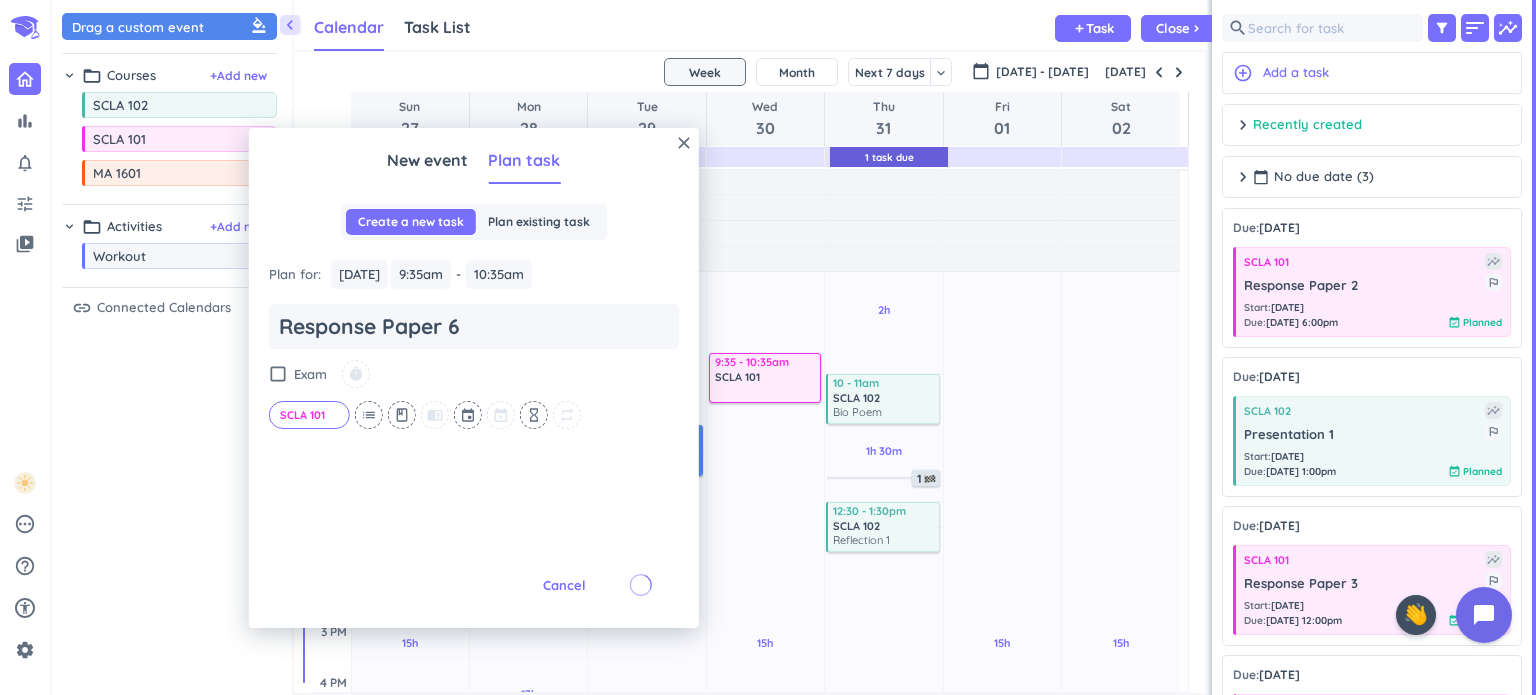 scroll, scrollTop: 0, scrollLeft: 0, axis: both 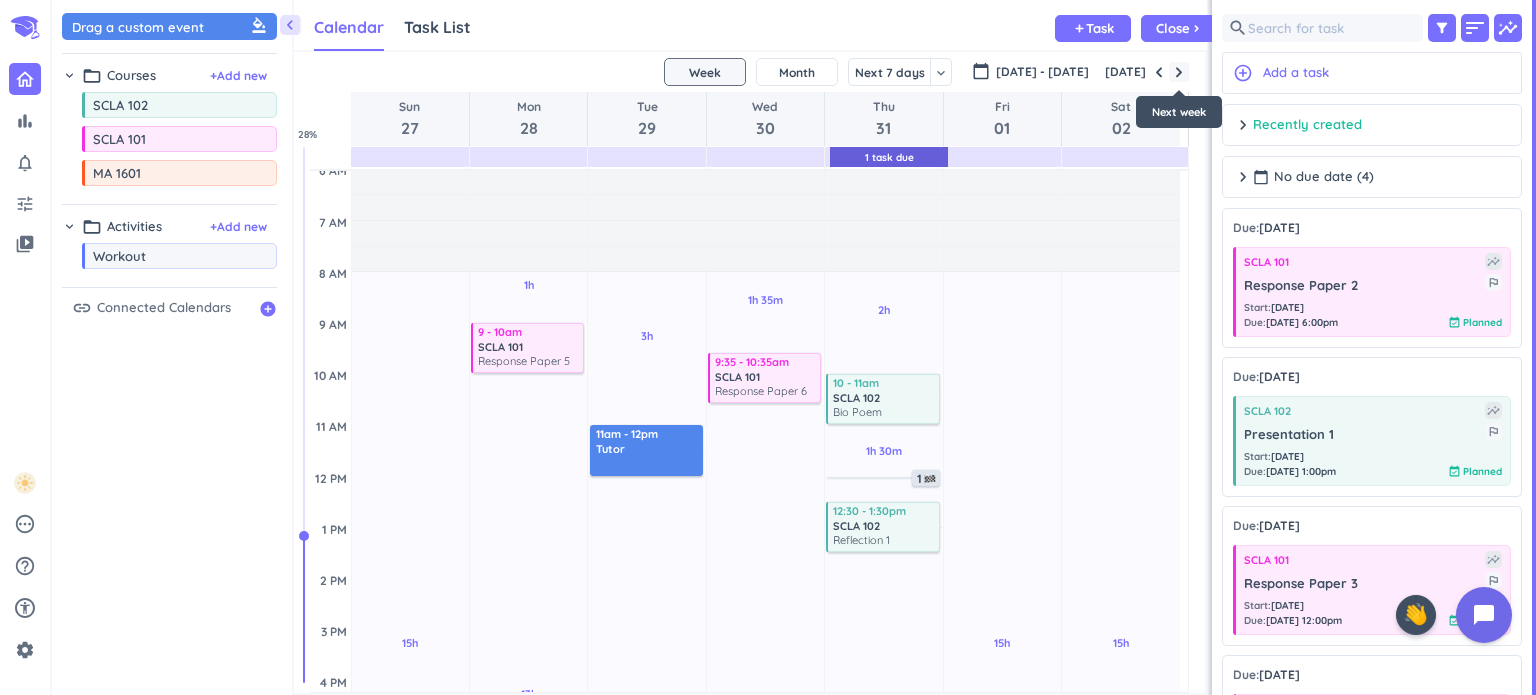 click at bounding box center (1179, 72) 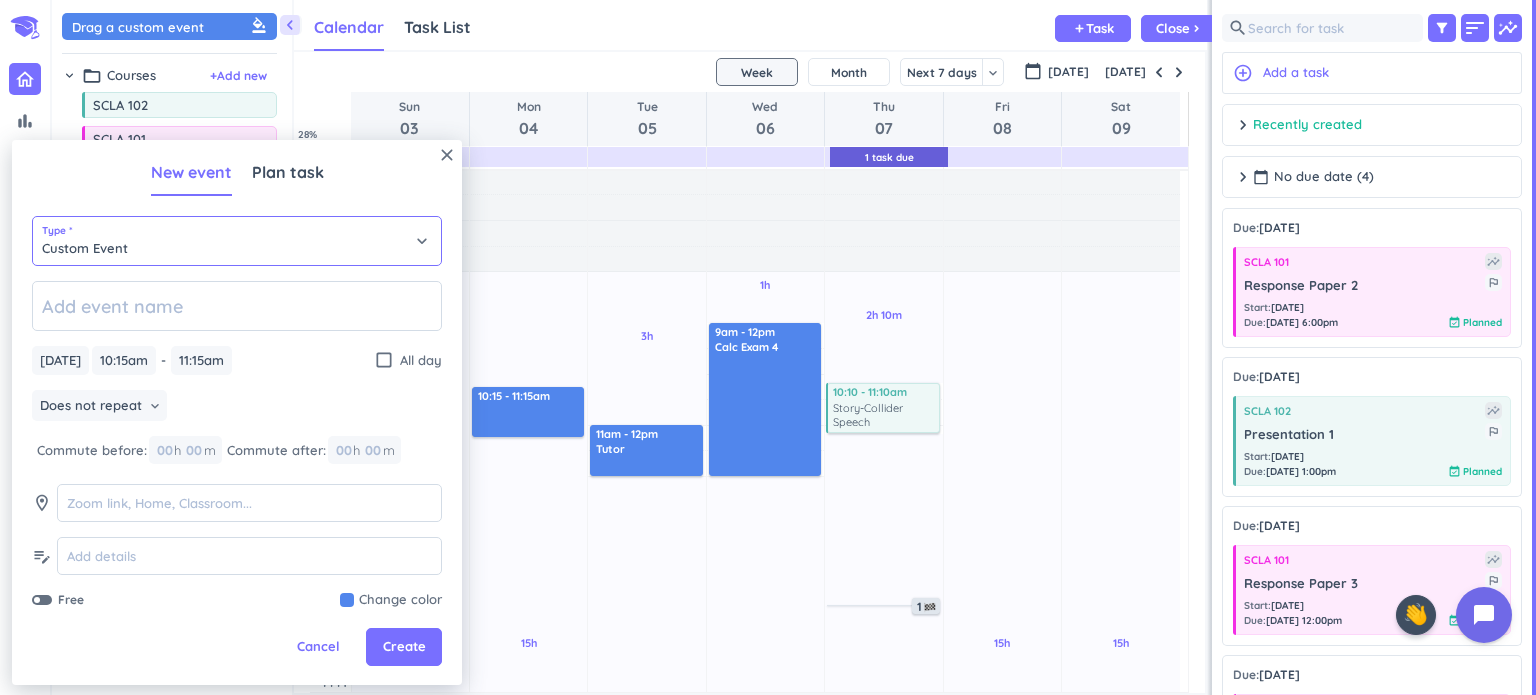 click on "Custom Event" at bounding box center [237, 241] 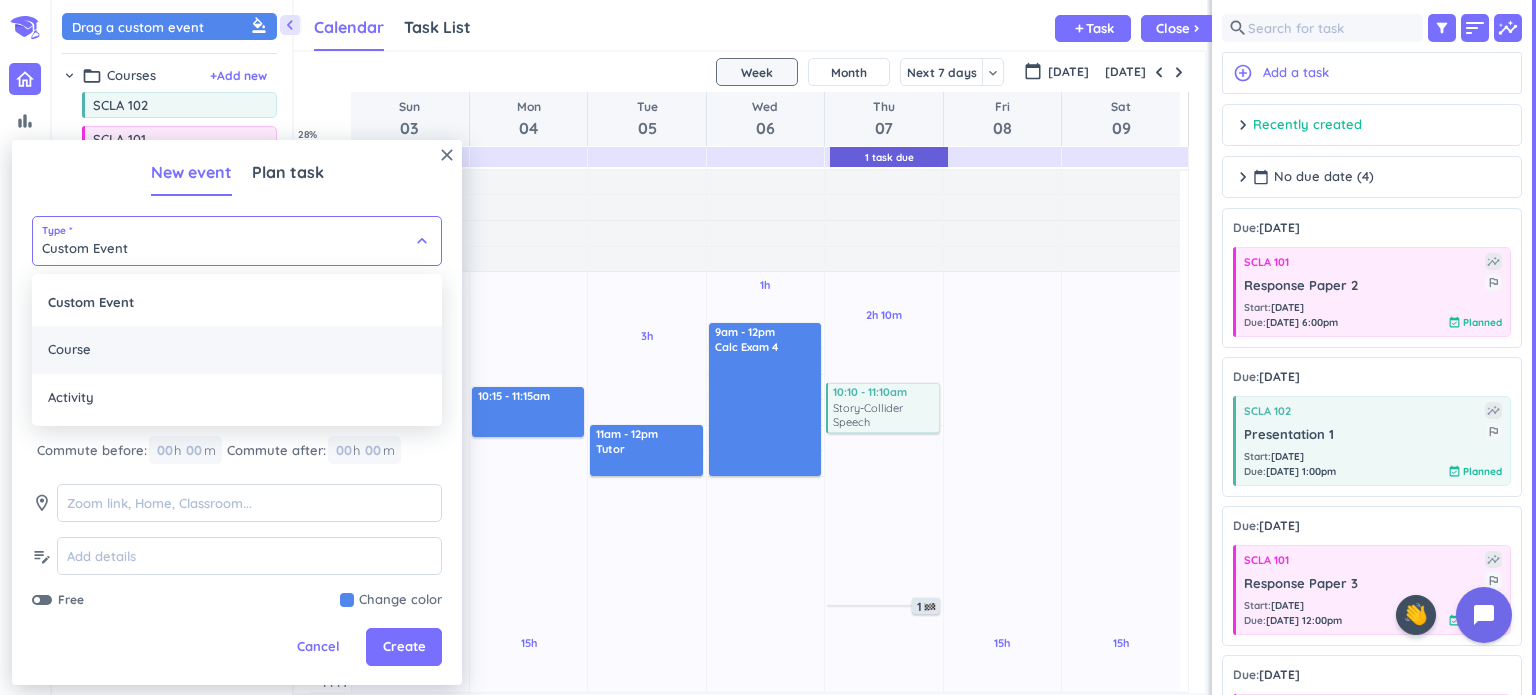 click on "Course" at bounding box center [237, 350] 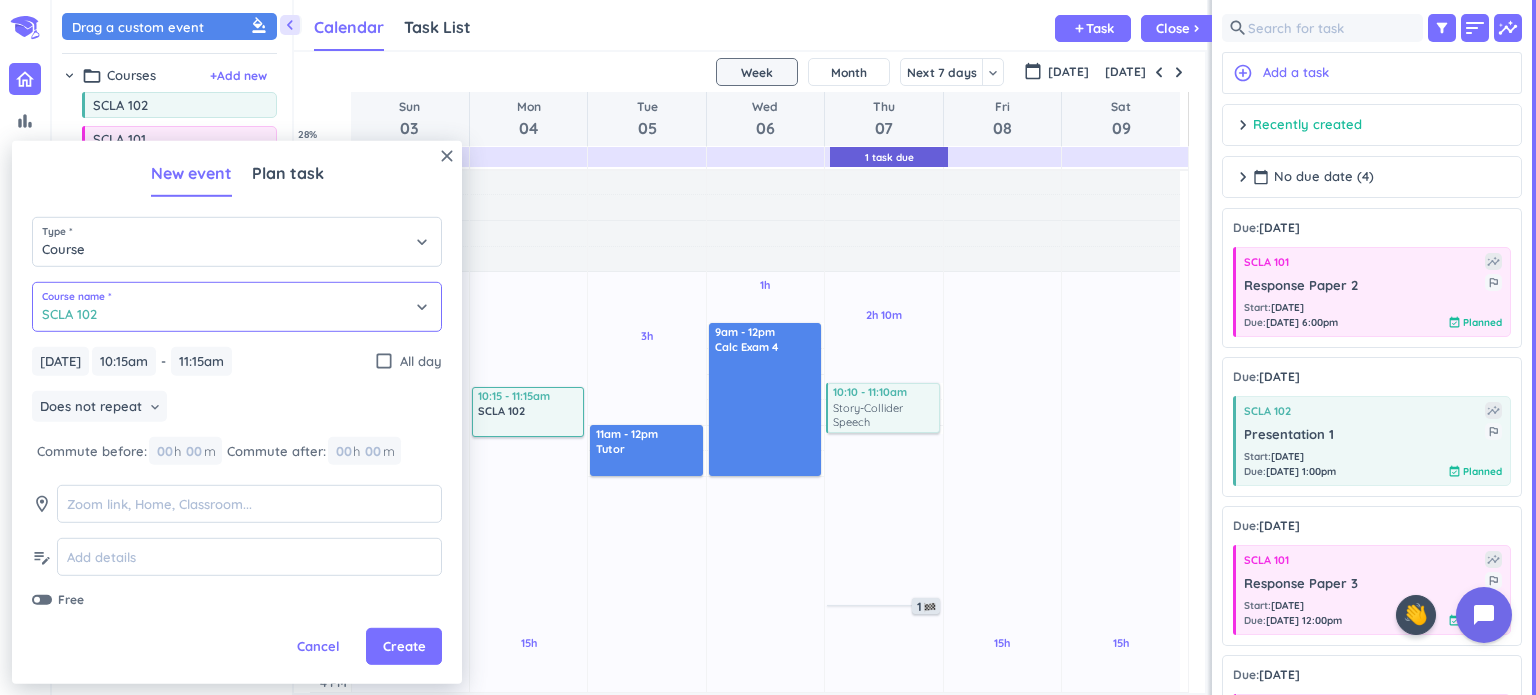 click on "SCLA 102" at bounding box center (237, 307) 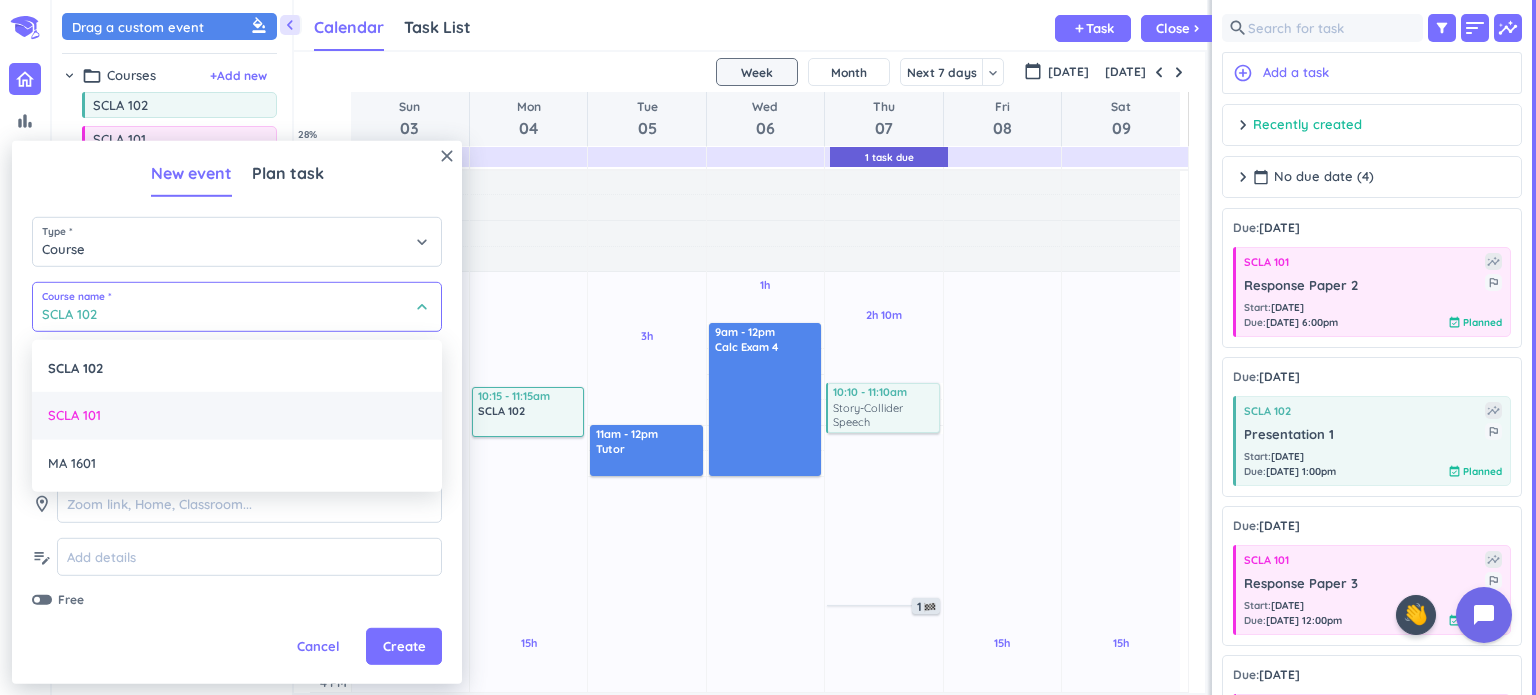 click on "SCLA 101" at bounding box center [237, 416] 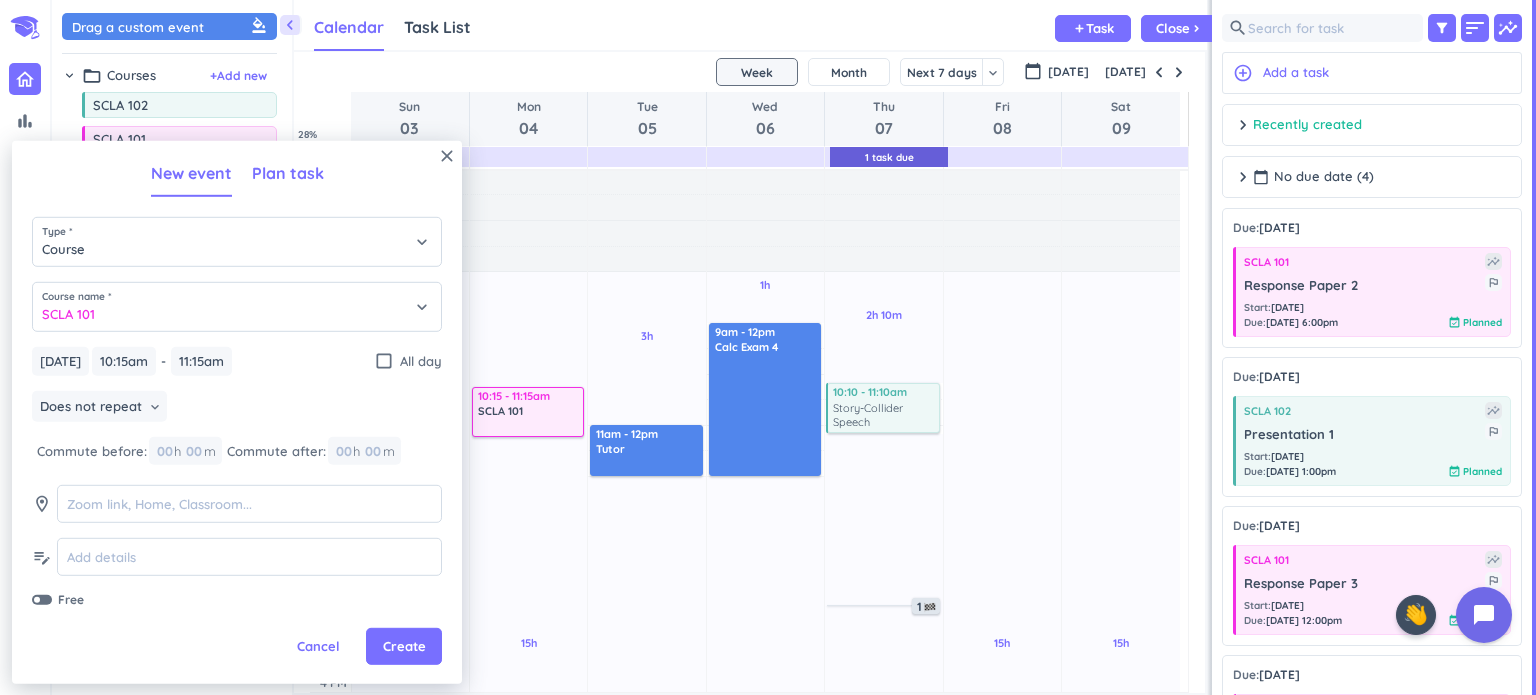 click on "Plan task" at bounding box center (288, 174) 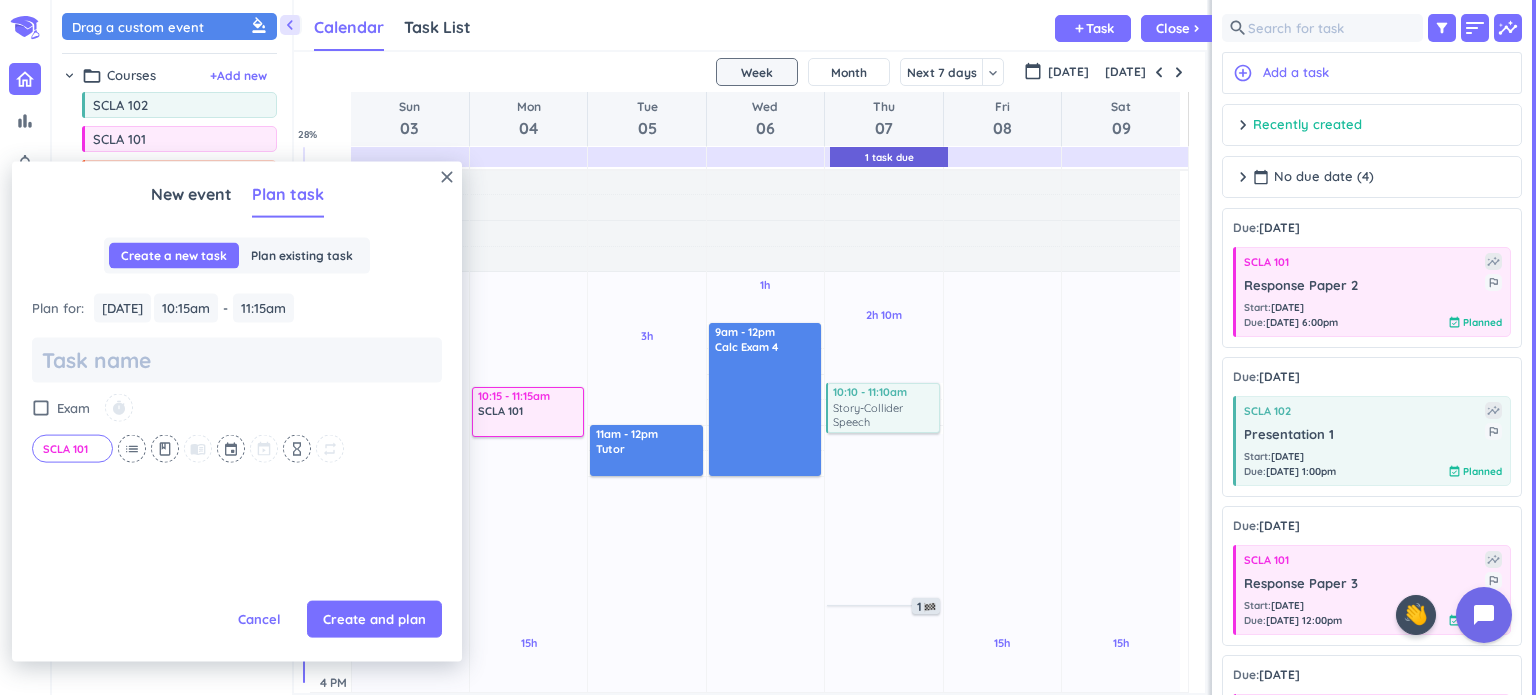 scroll, scrollTop: 0, scrollLeft: 0, axis: both 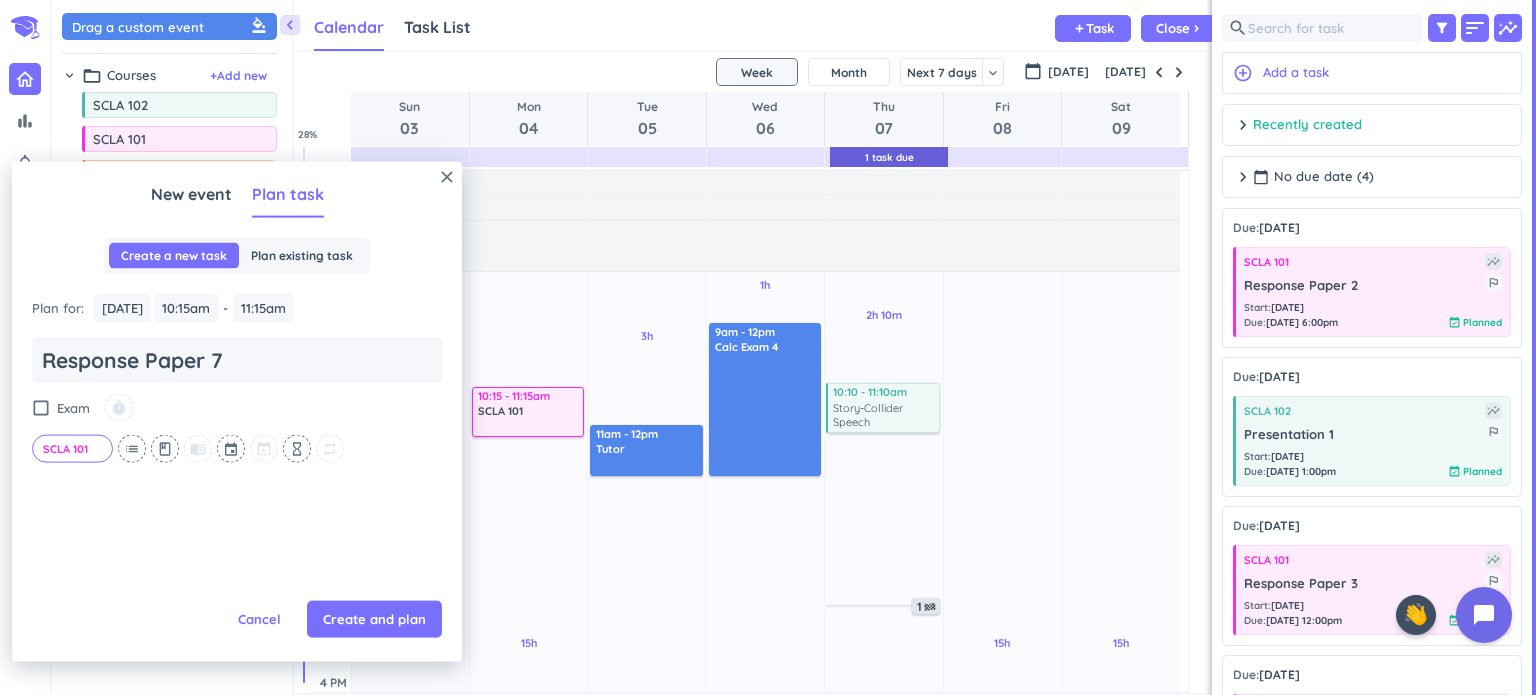 click on "close New event Plan task Create a new task Plan existing task Plan for : [DATE] [DATE]   10:15am 10:15am - 11:15am 11:15am Response Paper 7 check_box_outline_blank Exam timer SCLA 101 cancel list class menu_book event hourglass_empty repeat Cancel Create and plan" at bounding box center (237, 412) 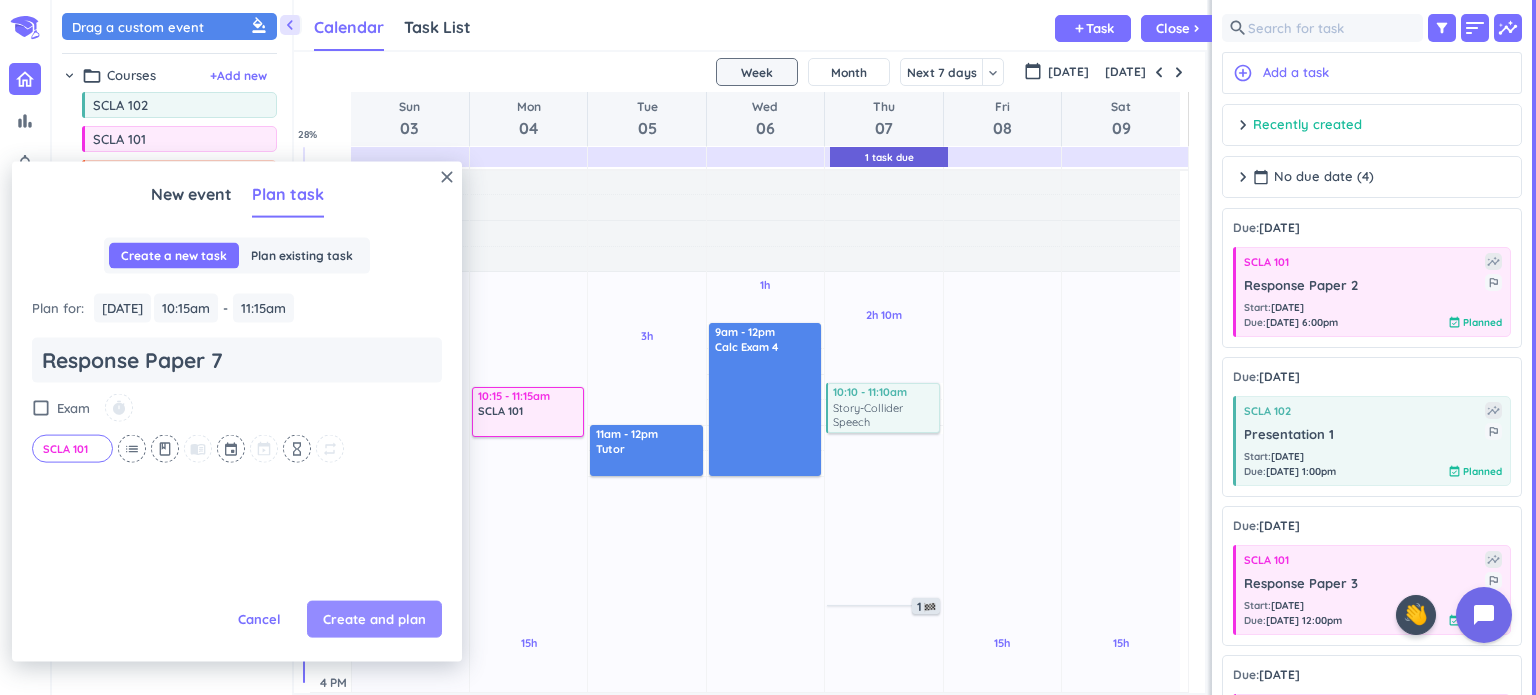 click on "Create and plan" at bounding box center (374, 619) 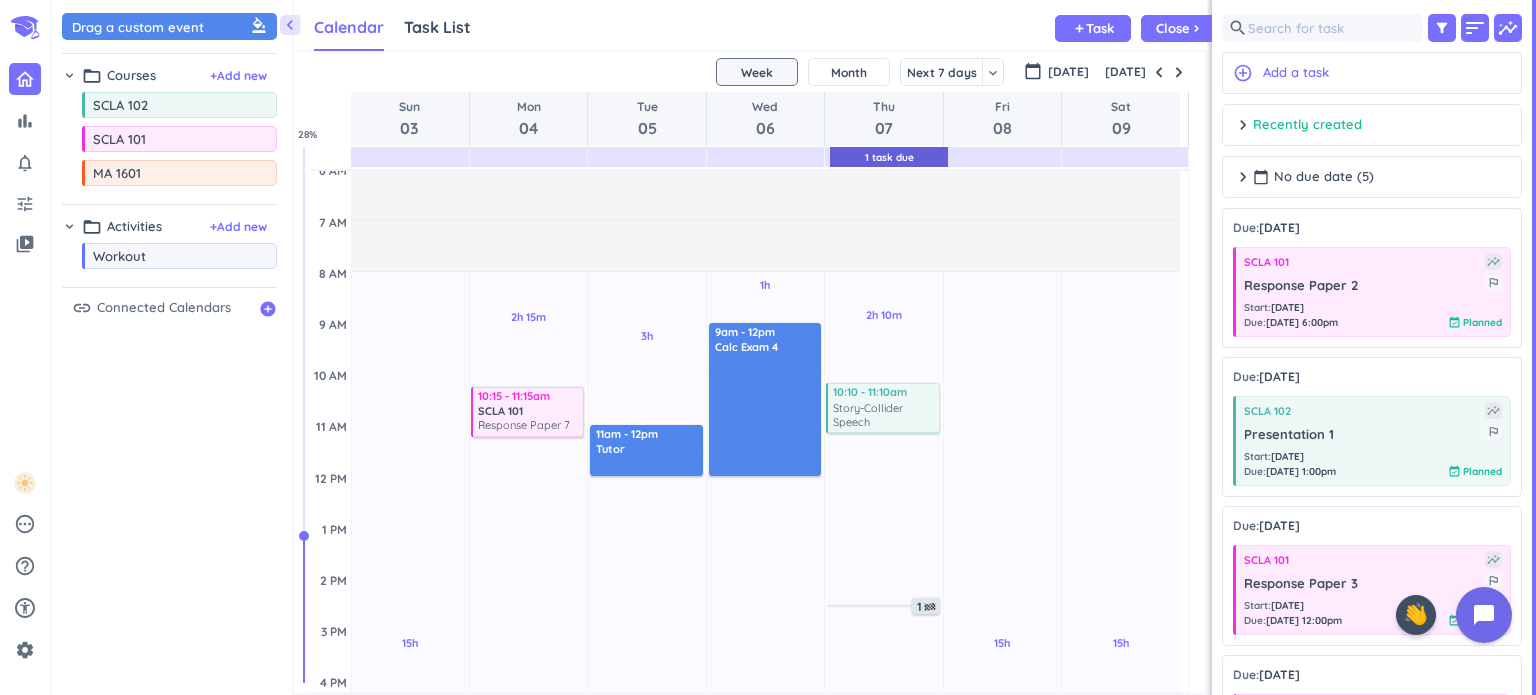 click on "11h  Past due Plan" at bounding box center (765, 758) 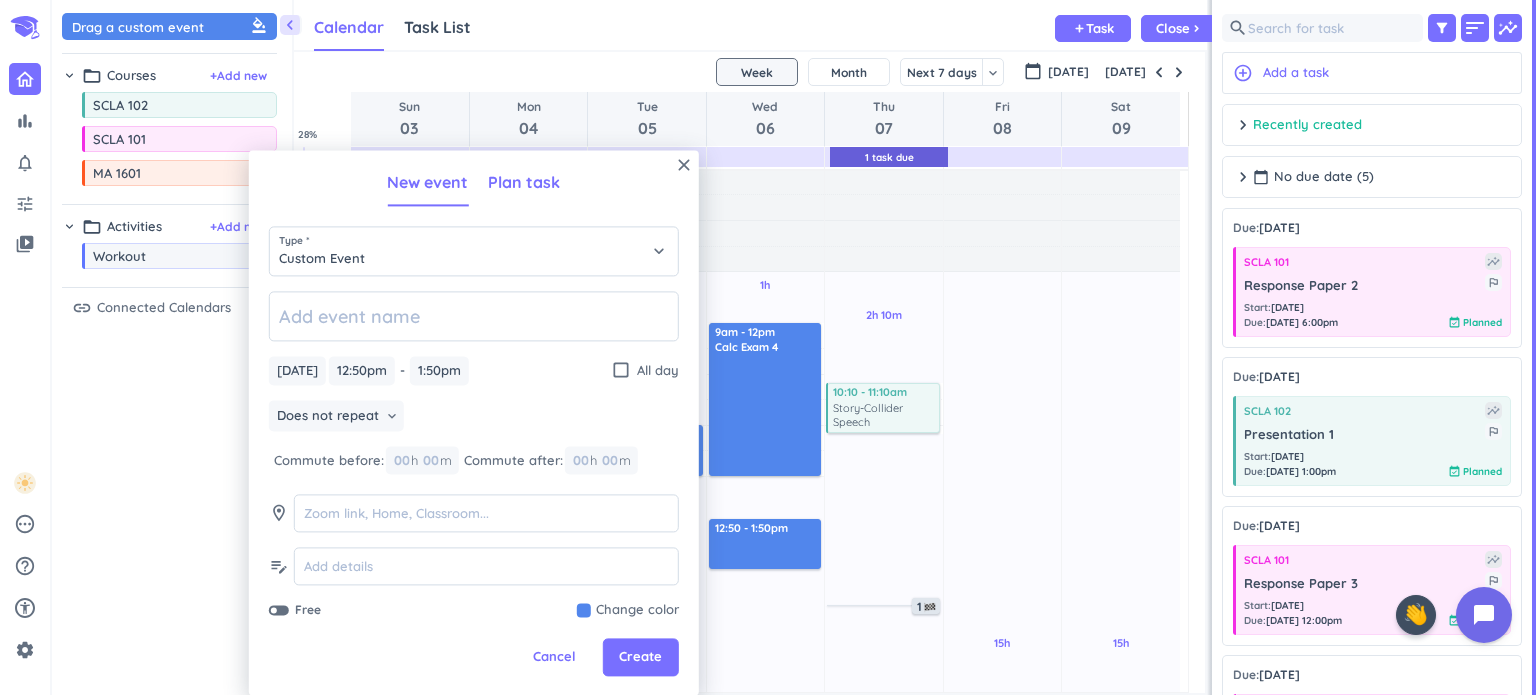 click on "Plan task" at bounding box center (524, 182) 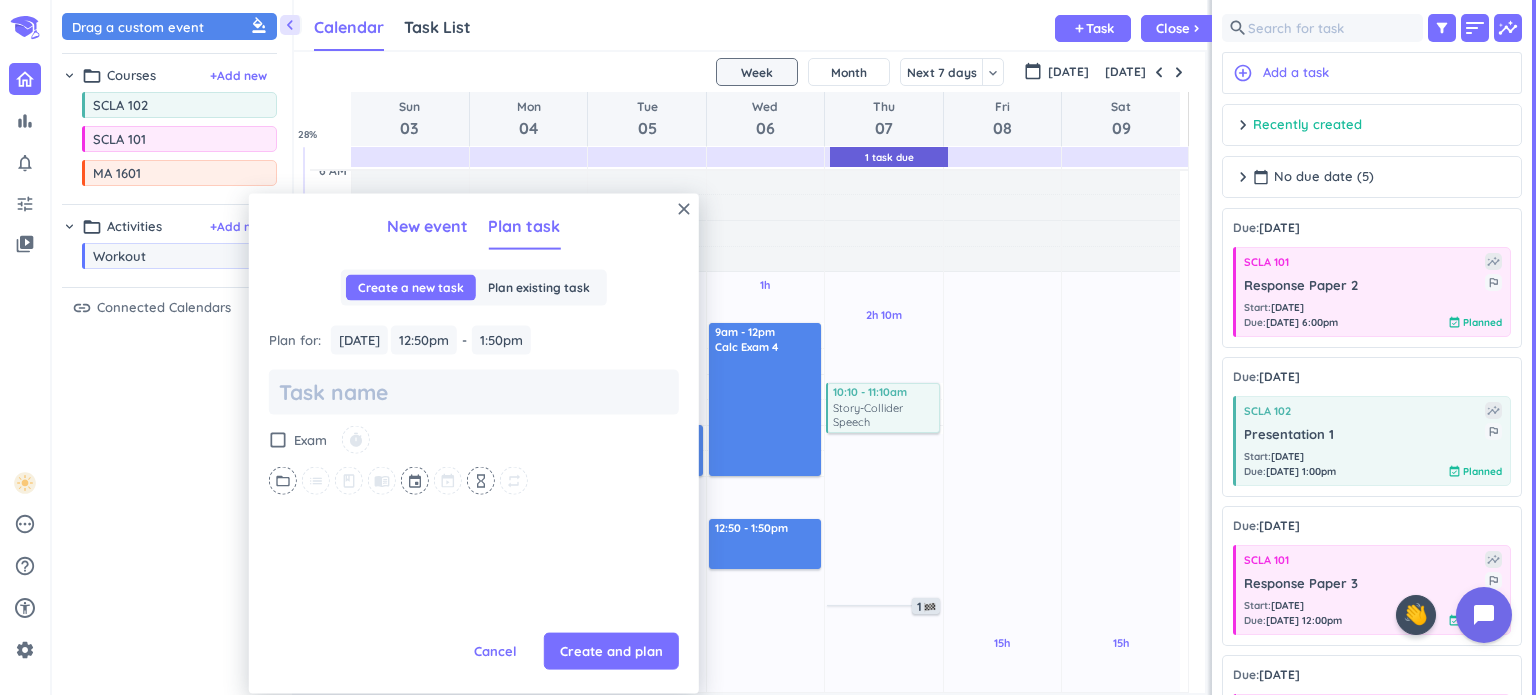 click on "New event" at bounding box center [427, 226] 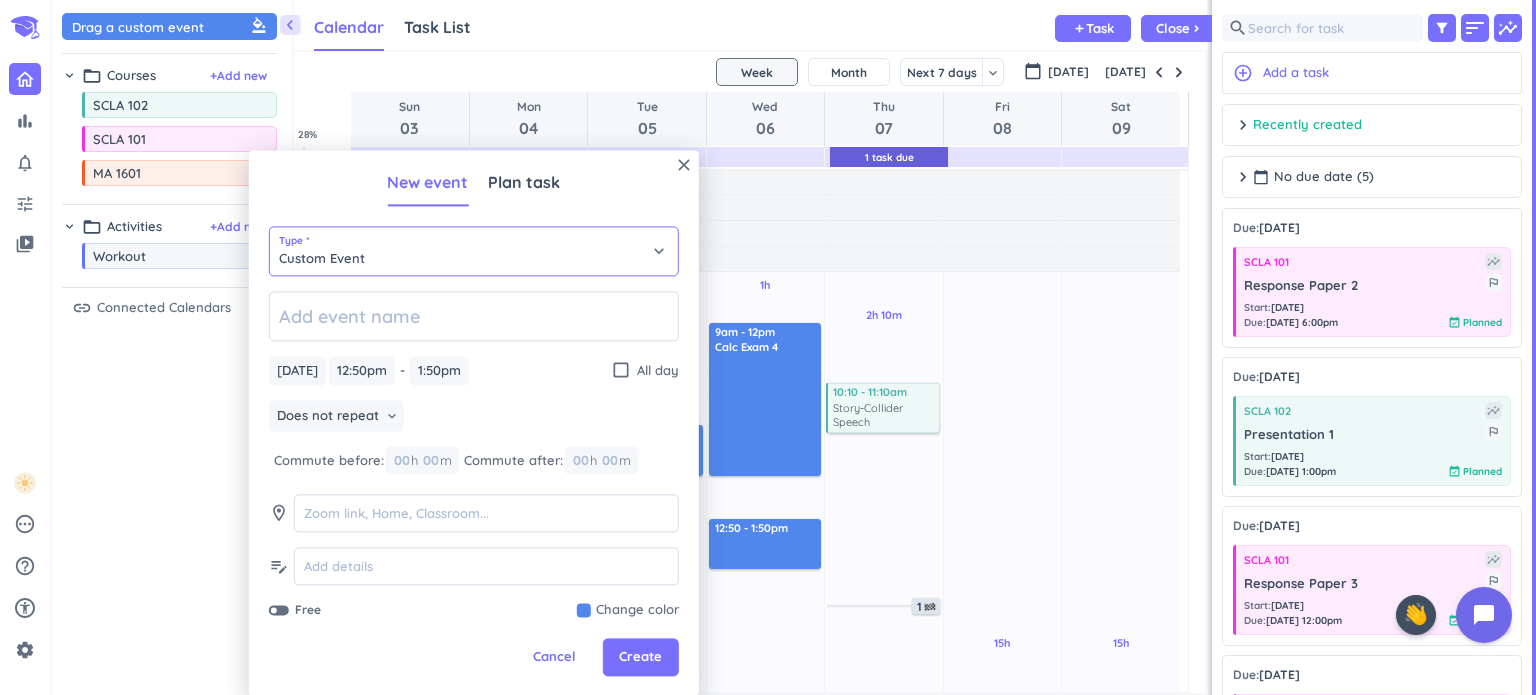 click on "Custom Event" at bounding box center [474, 251] 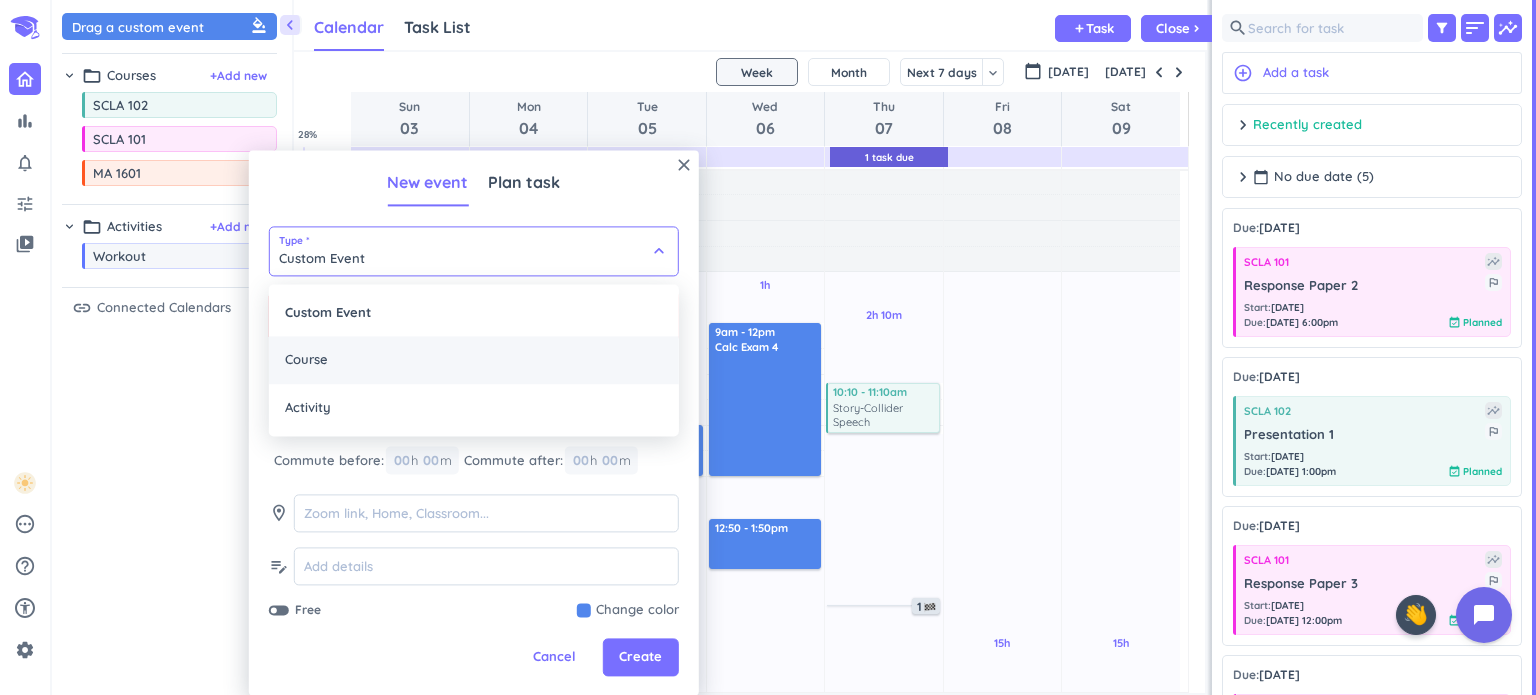 click on "Course" at bounding box center (474, 360) 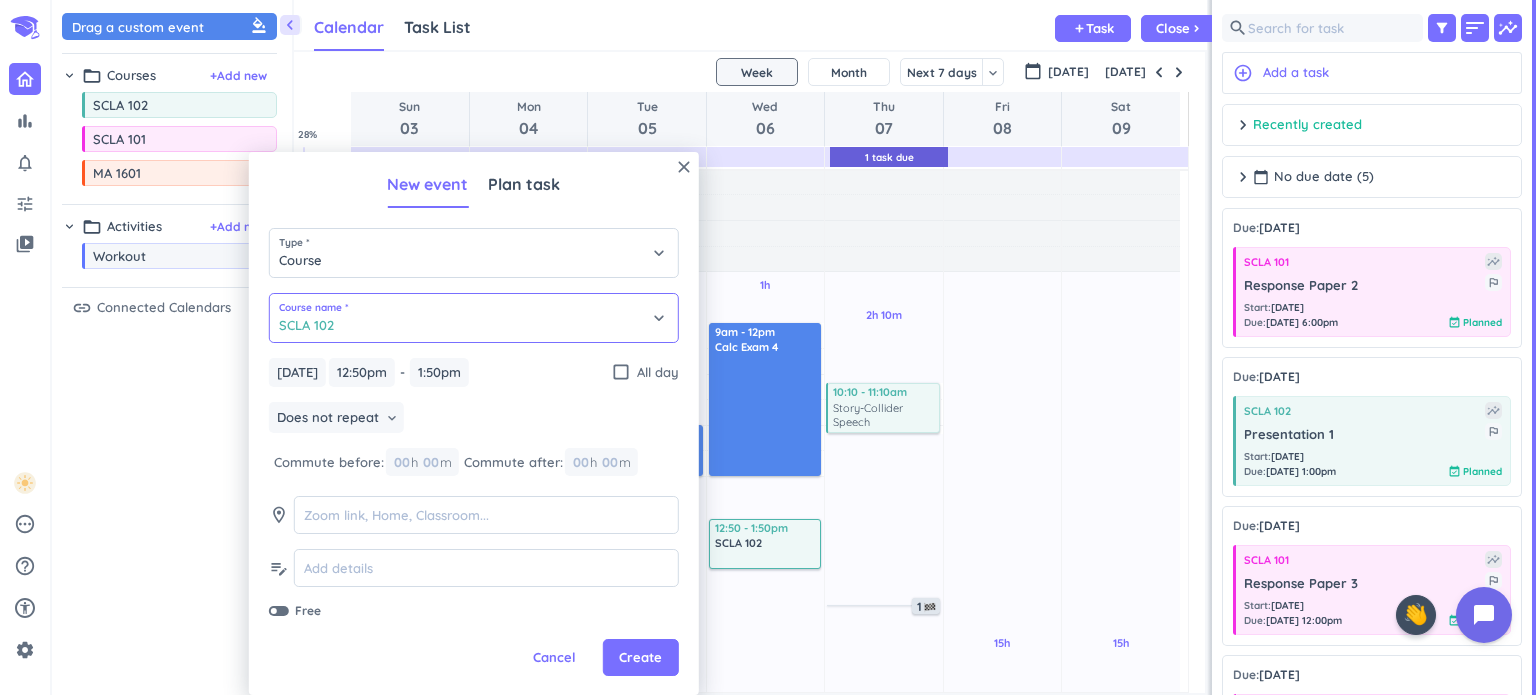 click on "SCLA 102" at bounding box center [474, 318] 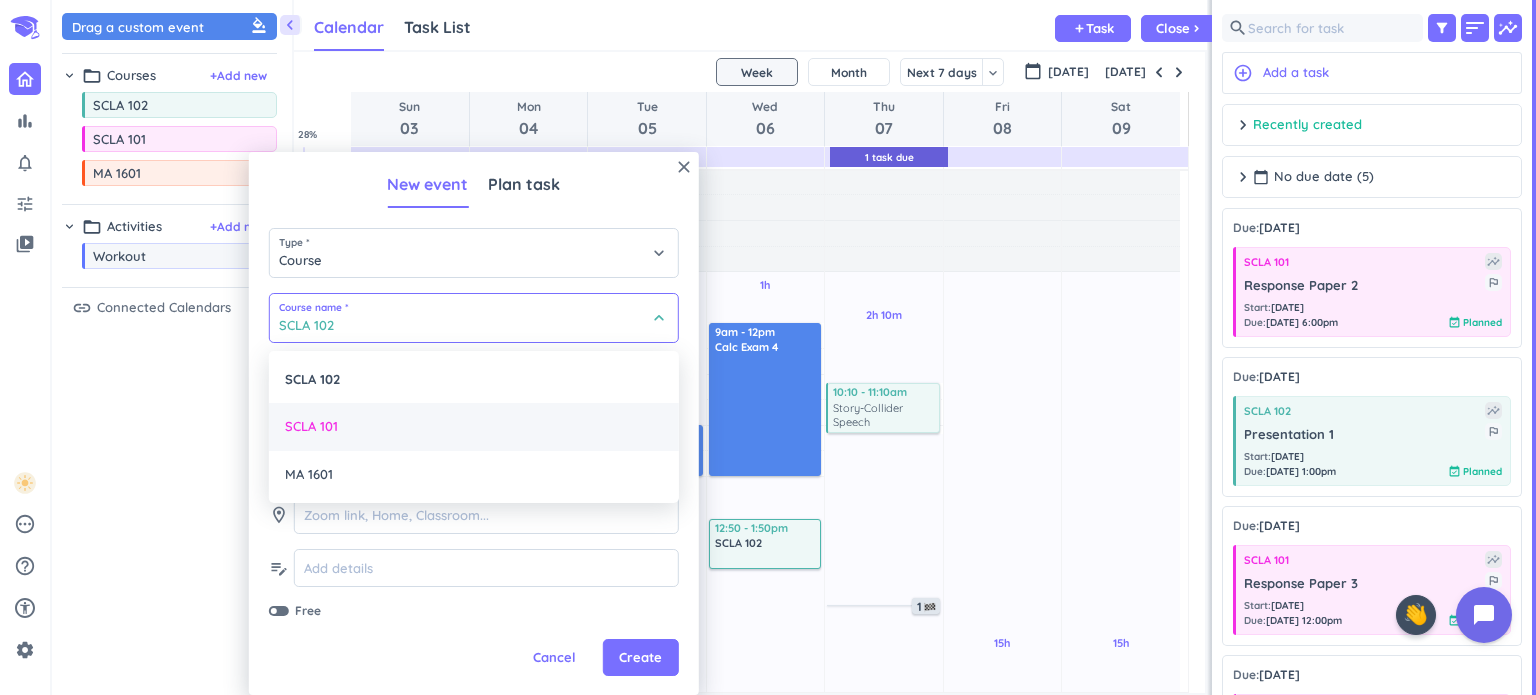 click on "SCLA 101" at bounding box center [474, 427] 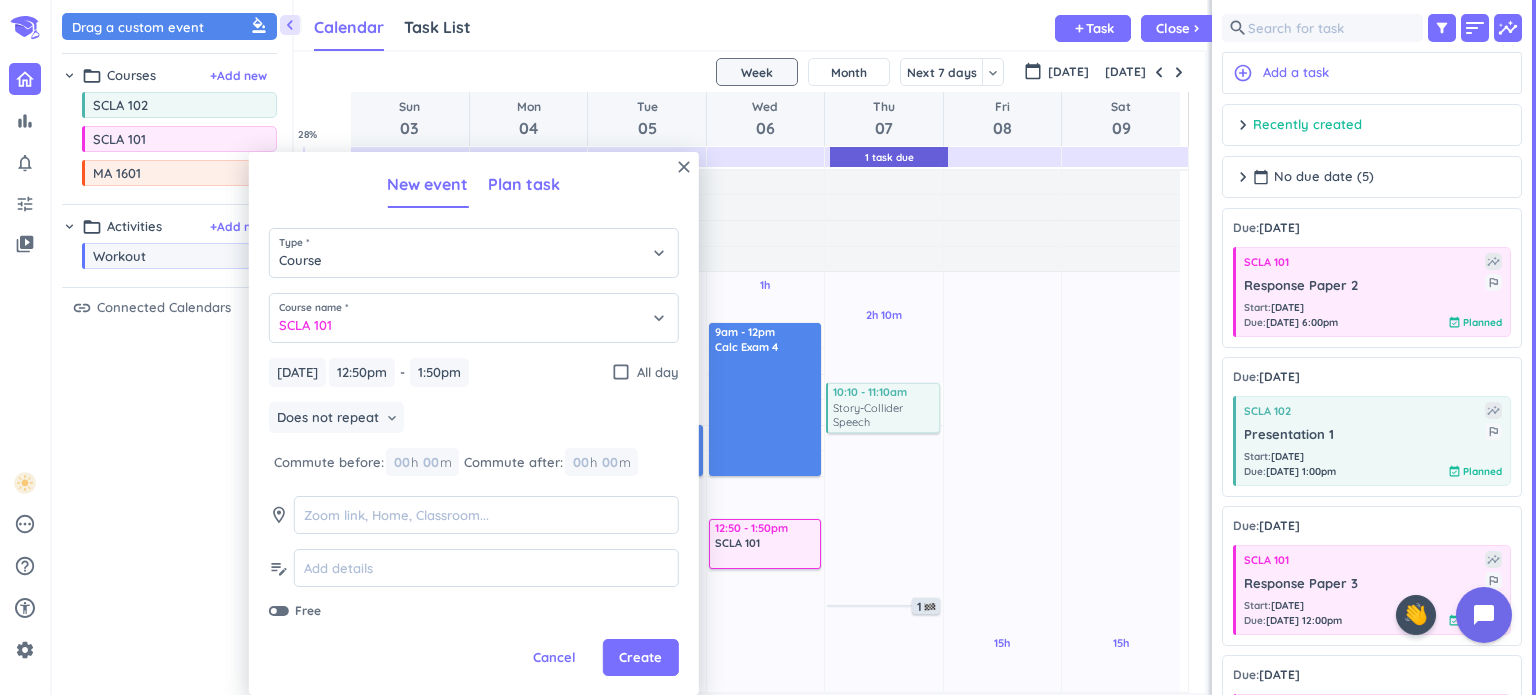 click on "Plan task" at bounding box center (524, 184) 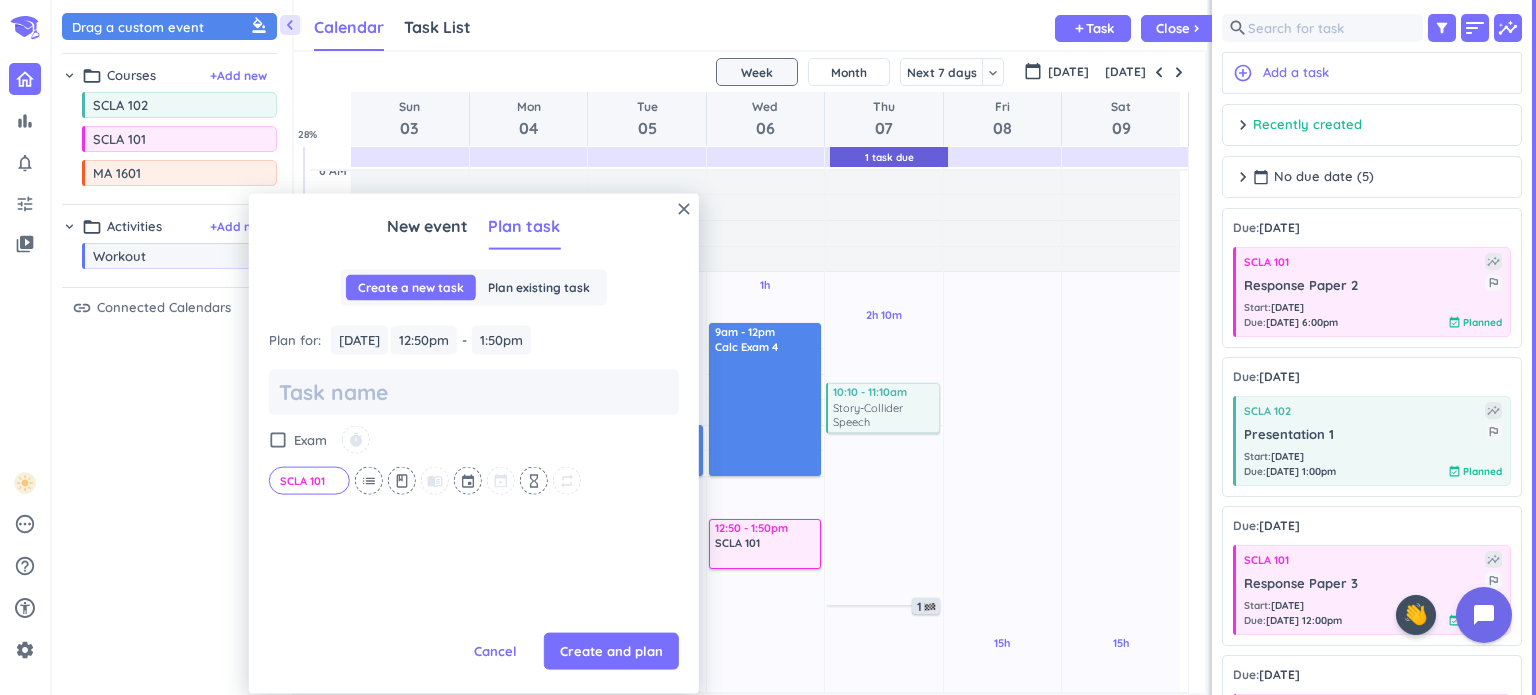 scroll, scrollTop: 0, scrollLeft: 0, axis: both 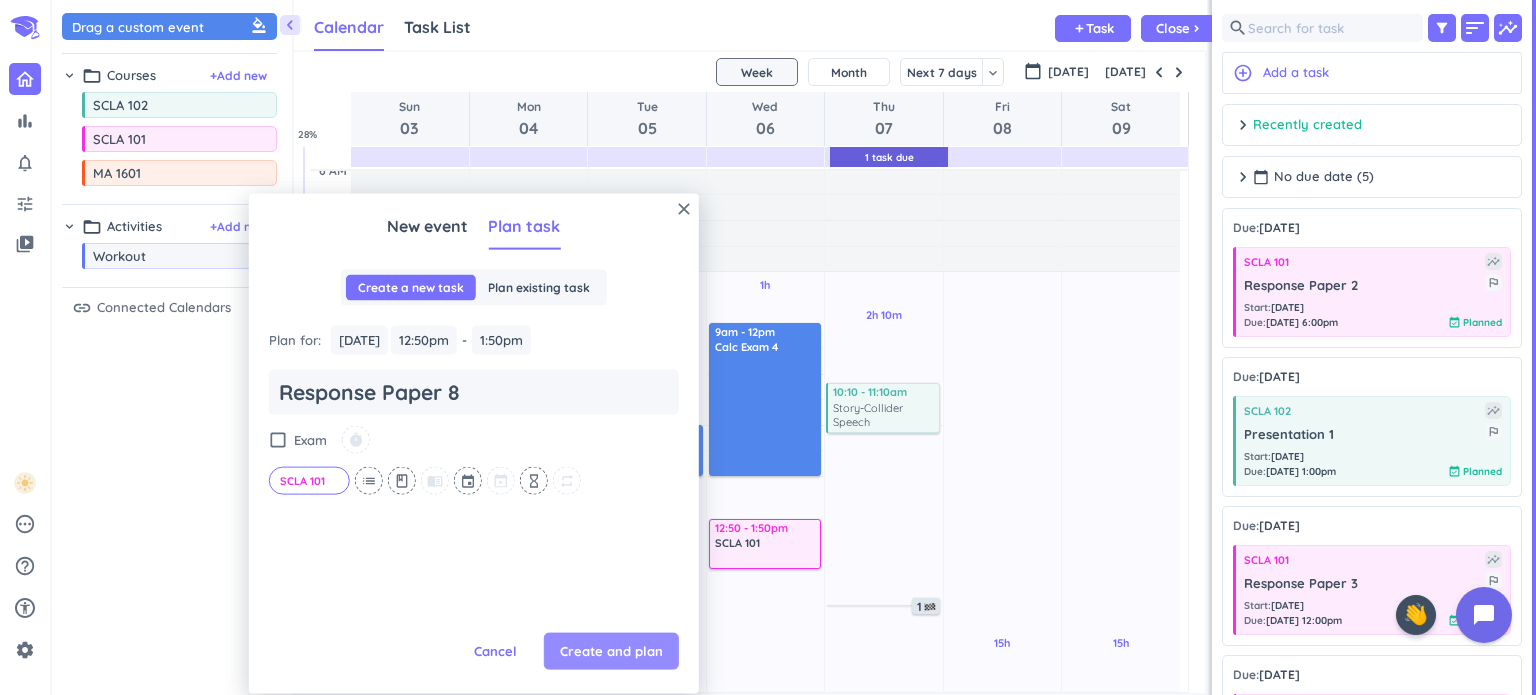 click on "Create and plan" at bounding box center (611, 651) 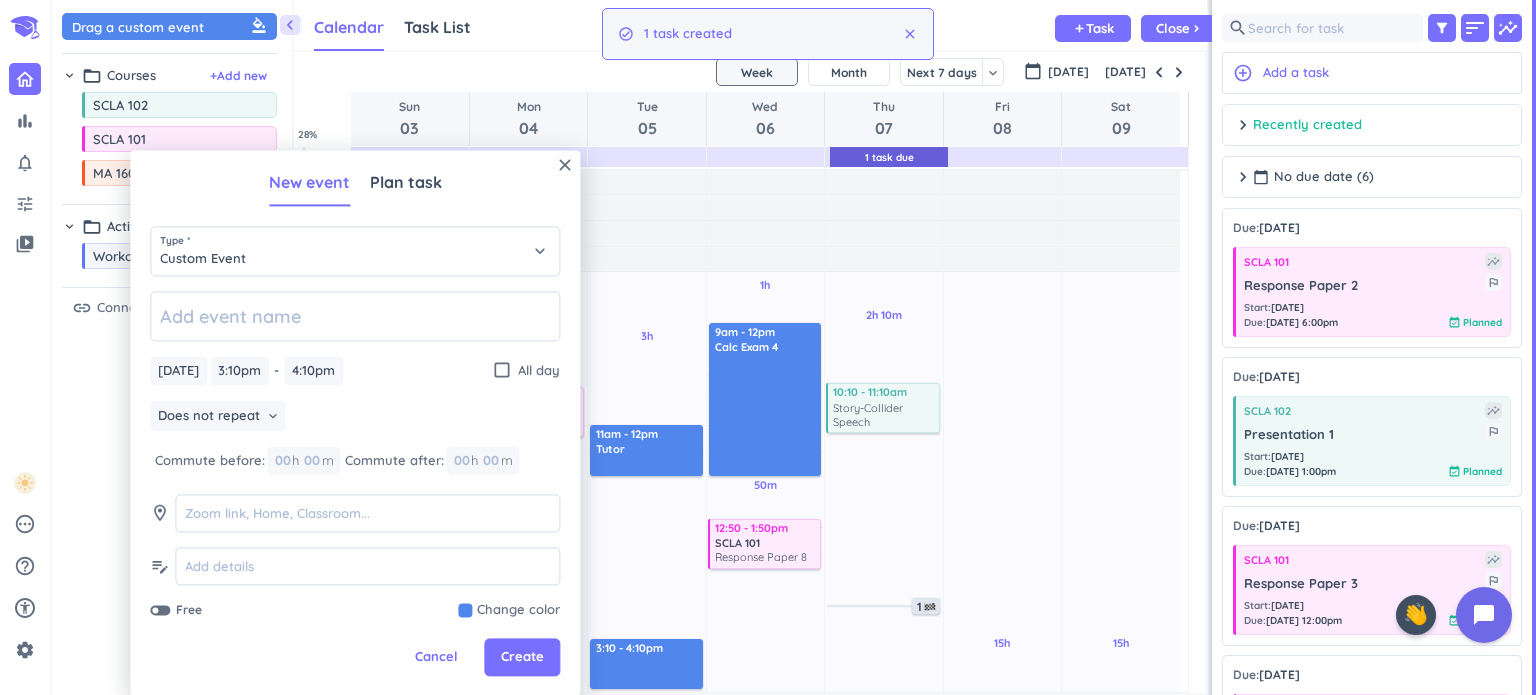 click on "9h 10m Past due Plan" at bounding box center [765, 805] 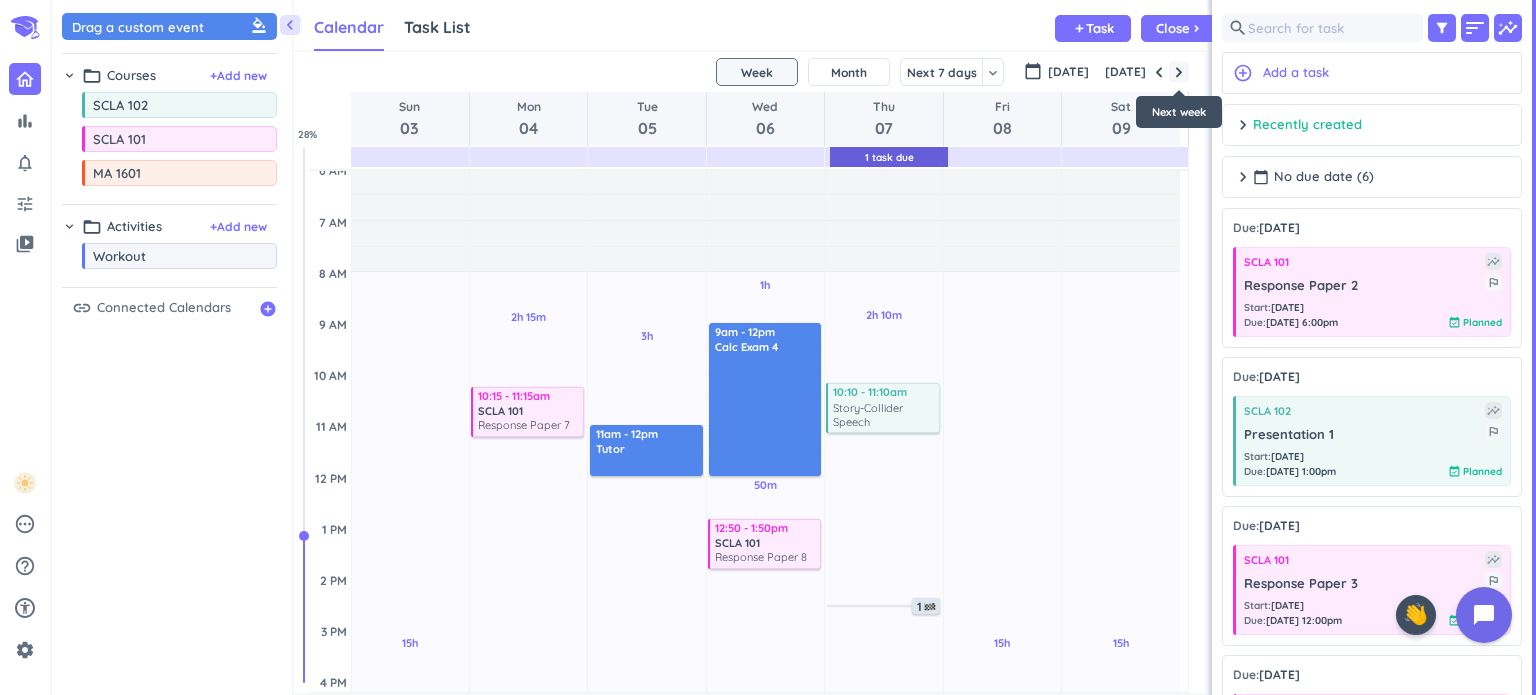 click at bounding box center (1179, 72) 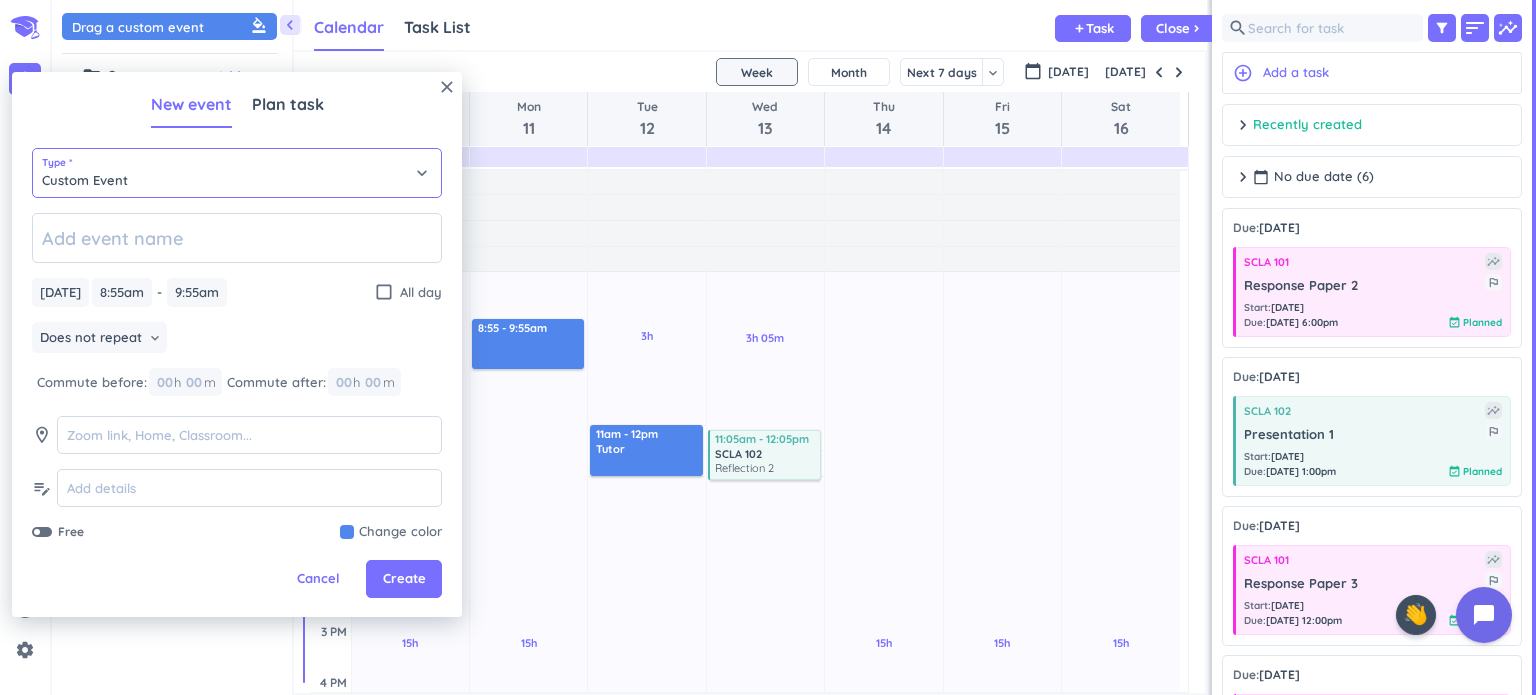click on "Custom Event" at bounding box center [237, 173] 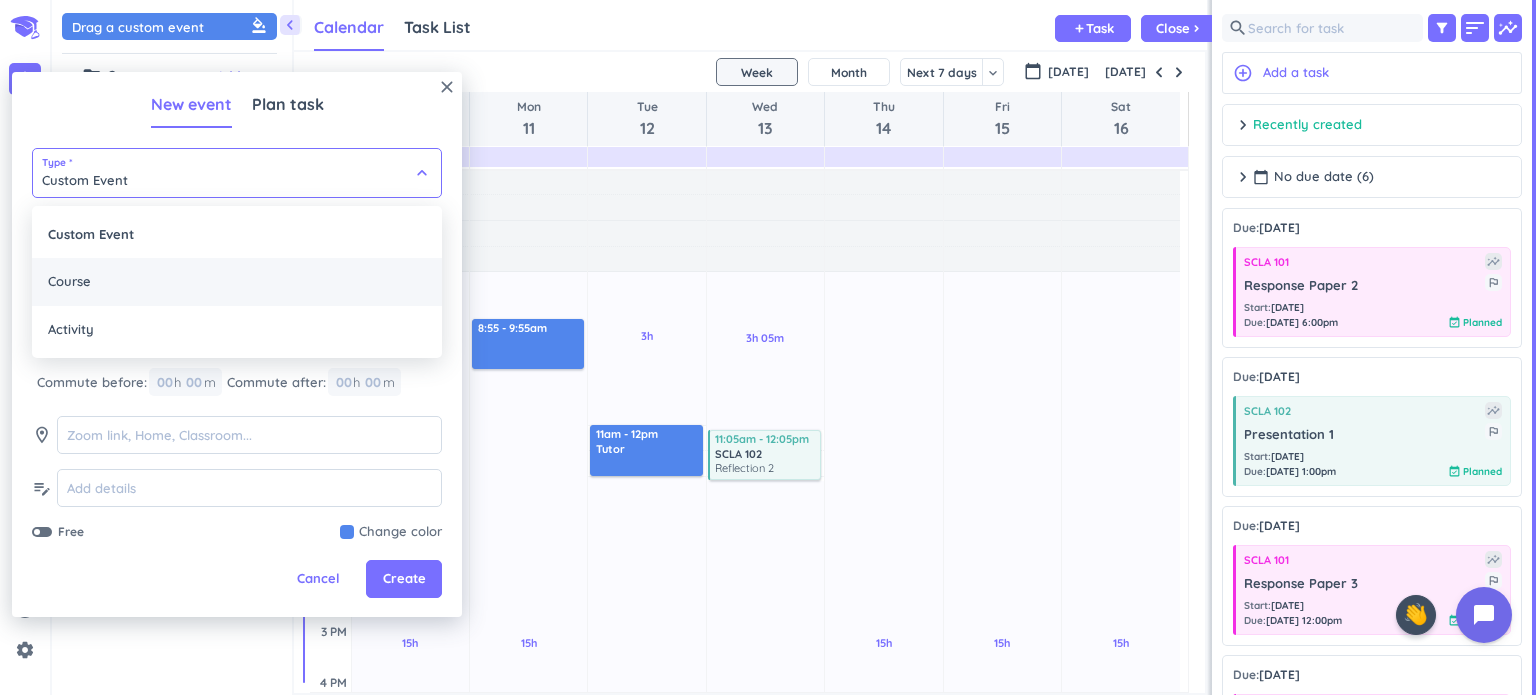 click on "Course" at bounding box center [237, 282] 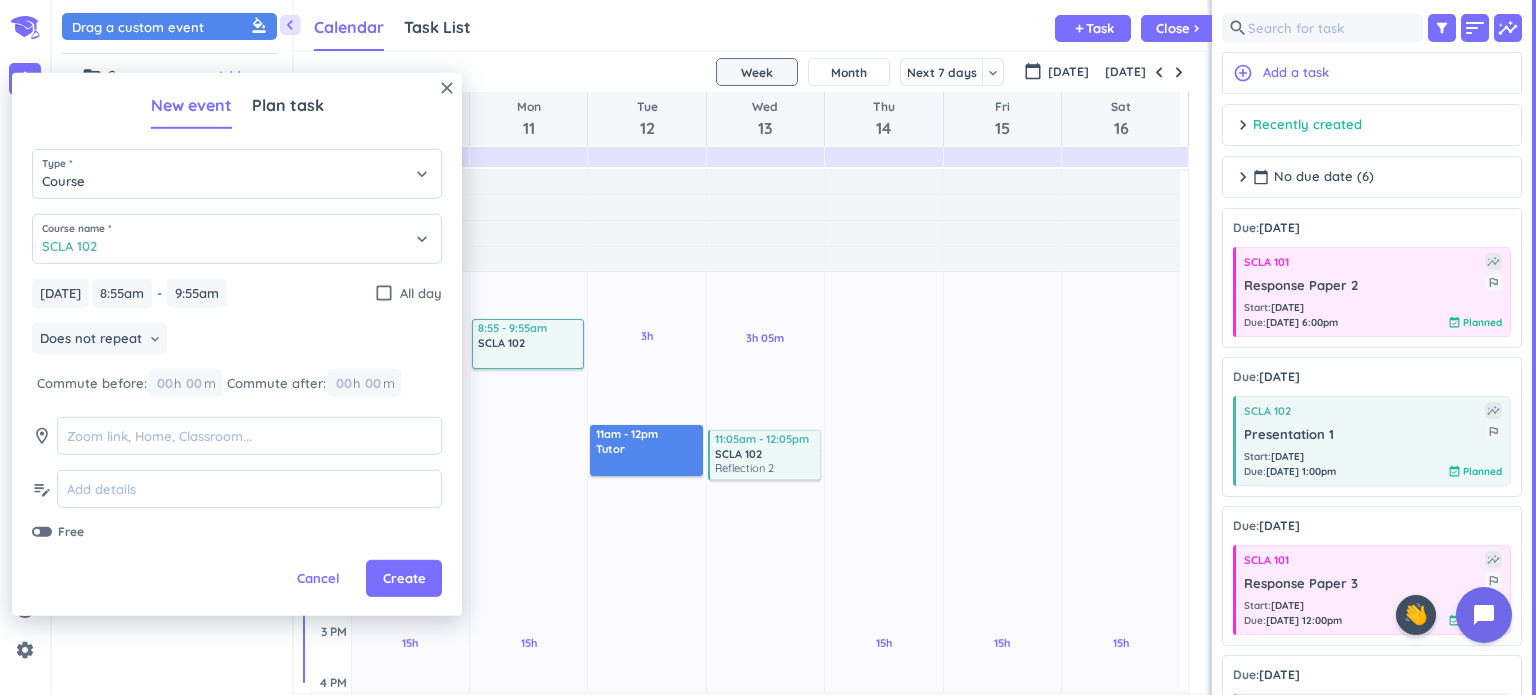click on "Course name * SCLA 102 keyboard_arrow_down" at bounding box center [237, 246] 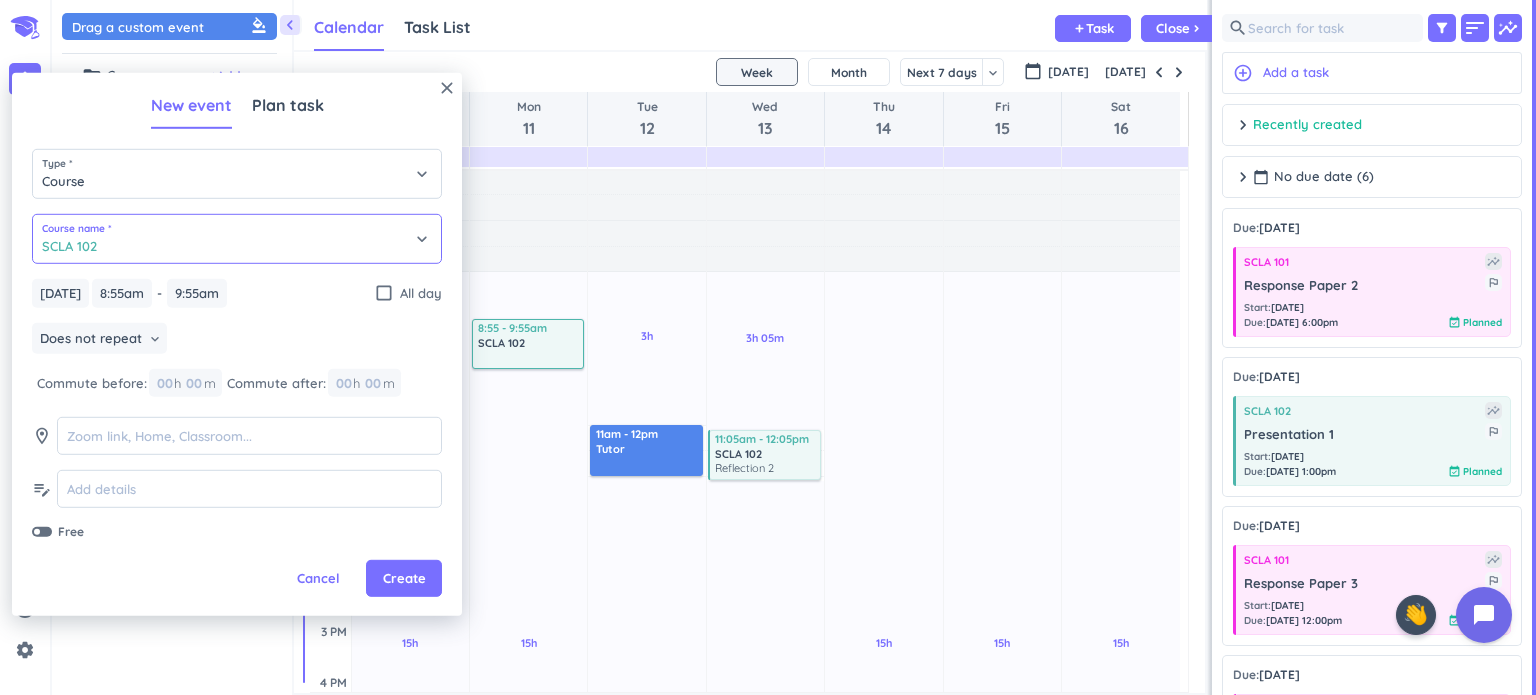 click on "SCLA 102" at bounding box center [237, 239] 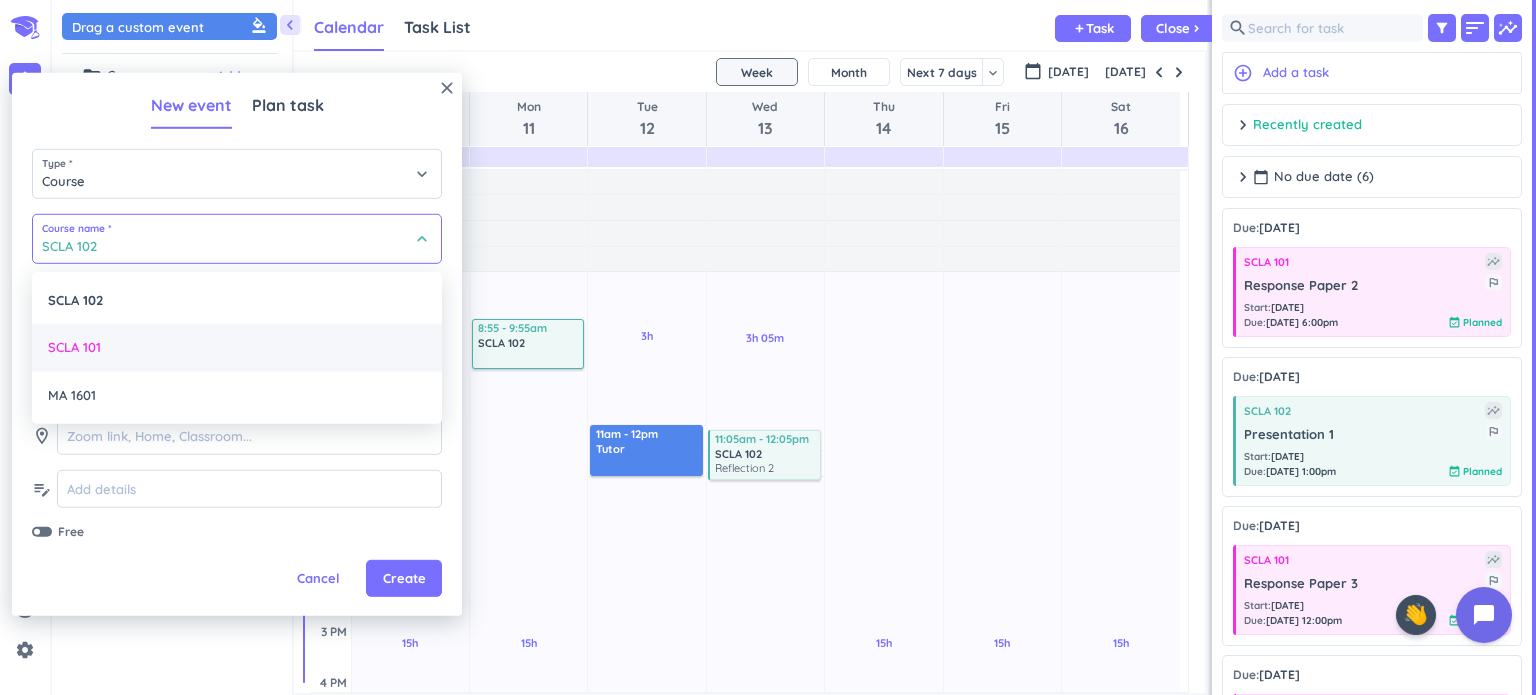 click on "SCLA 101" at bounding box center (237, 348) 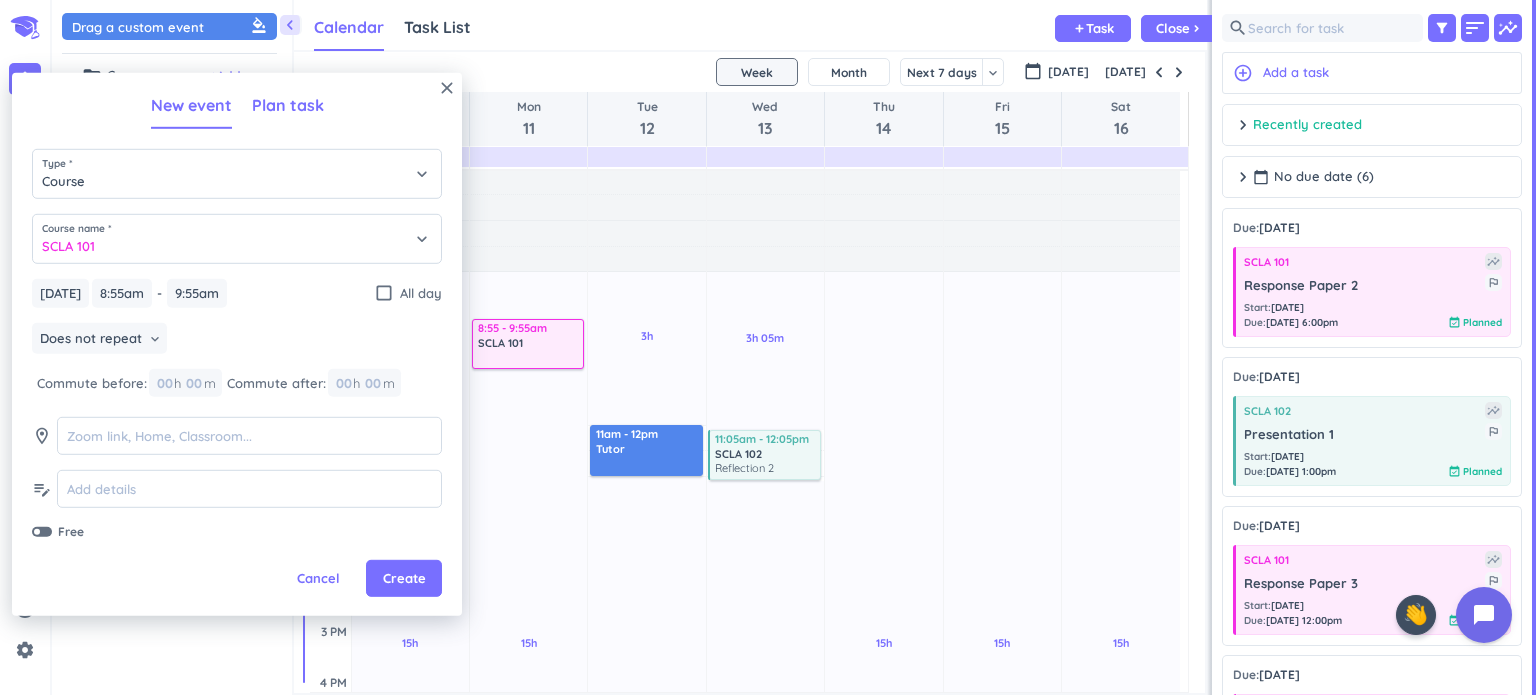 click on "Plan task" at bounding box center (288, 105) 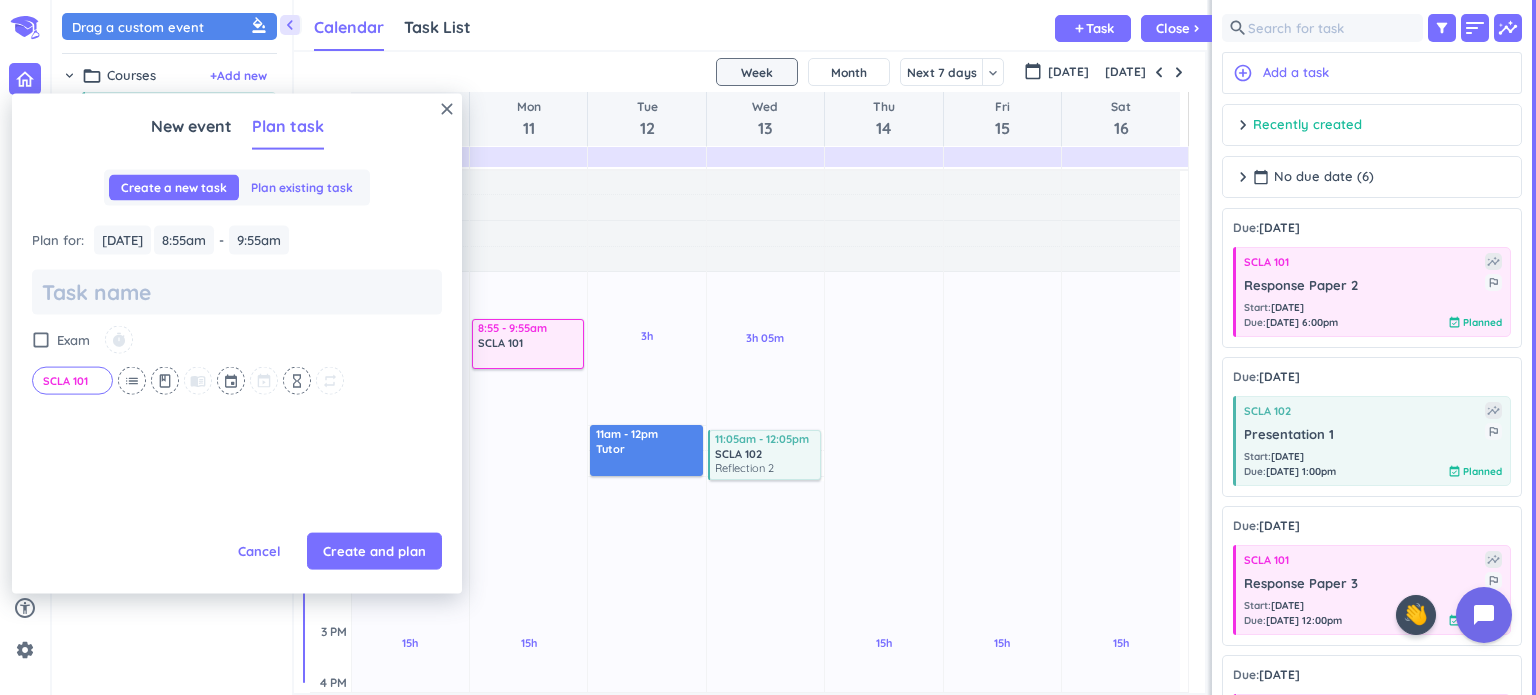 scroll, scrollTop: 0, scrollLeft: 0, axis: both 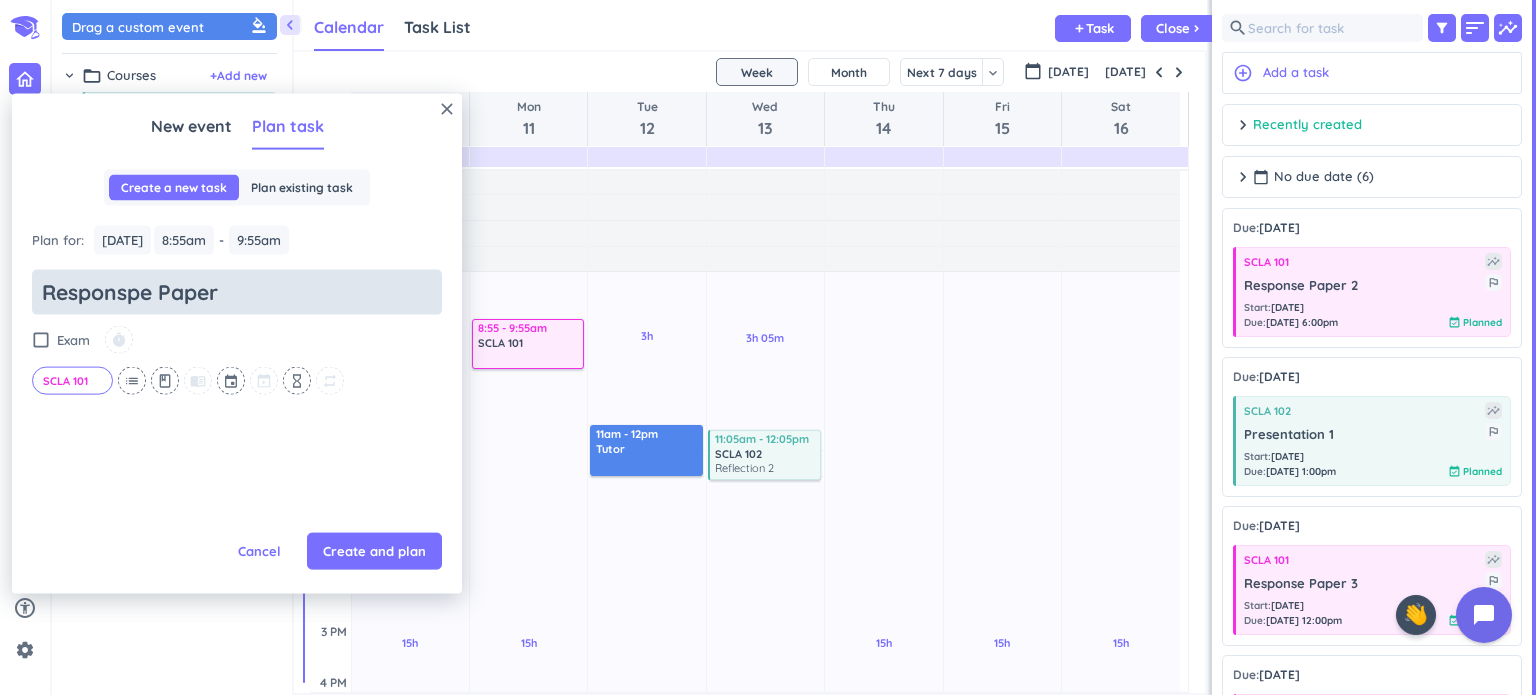 click on "Responspe Paper" at bounding box center (237, 291) 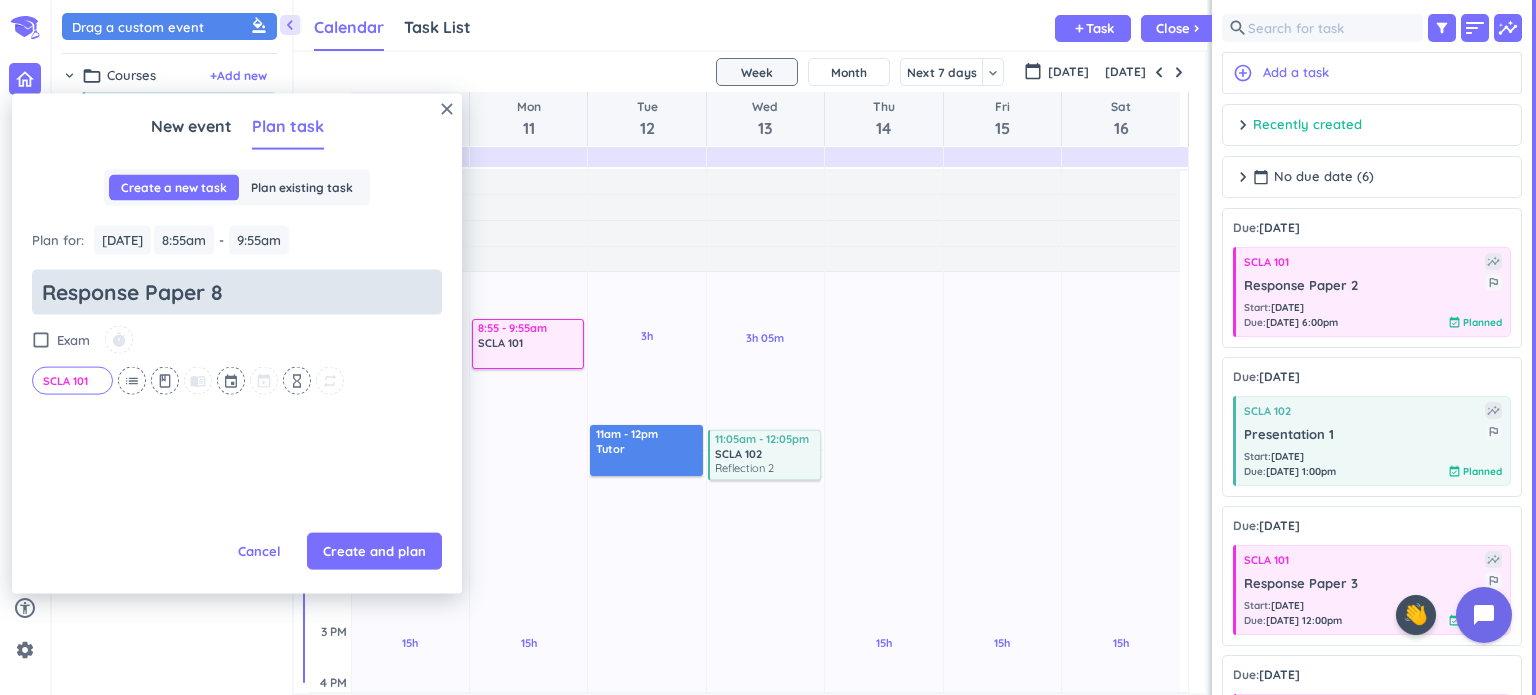 scroll, scrollTop: 0, scrollLeft: 0, axis: both 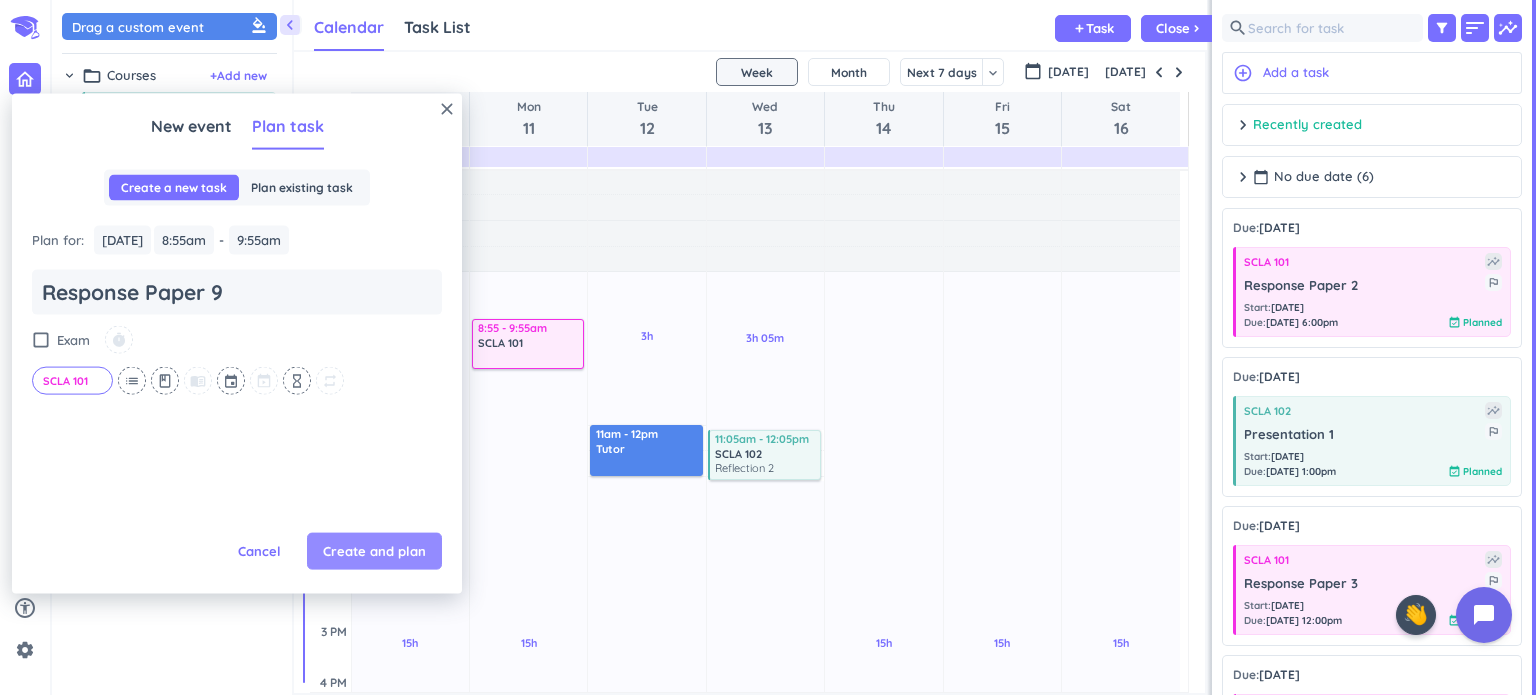 click on "Create and plan" at bounding box center (374, 551) 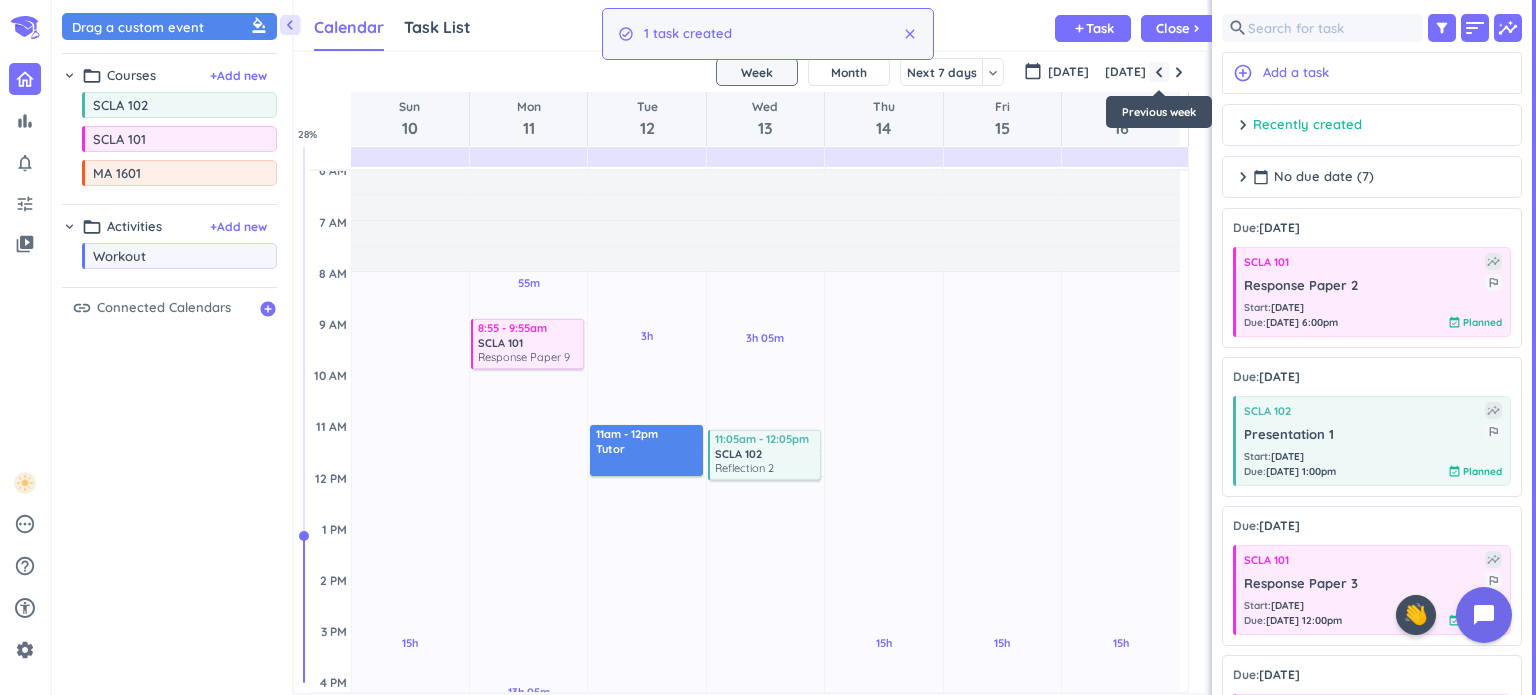 click at bounding box center [1159, 72] 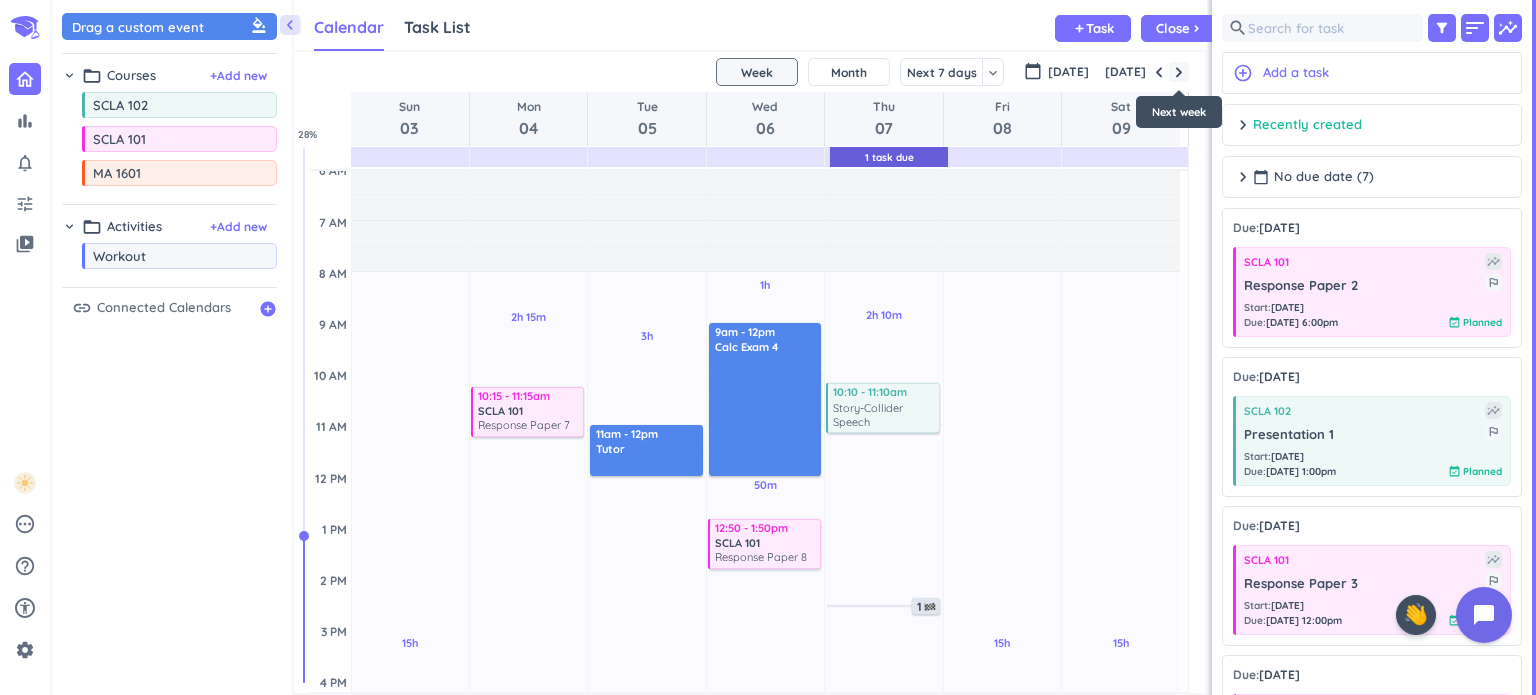 click at bounding box center (1179, 72) 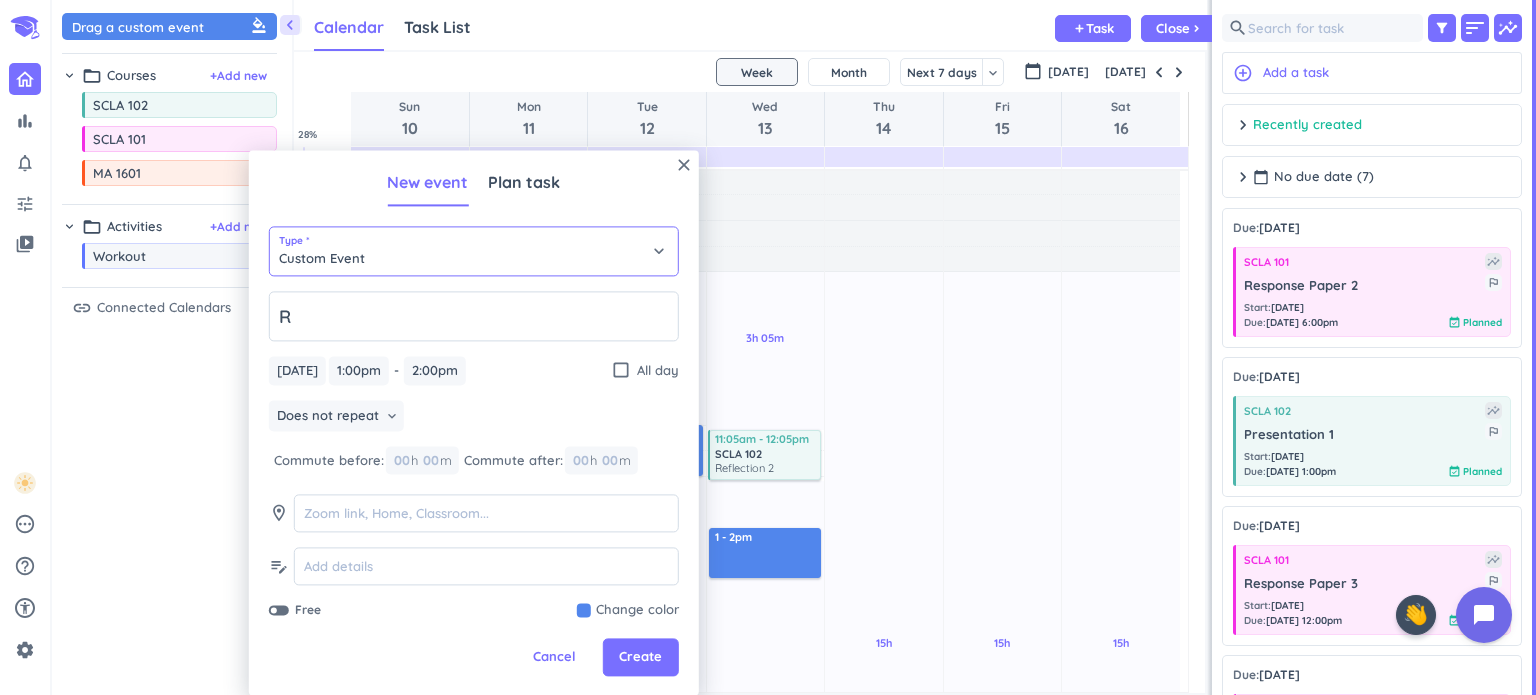 click on "Custom Event" at bounding box center (474, 251) 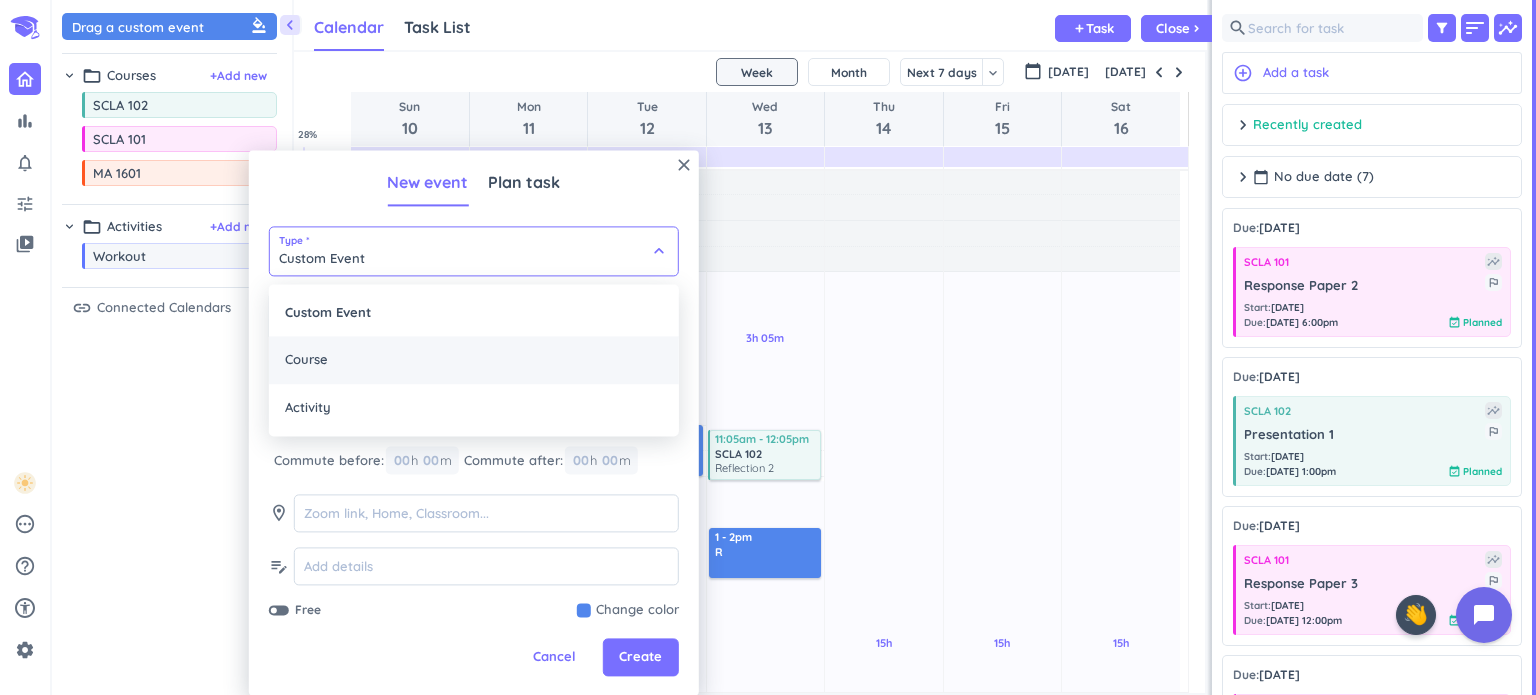 click on "Course" at bounding box center [474, 360] 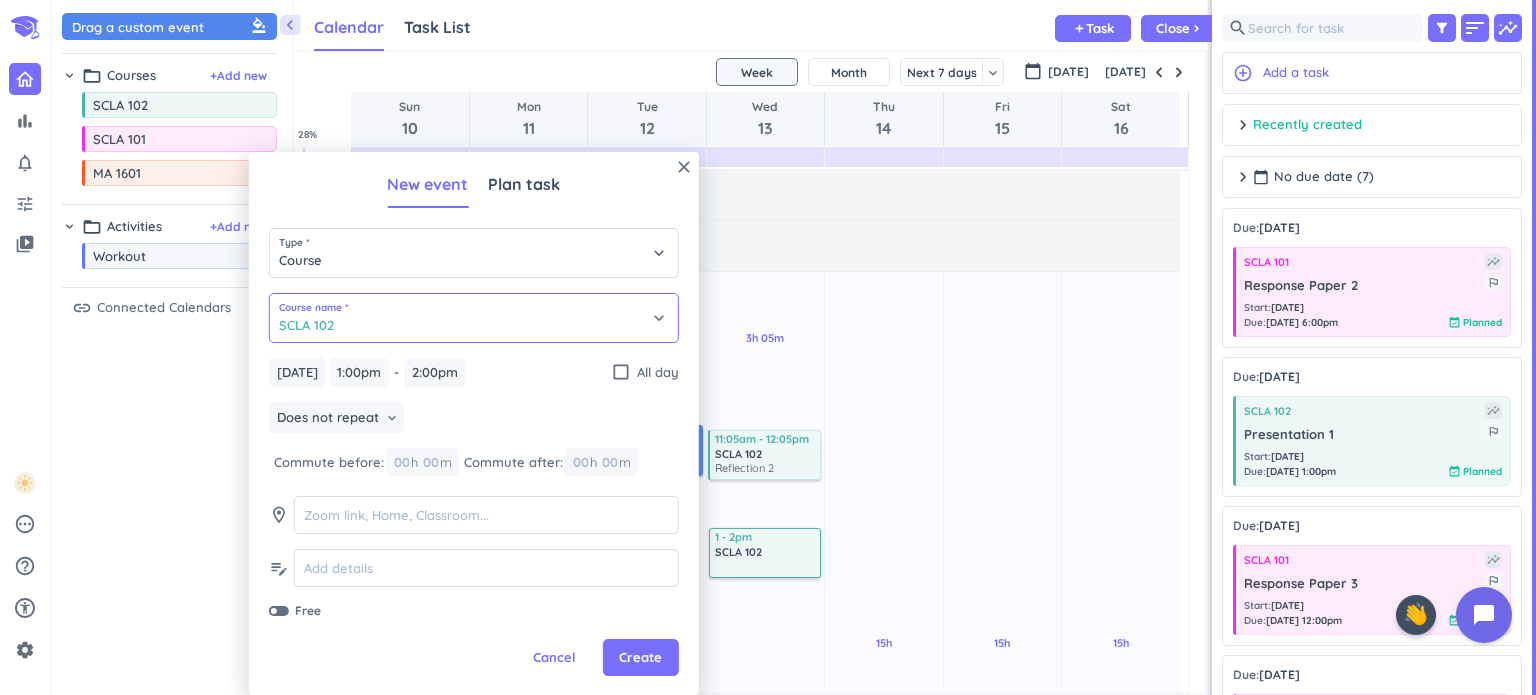 click on "SCLA 102" at bounding box center [474, 318] 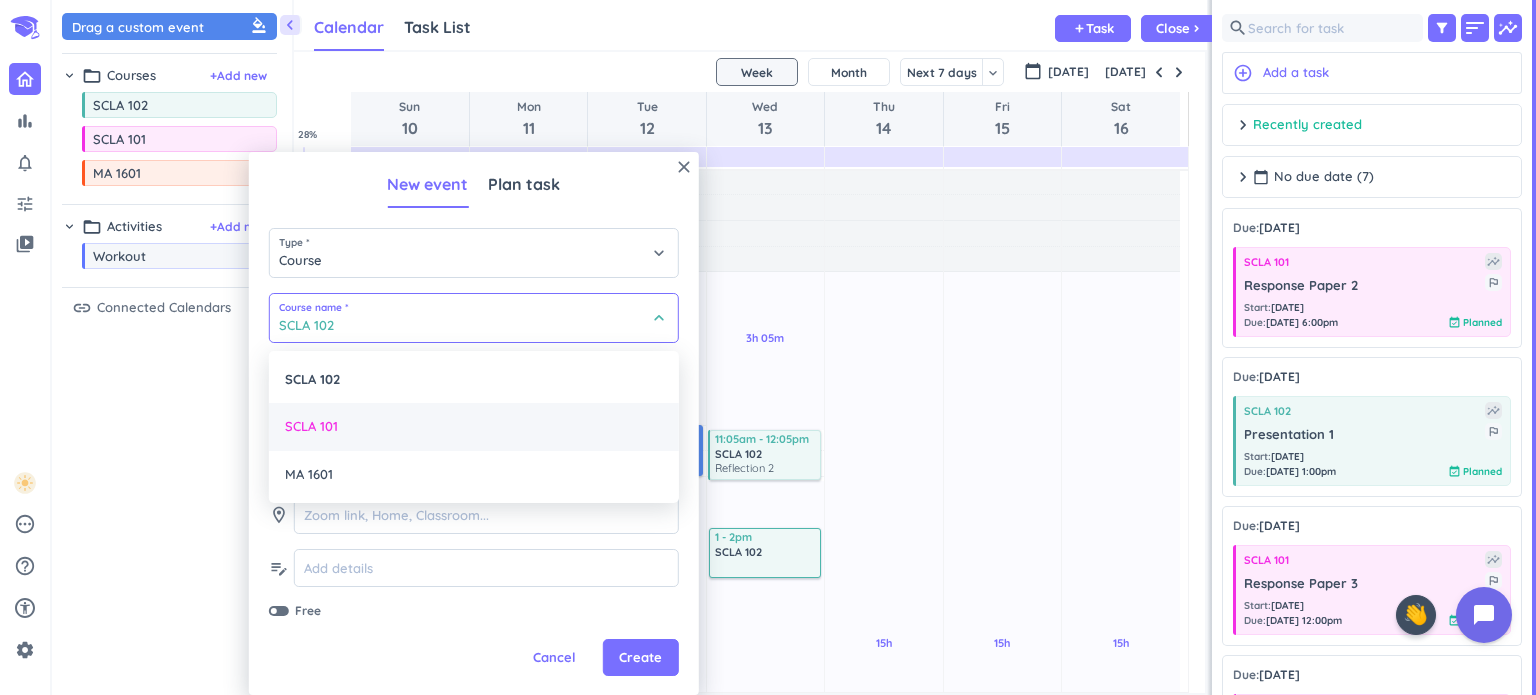 click on "SCLA 101" at bounding box center [474, 427] 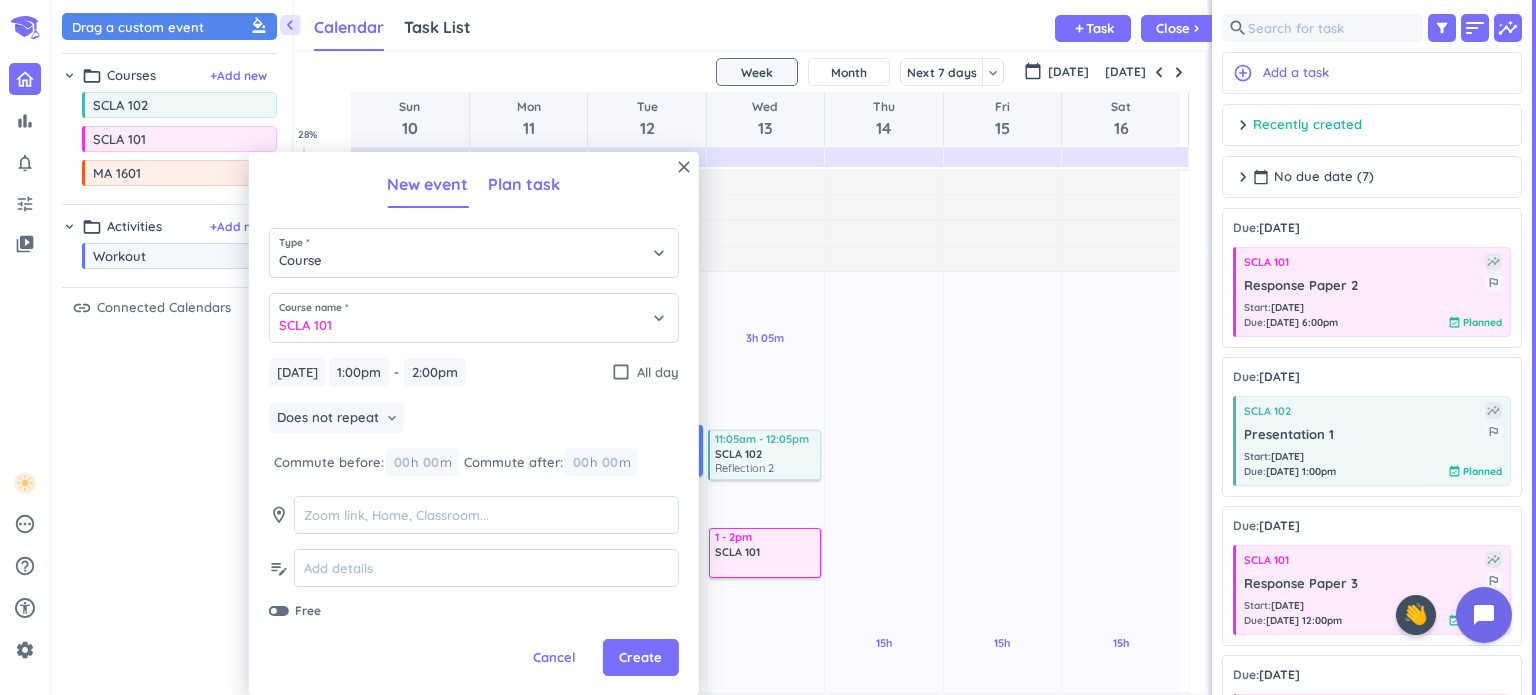 click on "Plan task" at bounding box center (524, 184) 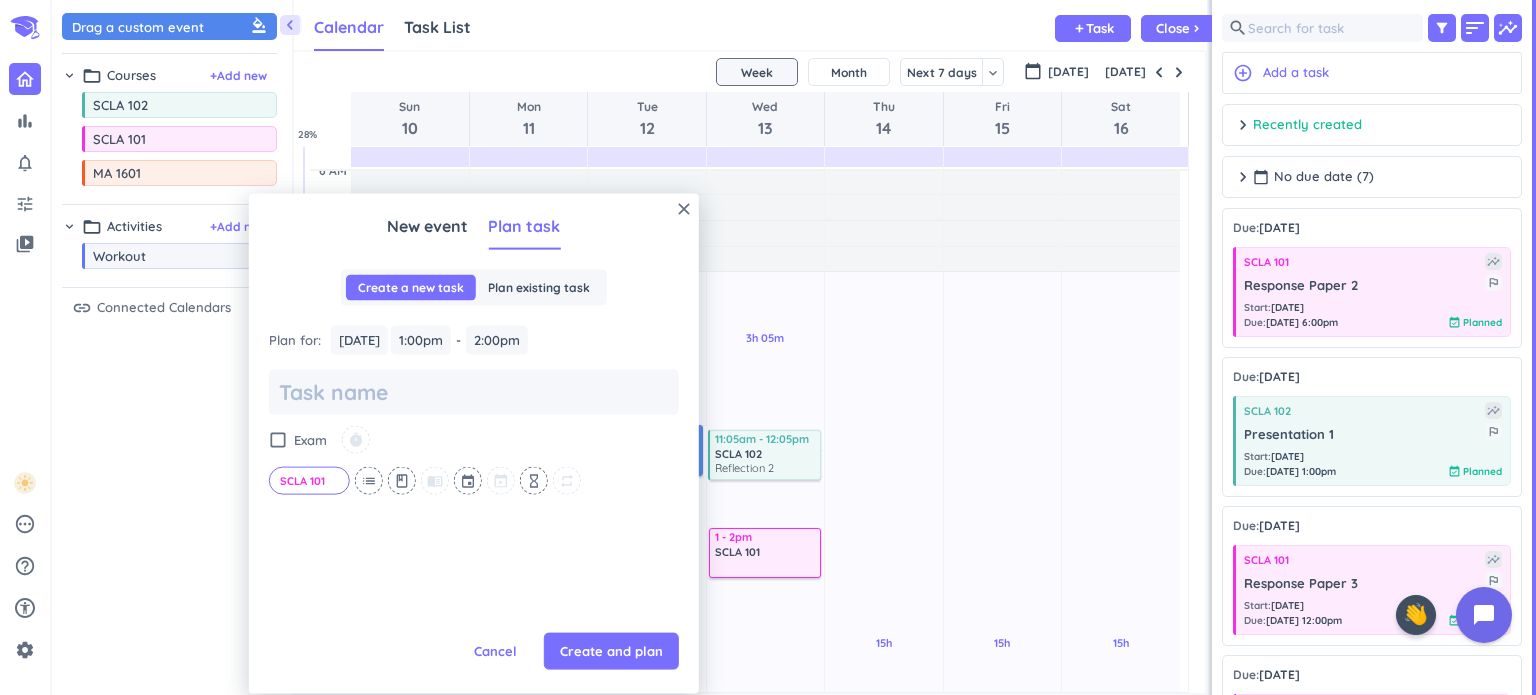 scroll, scrollTop: 0, scrollLeft: 0, axis: both 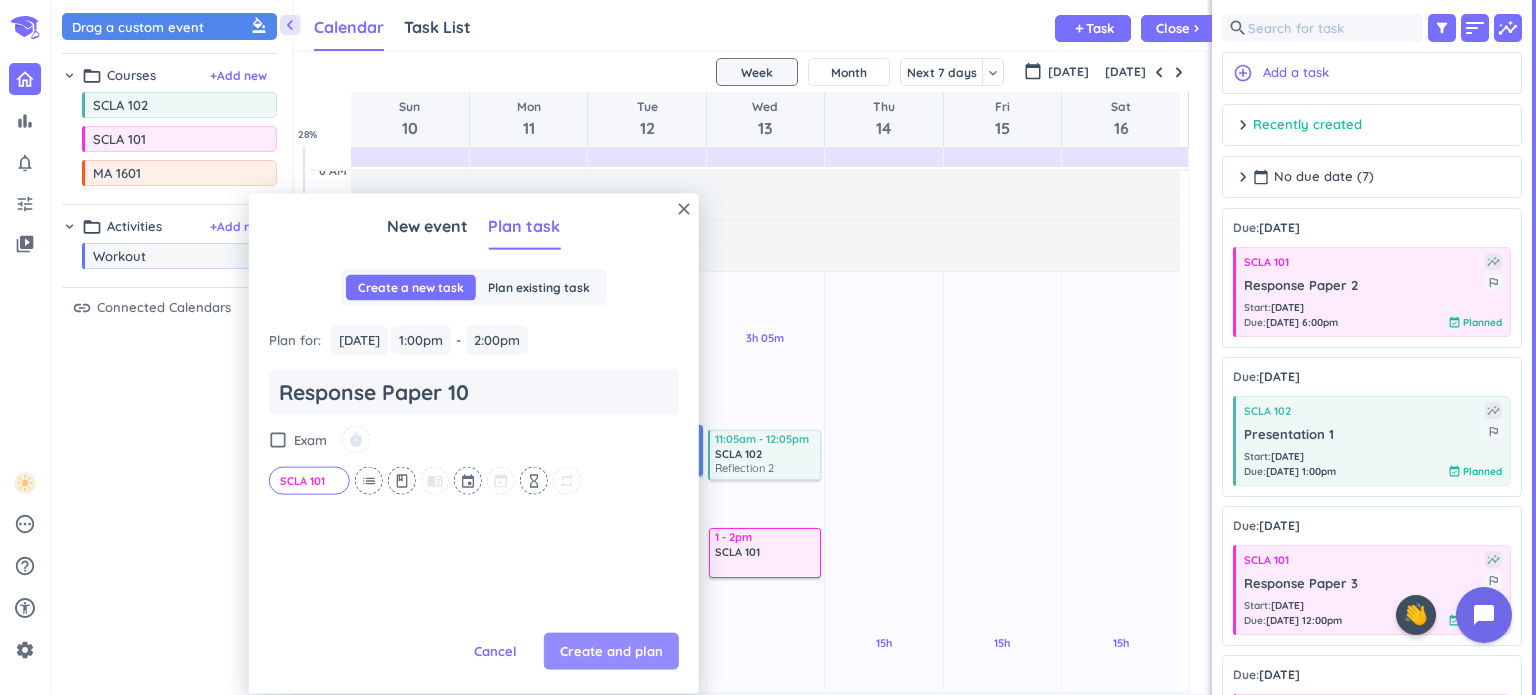 click on "Create and plan" at bounding box center (611, 651) 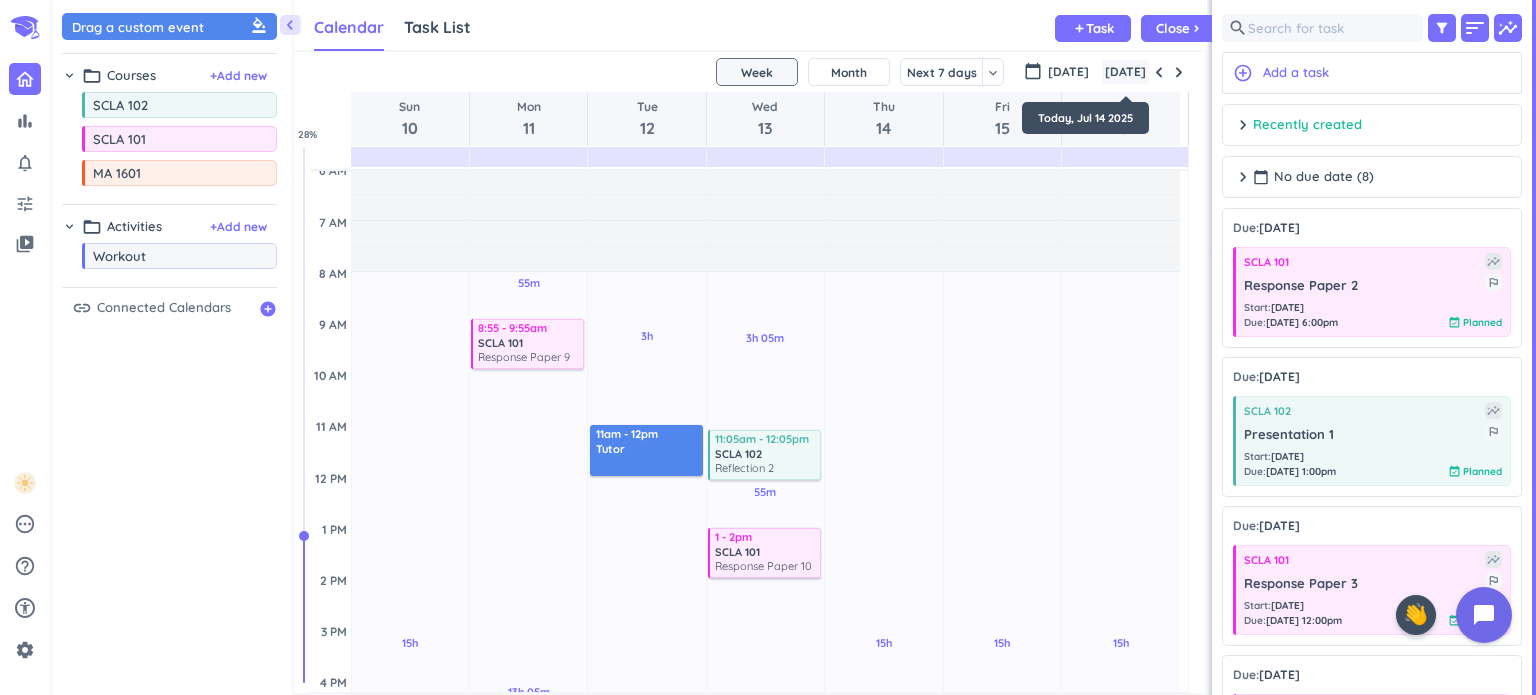 click on "[DATE]" at bounding box center (1125, 72) 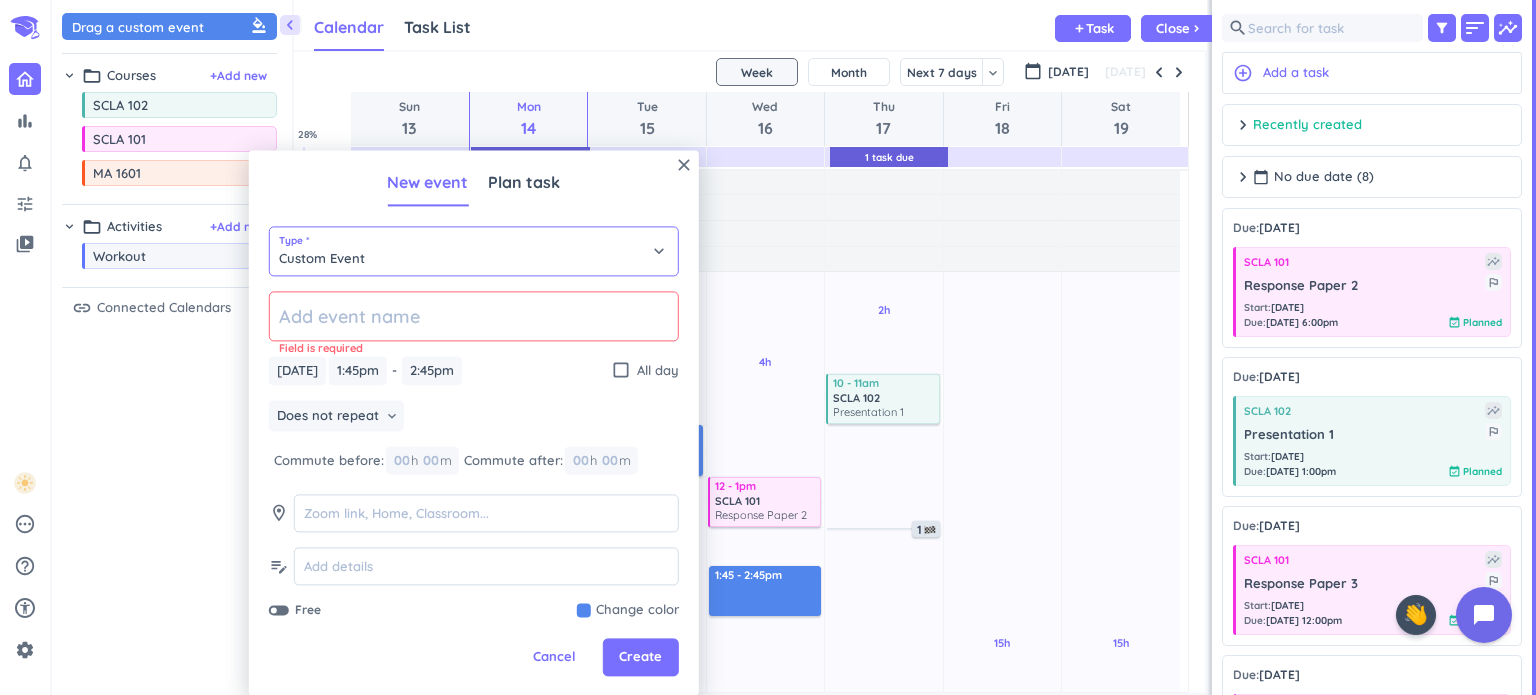 click on "Custom Event" at bounding box center [474, 251] 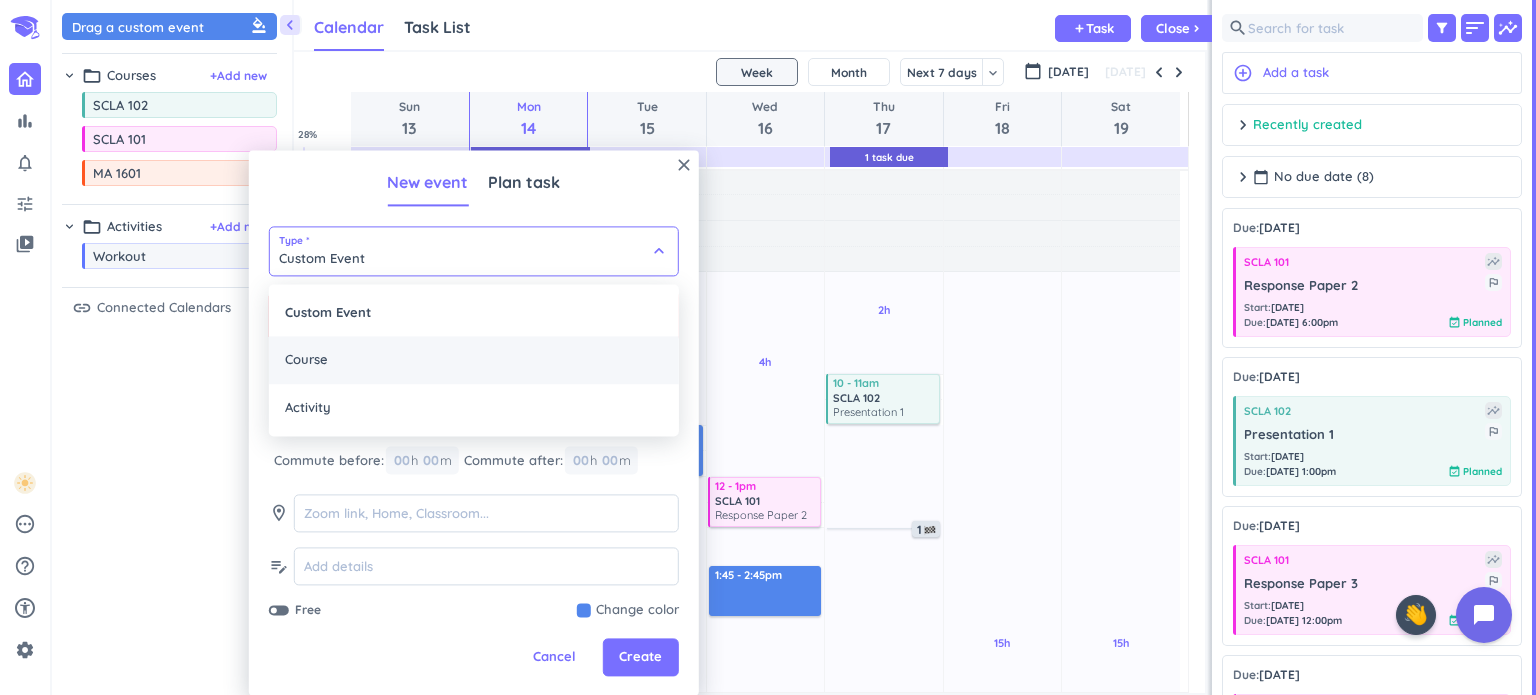 click on "Course" at bounding box center (474, 360) 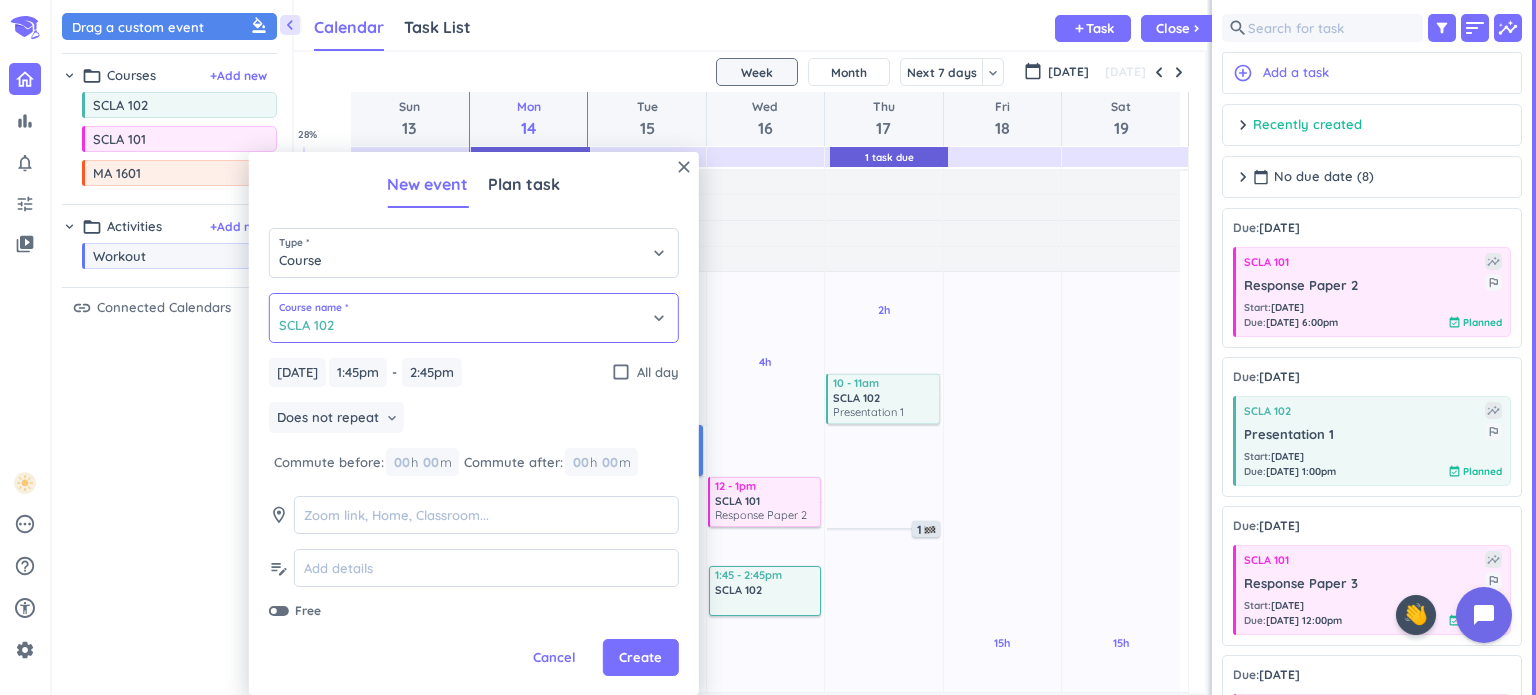 click on "SCLA 102" at bounding box center [474, 318] 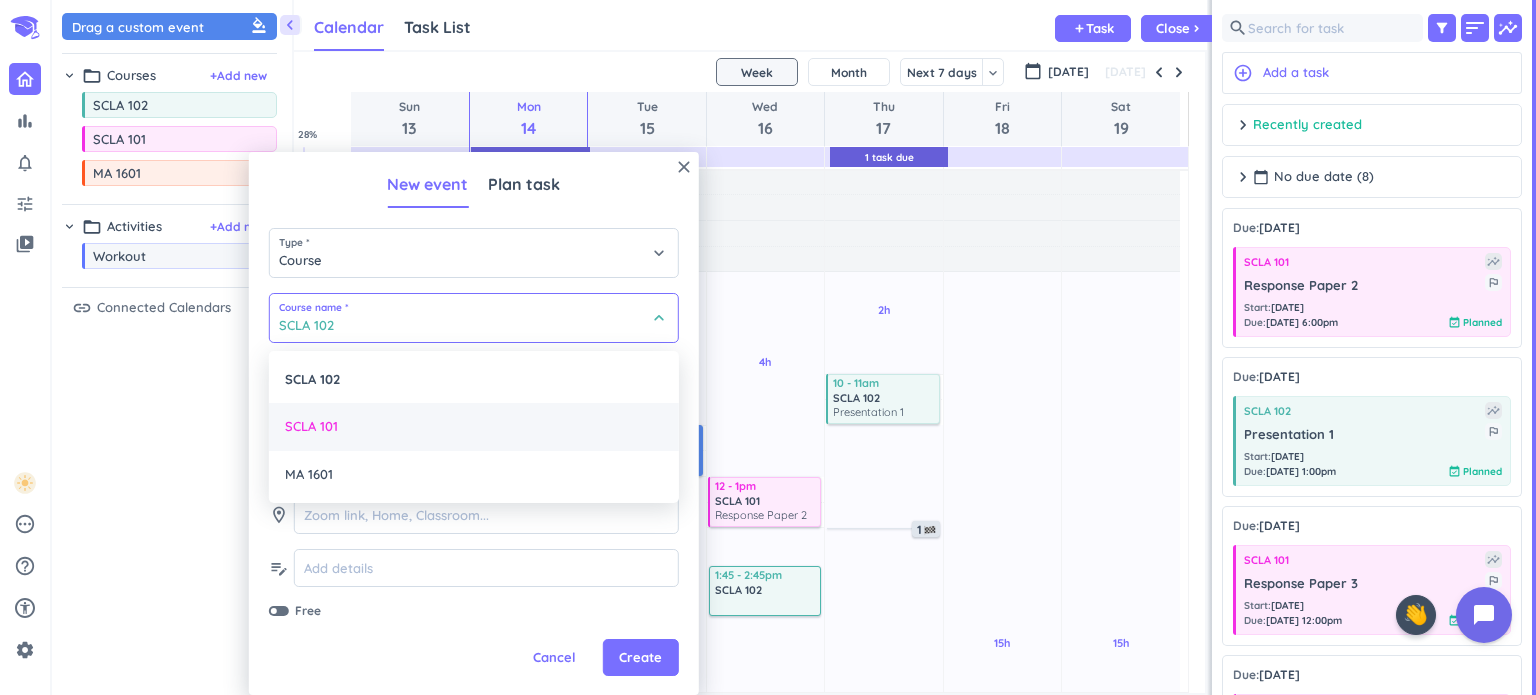 click on "SCLA 101" at bounding box center (474, 427) 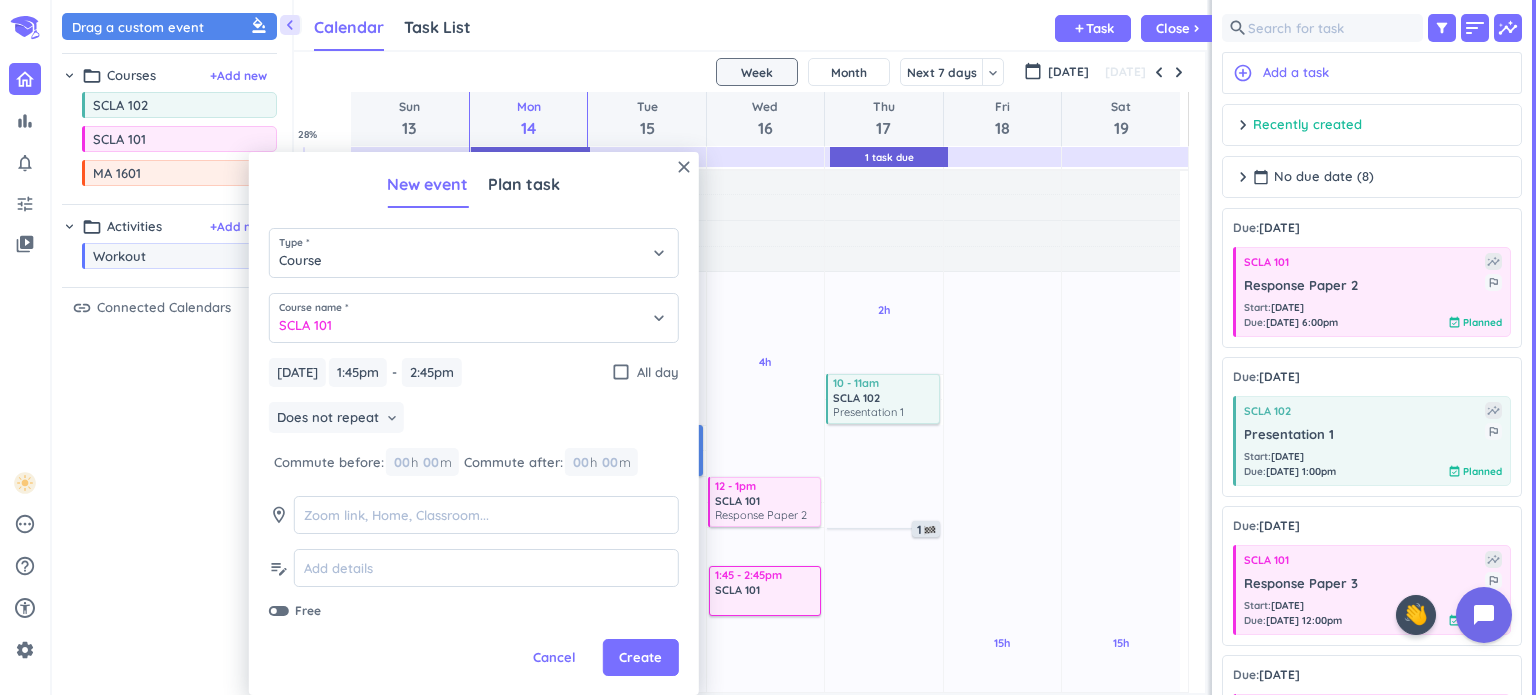 click on "Plan task" at bounding box center [524, 185] 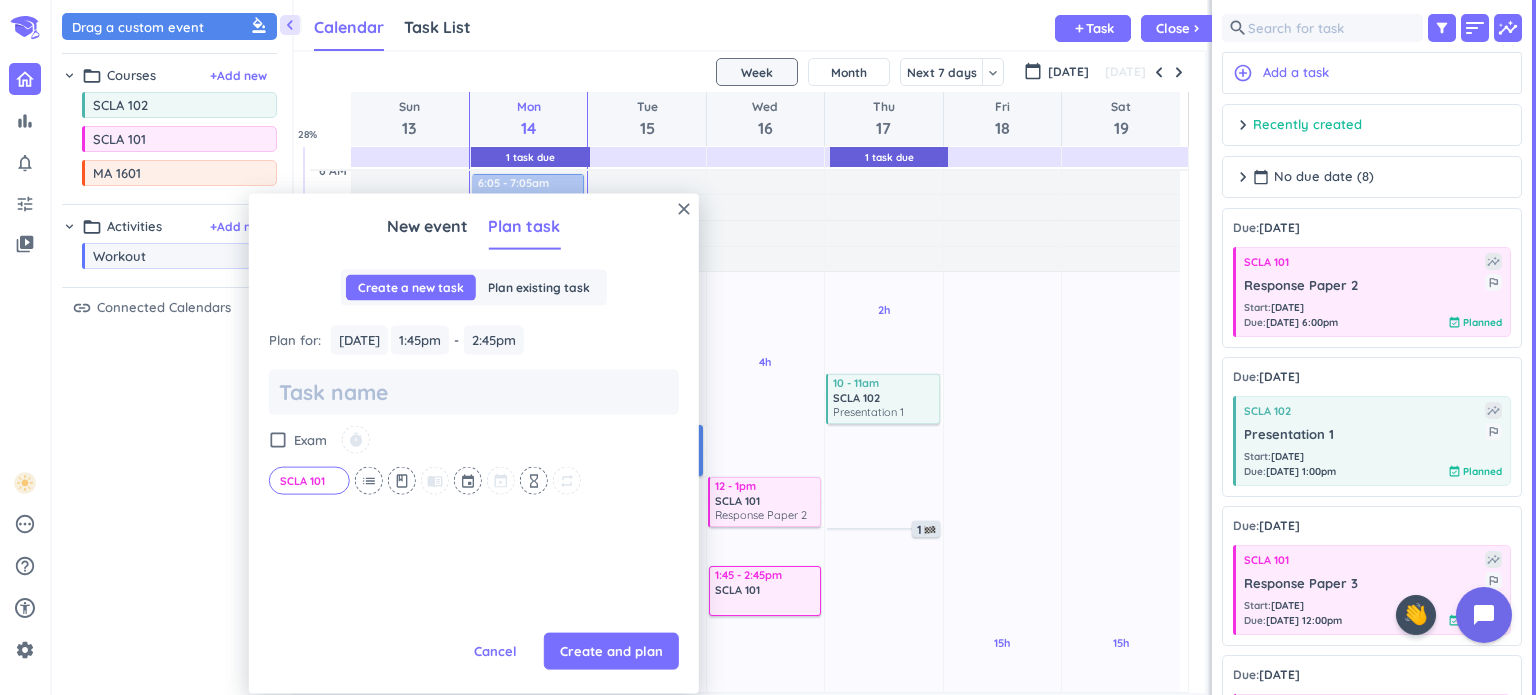 scroll, scrollTop: 0, scrollLeft: 0, axis: both 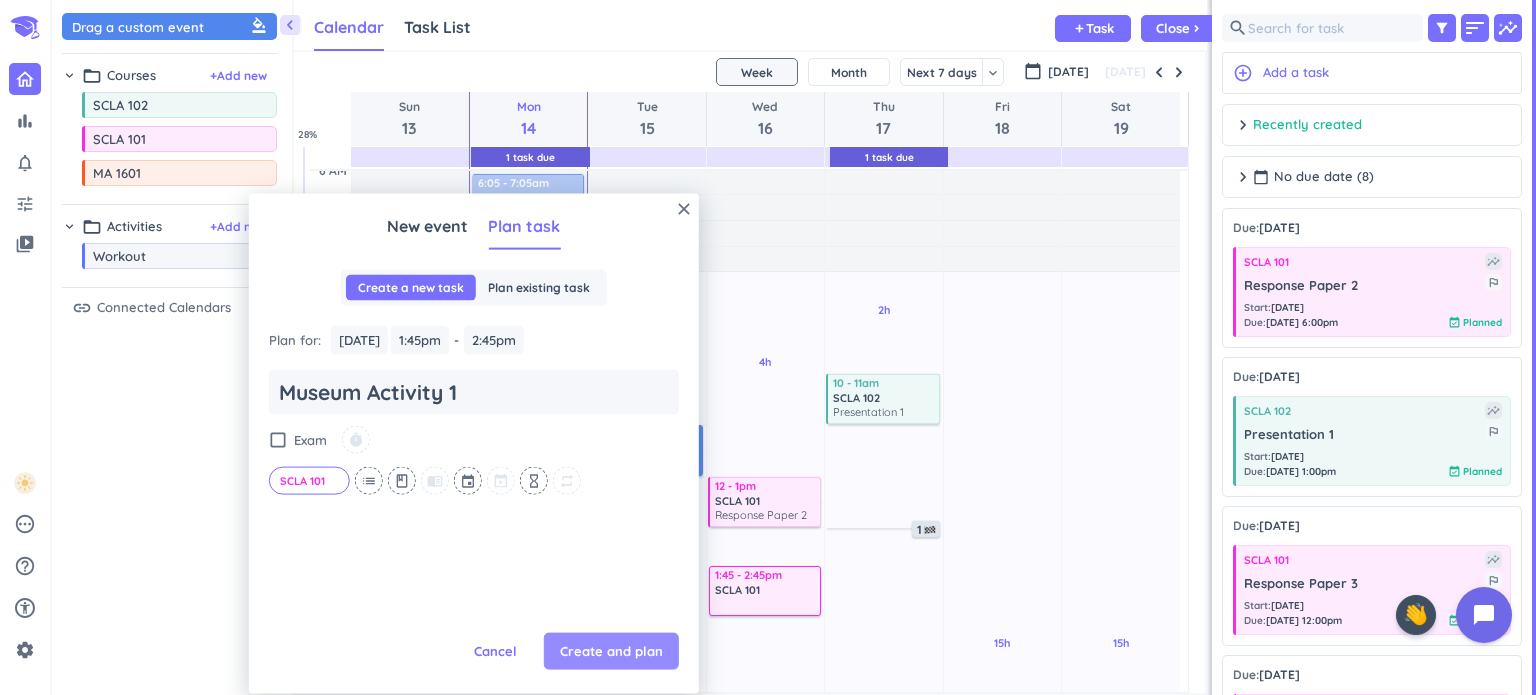 click on "Create and plan" at bounding box center [611, 651] 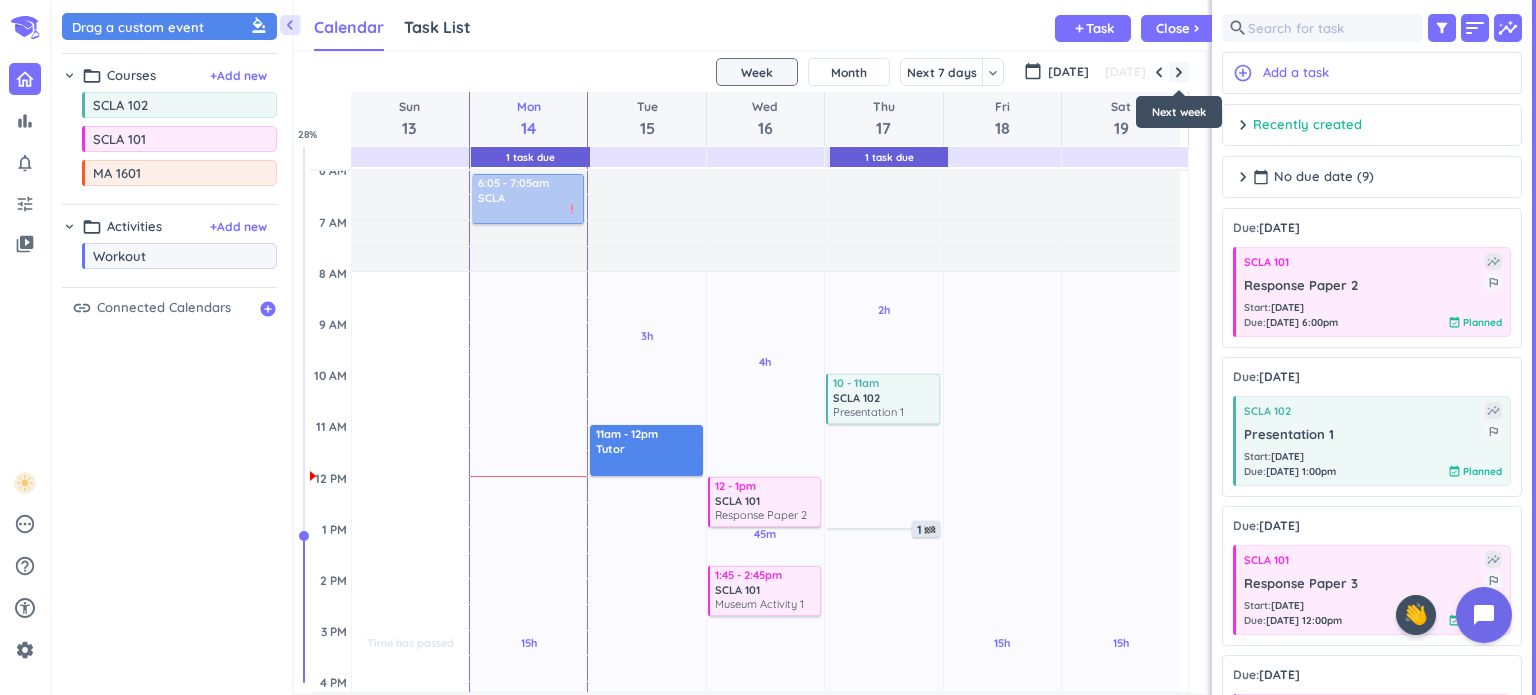 click at bounding box center [1179, 72] 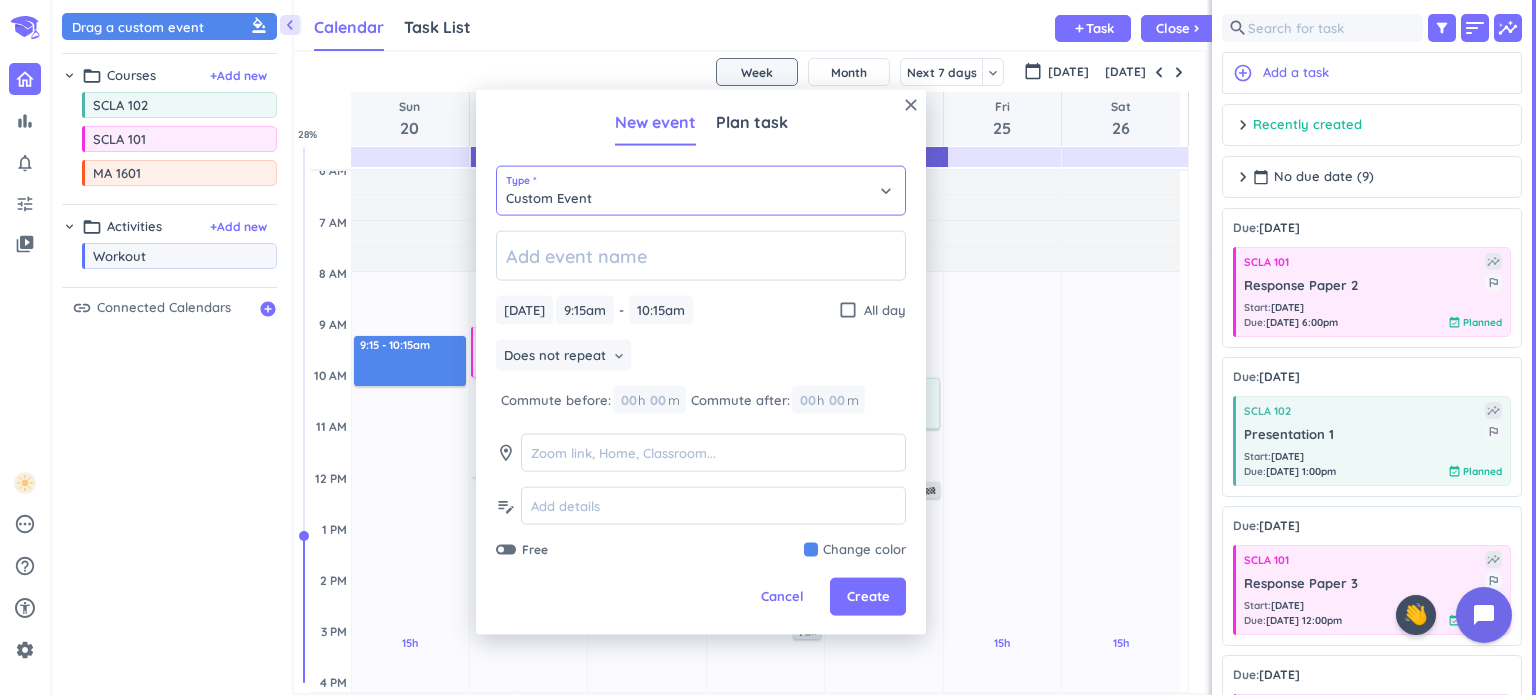 click on "Custom Event" at bounding box center (701, 191) 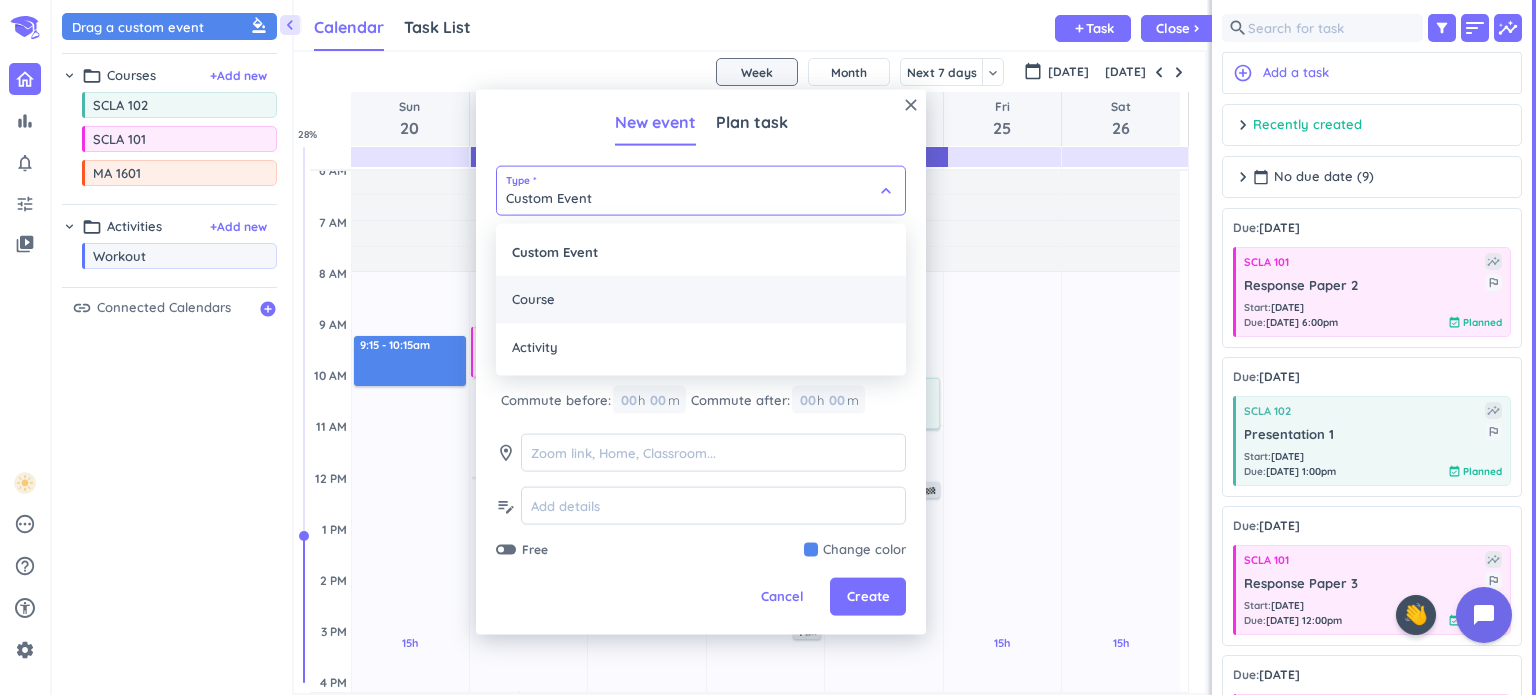 click on "Course" at bounding box center [701, 300] 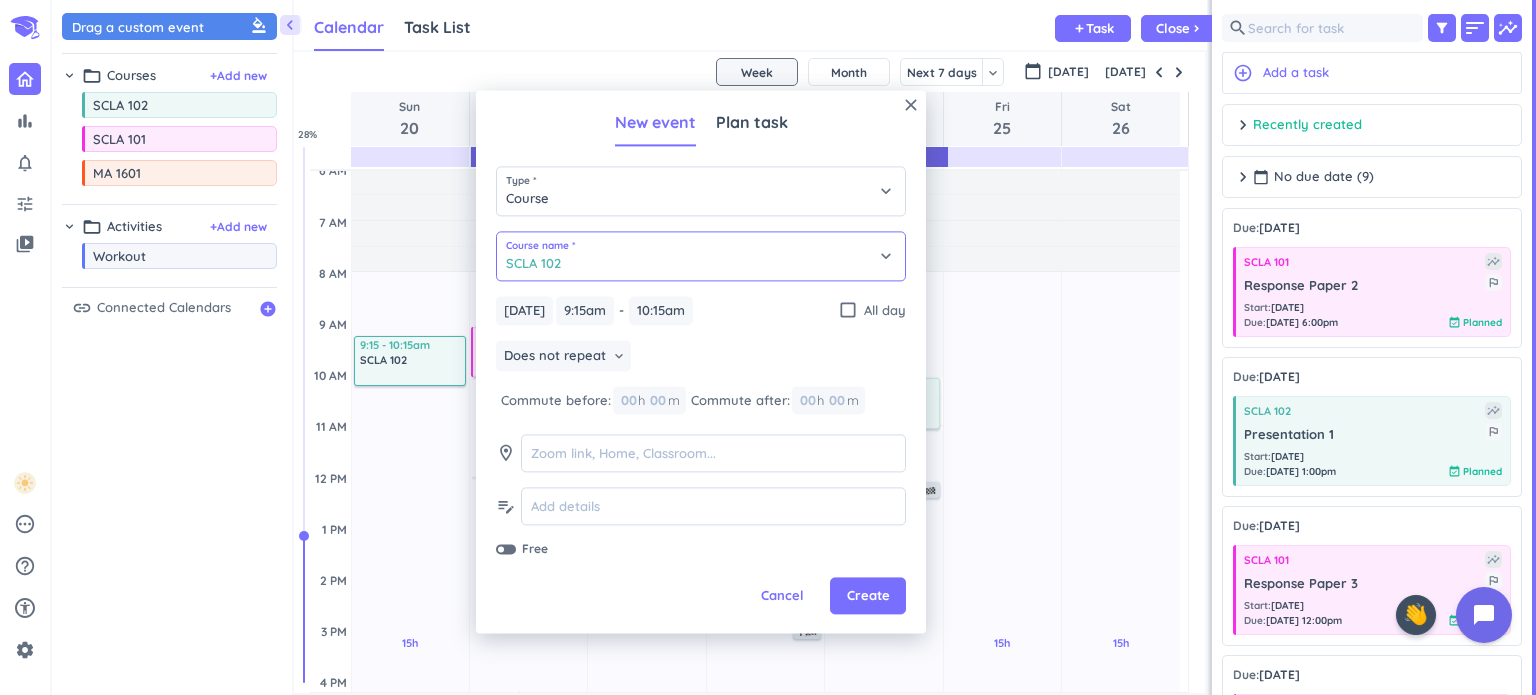 click on "SCLA 102" at bounding box center [701, 256] 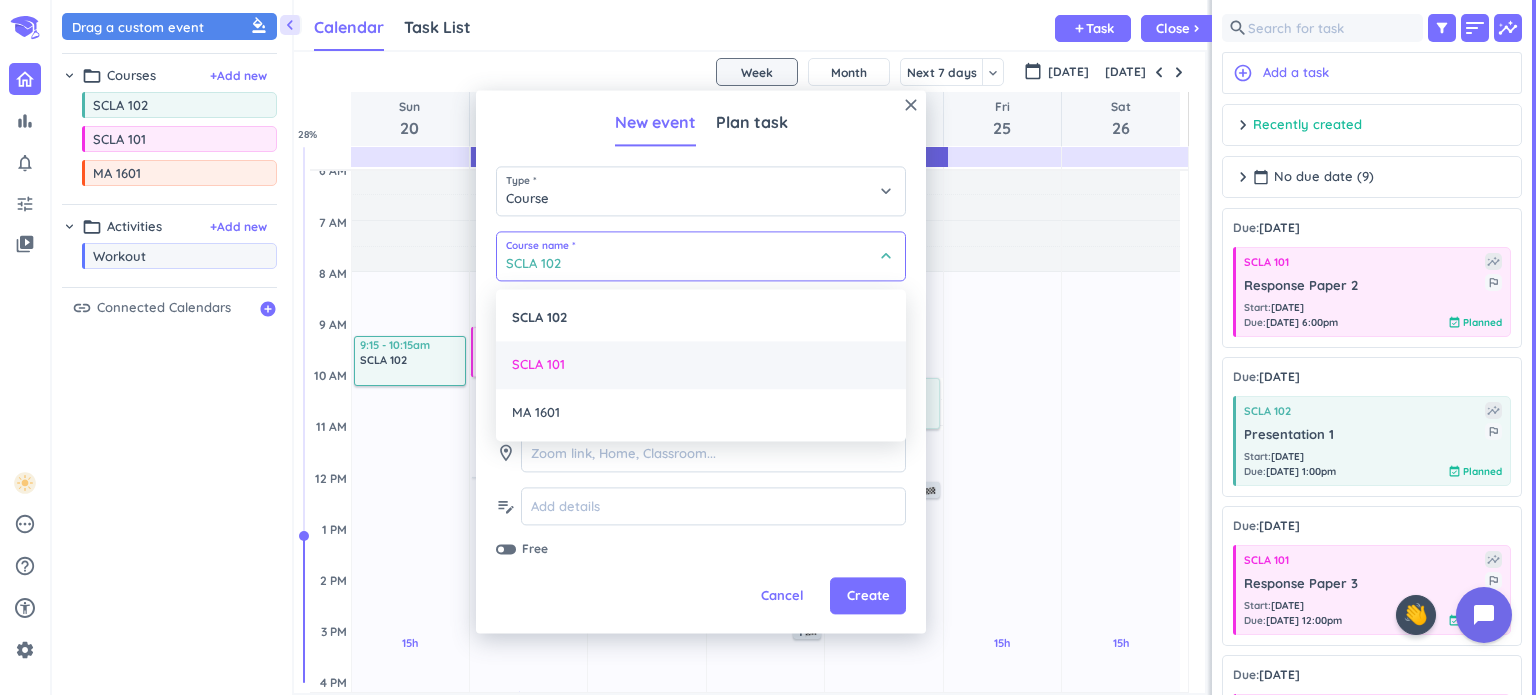 click on "SCLA 101" at bounding box center [701, 365] 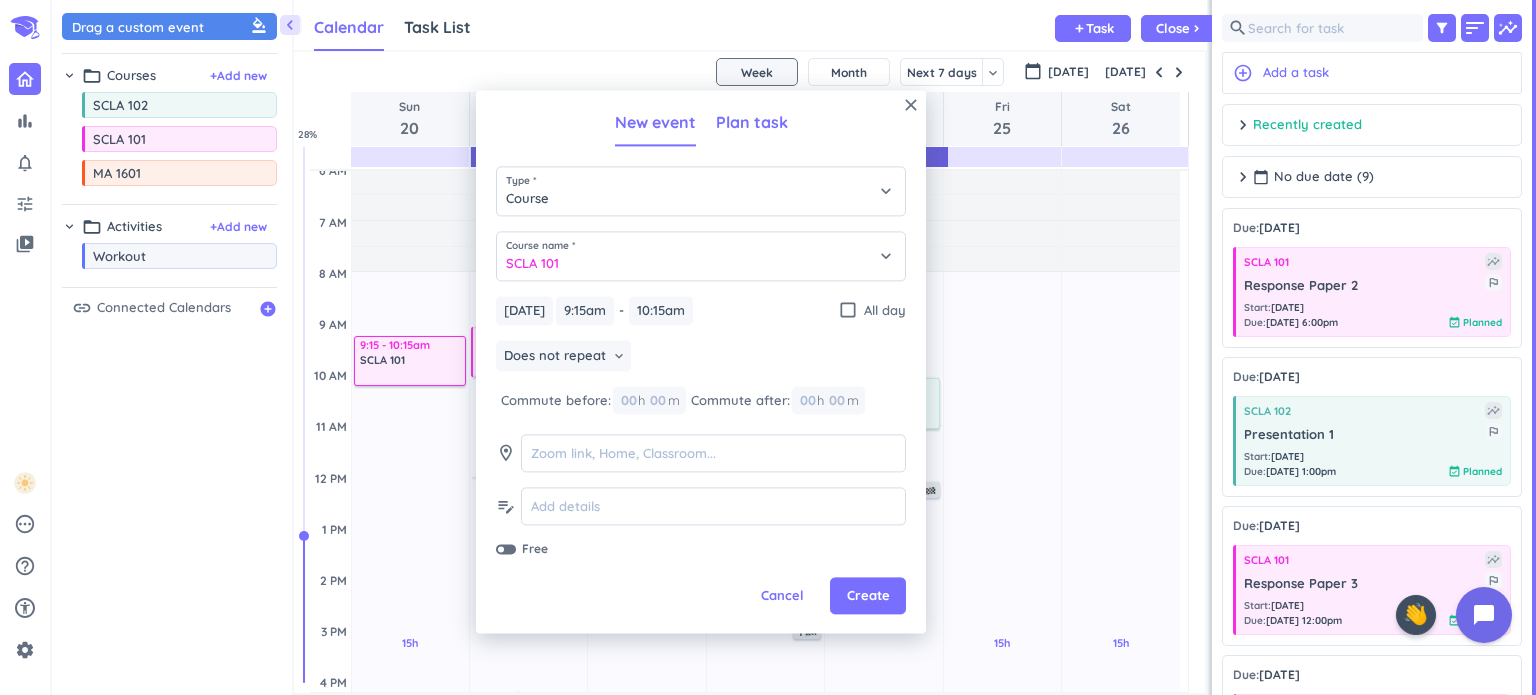 click on "Plan task" at bounding box center [752, 122] 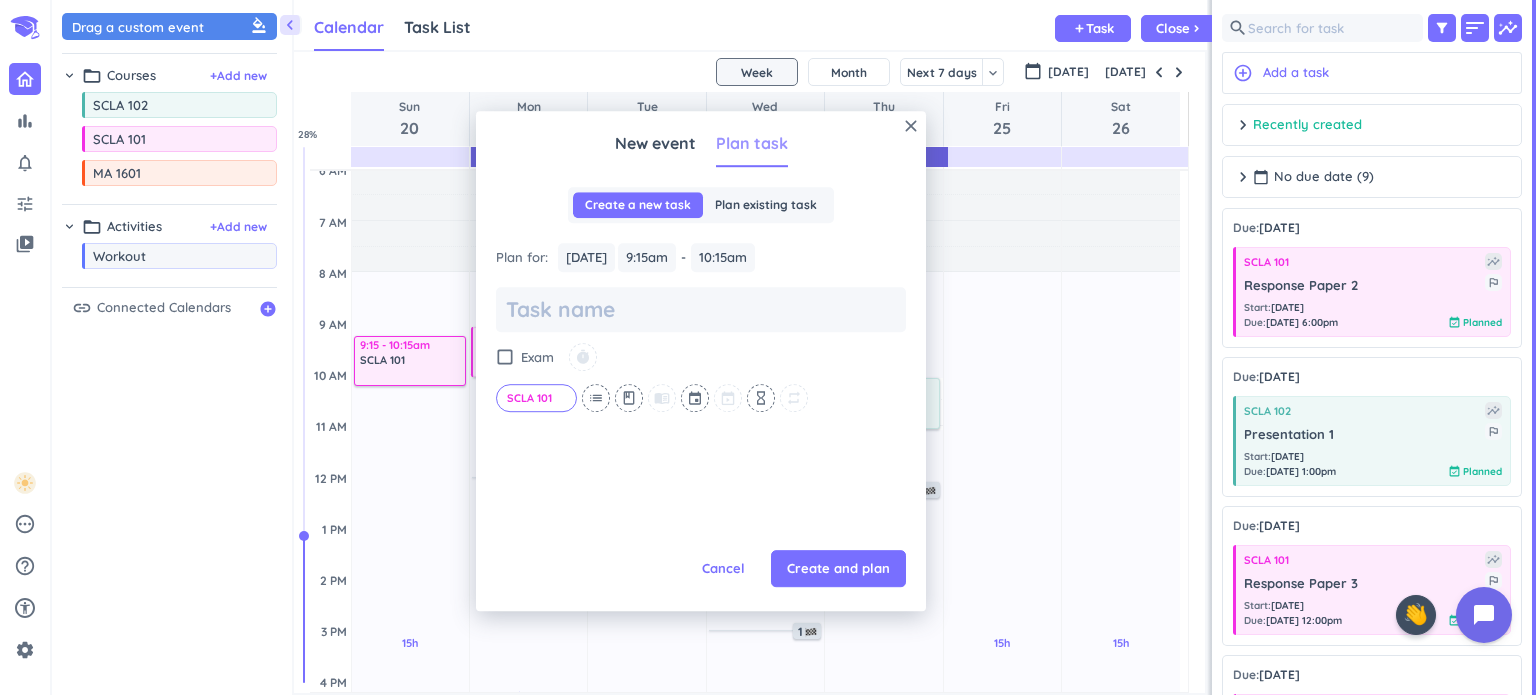 scroll, scrollTop: 0, scrollLeft: 0, axis: both 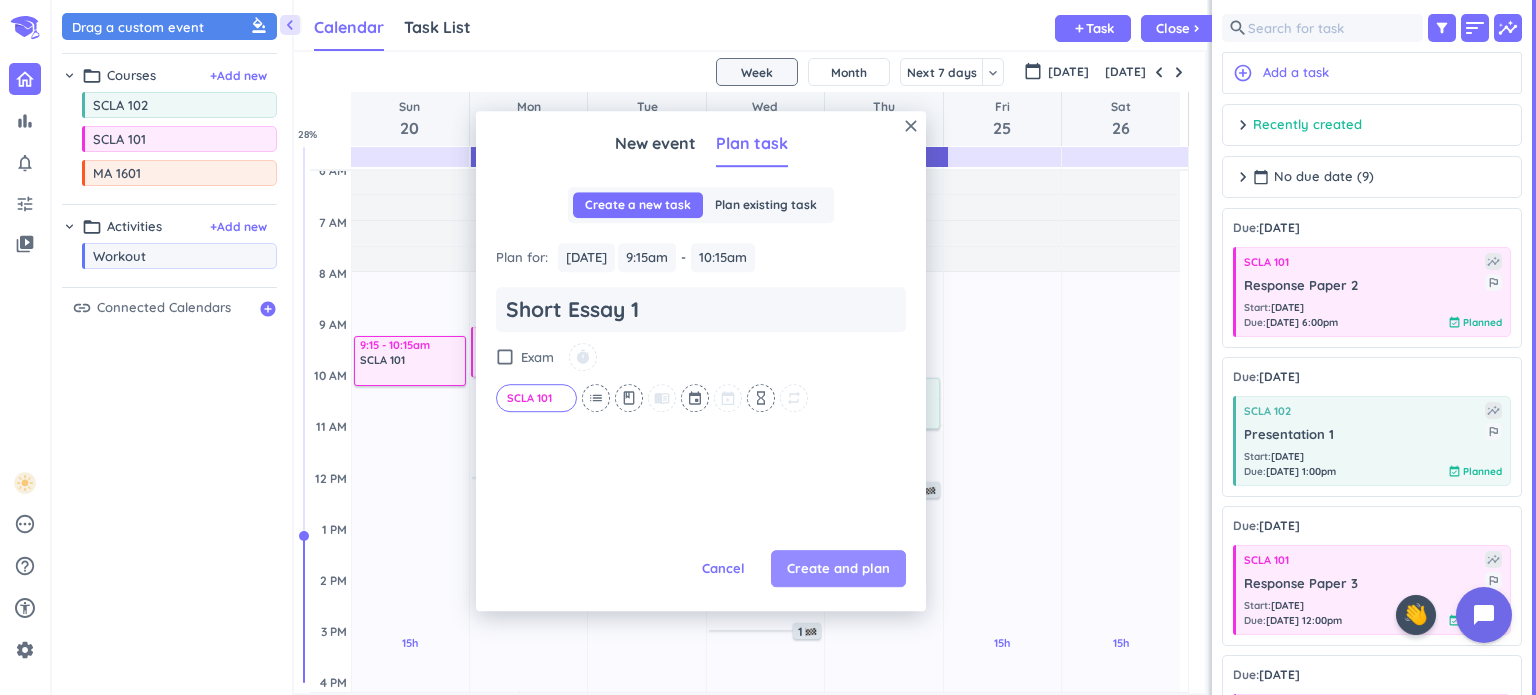 click on "Create and plan" at bounding box center [838, 569] 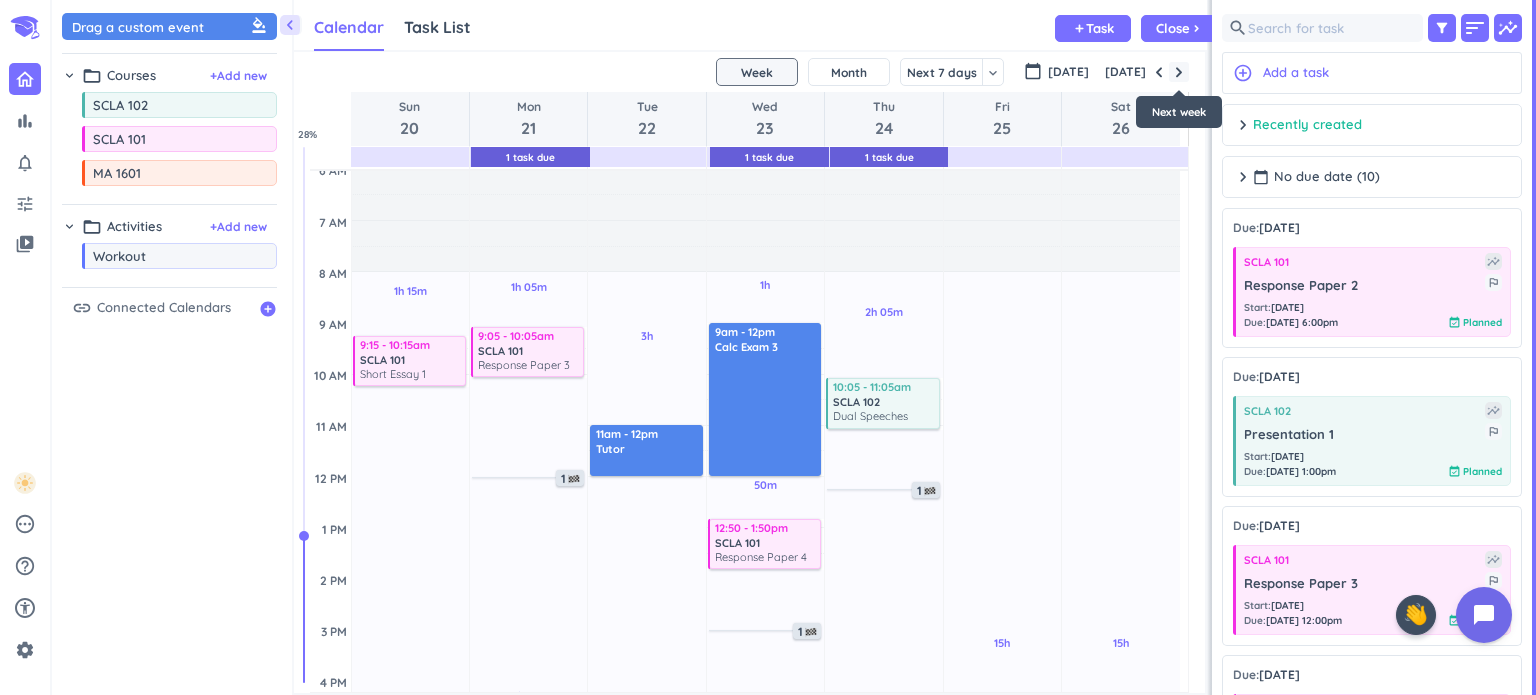 click at bounding box center (1179, 72) 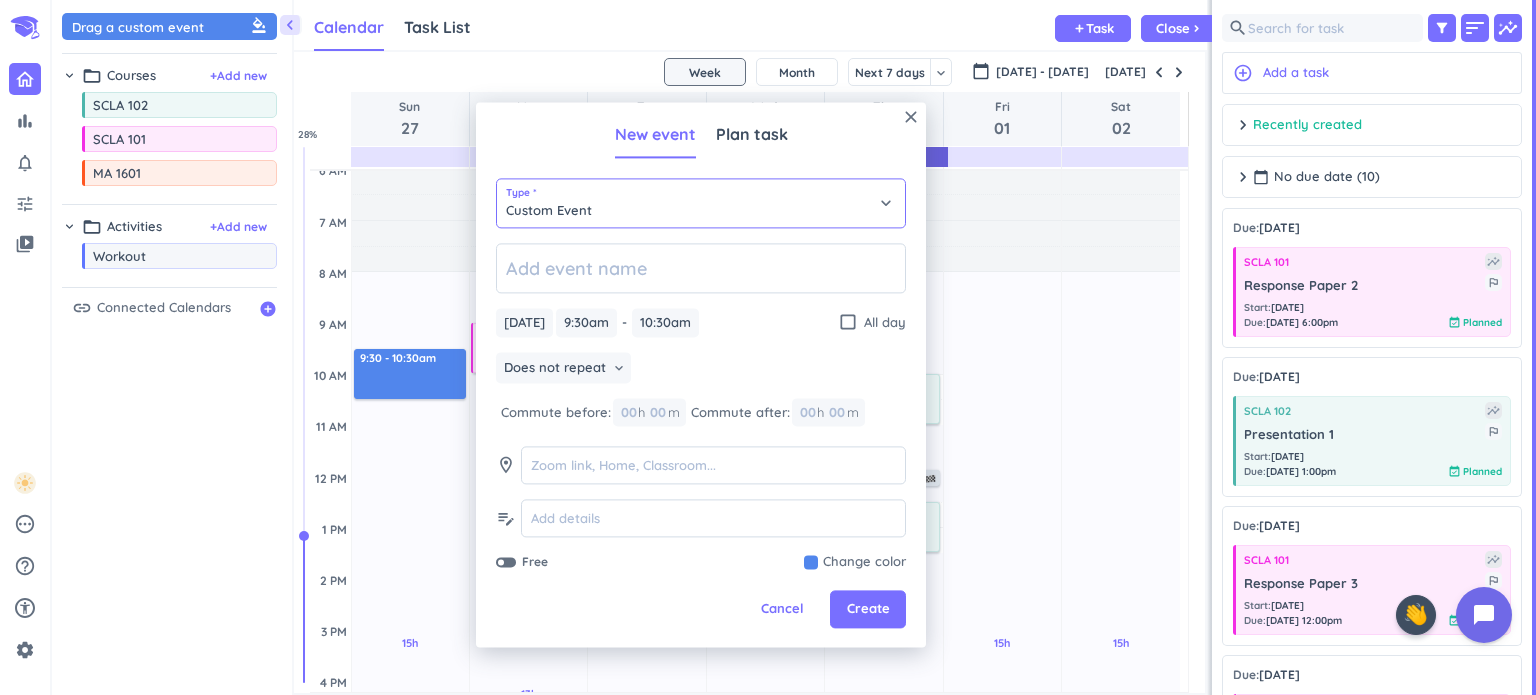 click on "Custom Event" at bounding box center (701, 203) 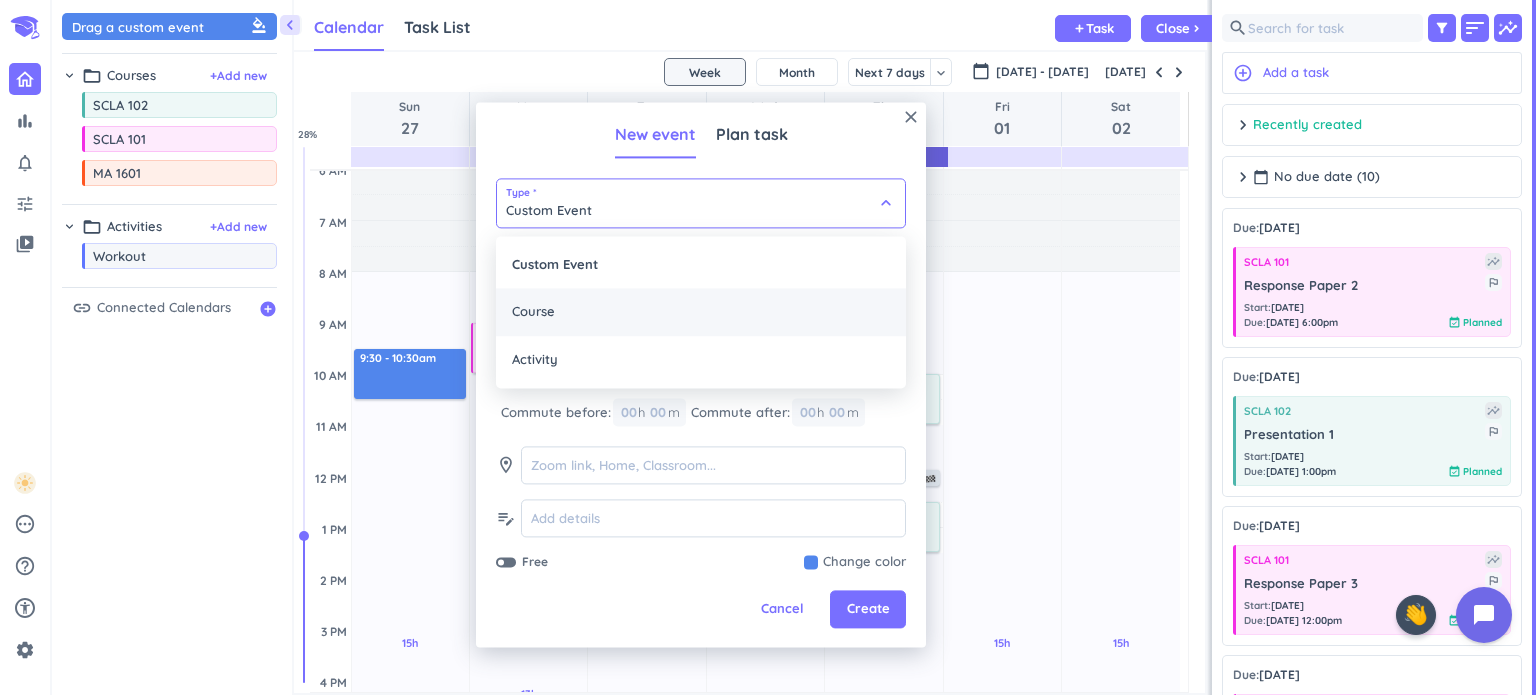 click on "Course" at bounding box center (701, 312) 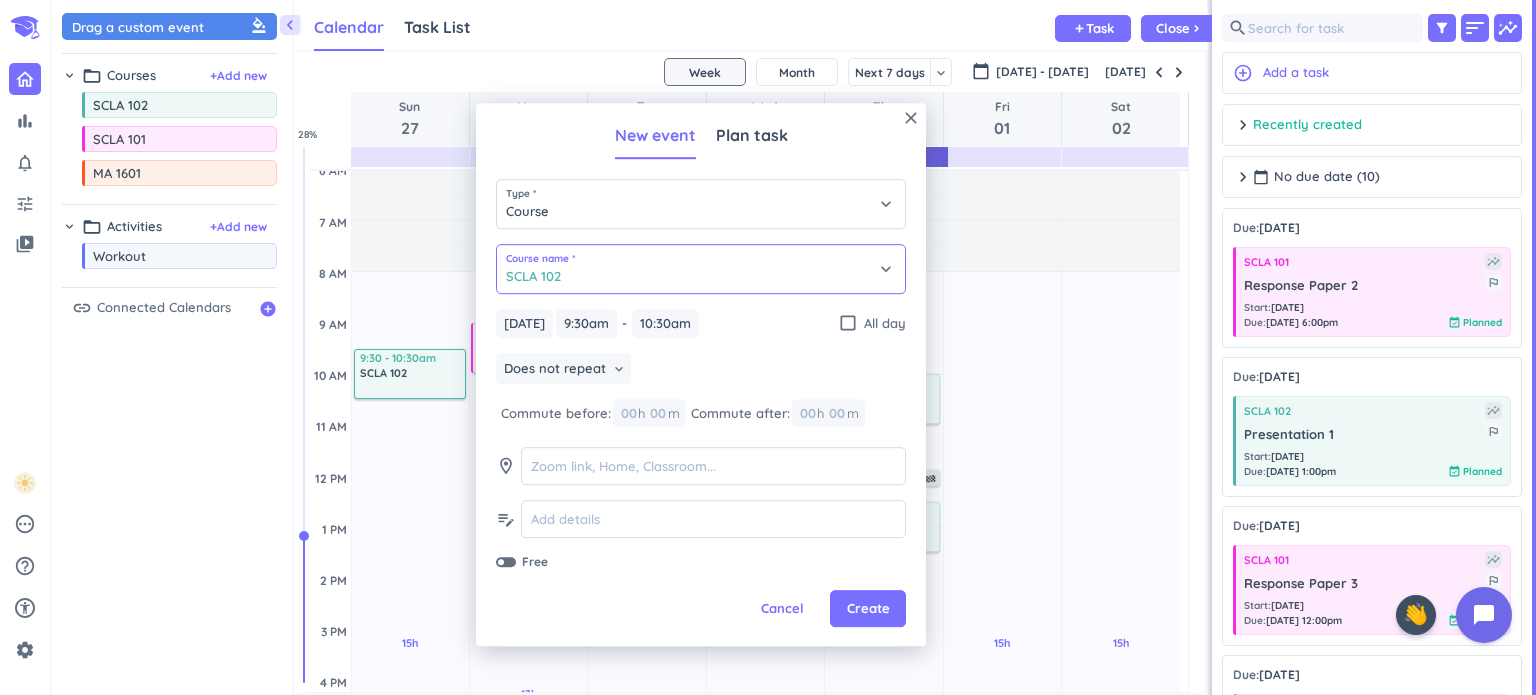 click on "SCLA 102" at bounding box center [701, 269] 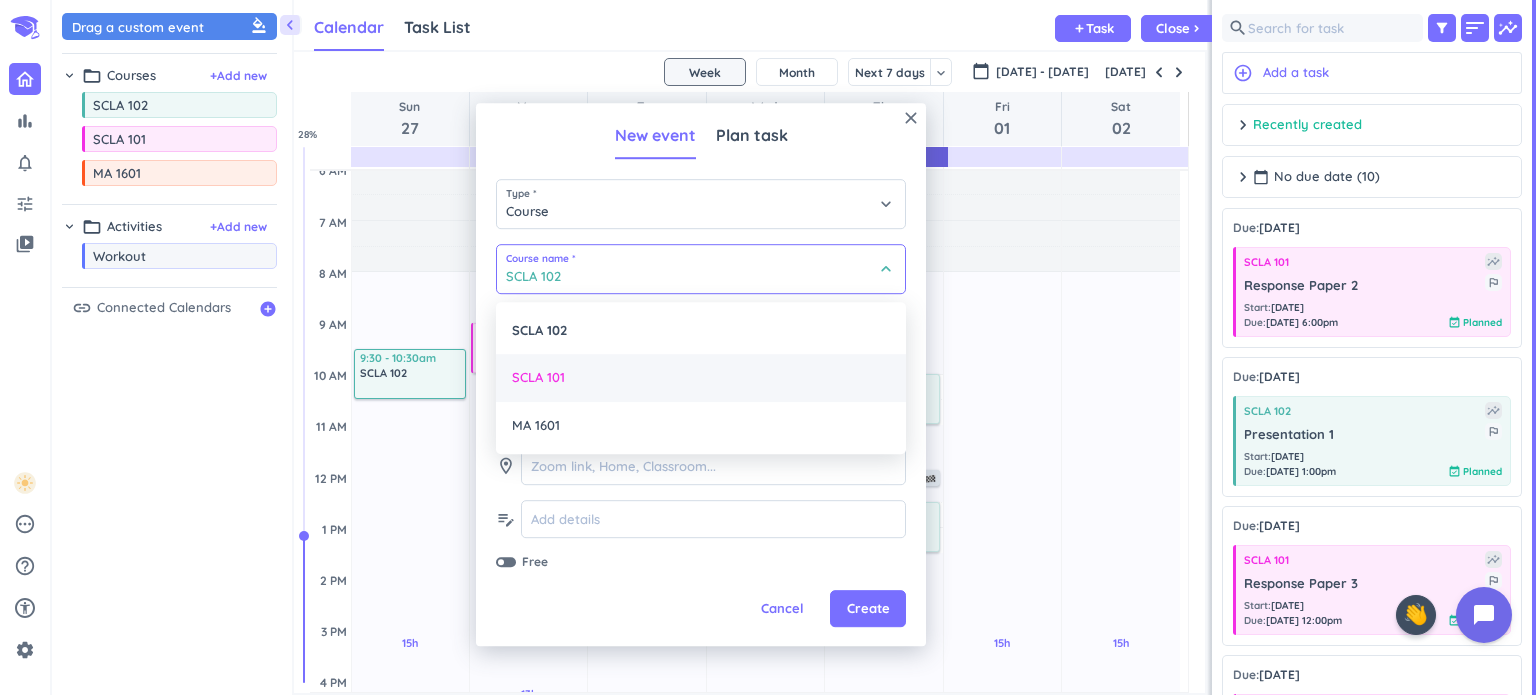 click on "SCLA 101" at bounding box center (701, 378) 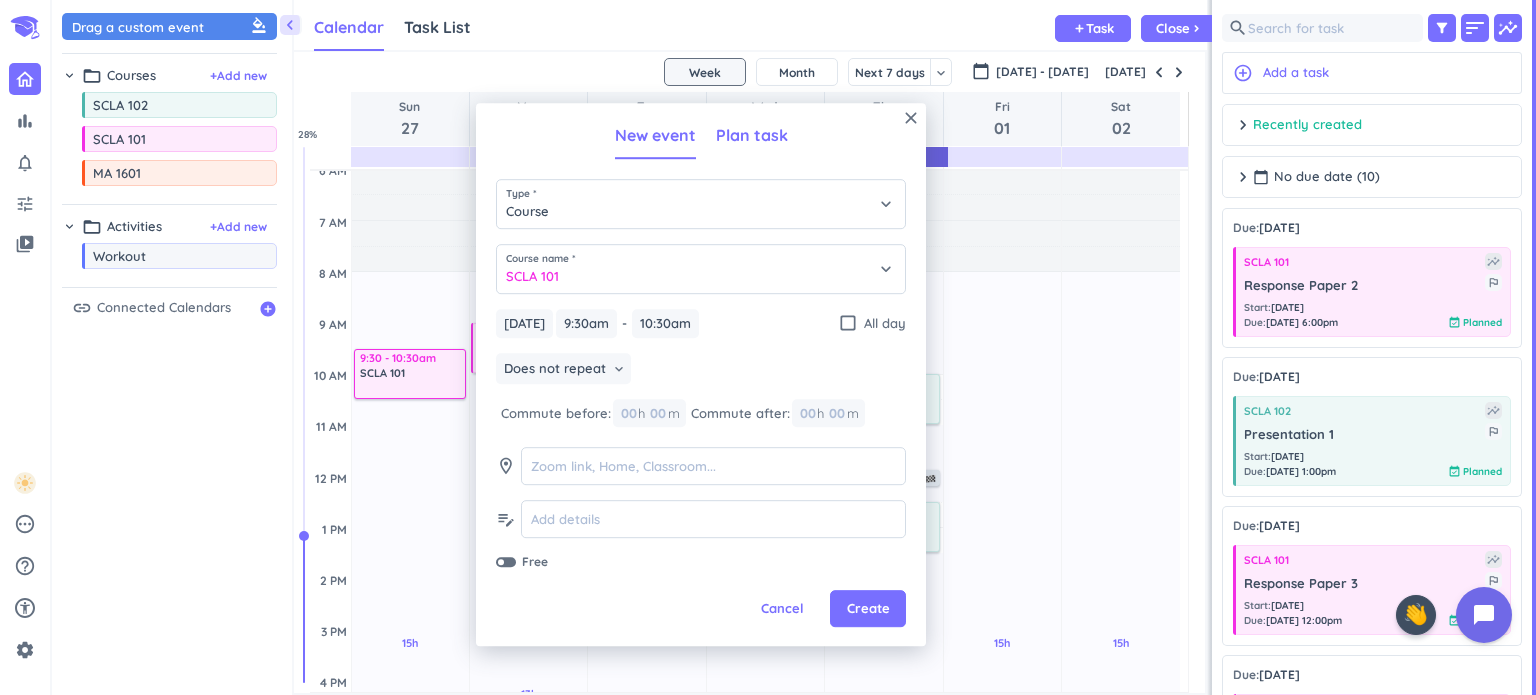 click on "Plan task" at bounding box center (752, 135) 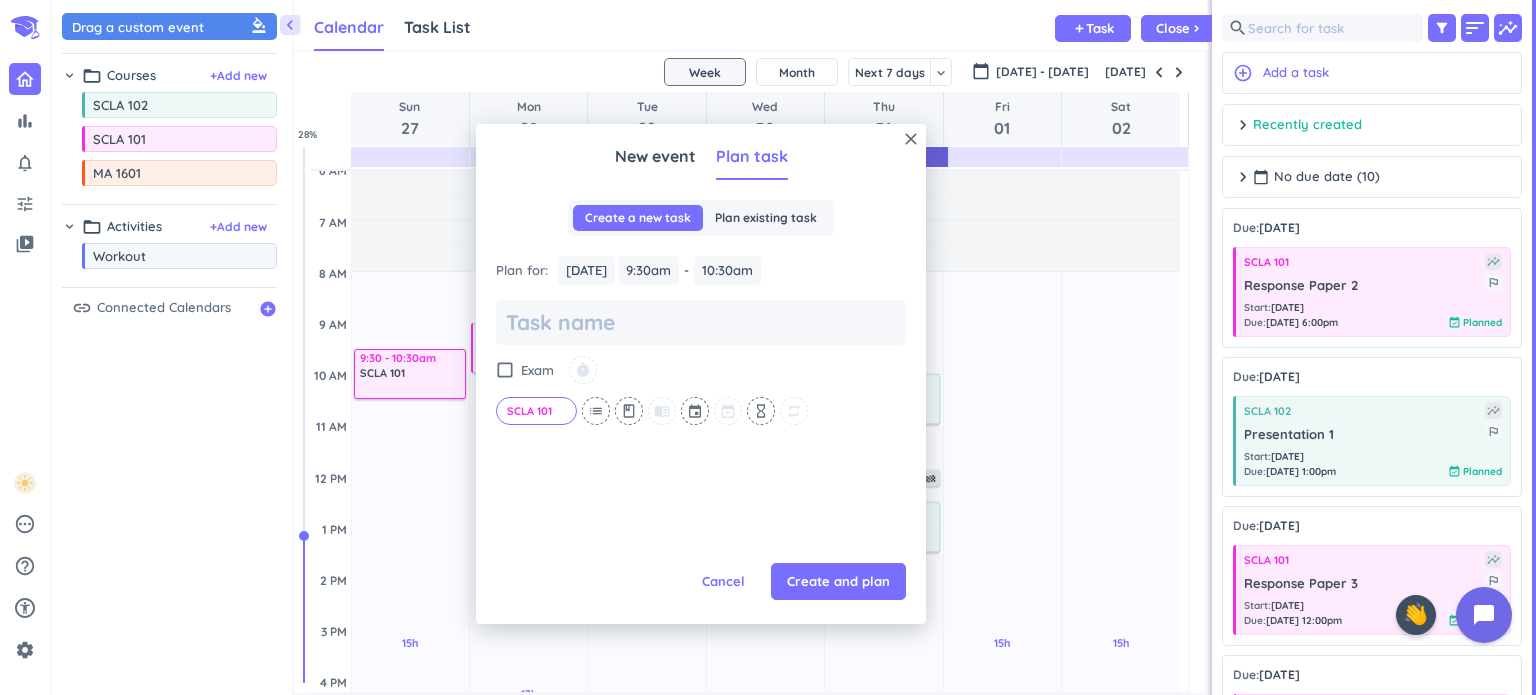 scroll, scrollTop: 0, scrollLeft: 0, axis: both 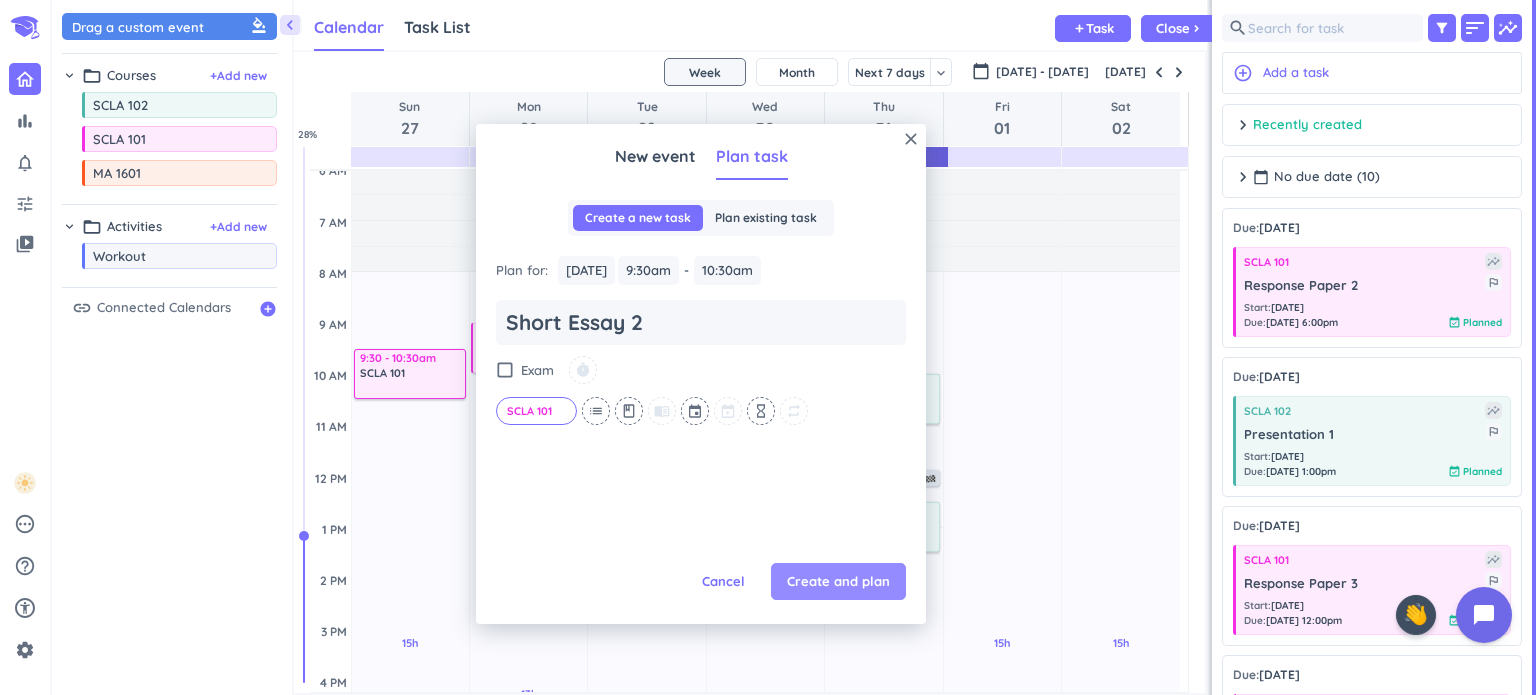 click on "Create and plan" at bounding box center (838, 582) 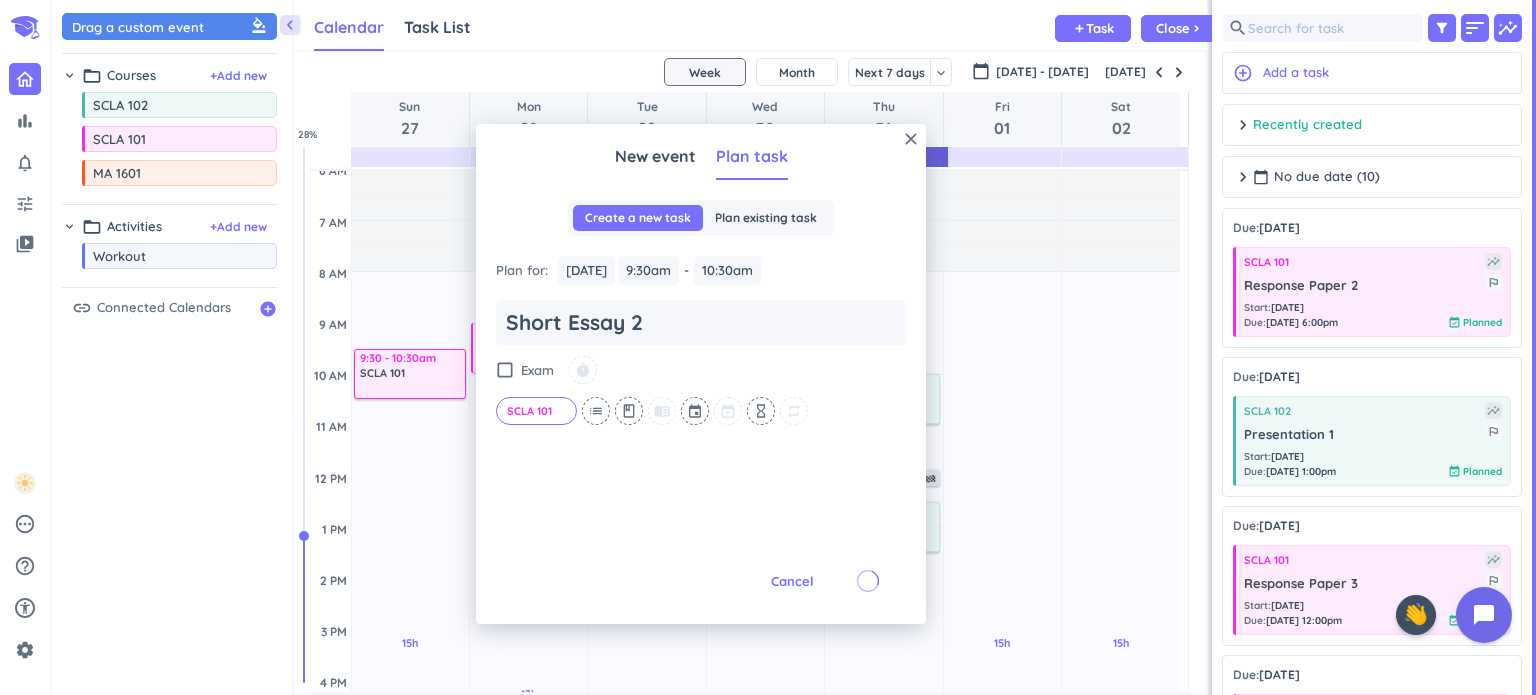 scroll, scrollTop: 0, scrollLeft: 0, axis: both 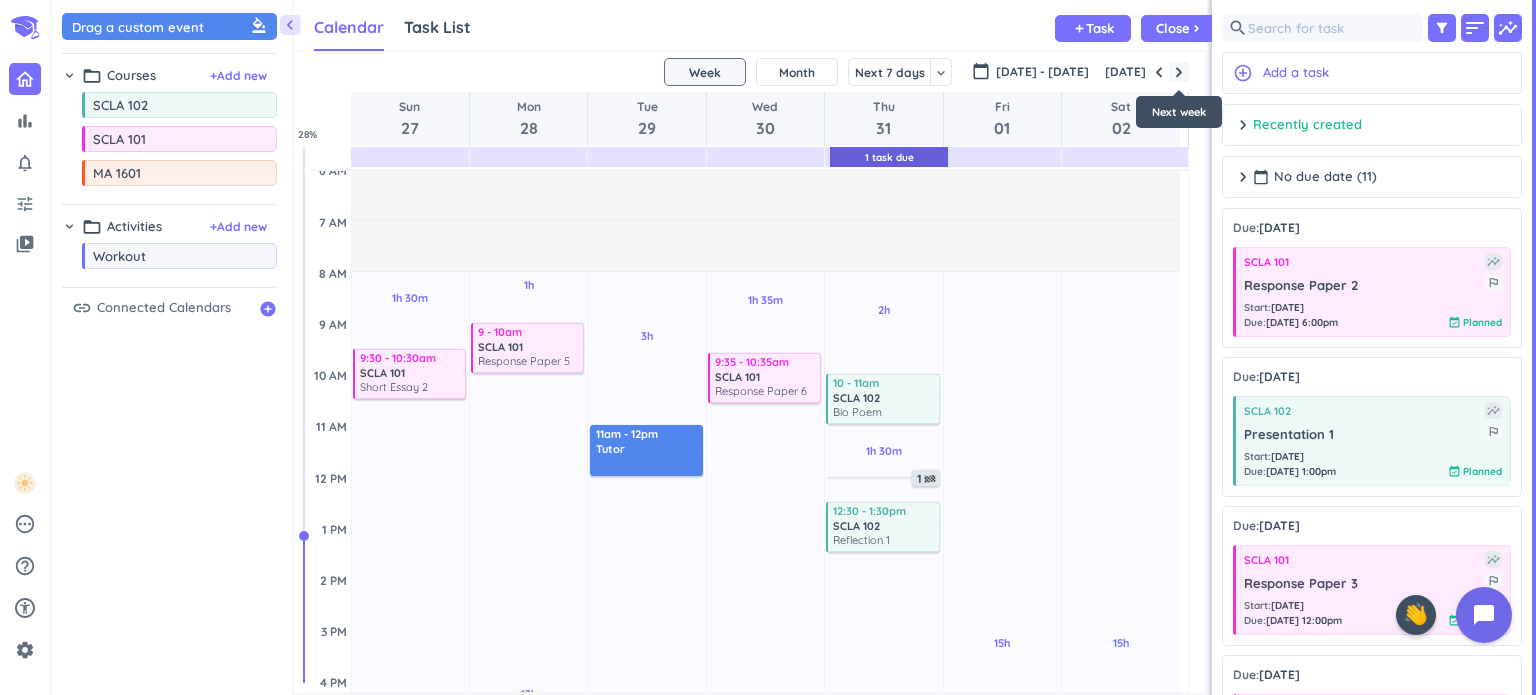 click at bounding box center (1179, 72) 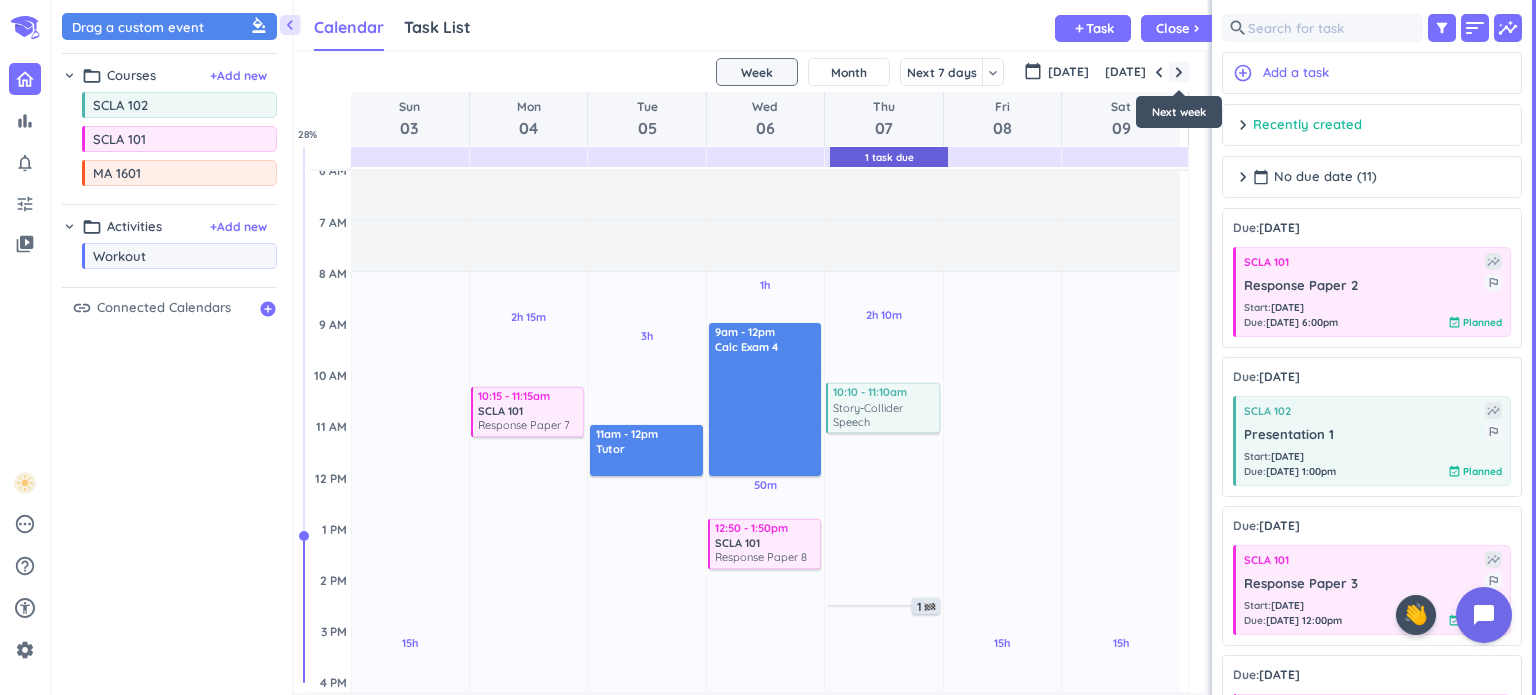 click at bounding box center [1179, 72] 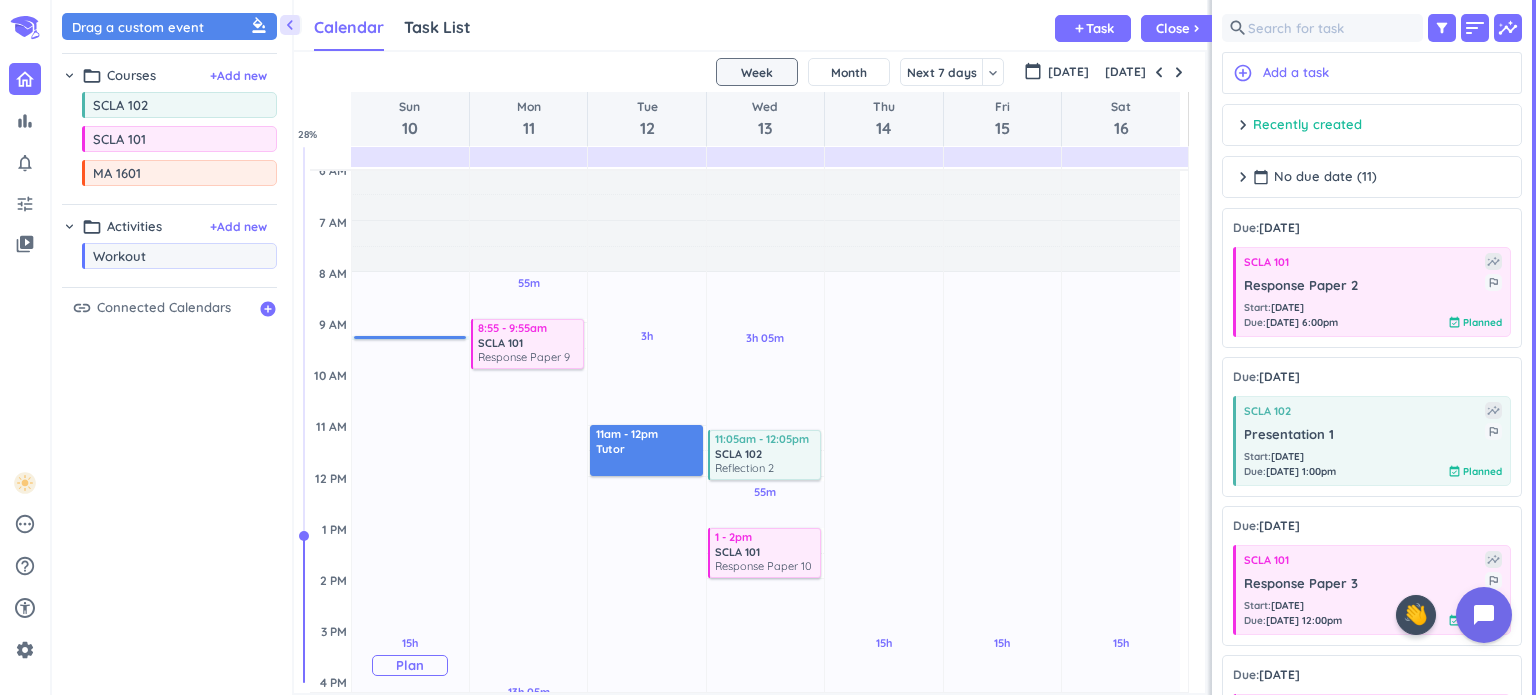 click on "15h  Past due Plan" at bounding box center (410, 656) 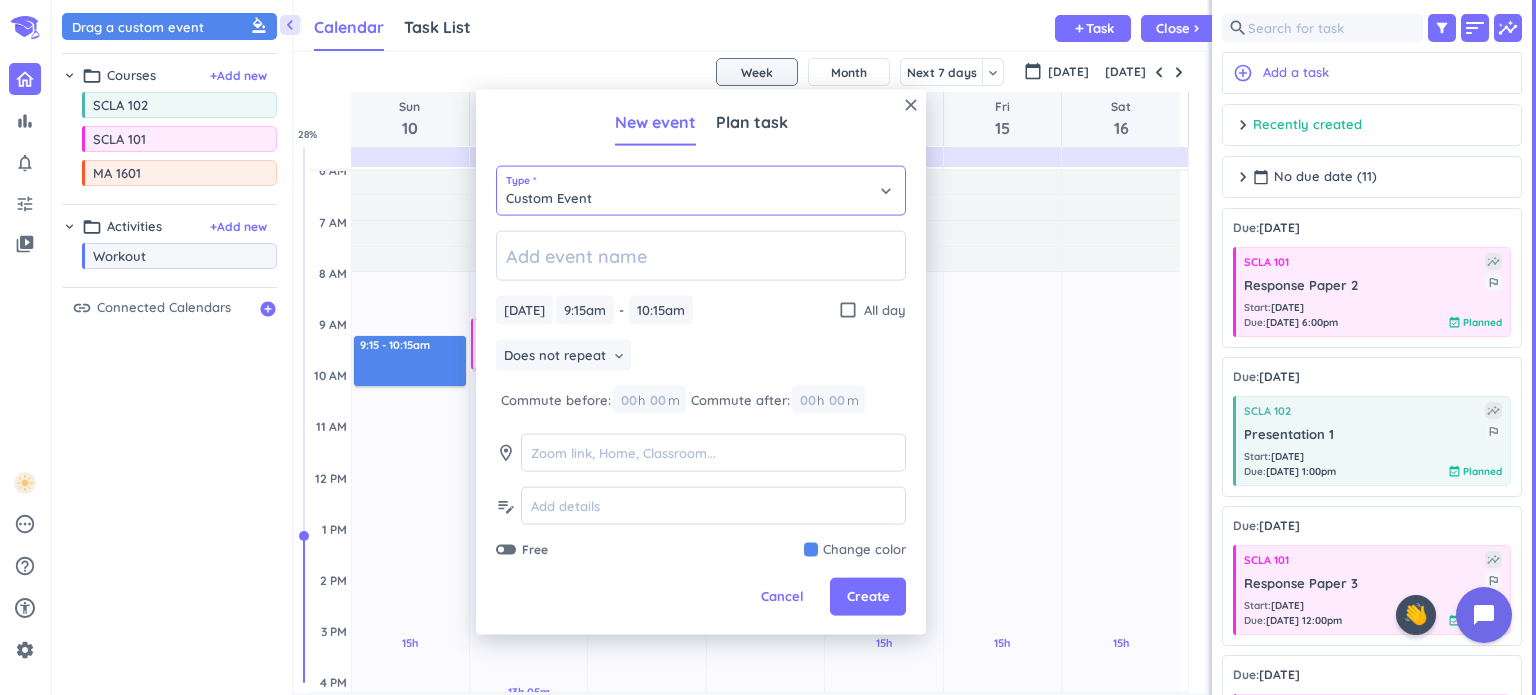 click on "Custom Event" at bounding box center (701, 191) 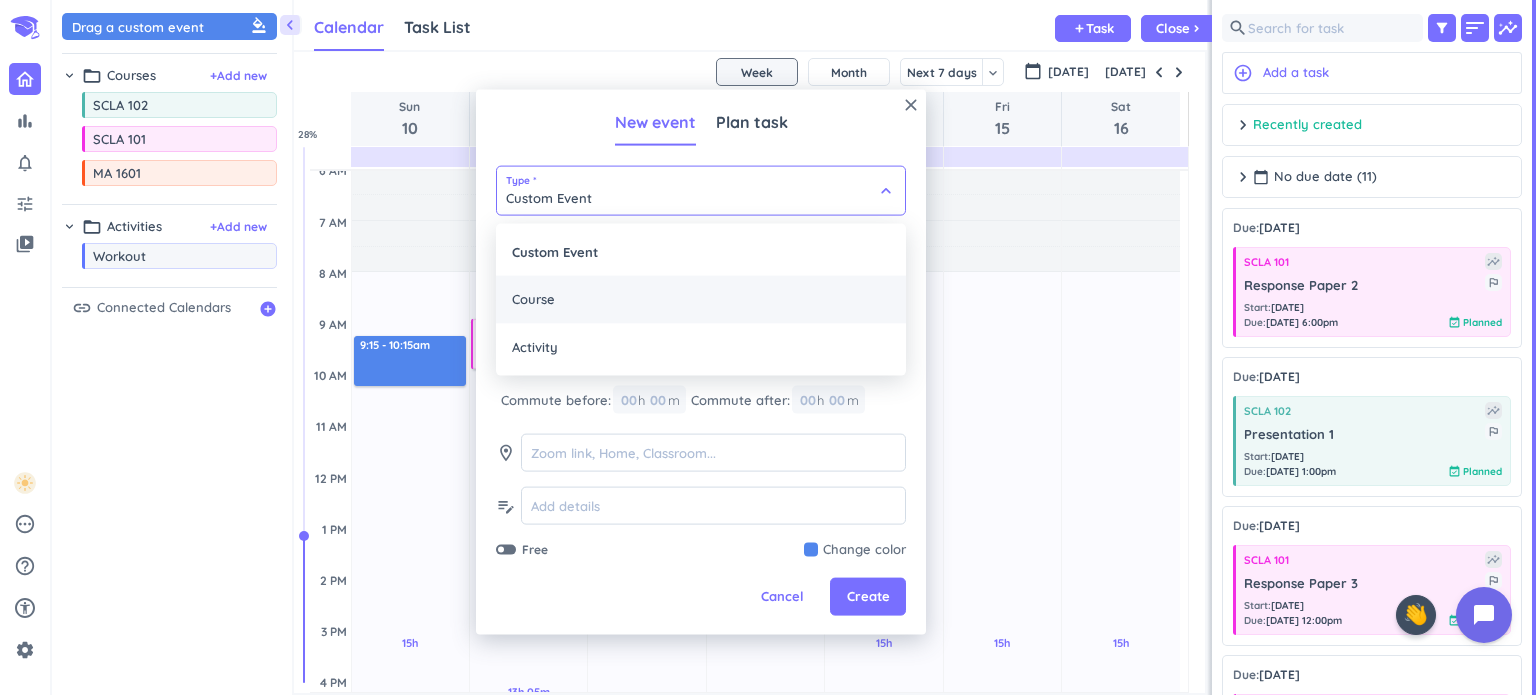 click on "Course" at bounding box center [701, 300] 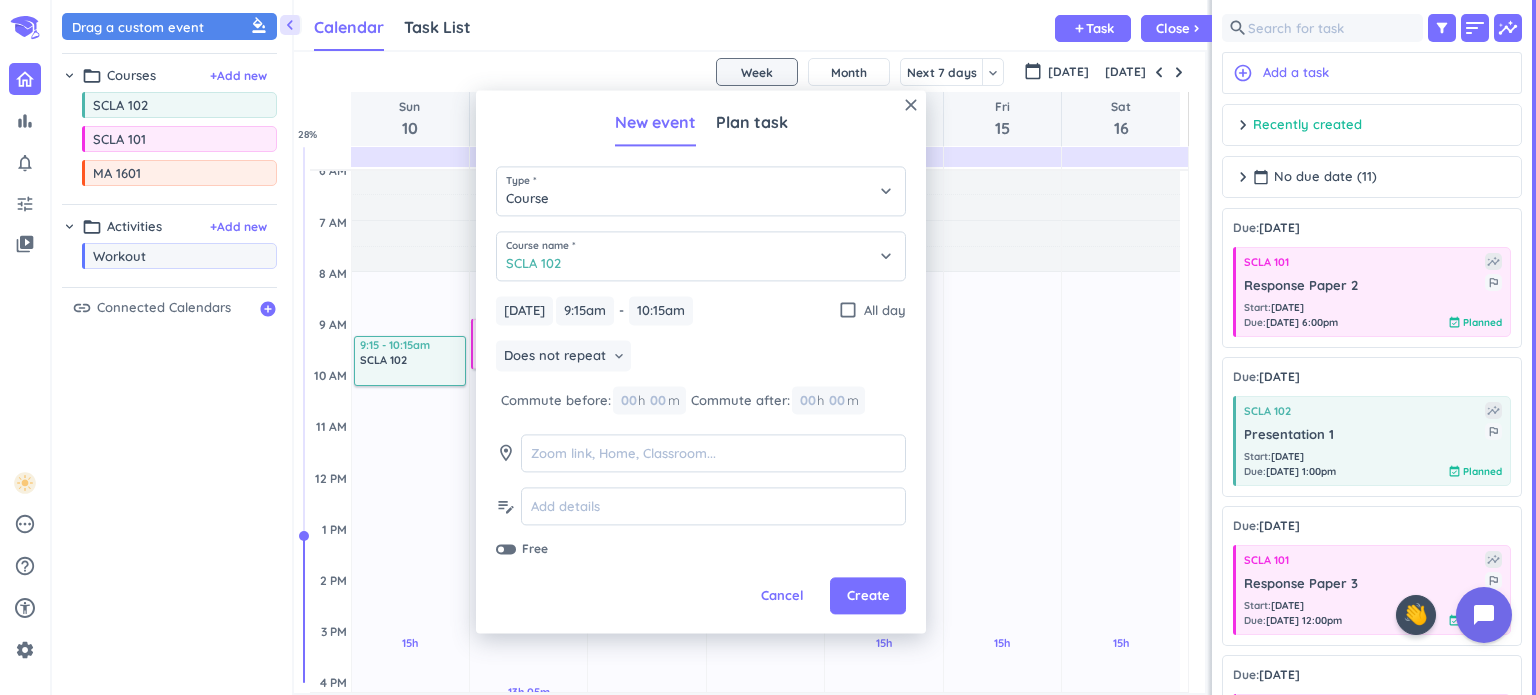 click on "Course name * SCLA 102 keyboard_arrow_down" at bounding box center (701, 263) 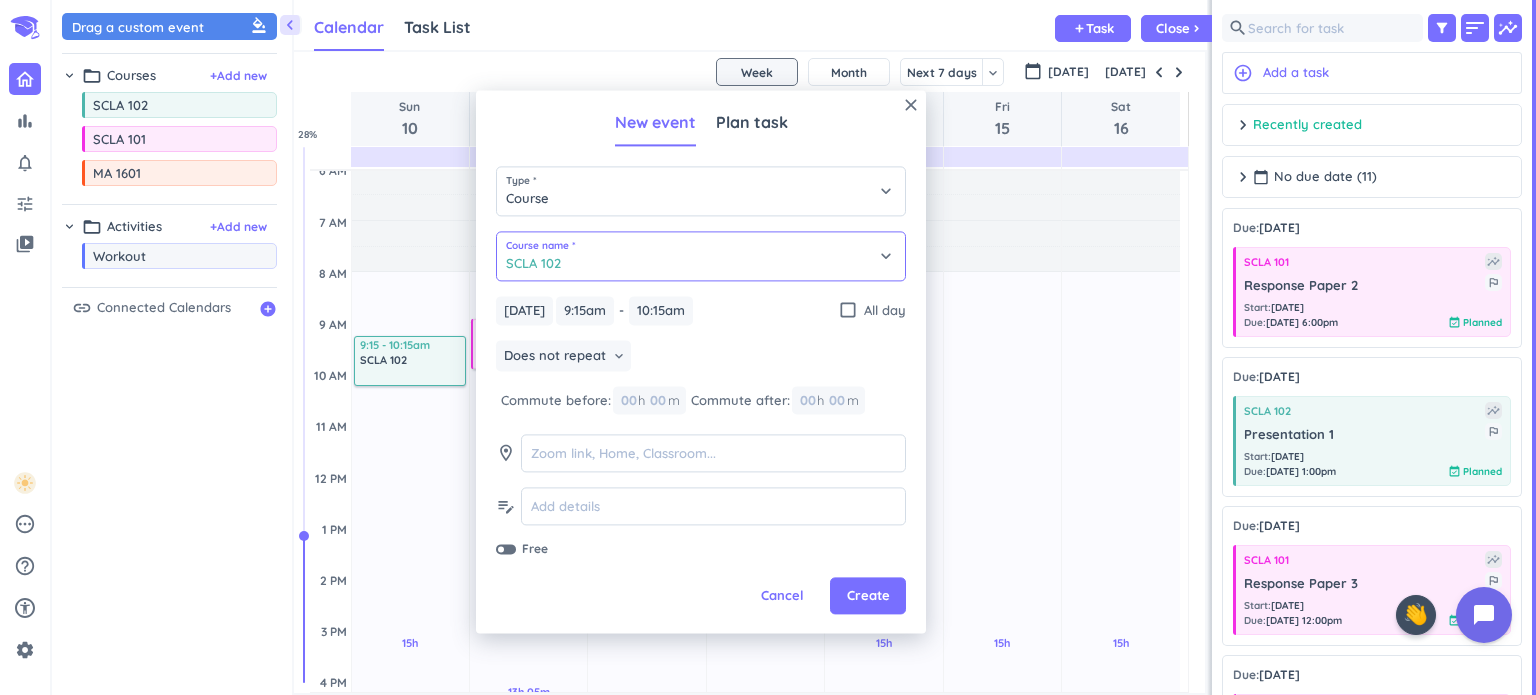 click on "SCLA 102" at bounding box center [701, 256] 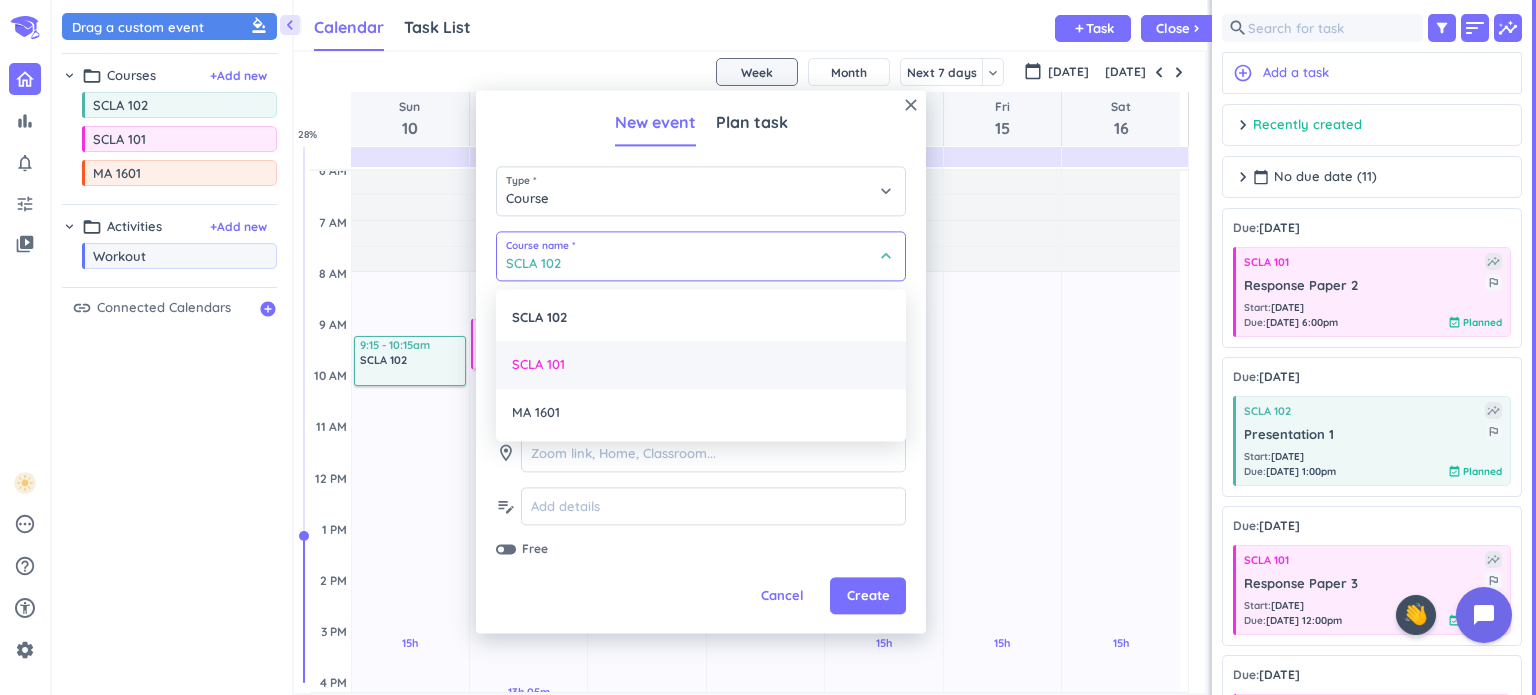 click on "SCLA 101" at bounding box center (701, 365) 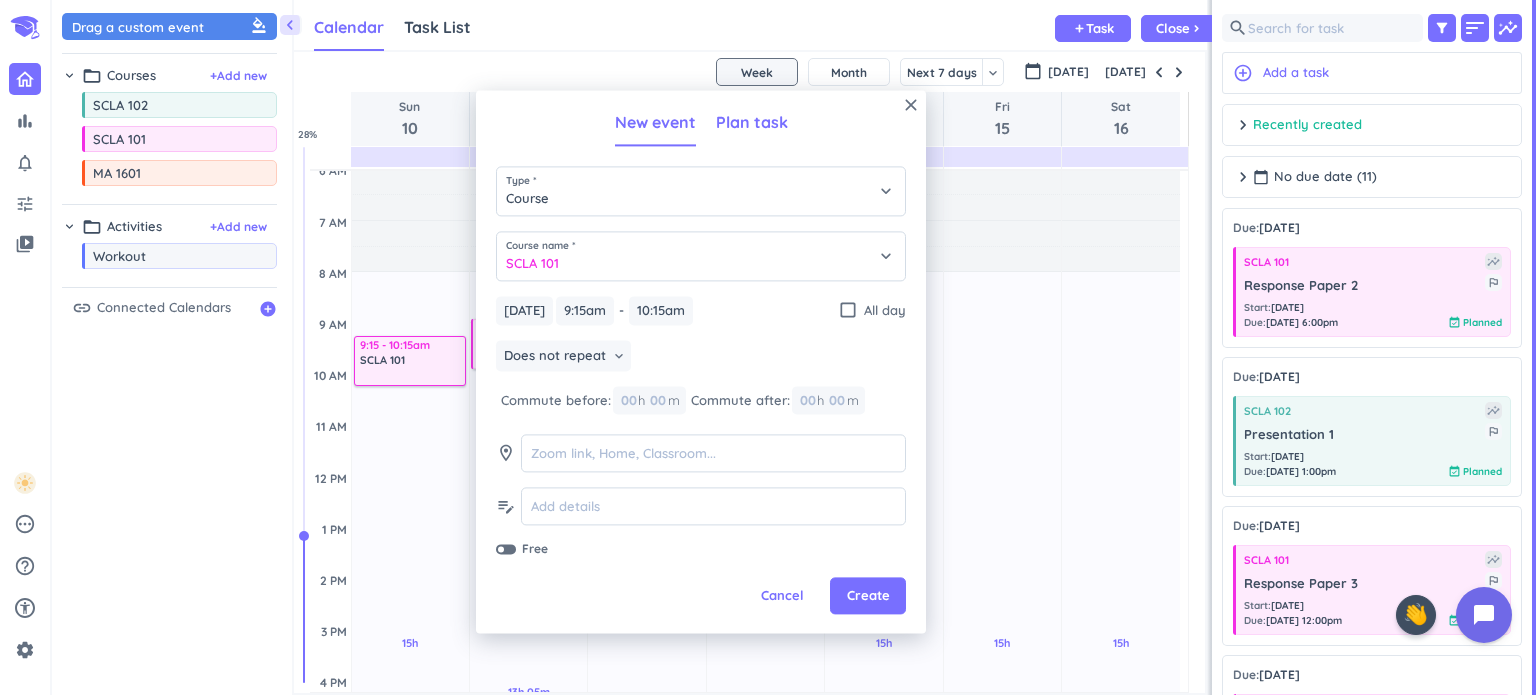 click on "Plan task" at bounding box center (752, 122) 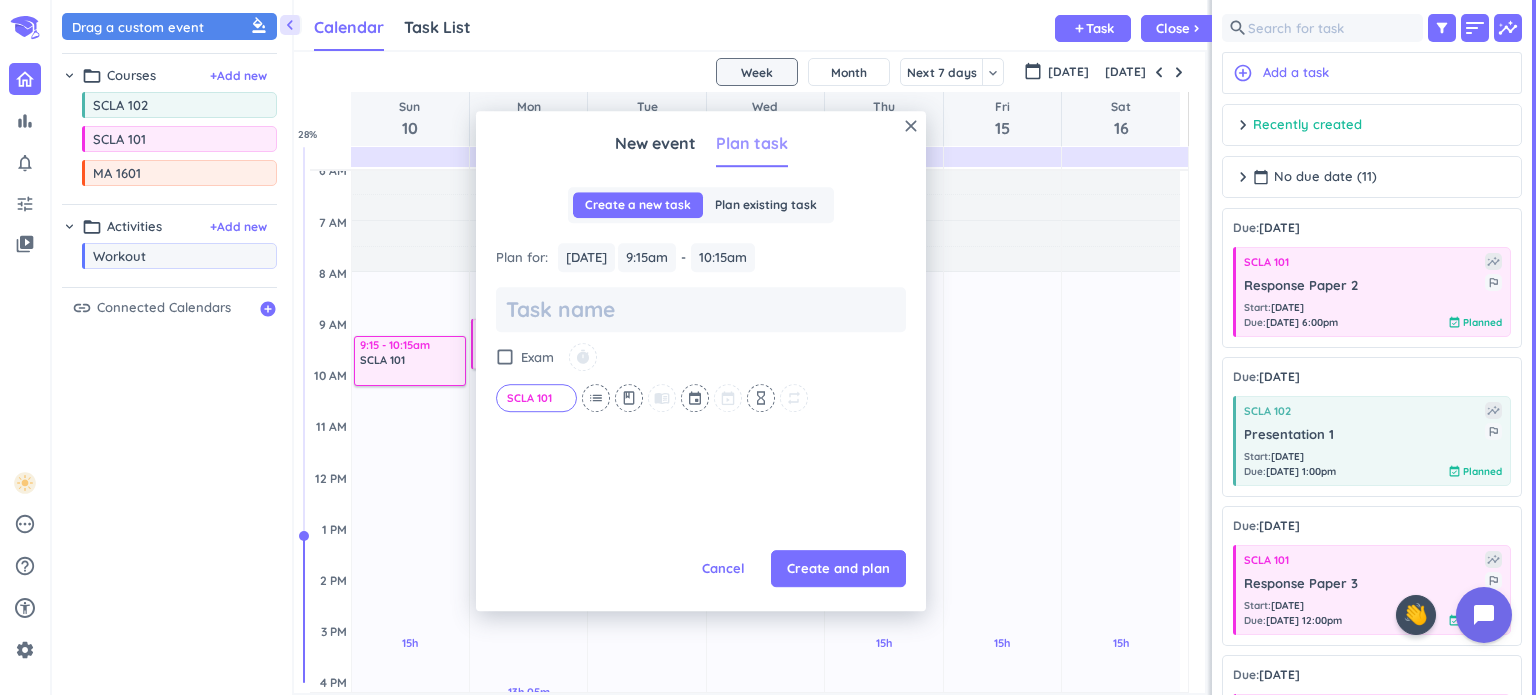 scroll, scrollTop: 0, scrollLeft: 0, axis: both 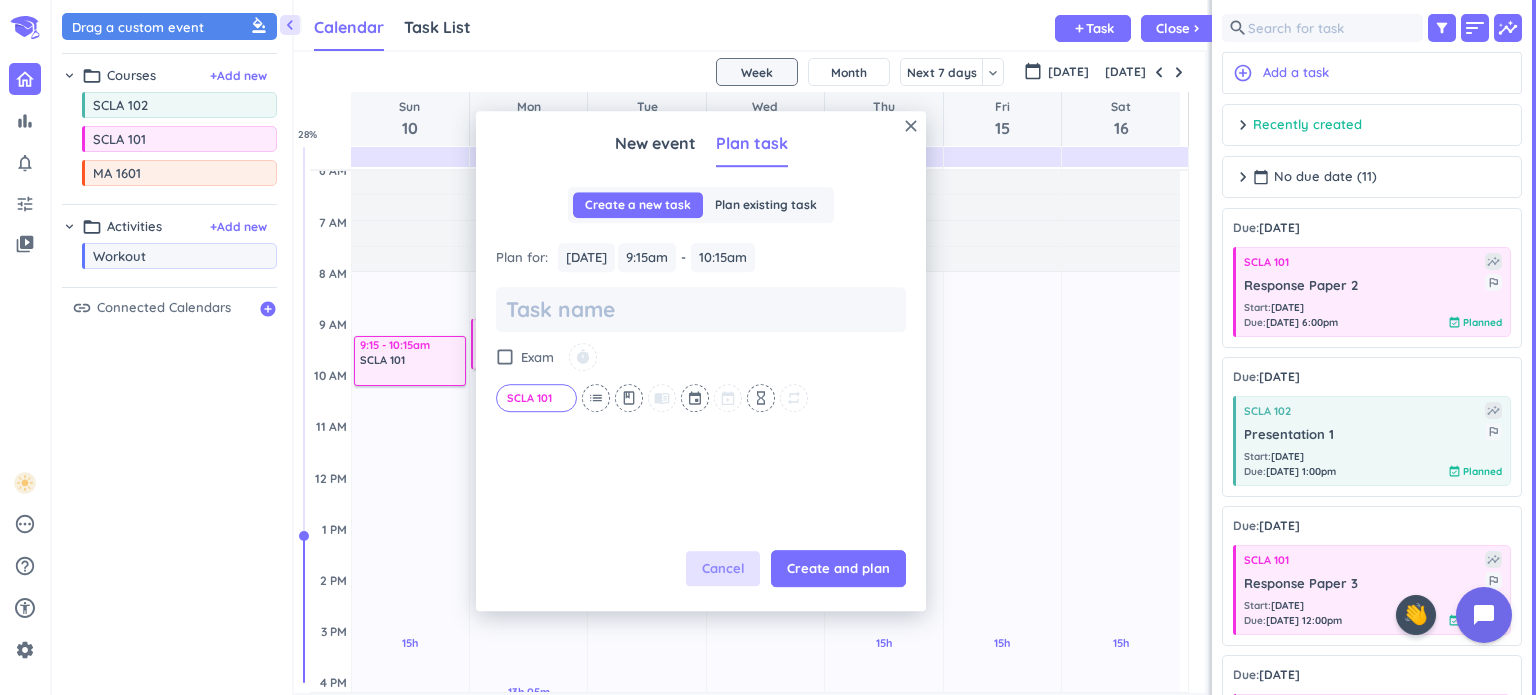 click on "Cancel" at bounding box center [723, 569] 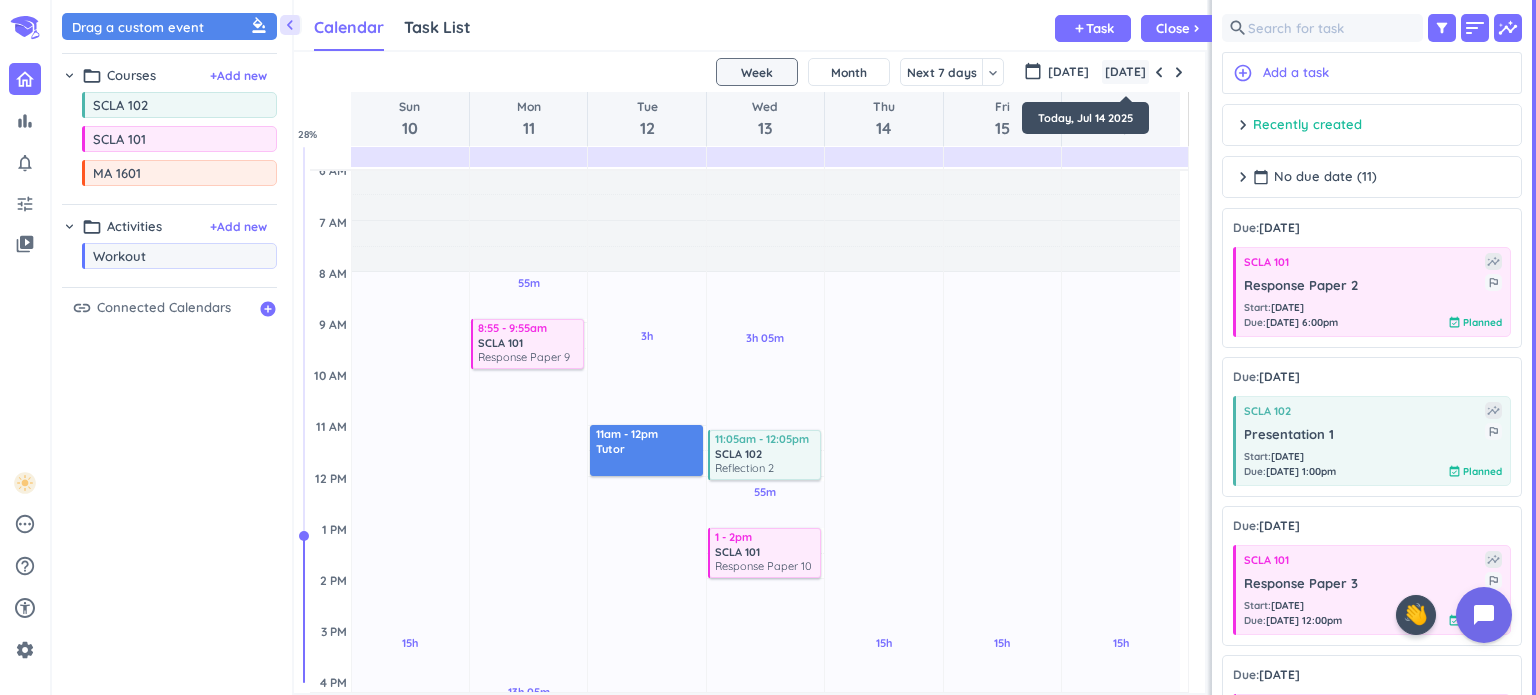 click on "[DATE]" at bounding box center [1125, 72] 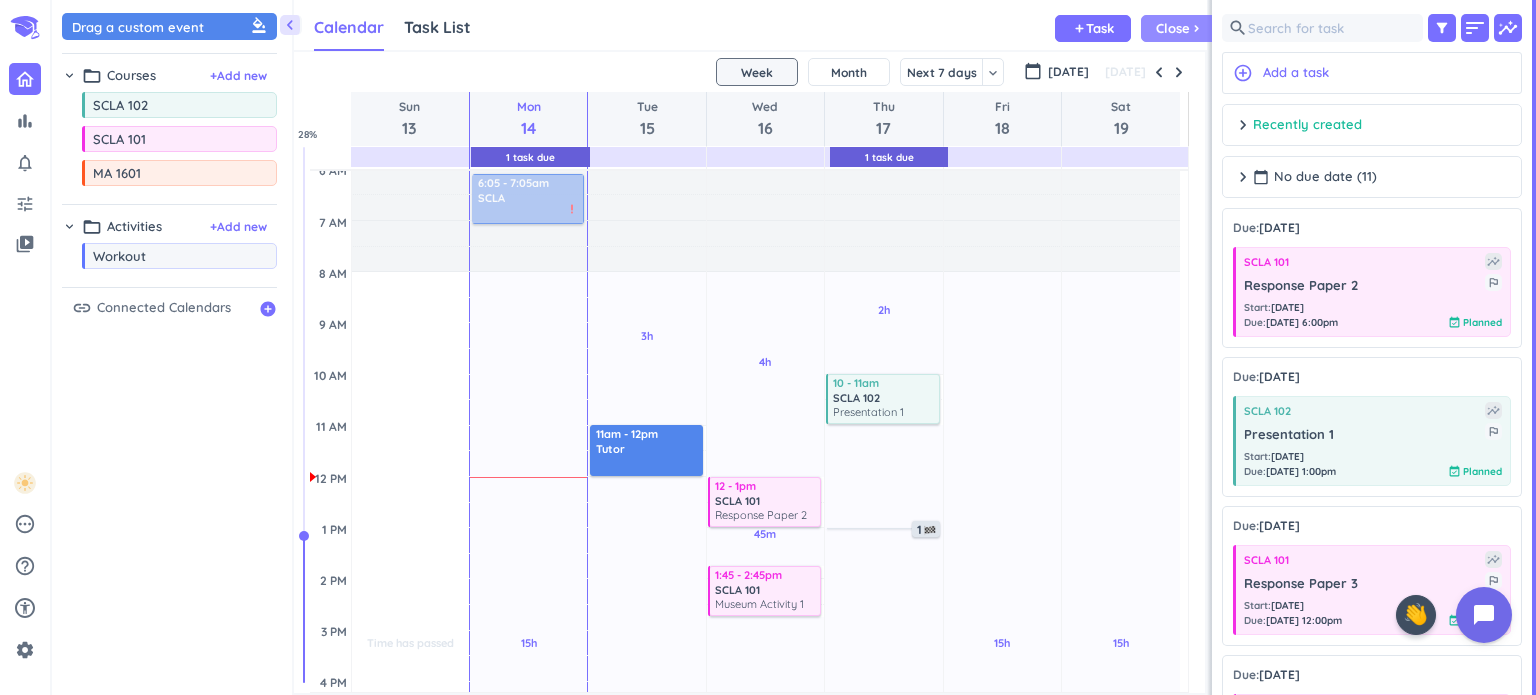 click on "Close" at bounding box center [1173, 28] 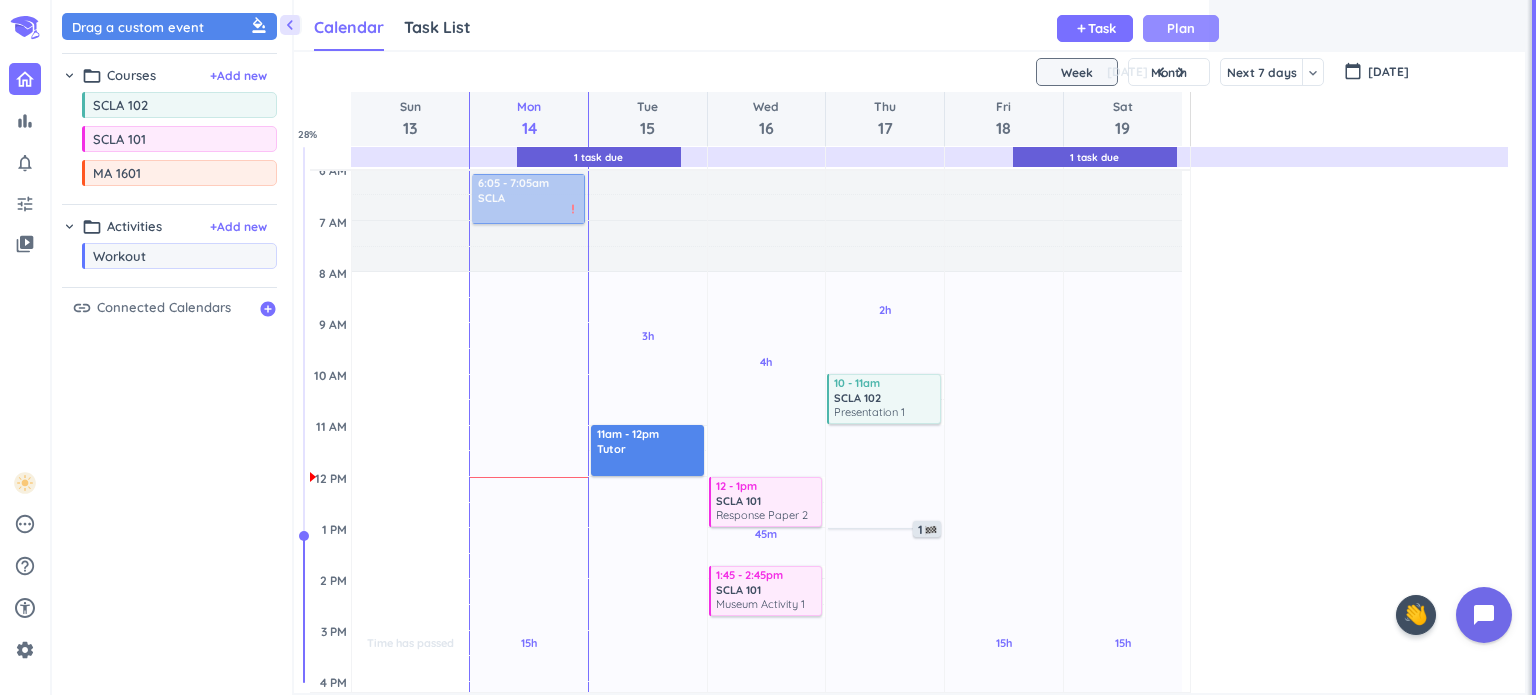 scroll, scrollTop: 0, scrollLeft: 0, axis: both 